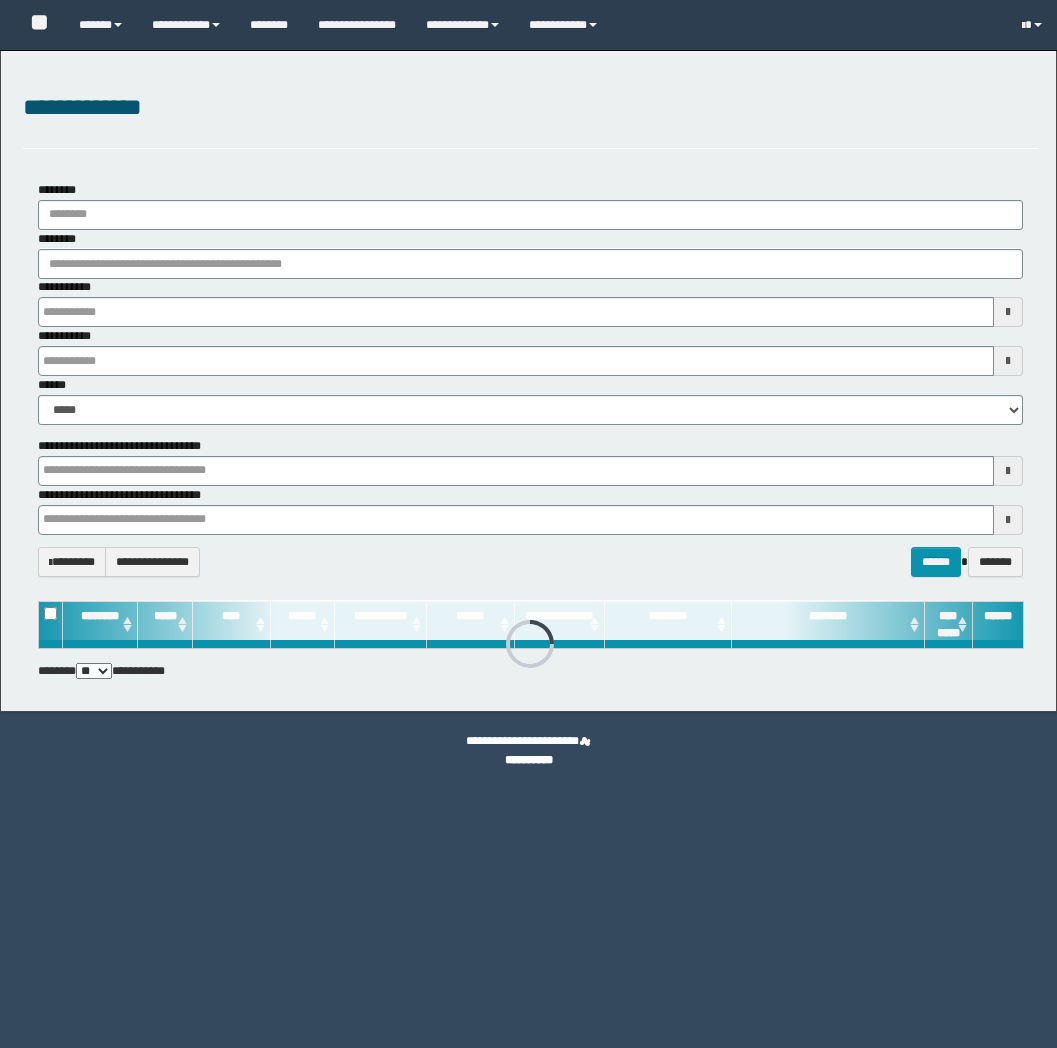 type on "**********" 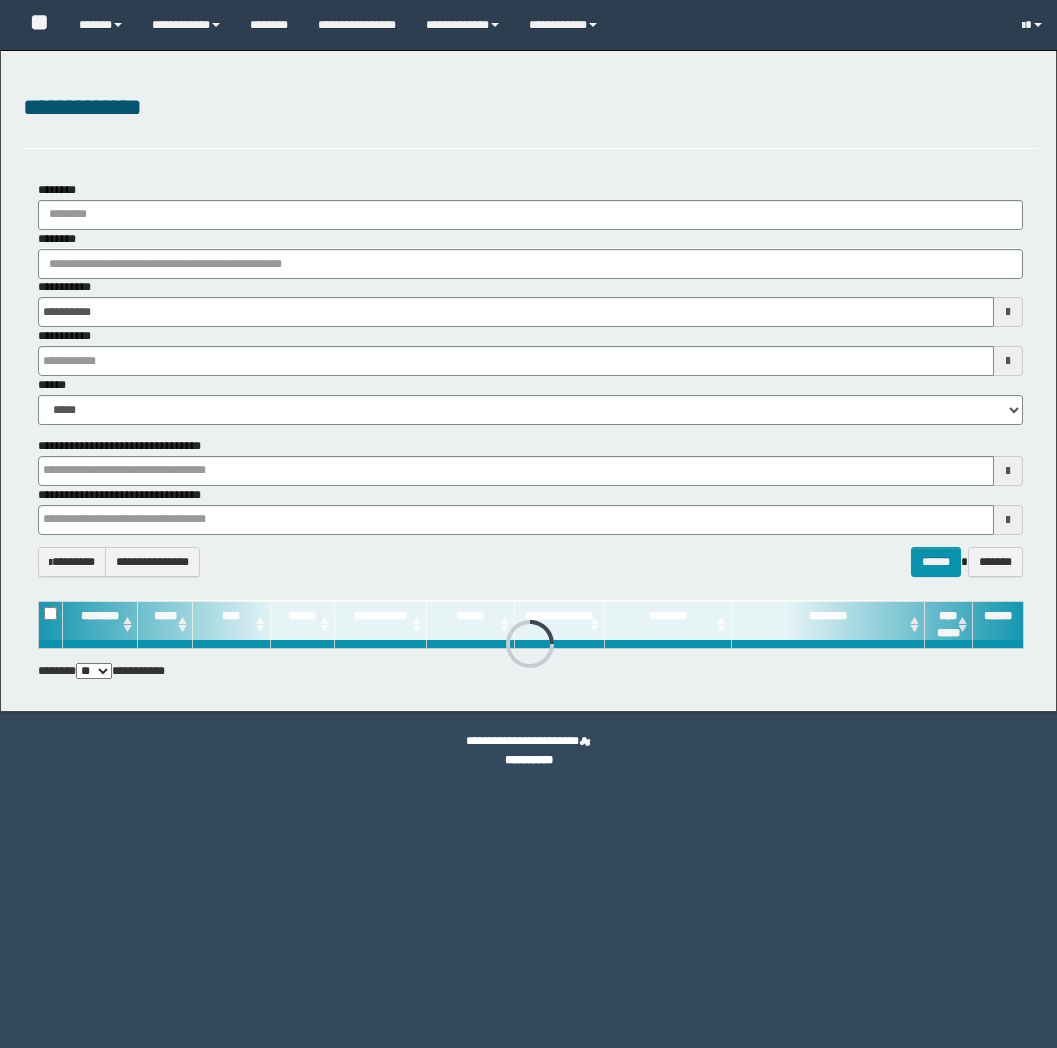 type on "**********" 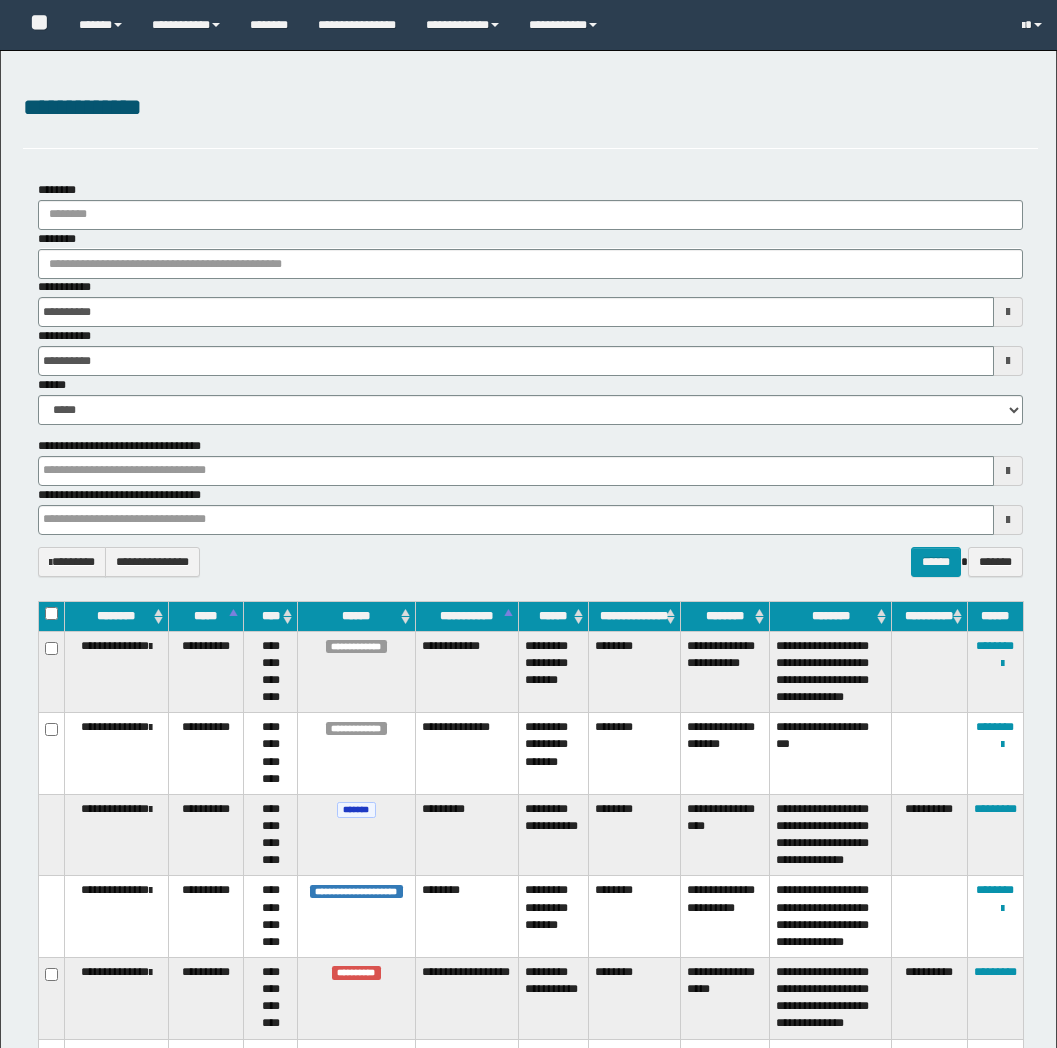 type 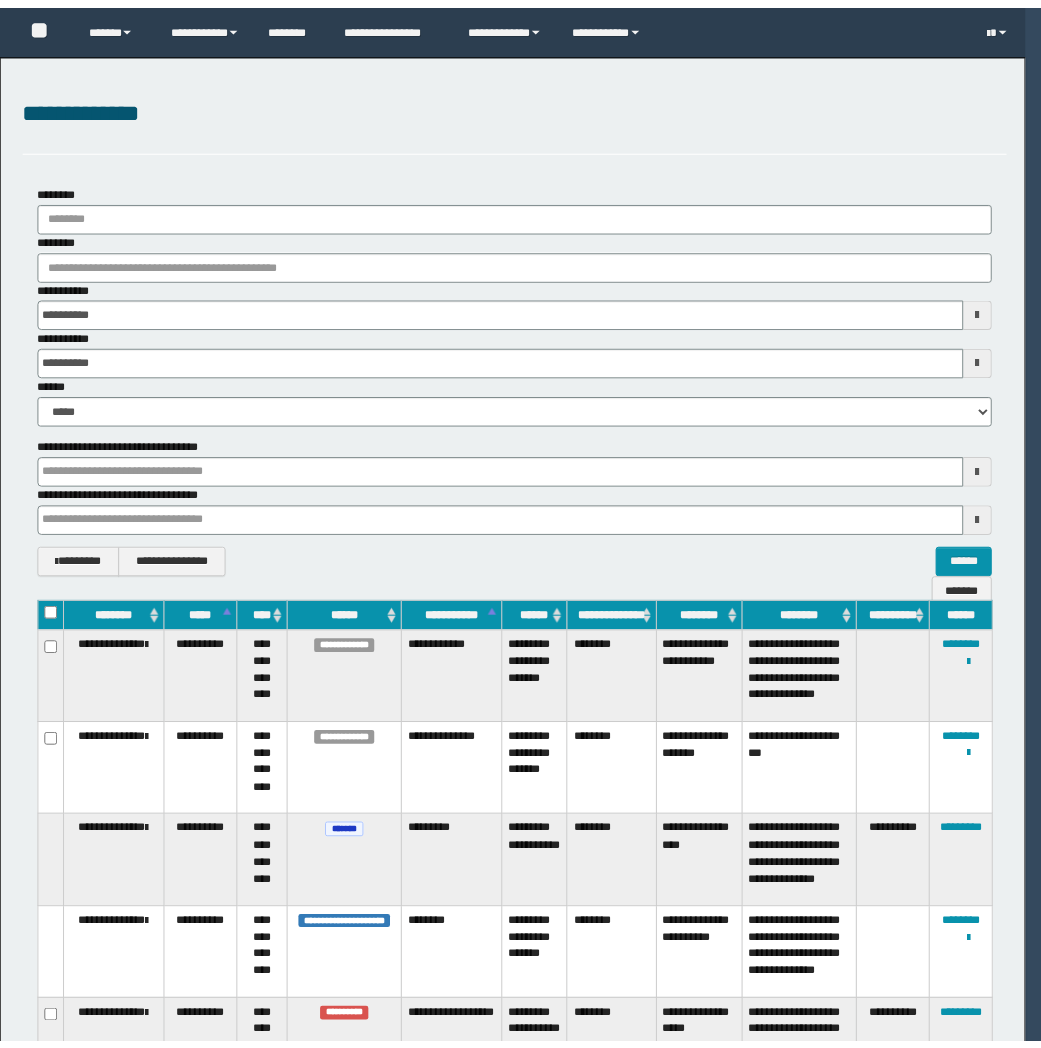 scroll, scrollTop: 0, scrollLeft: 0, axis: both 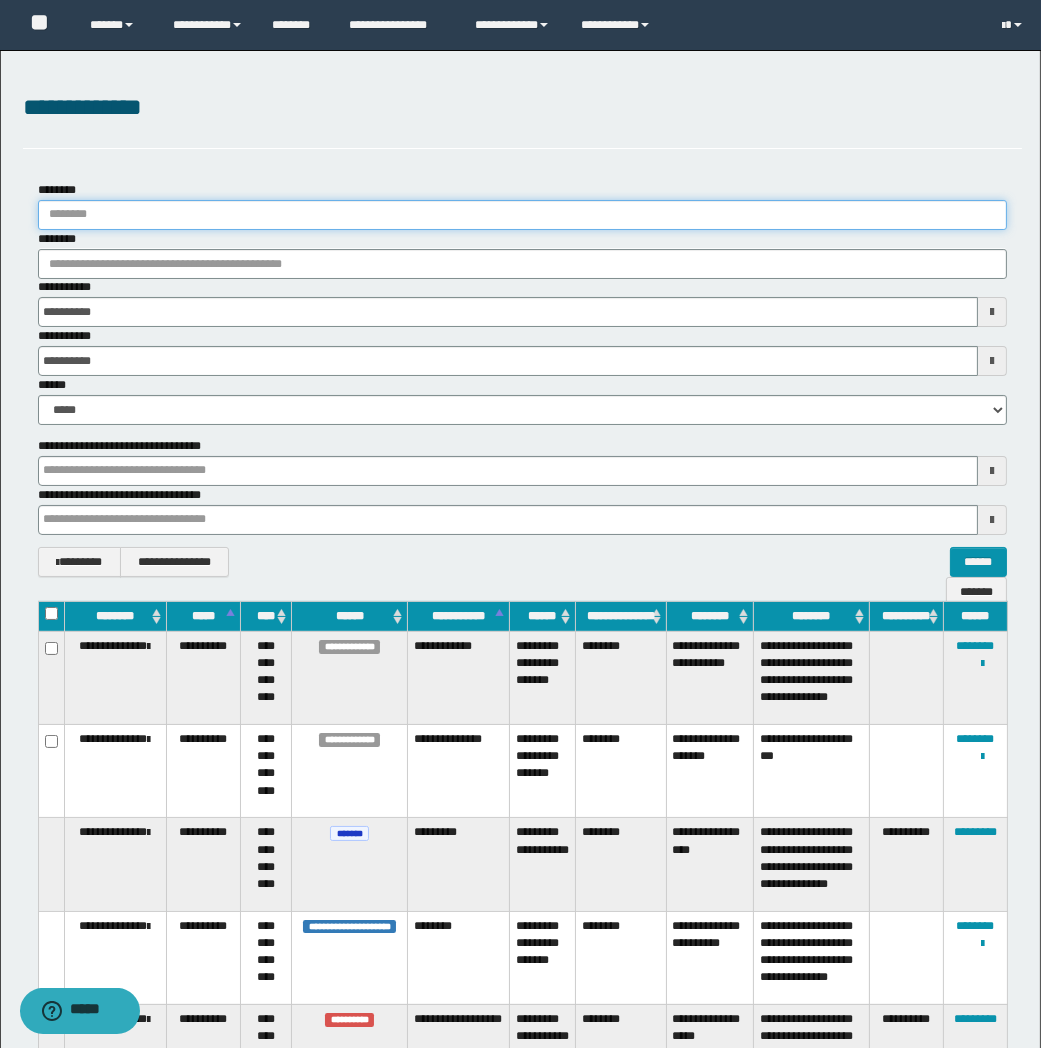 click on "********" at bounding box center (522, 215) 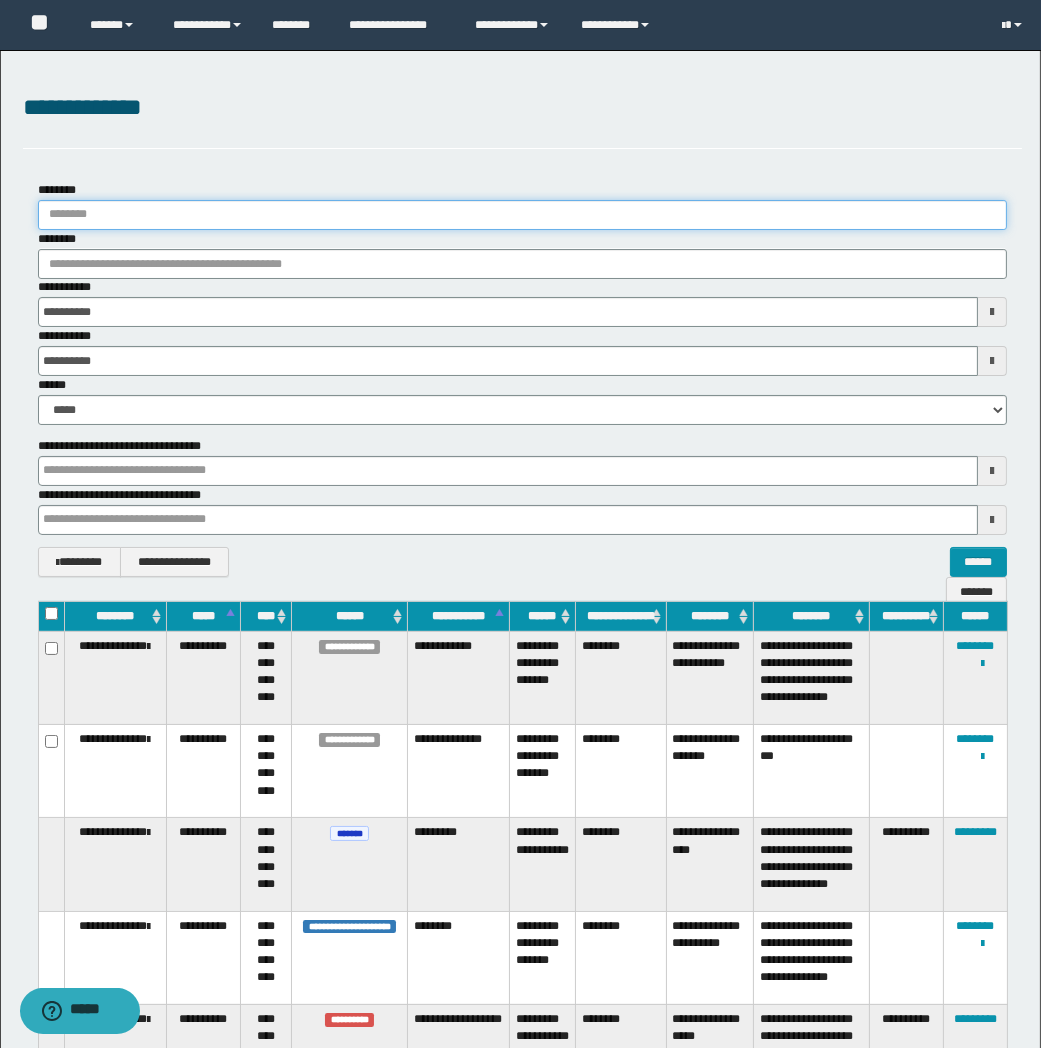 type on "*" 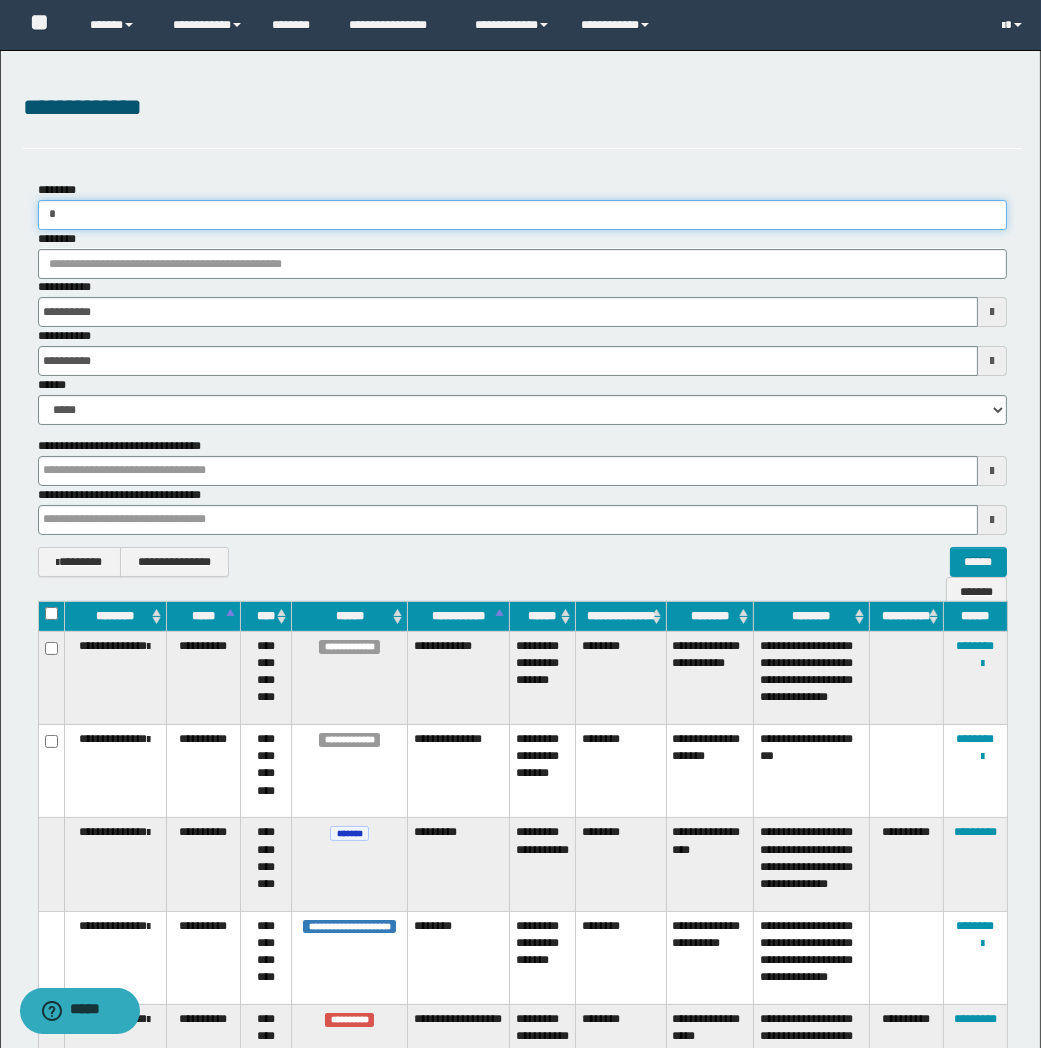 type 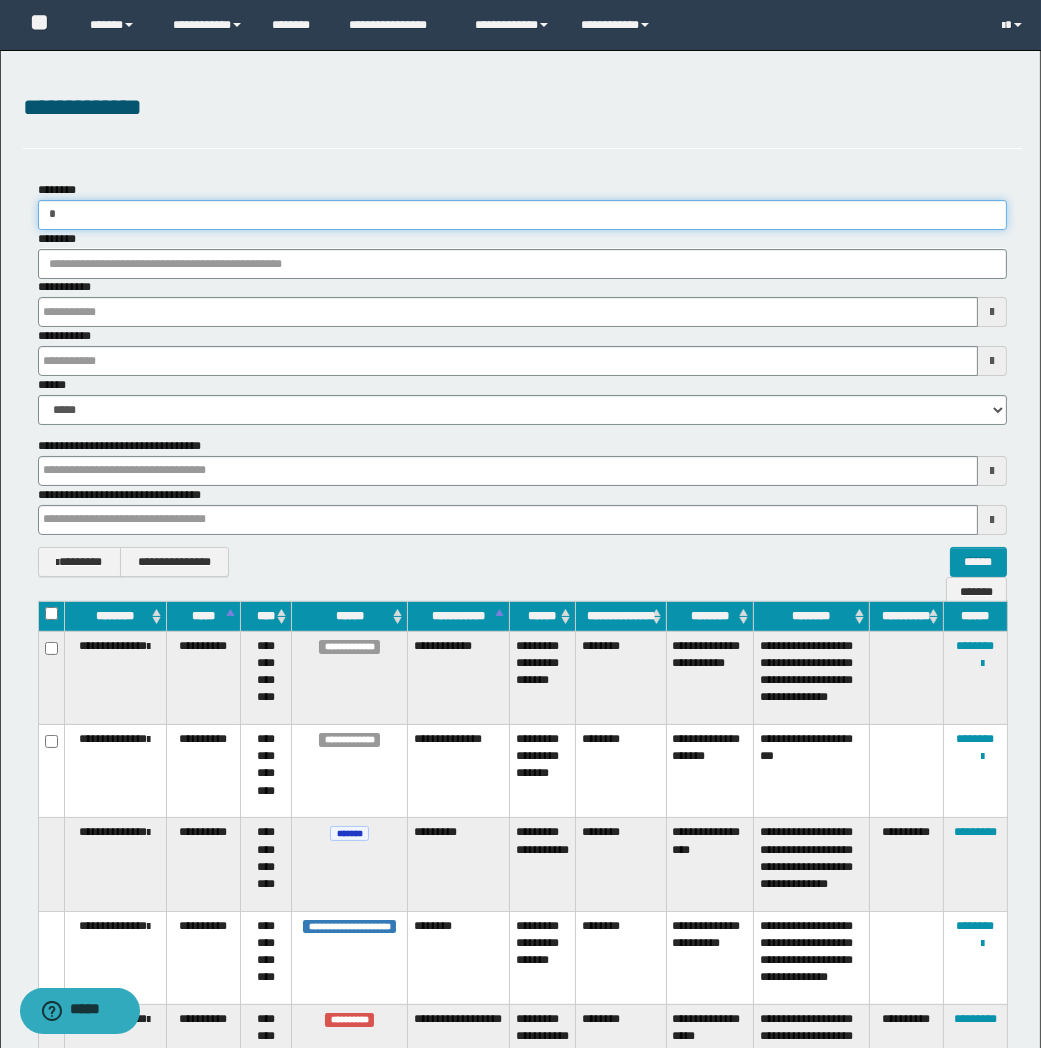 type on "**" 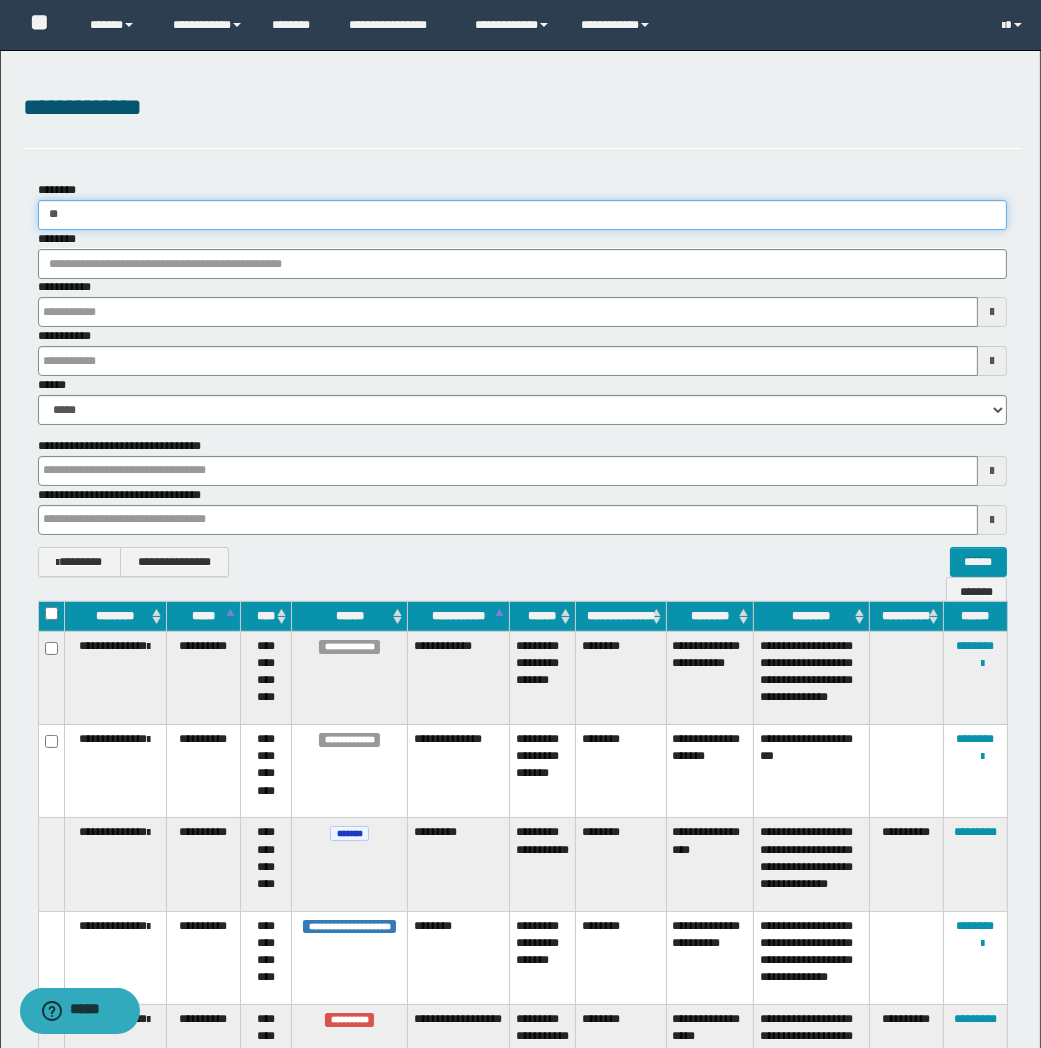 type 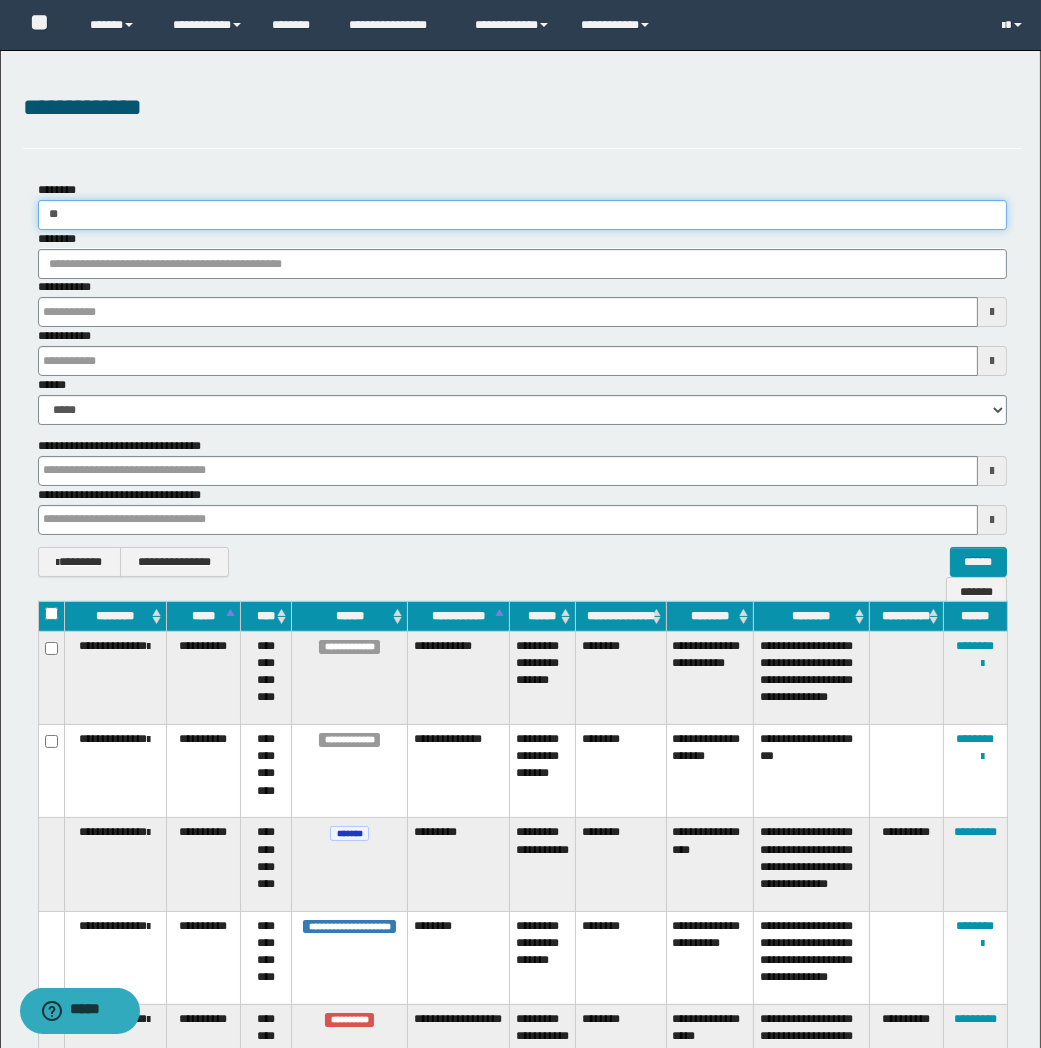 type 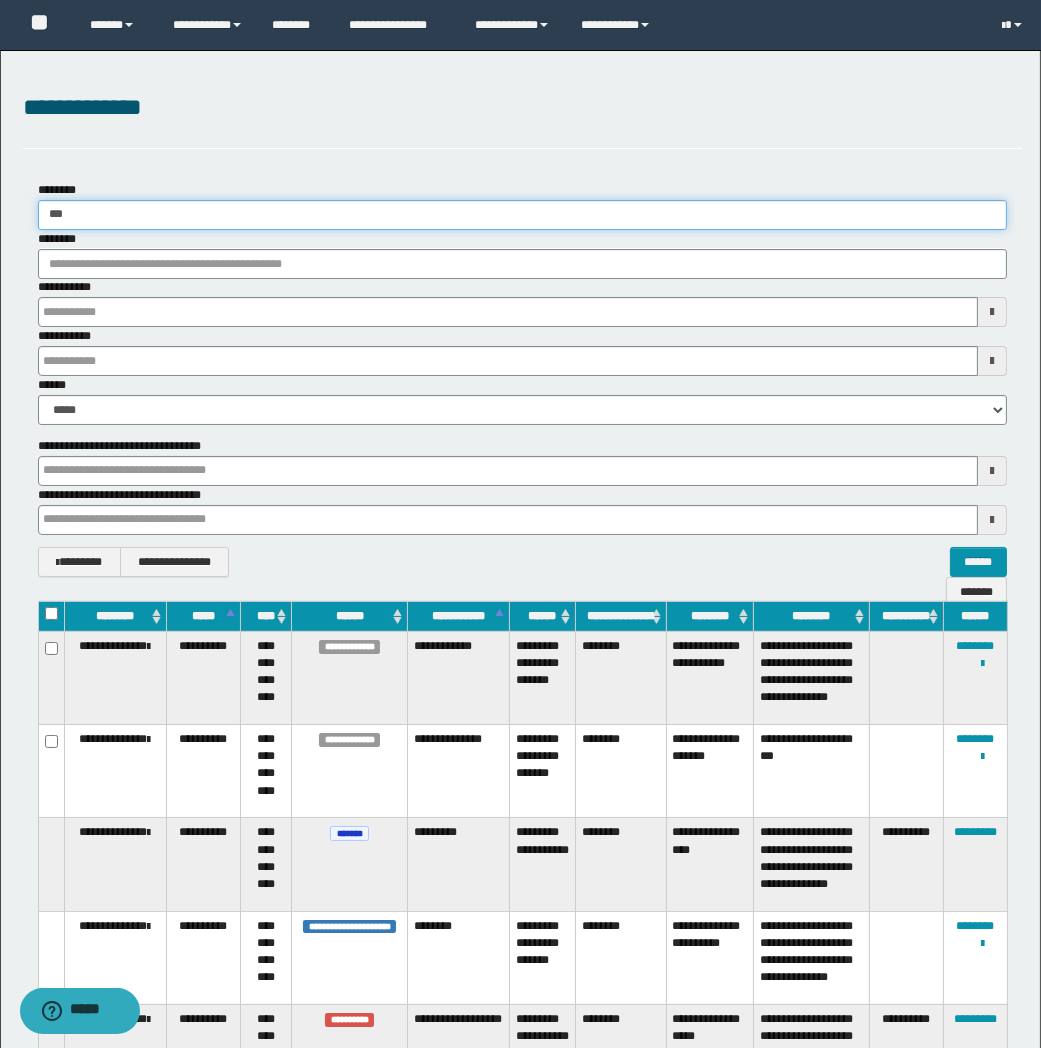 type 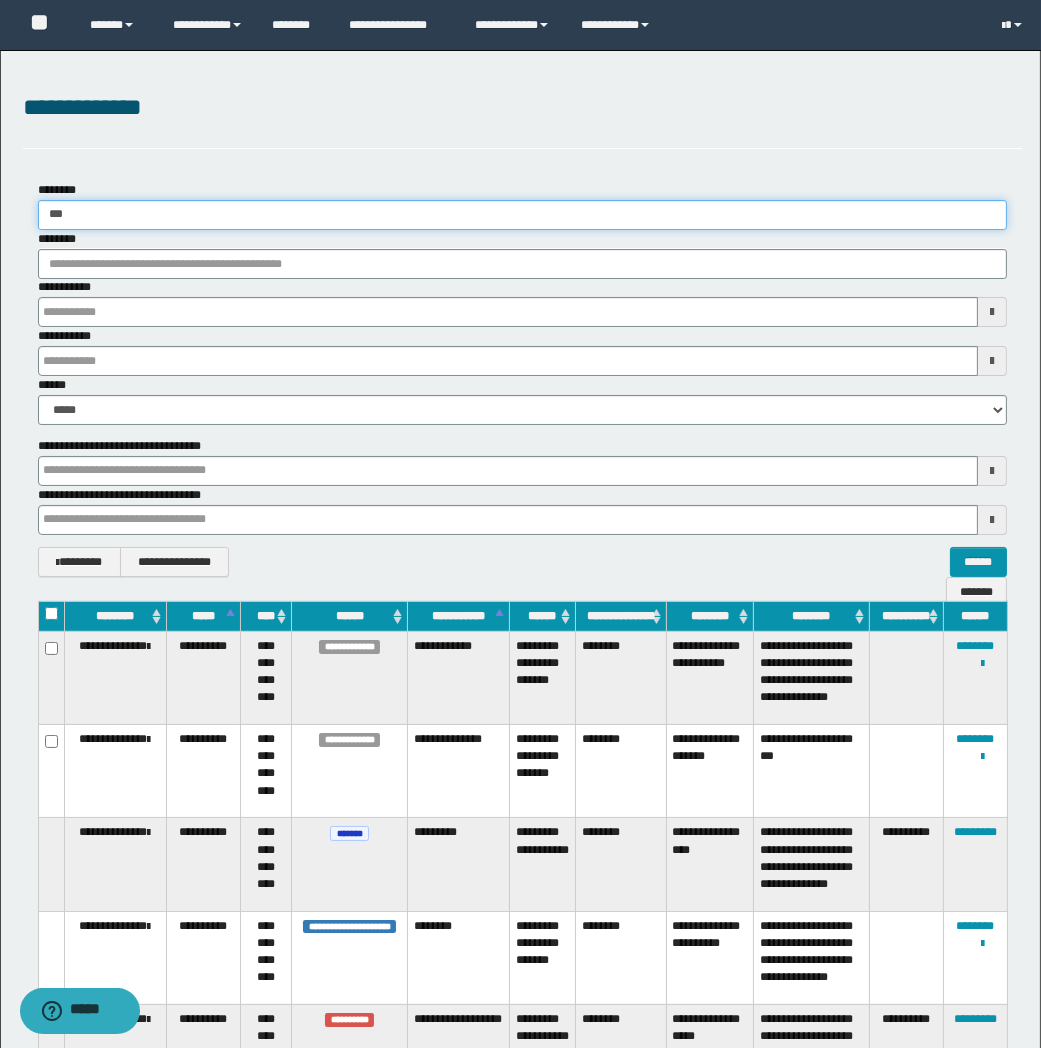 type 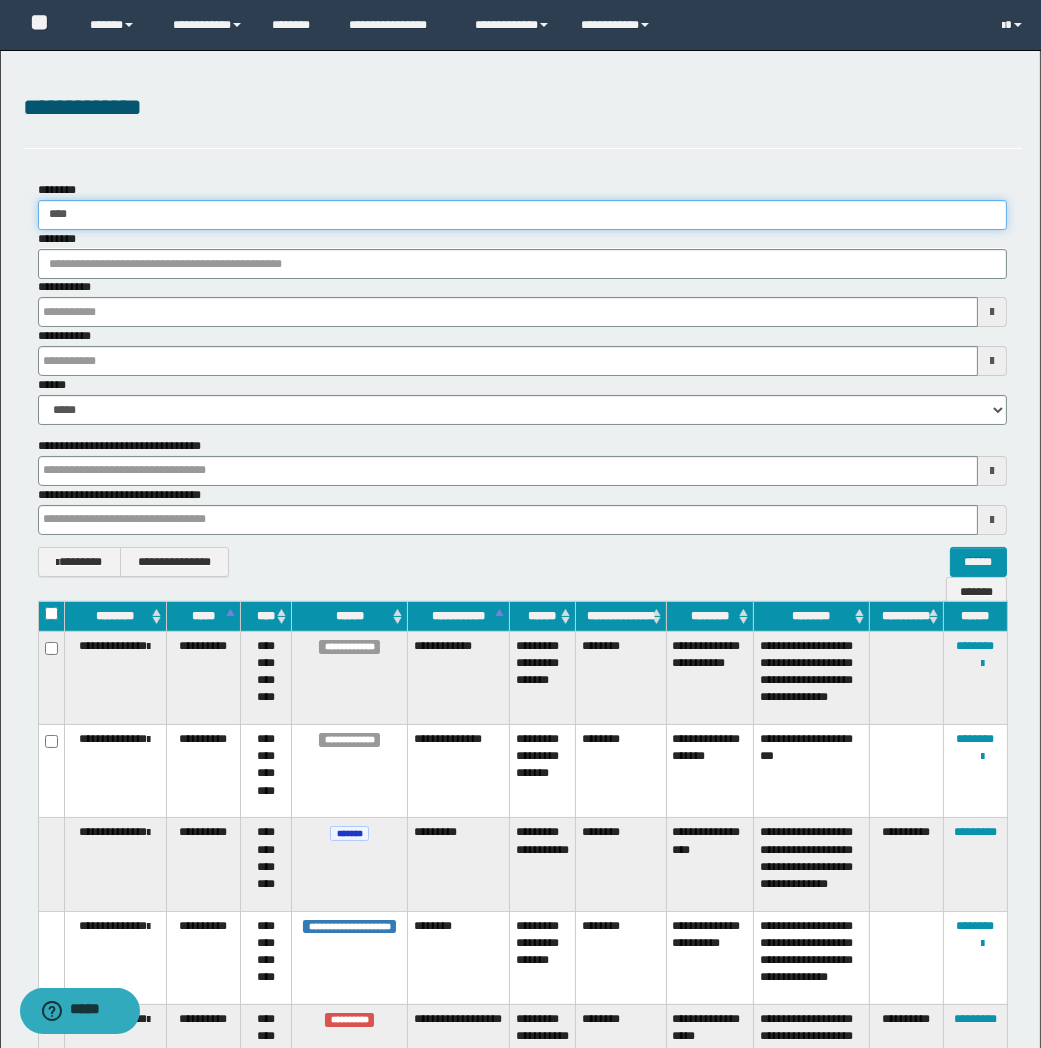 type 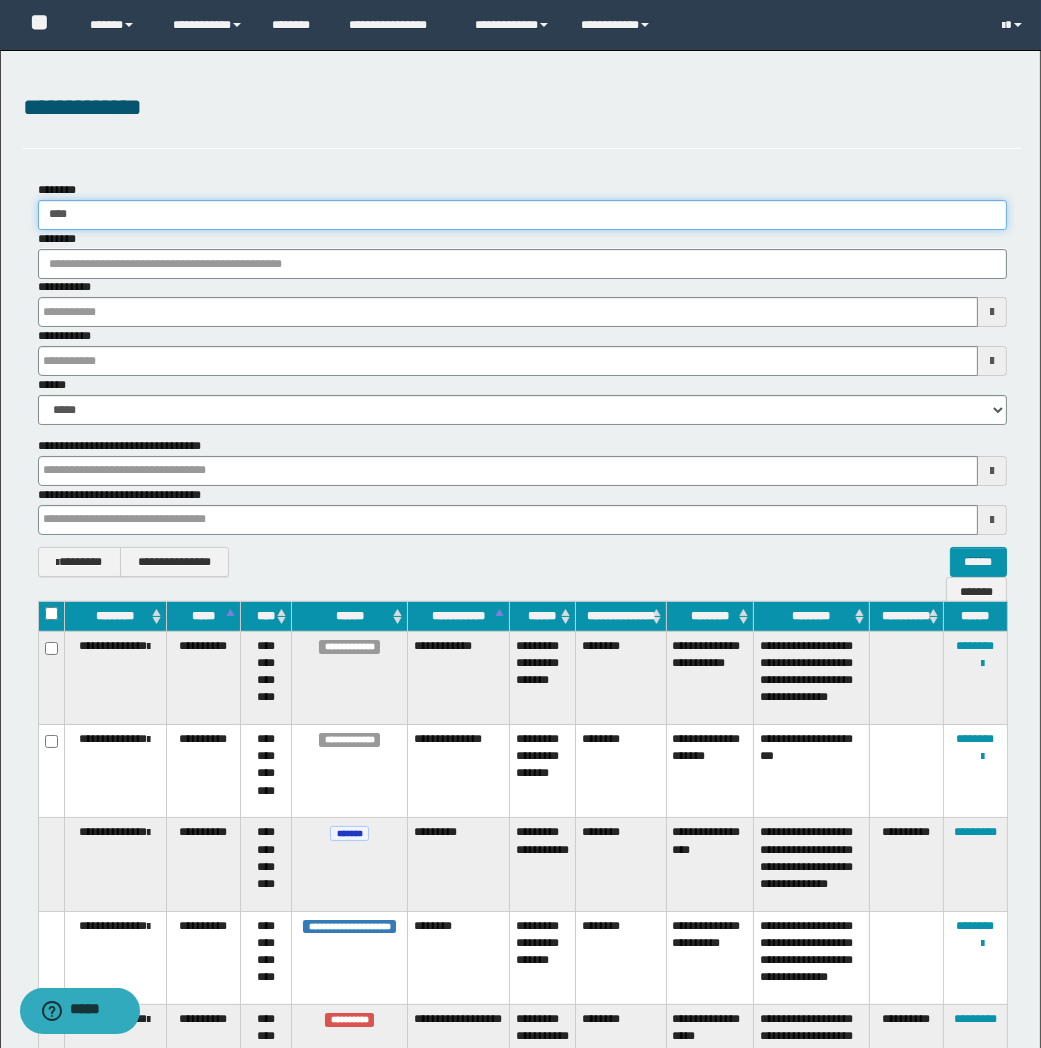 type 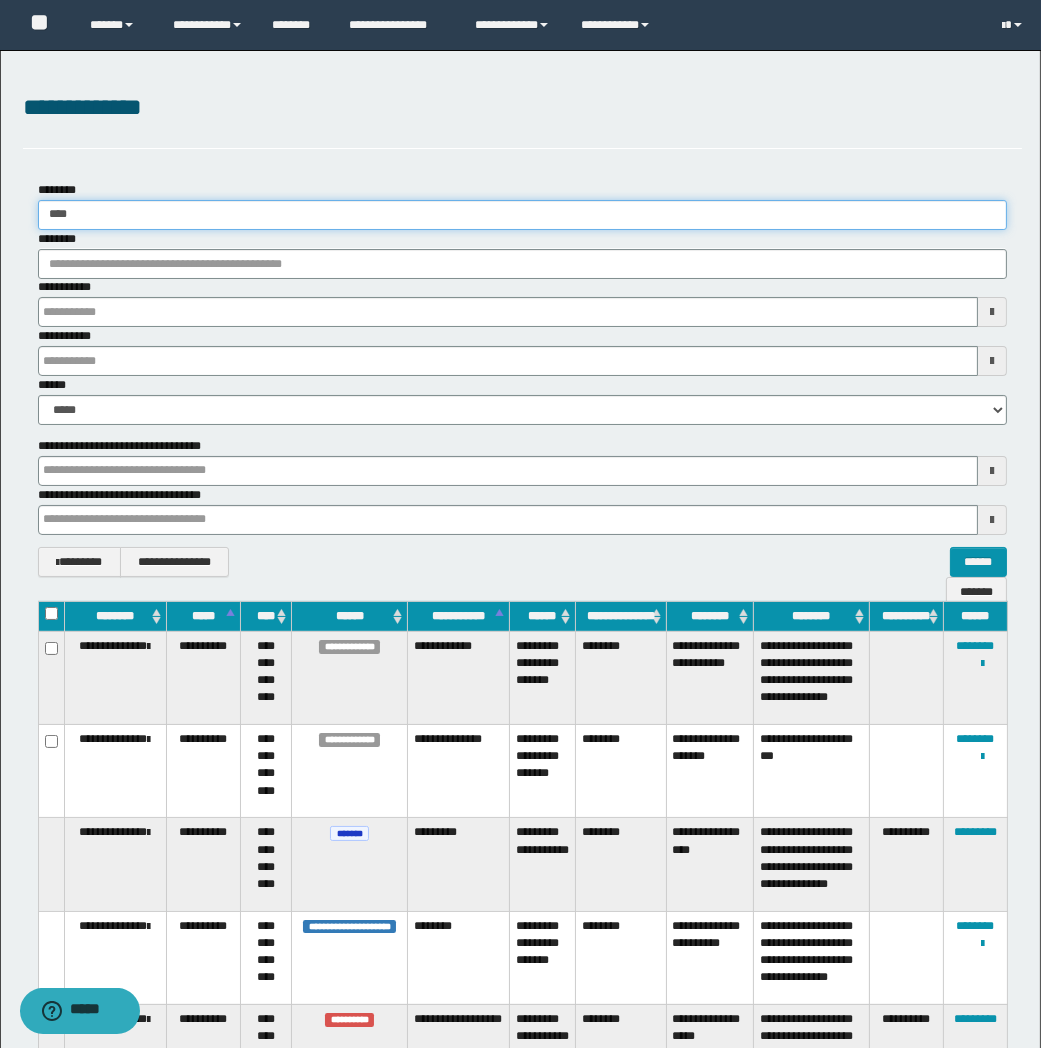 type 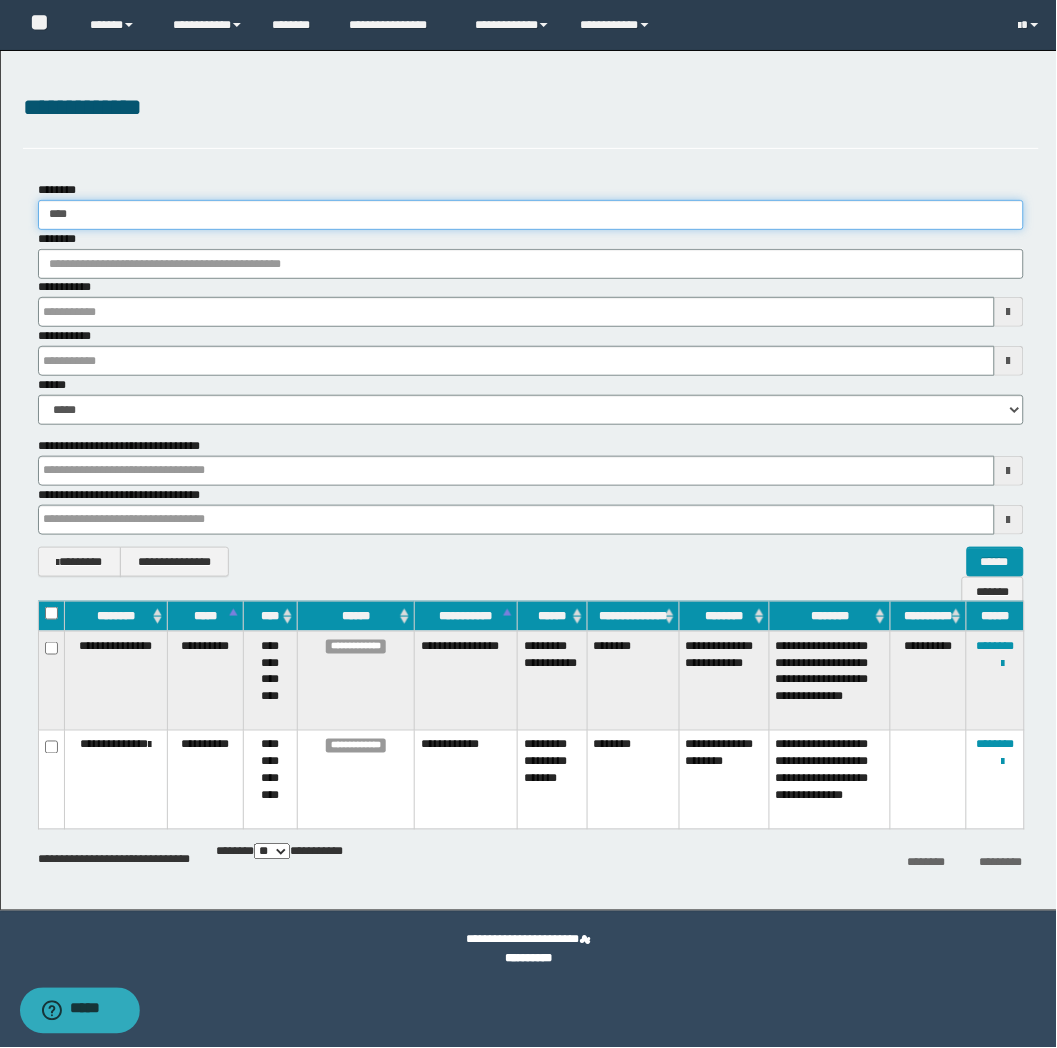 type 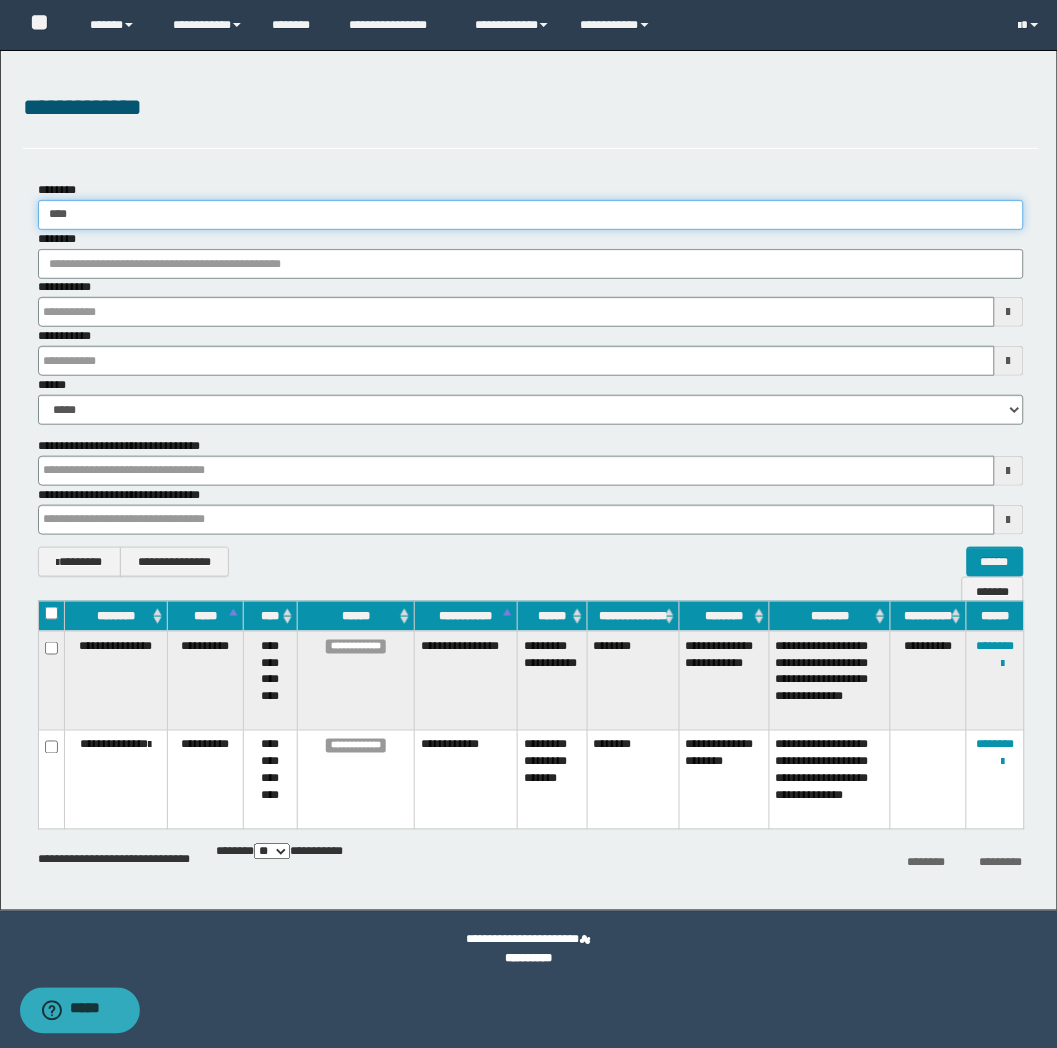 type 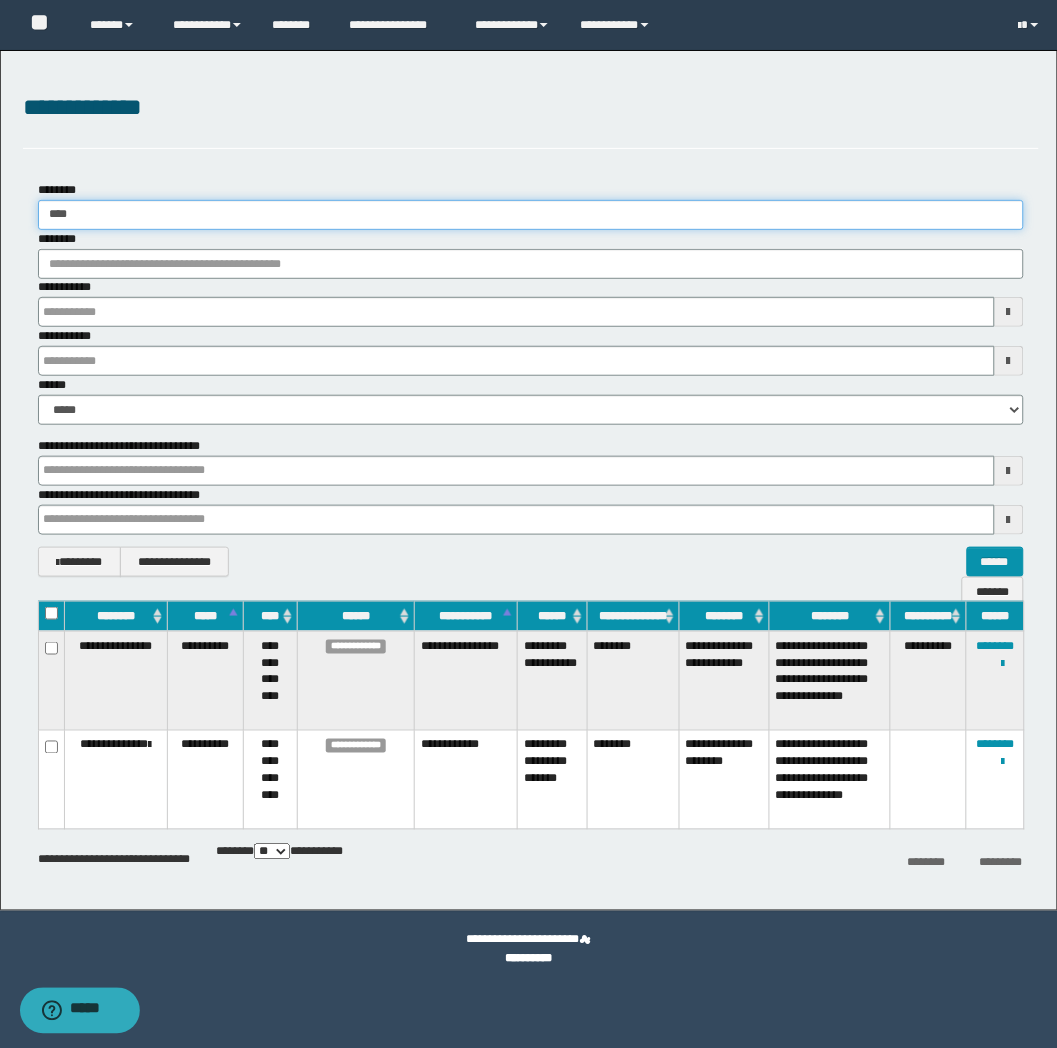 type 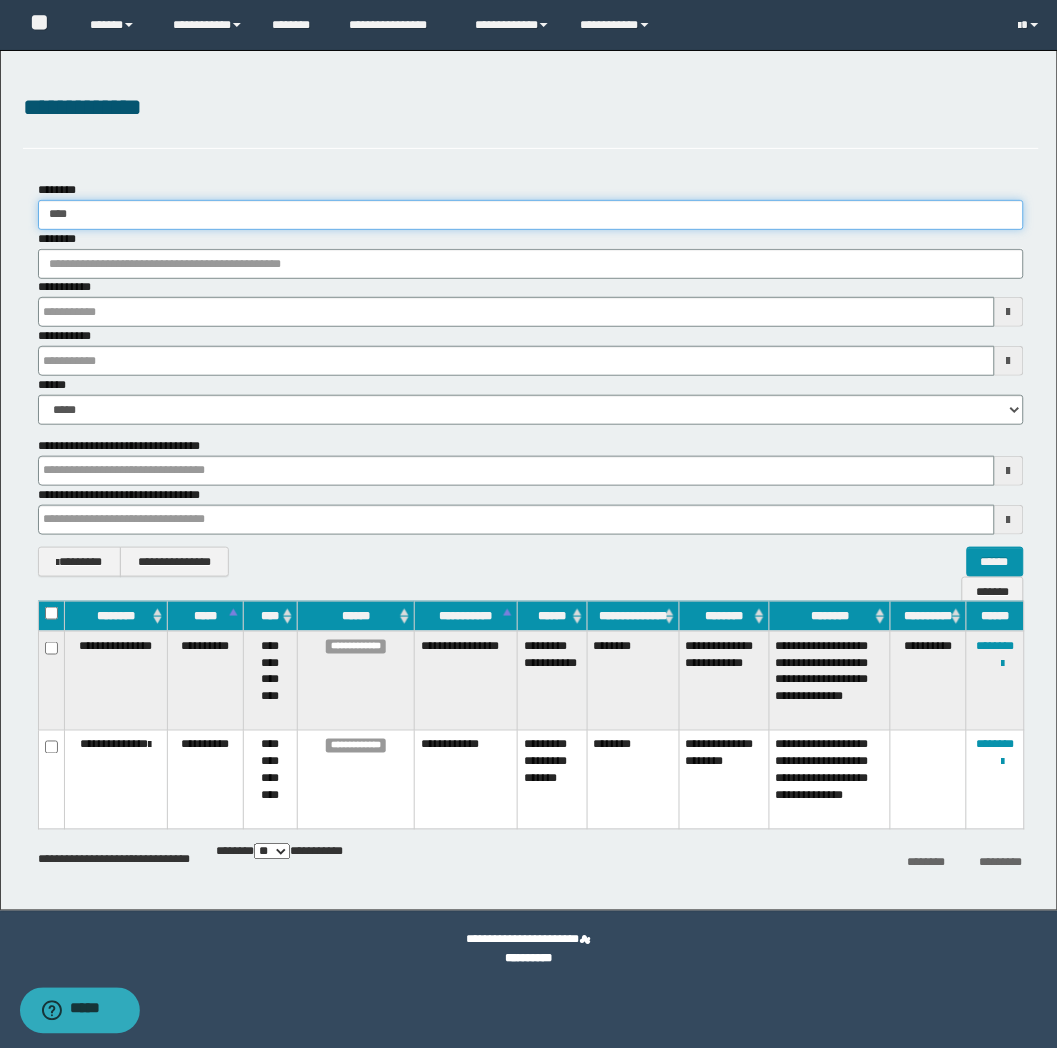 type 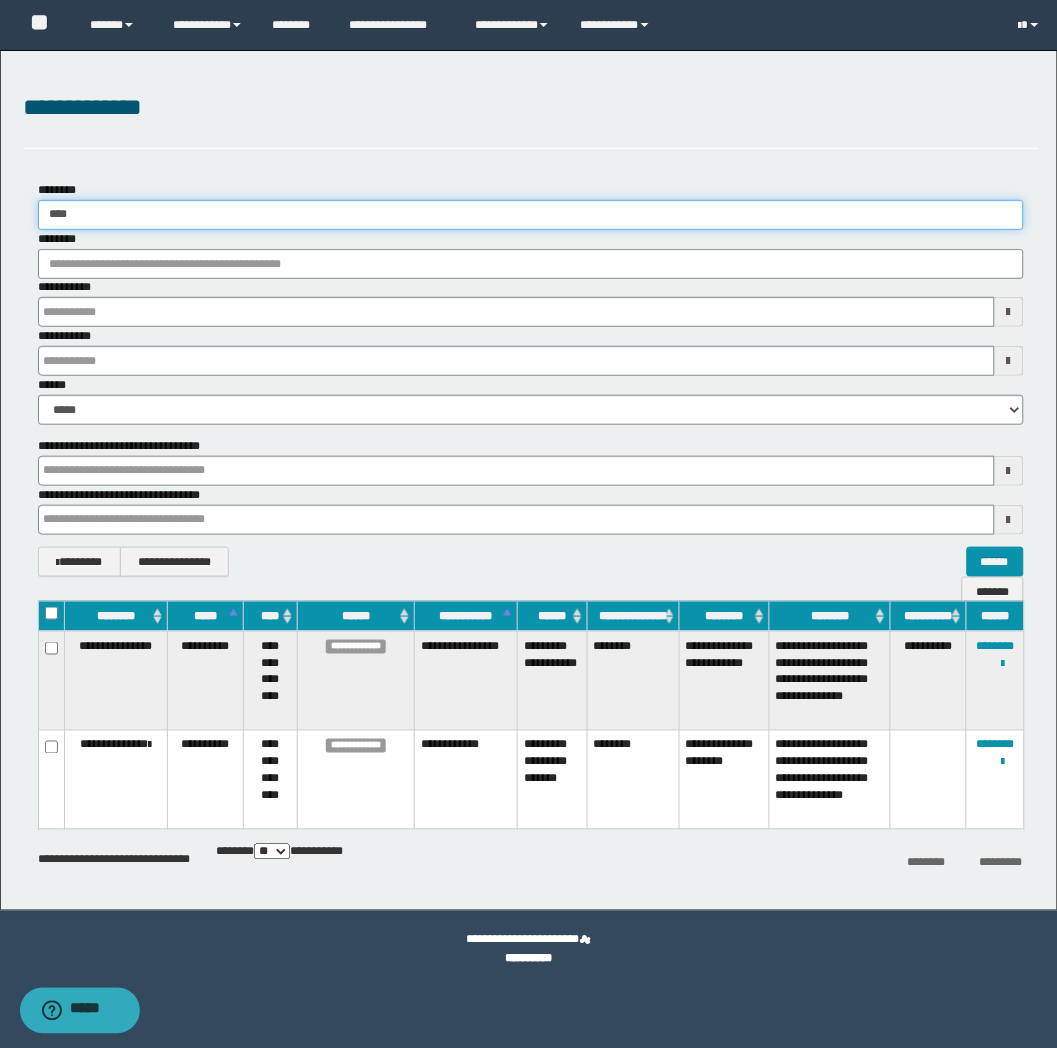 type 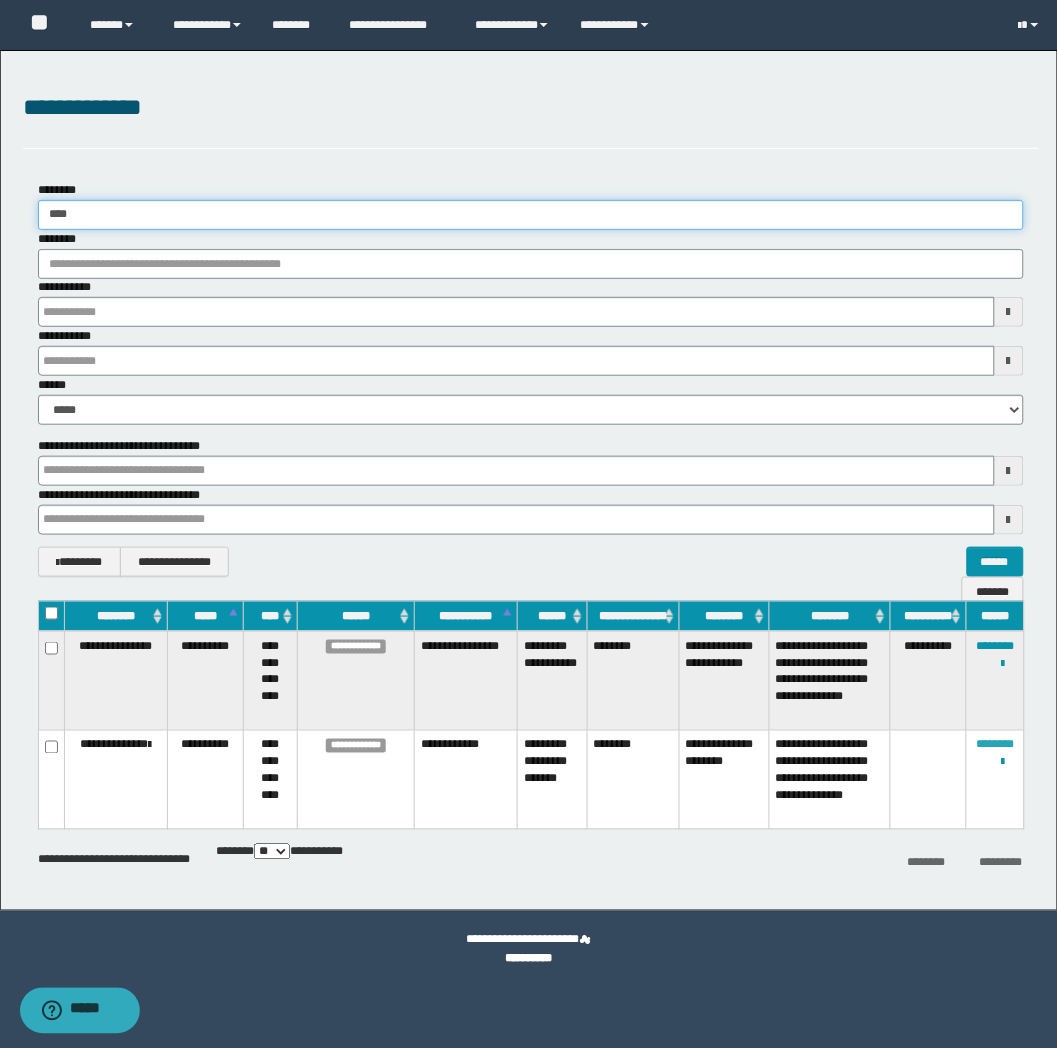type on "****" 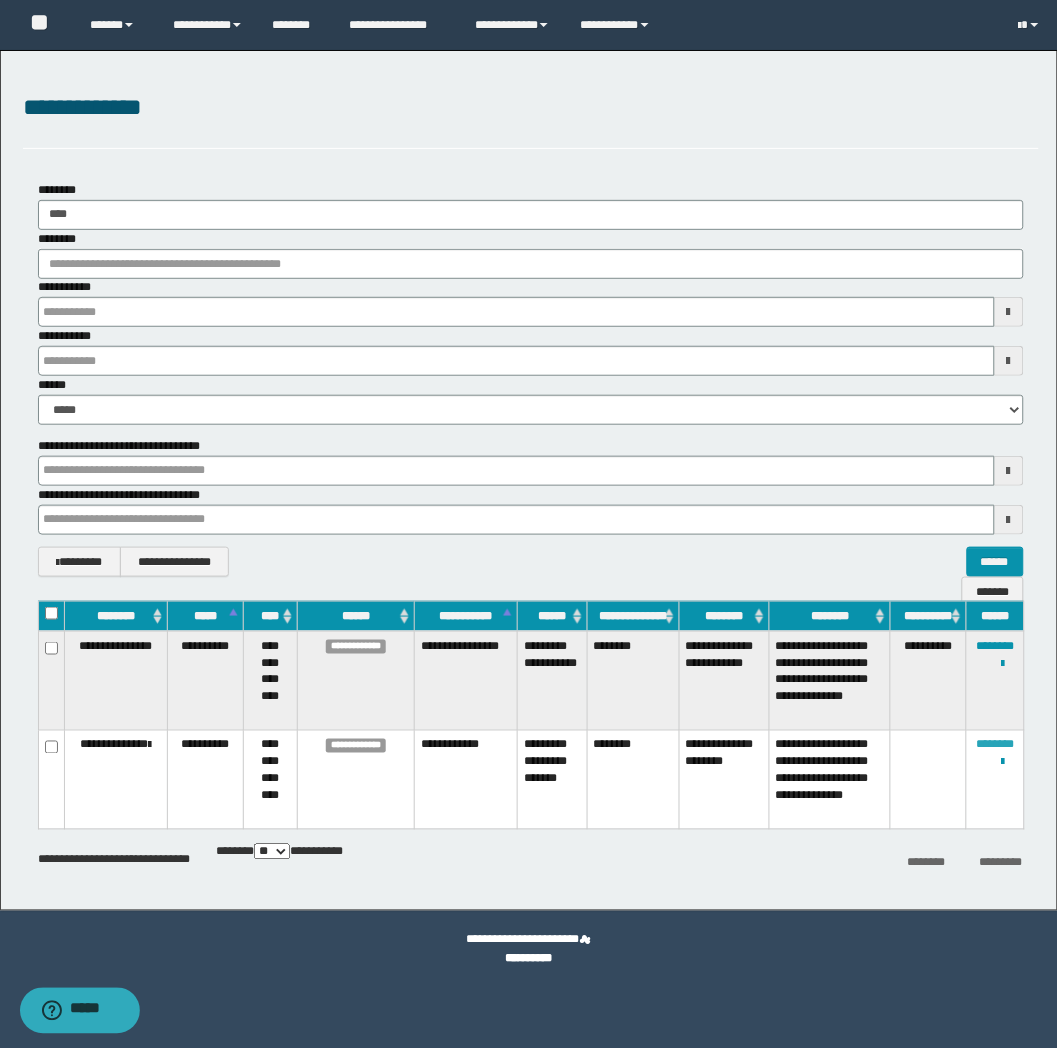 click on "********" at bounding box center (995, 745) 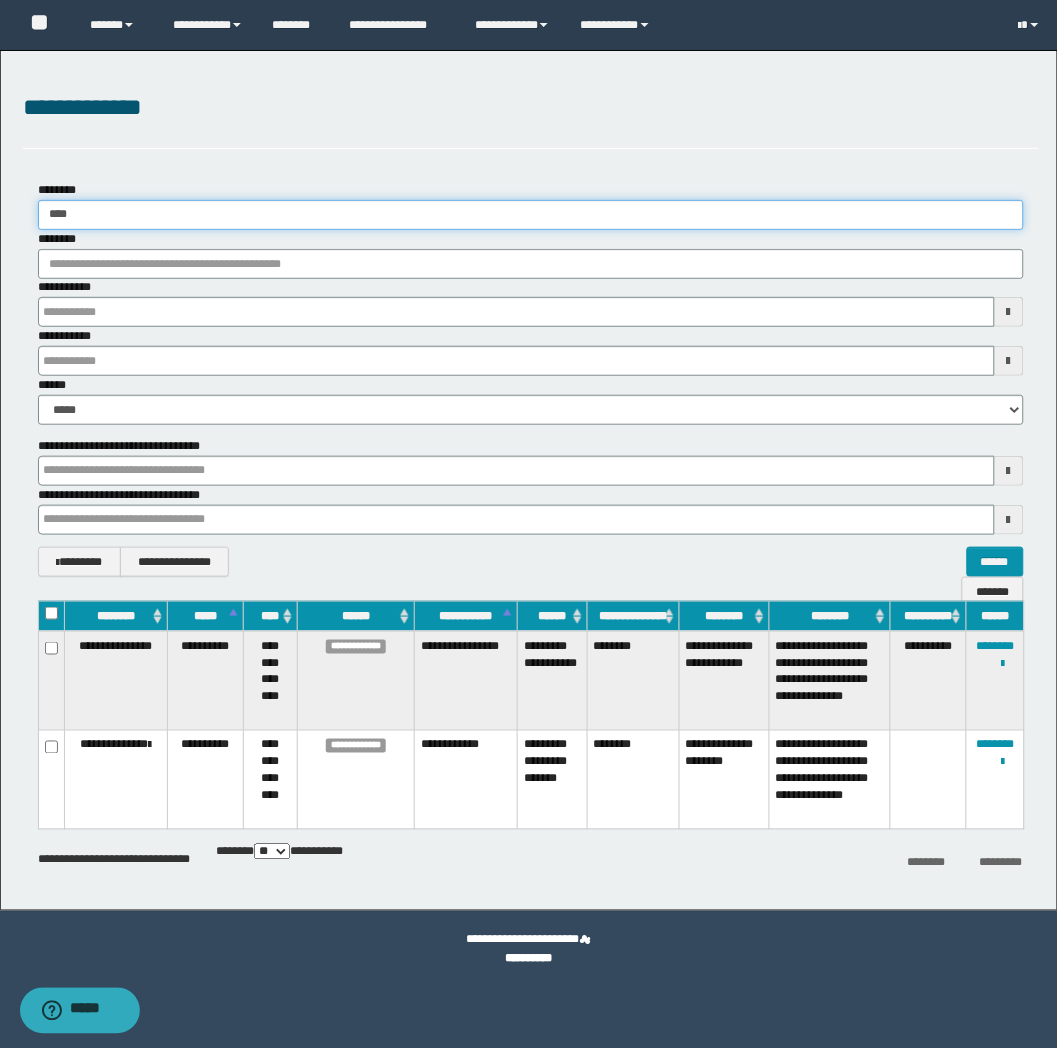 type 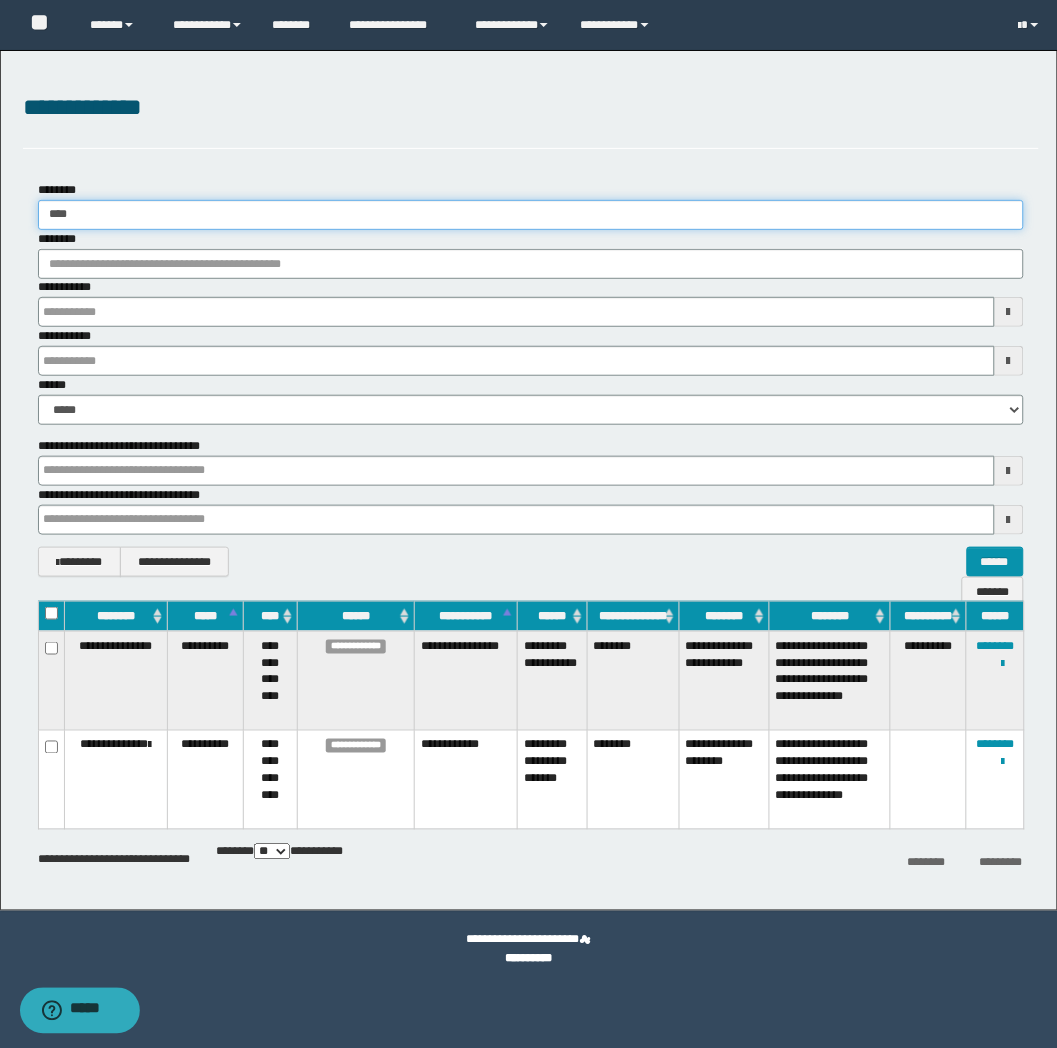 type 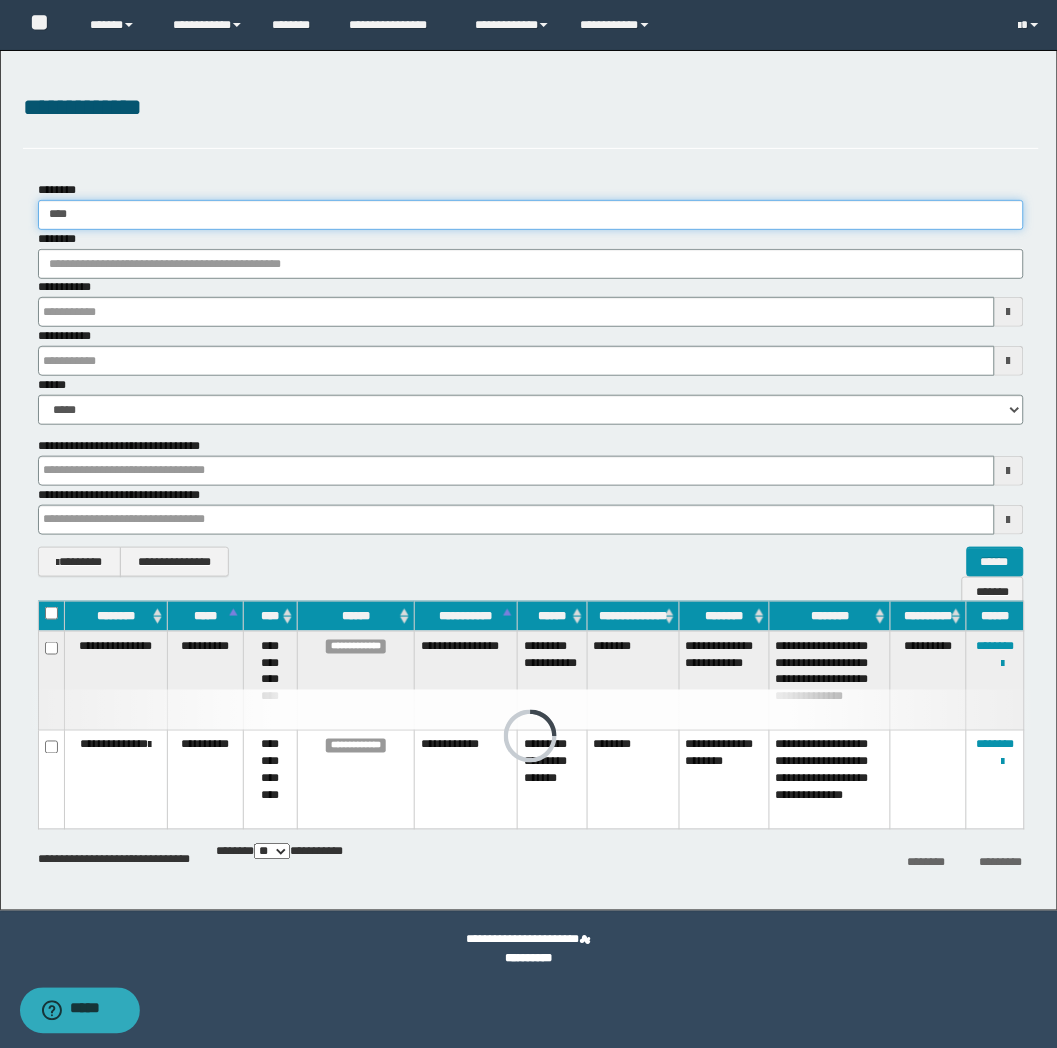 drag, startPoint x: 84, startPoint y: 214, endPoint x: 36, endPoint y: 217, distance: 48.09366 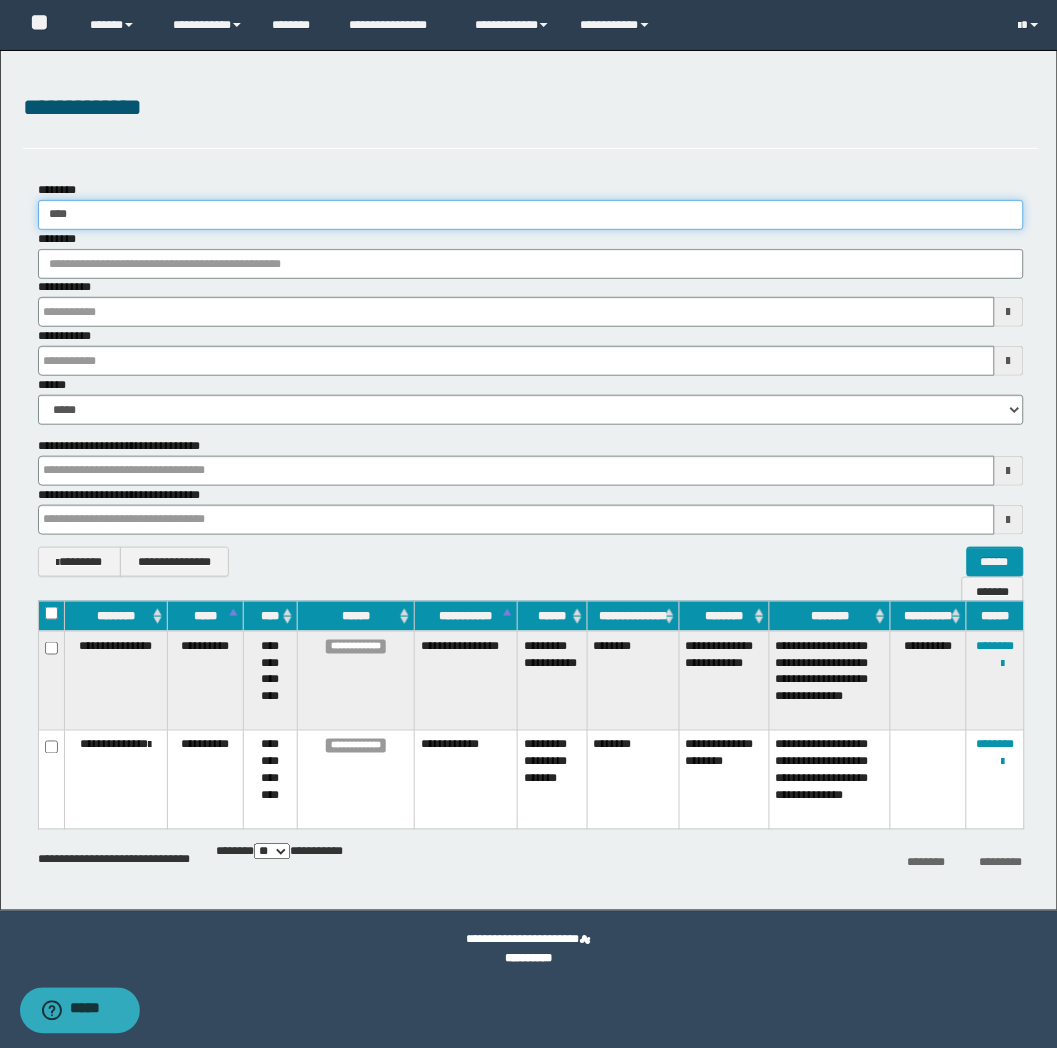 type on "*" 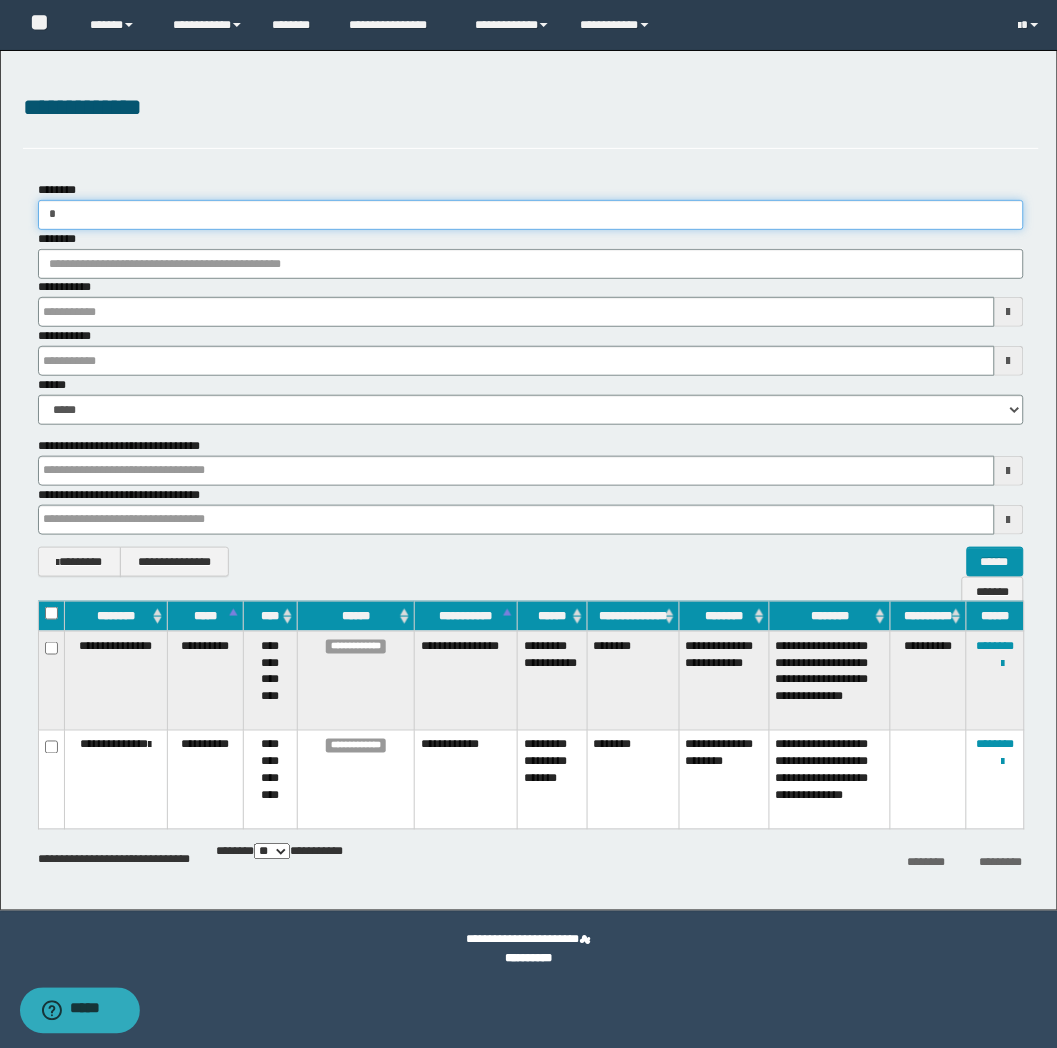 type 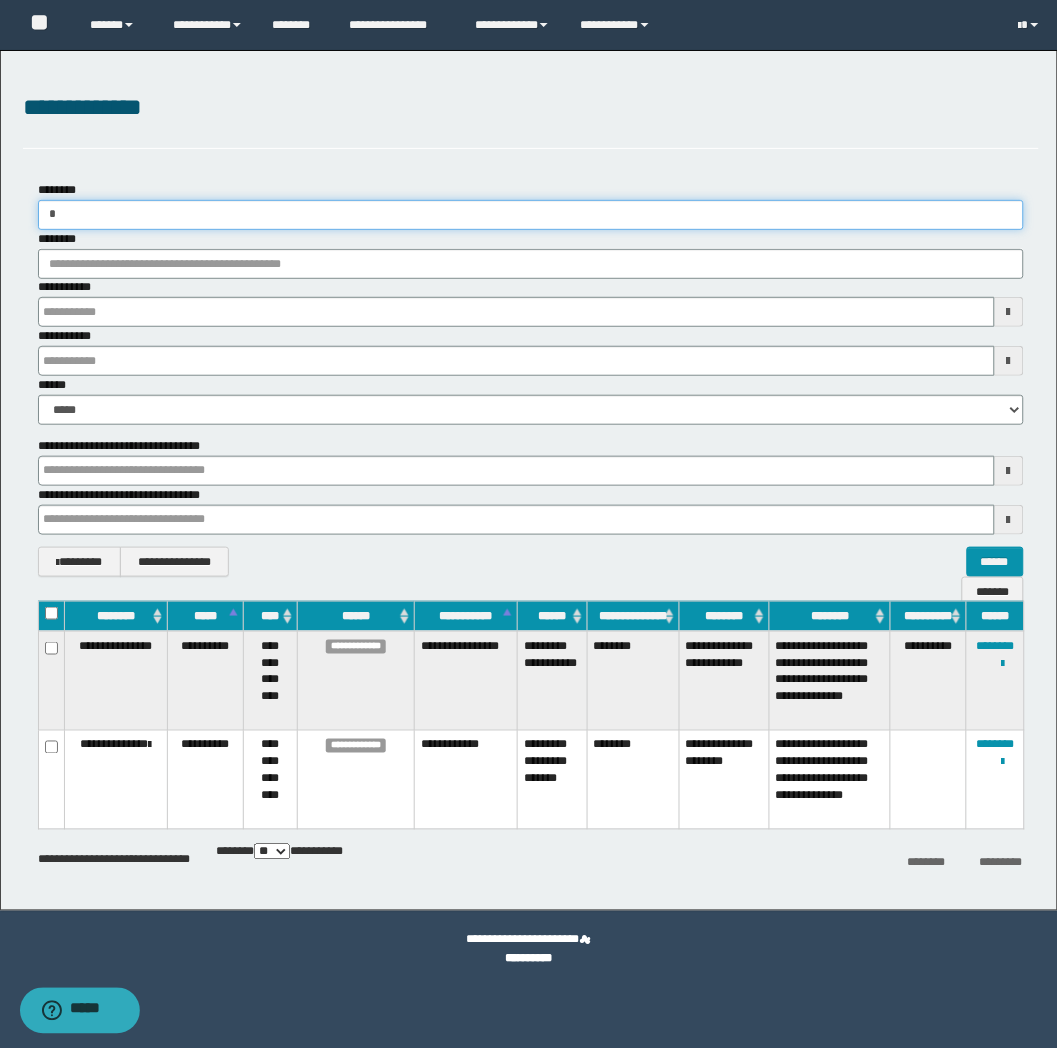 type 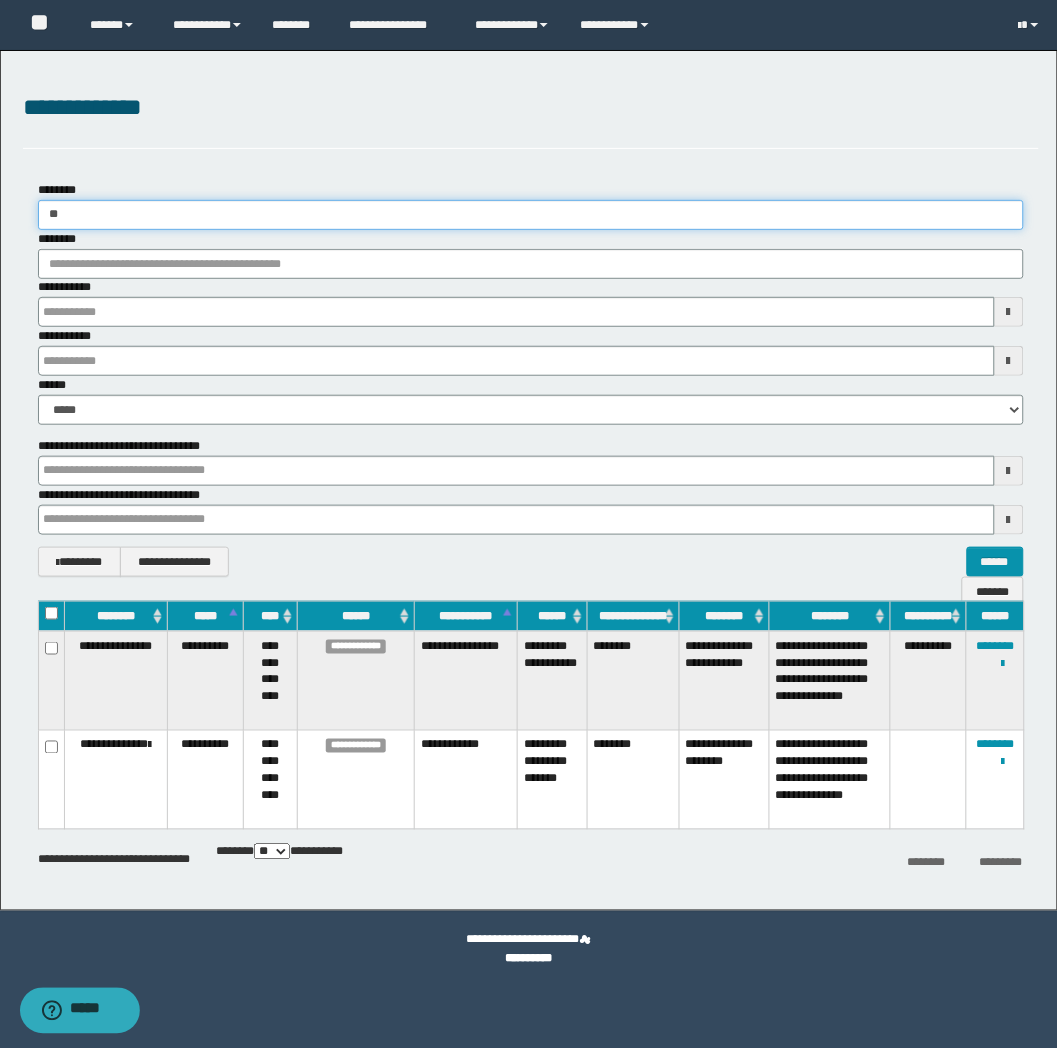 type 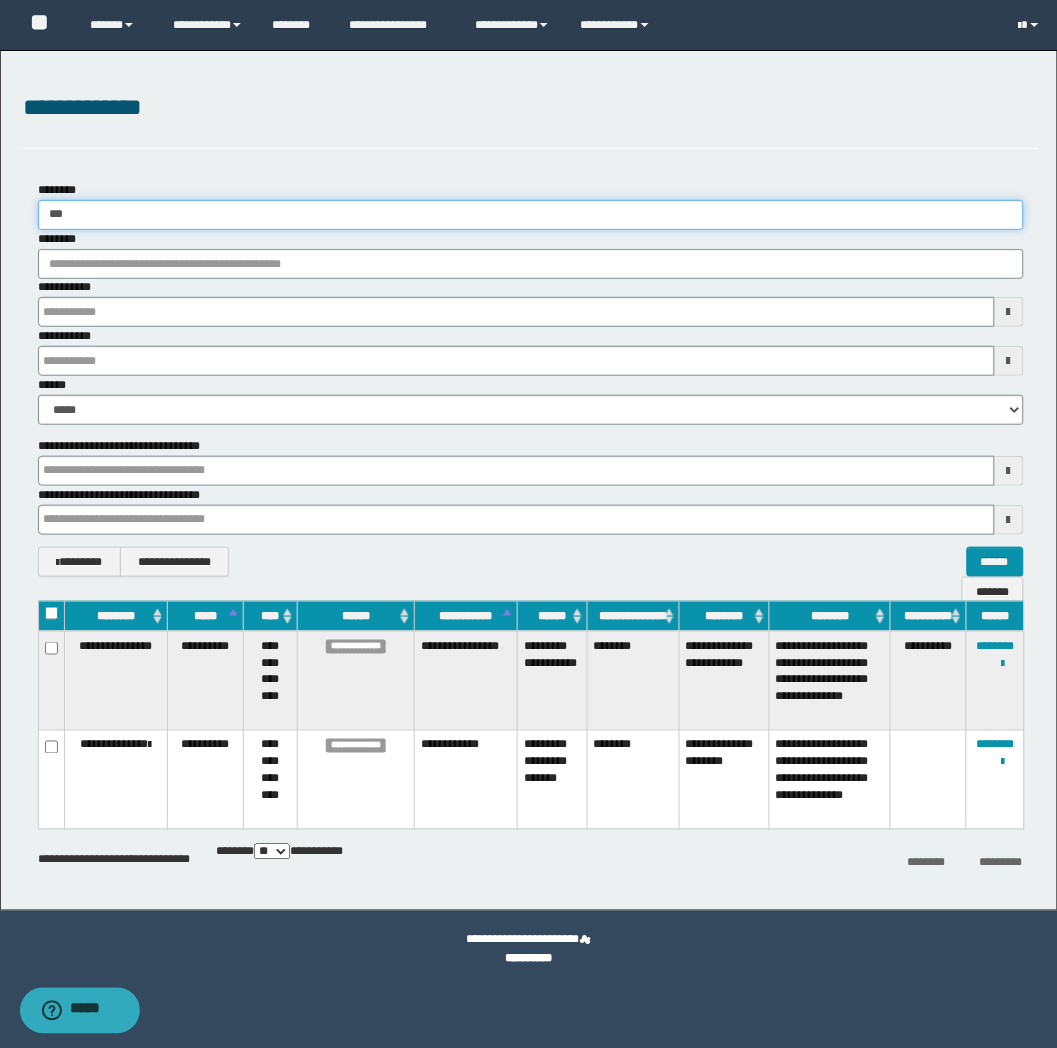 type 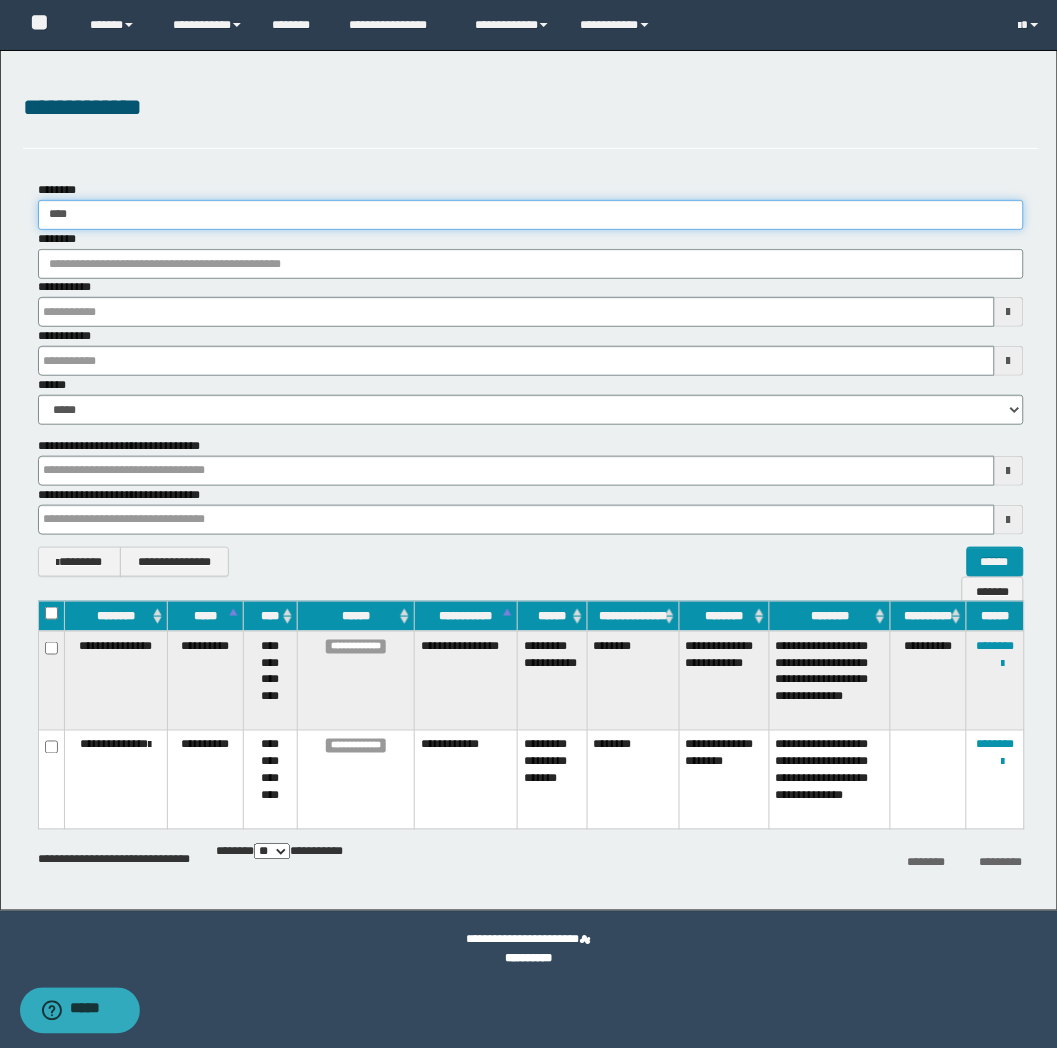 type 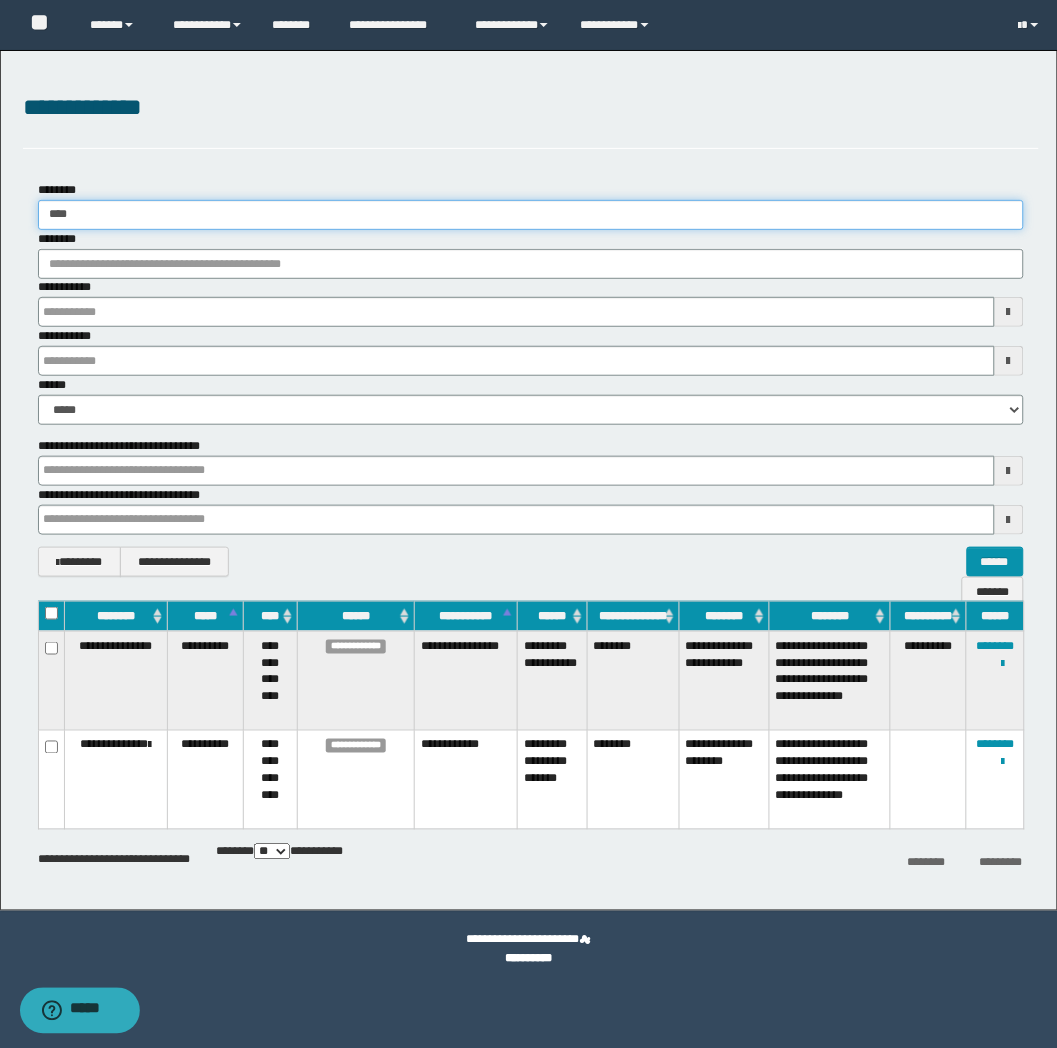 type 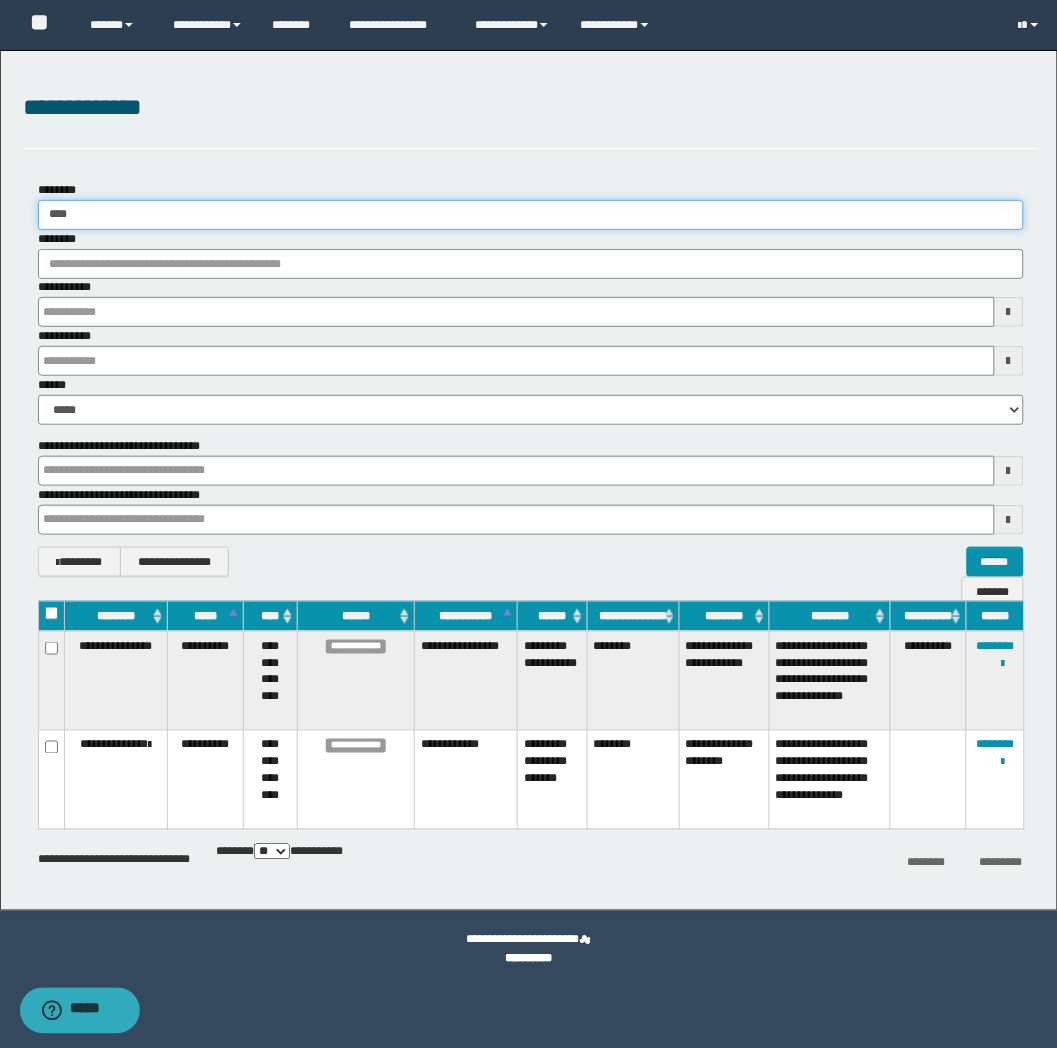 type 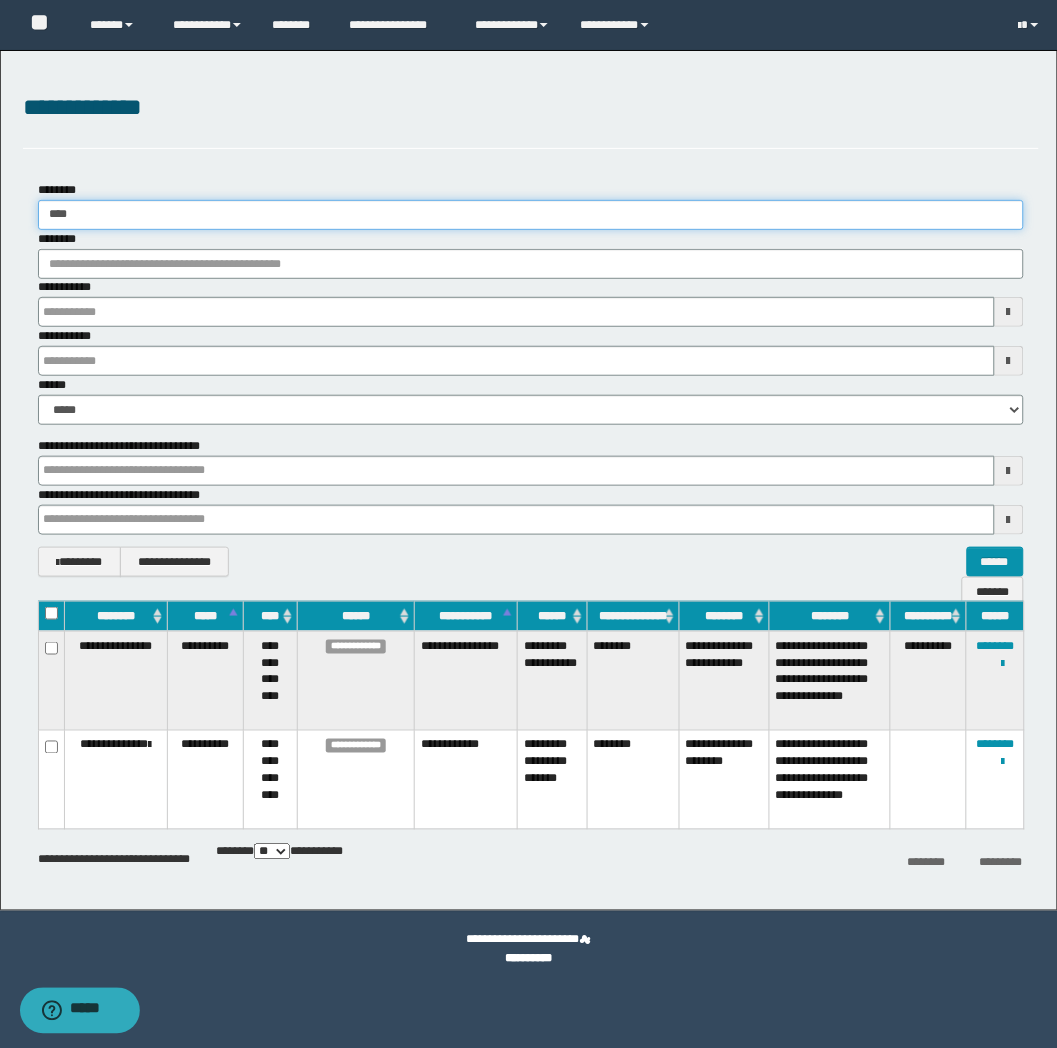 type 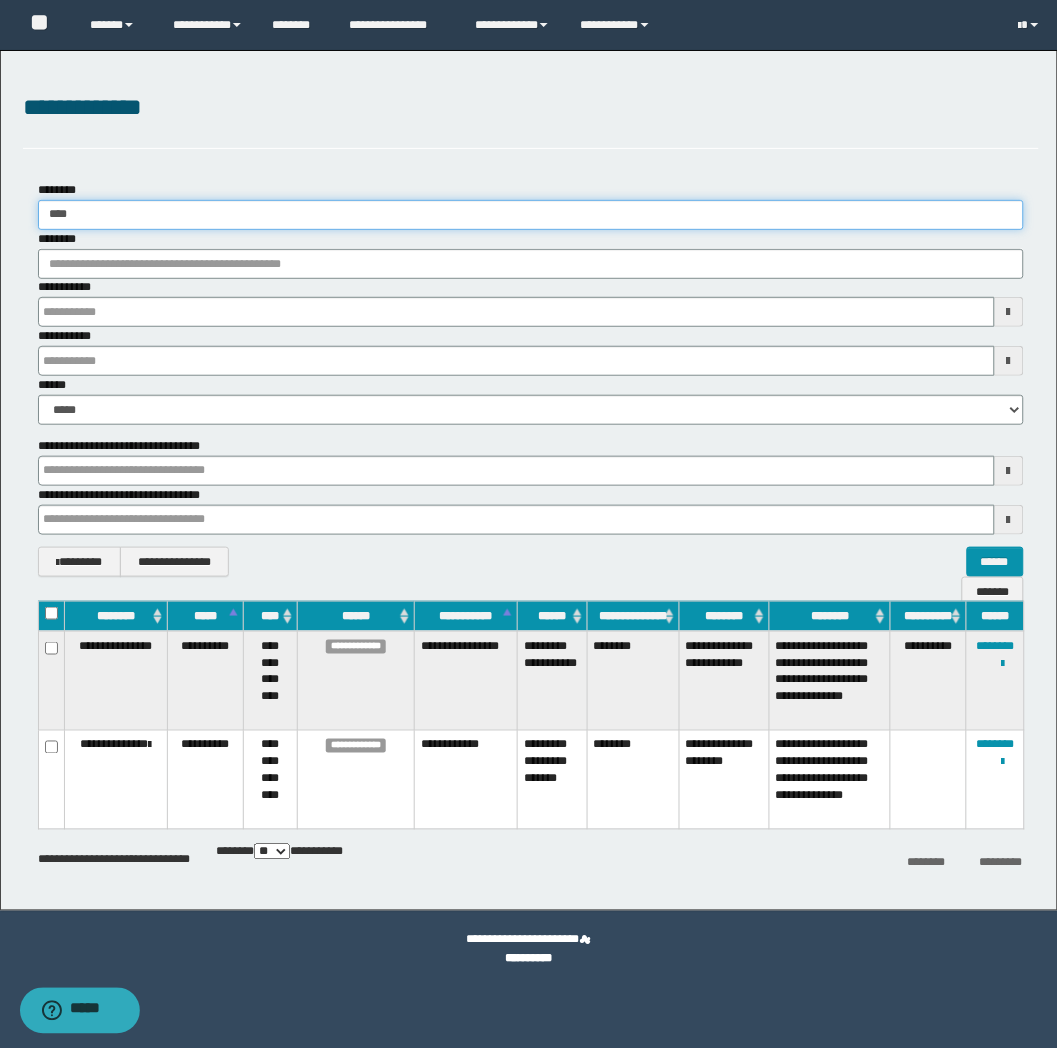type 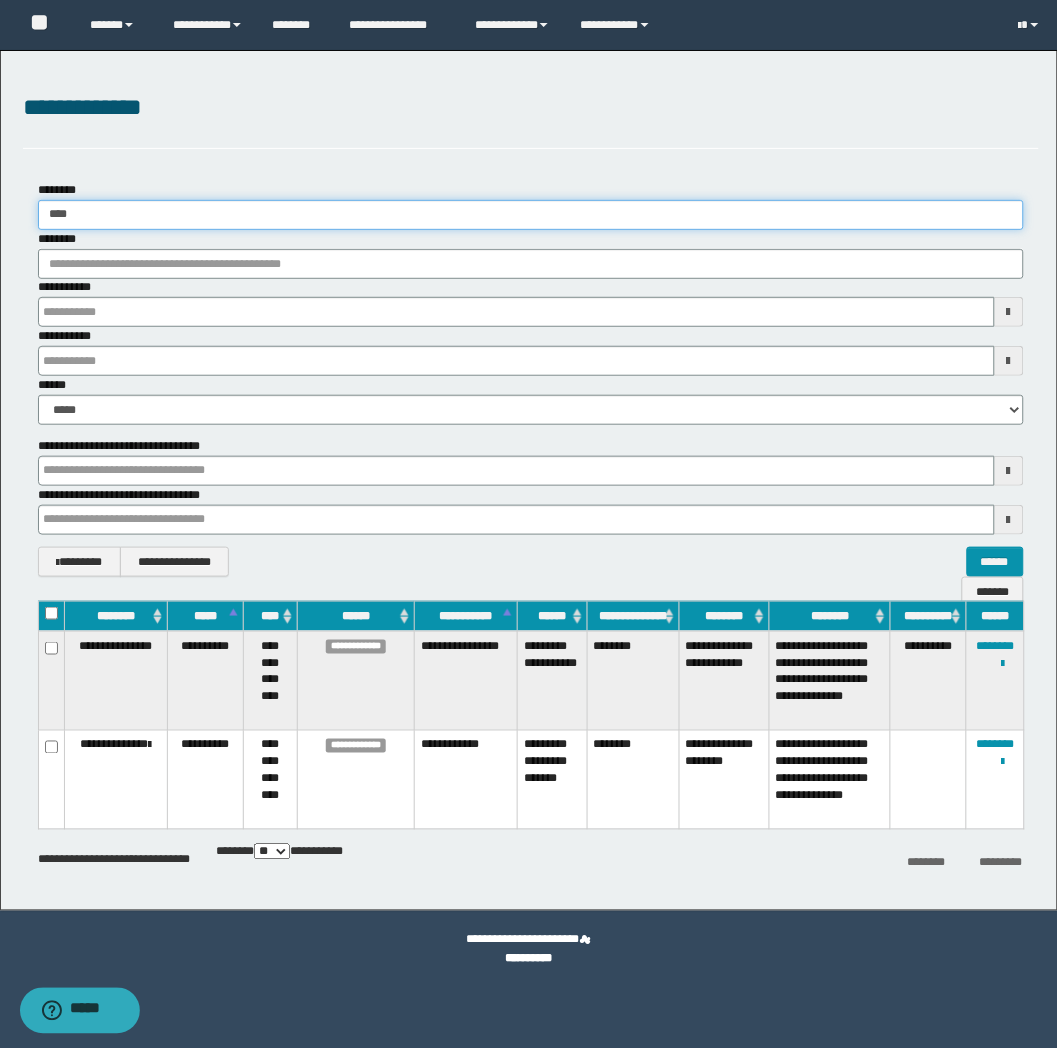 type 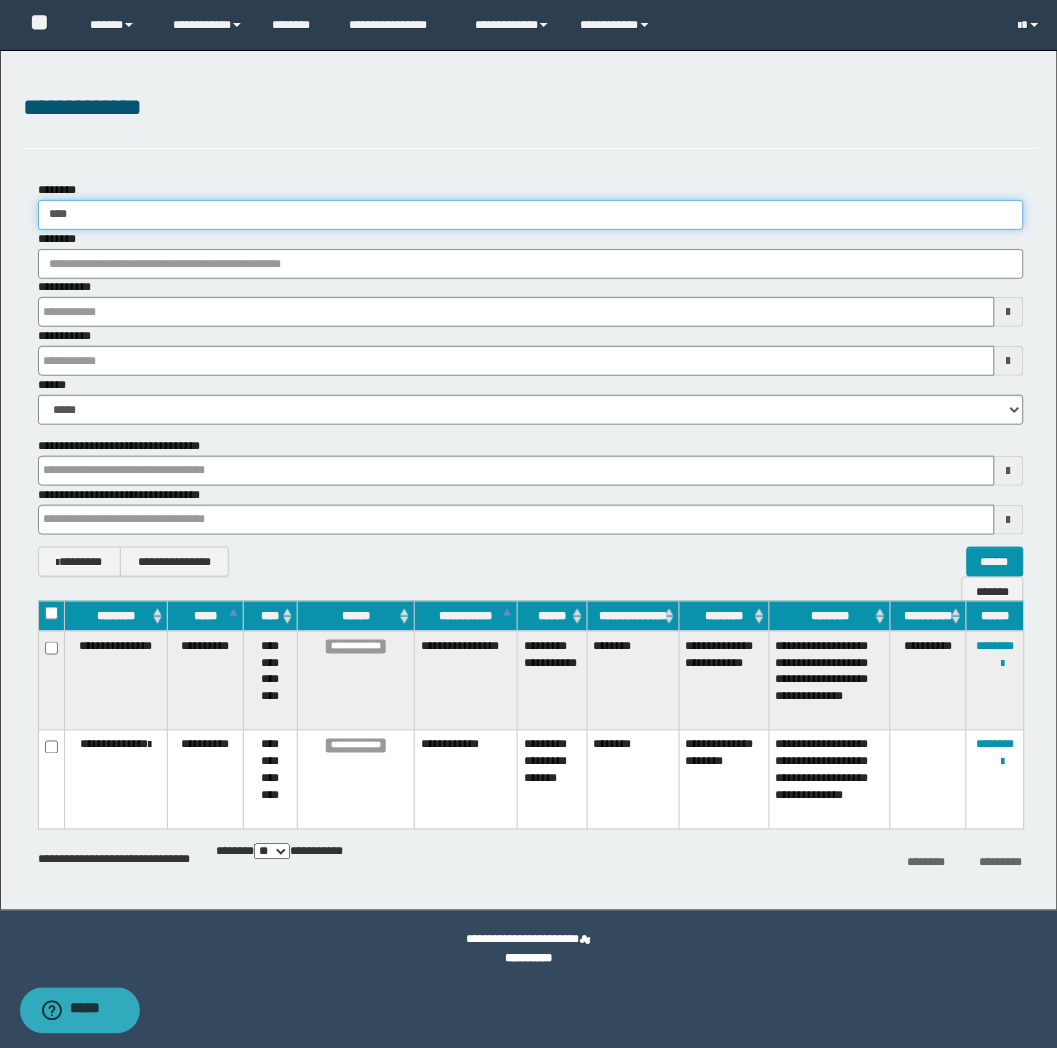 type 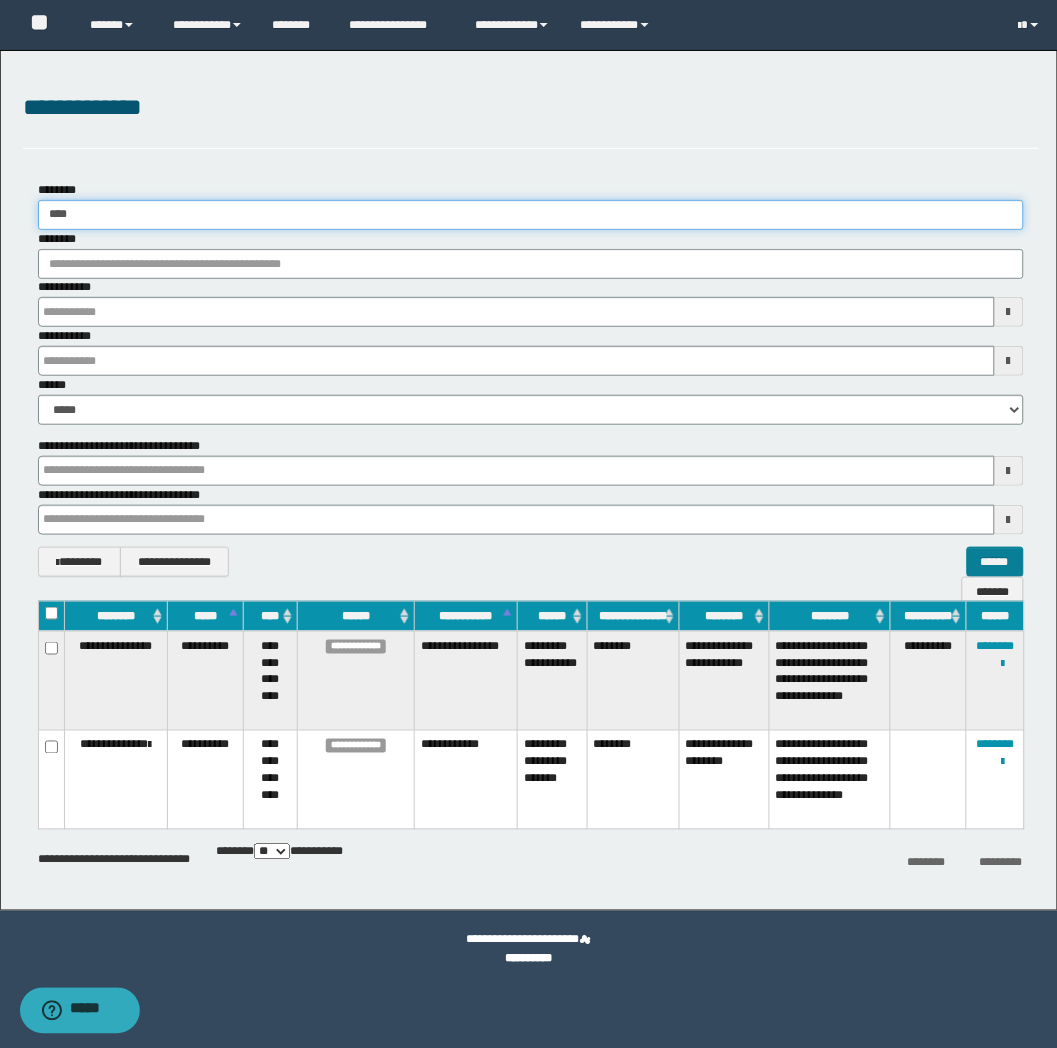 type on "****" 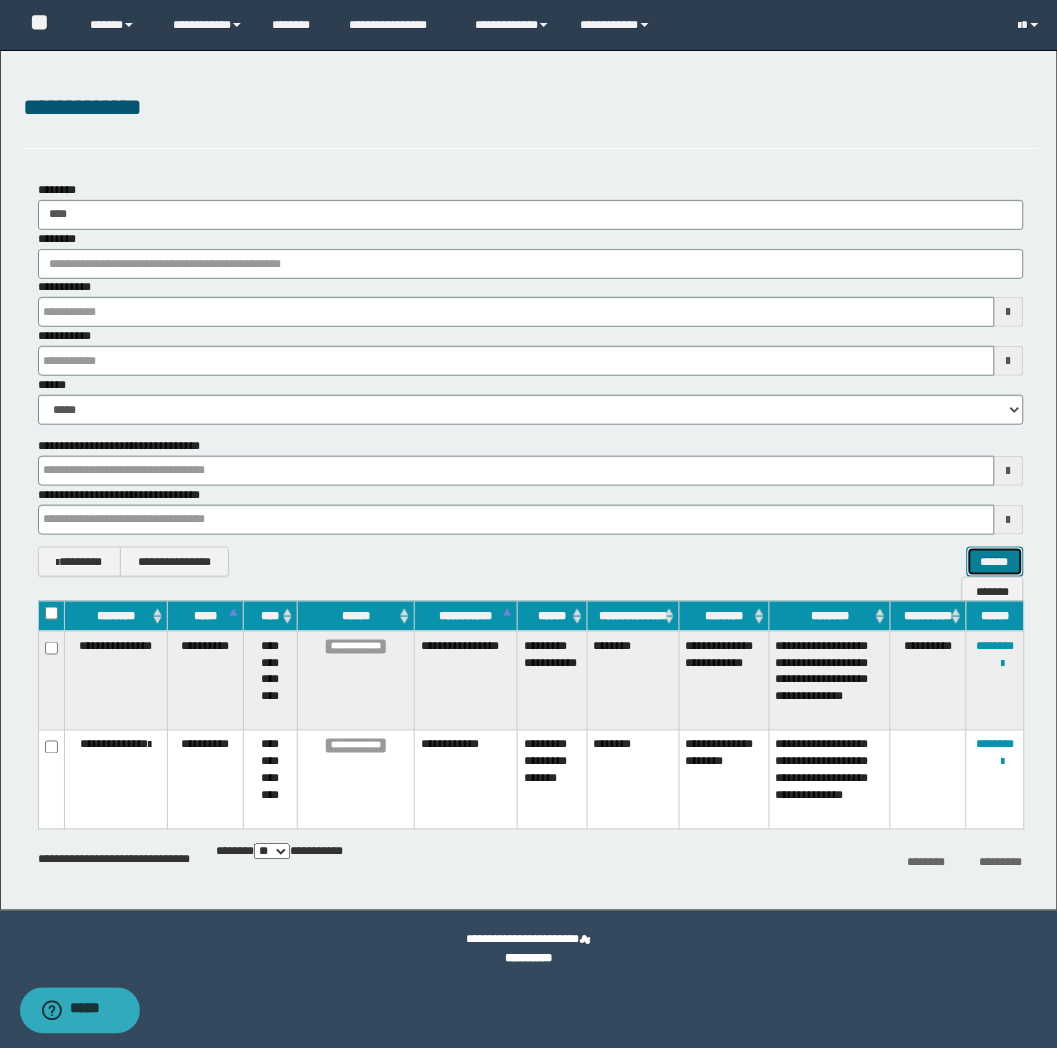click on "******" at bounding box center (995, 562) 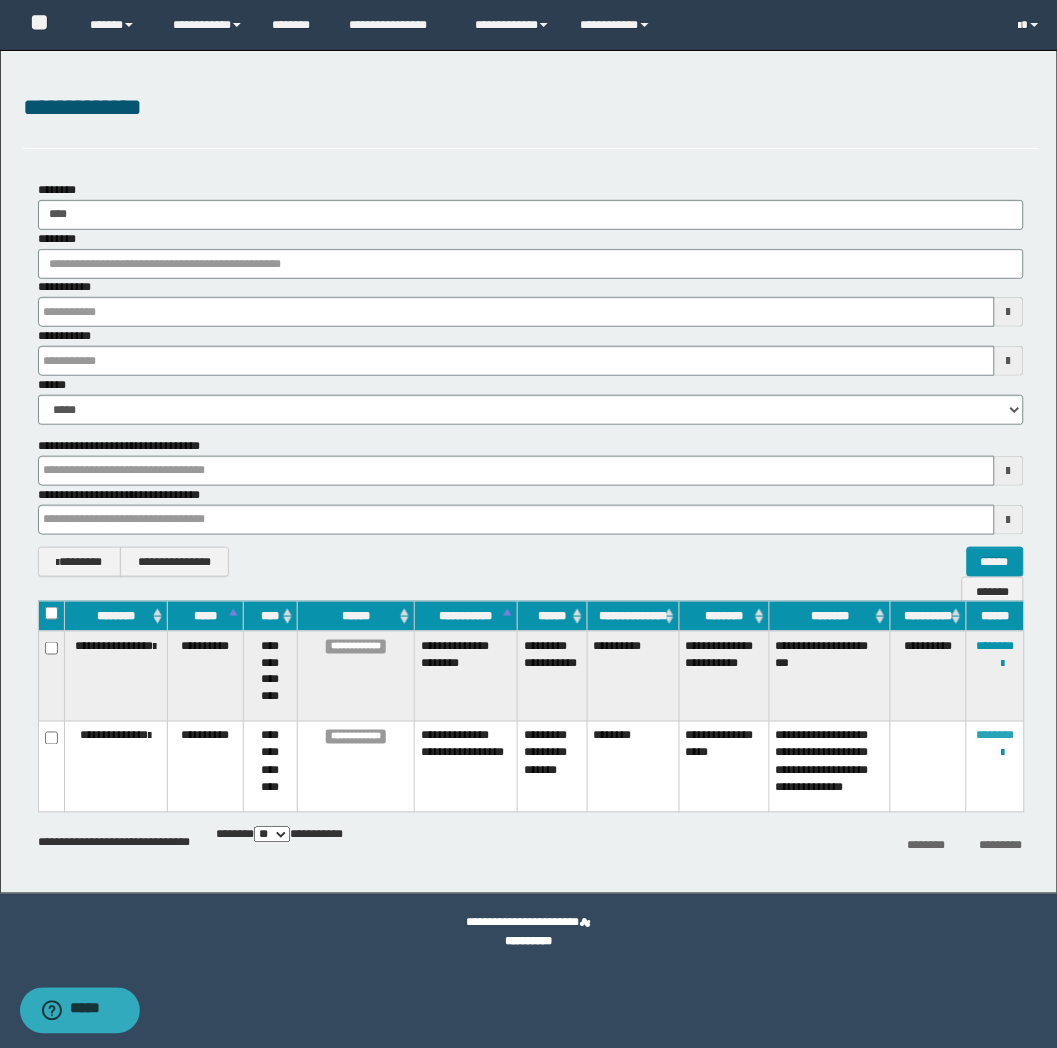 click on "********" at bounding box center (995, 736) 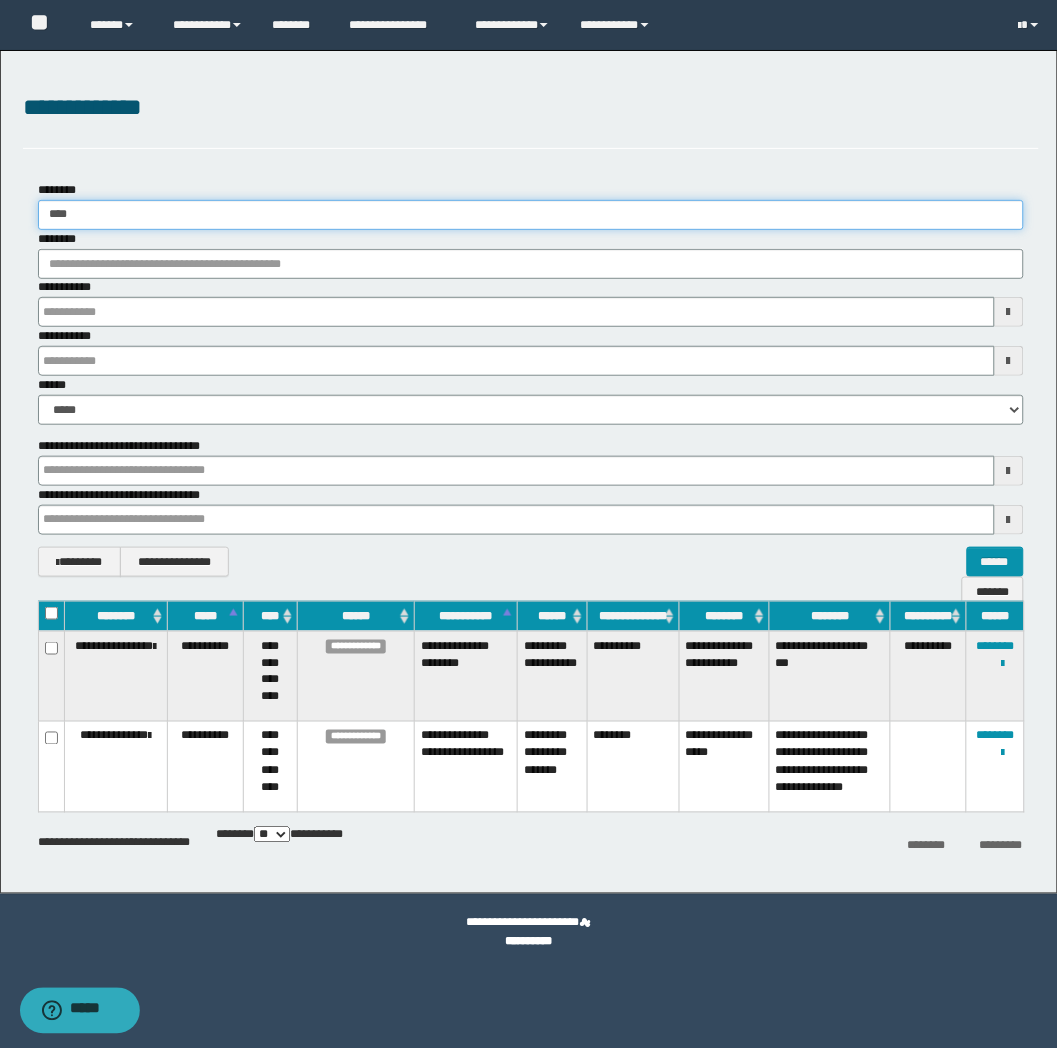 type 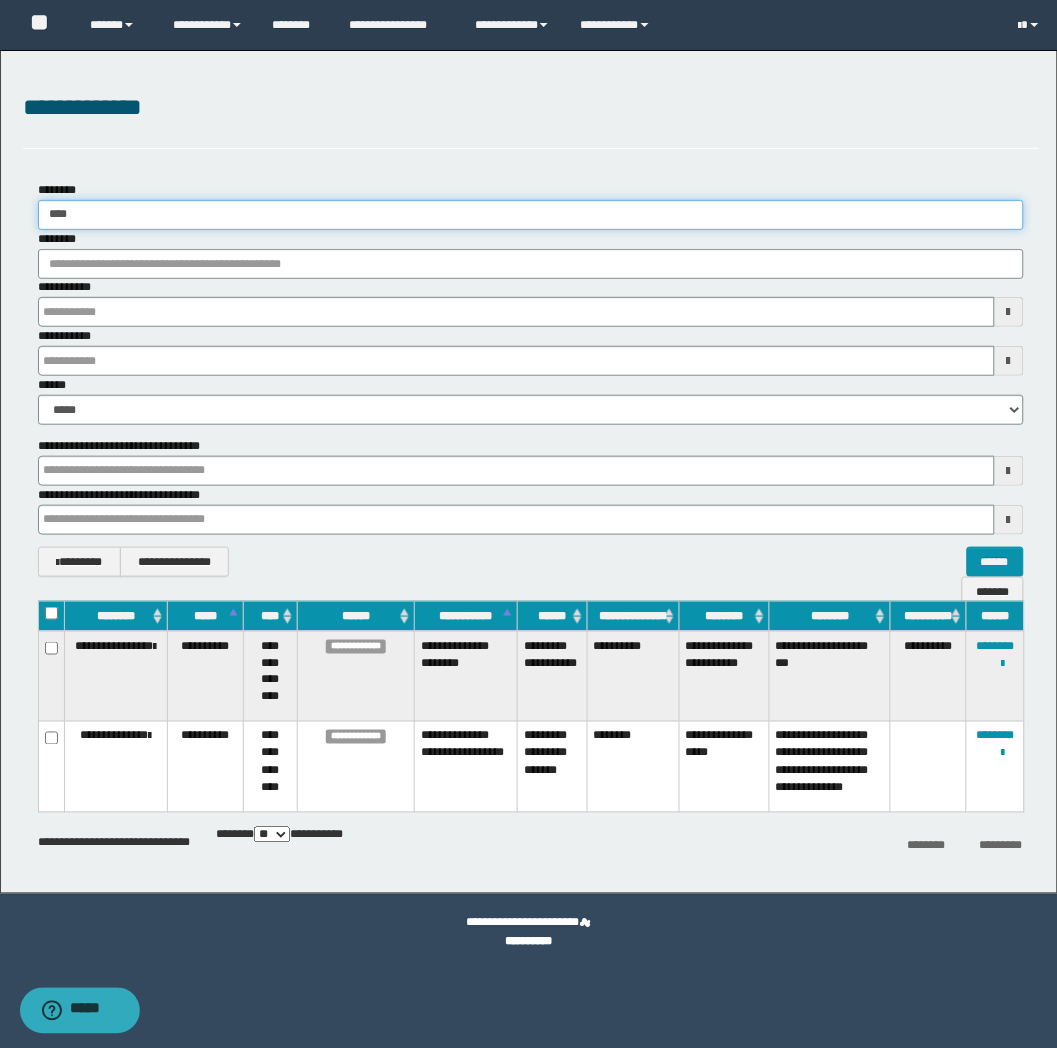 type 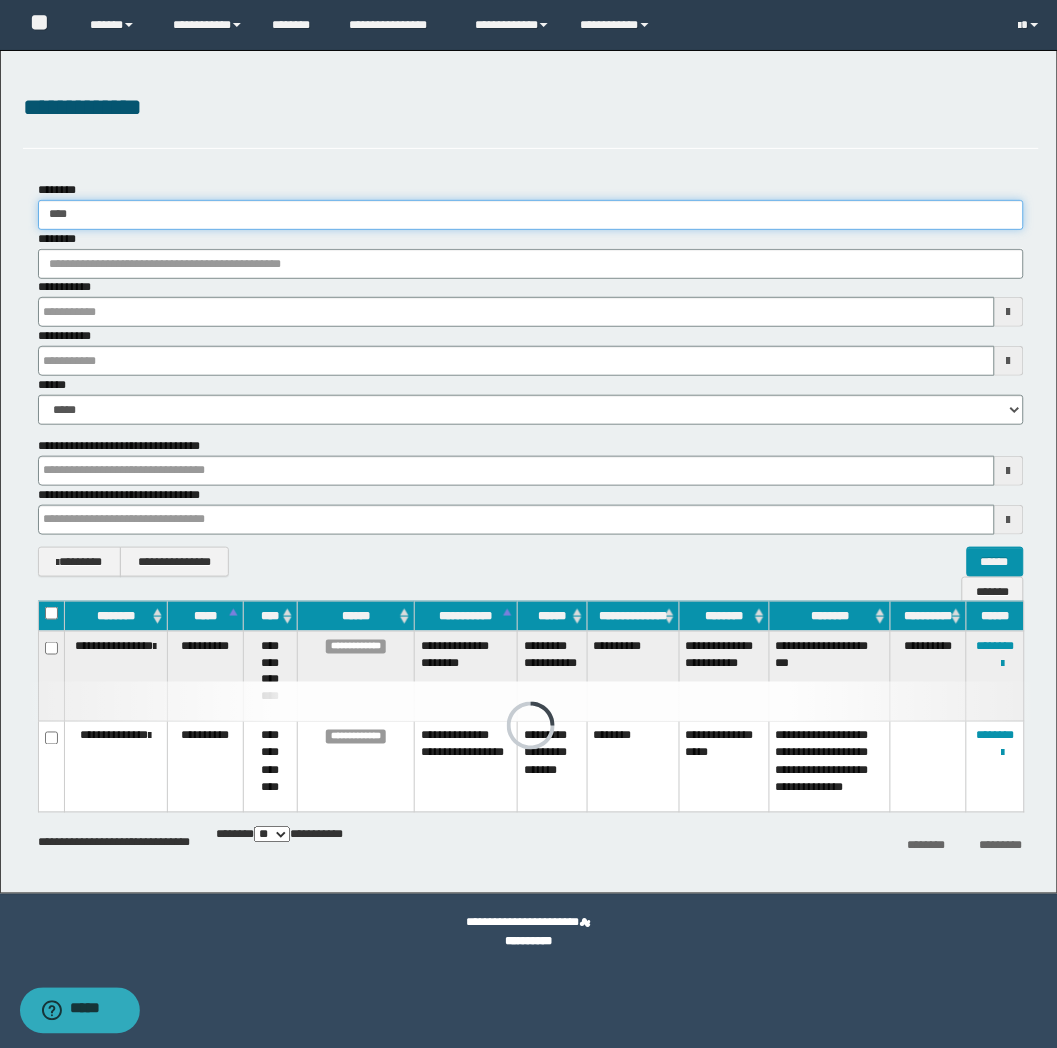 drag, startPoint x: 110, startPoint y: 218, endPoint x: 44, endPoint y: 211, distance: 66.37017 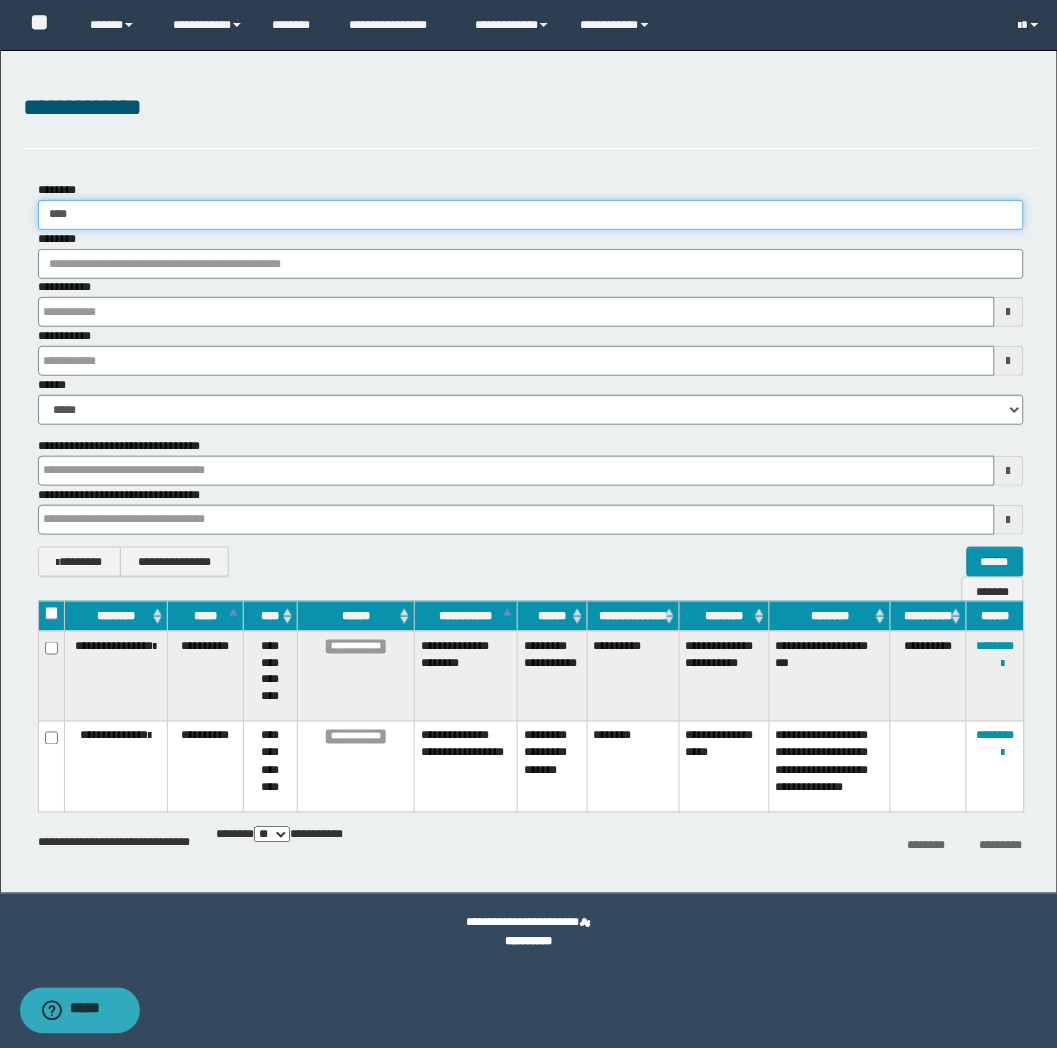 type on "*" 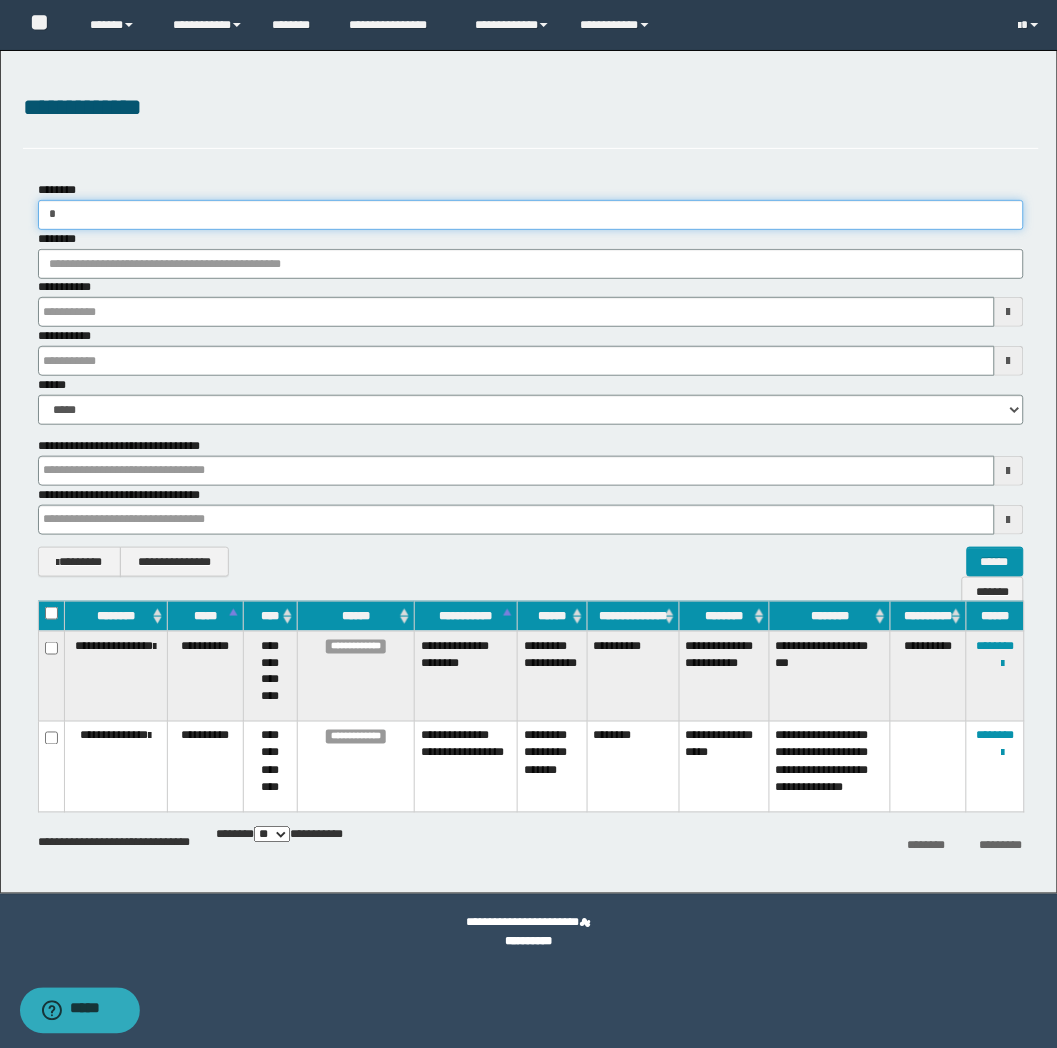 type 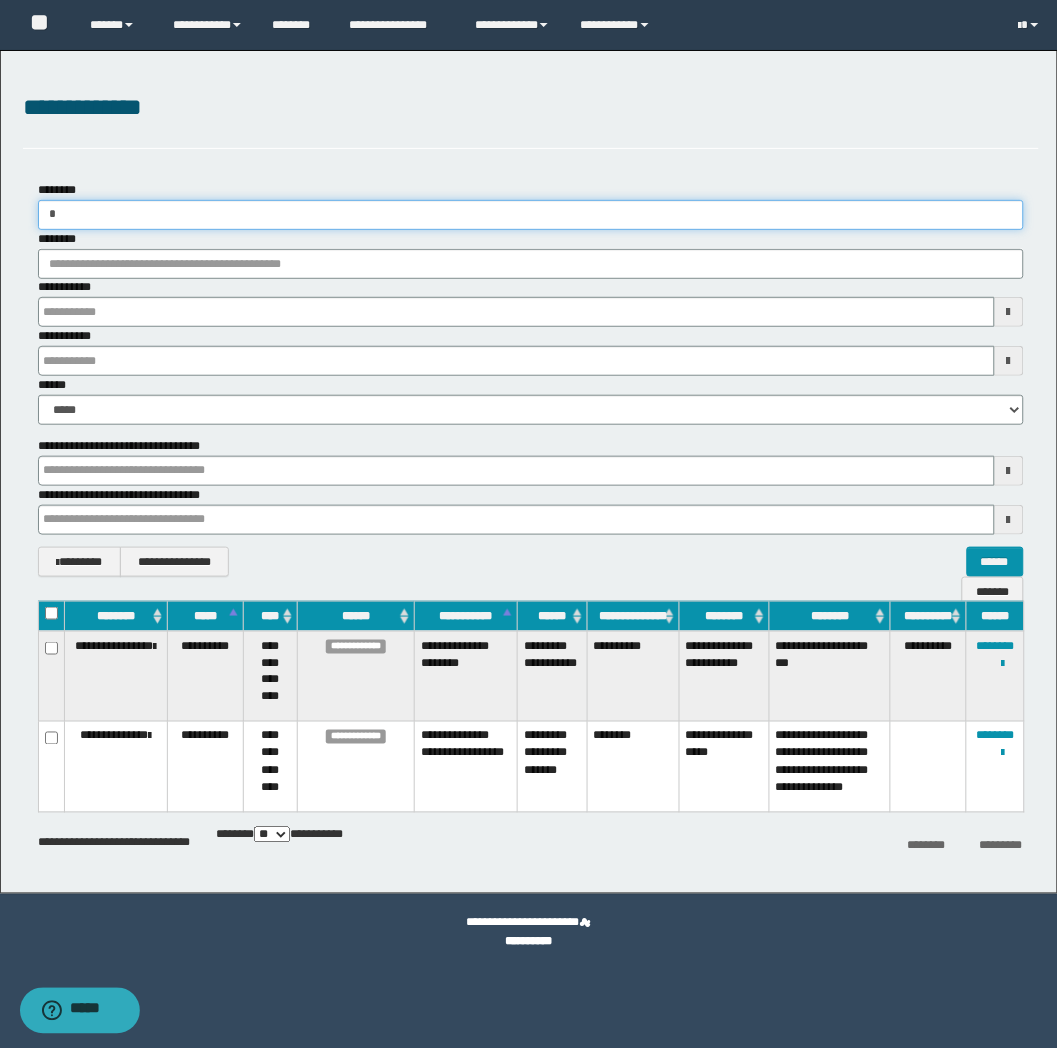 type on "**" 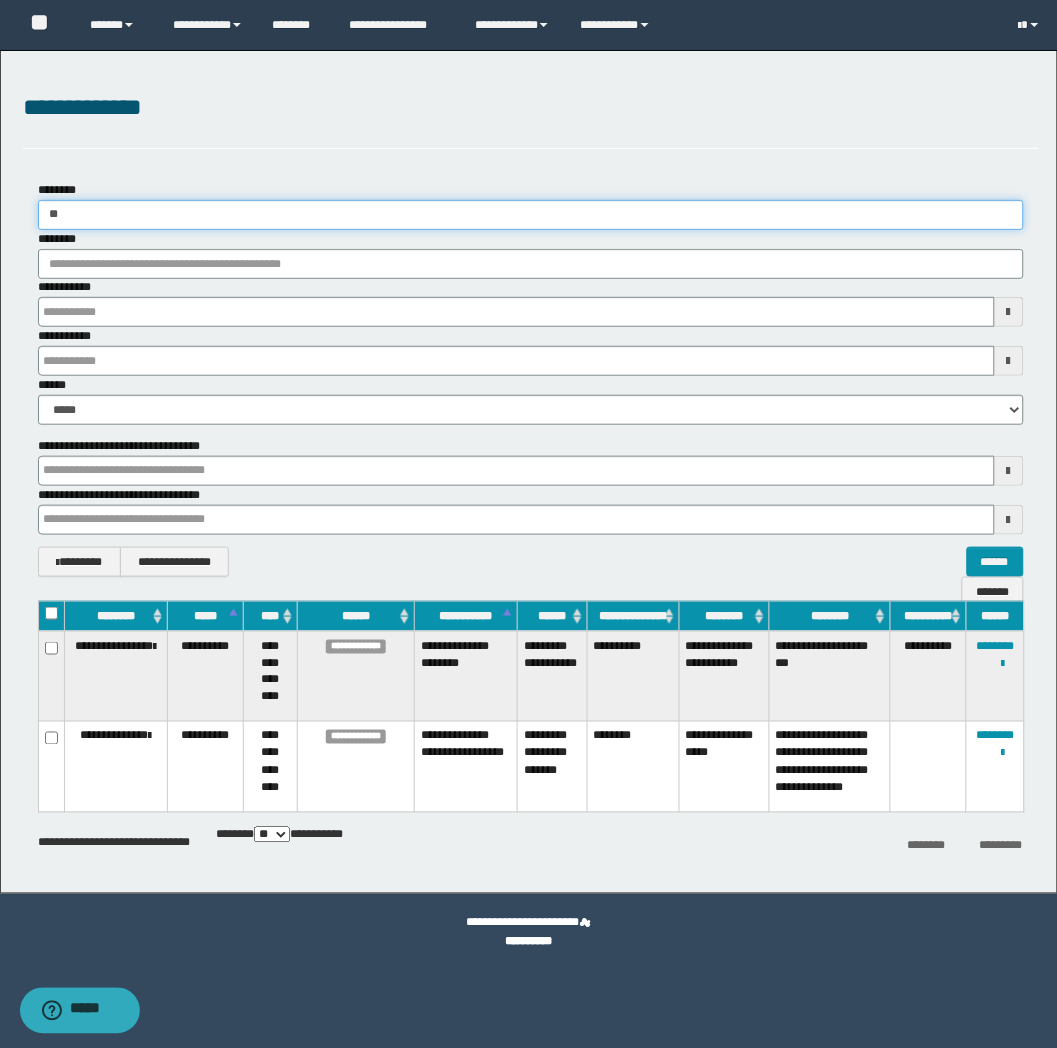 type 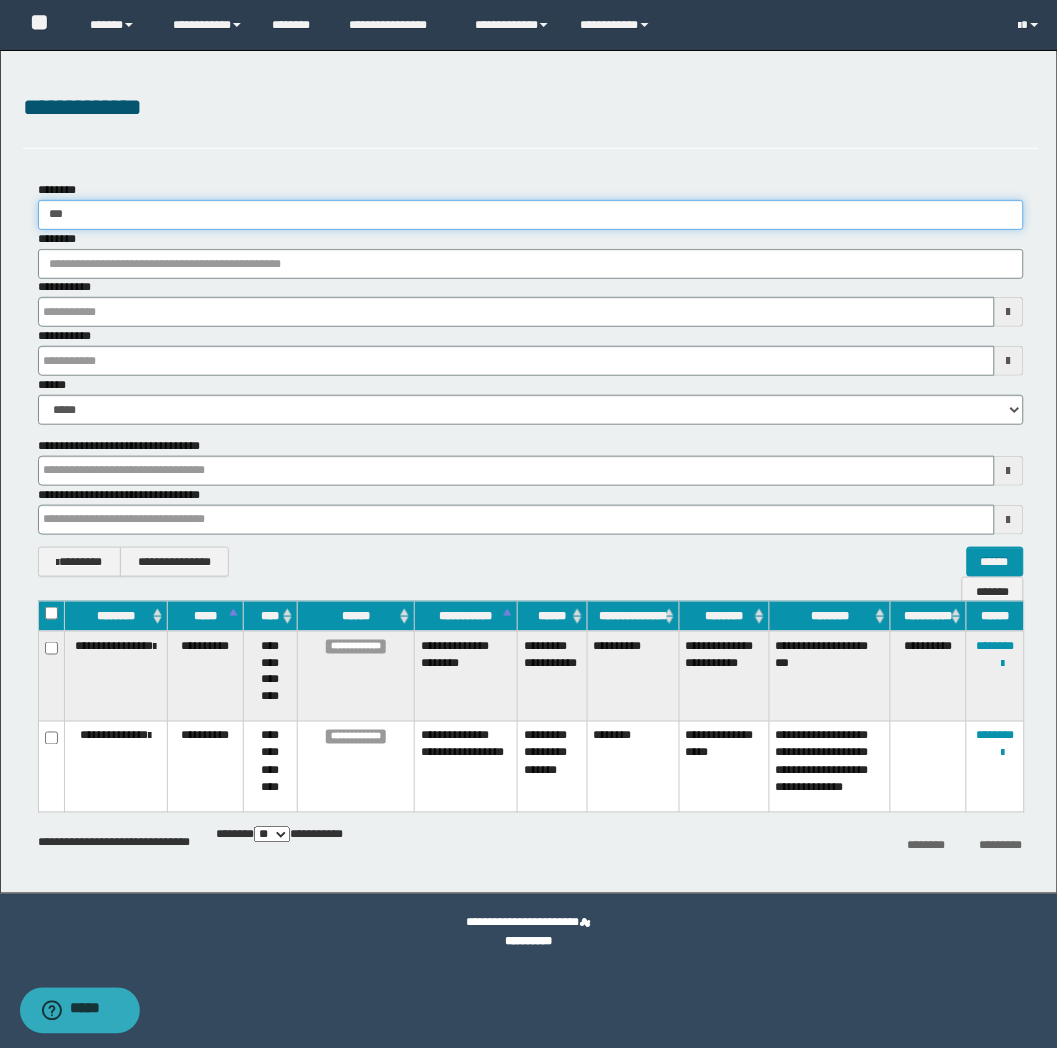 type 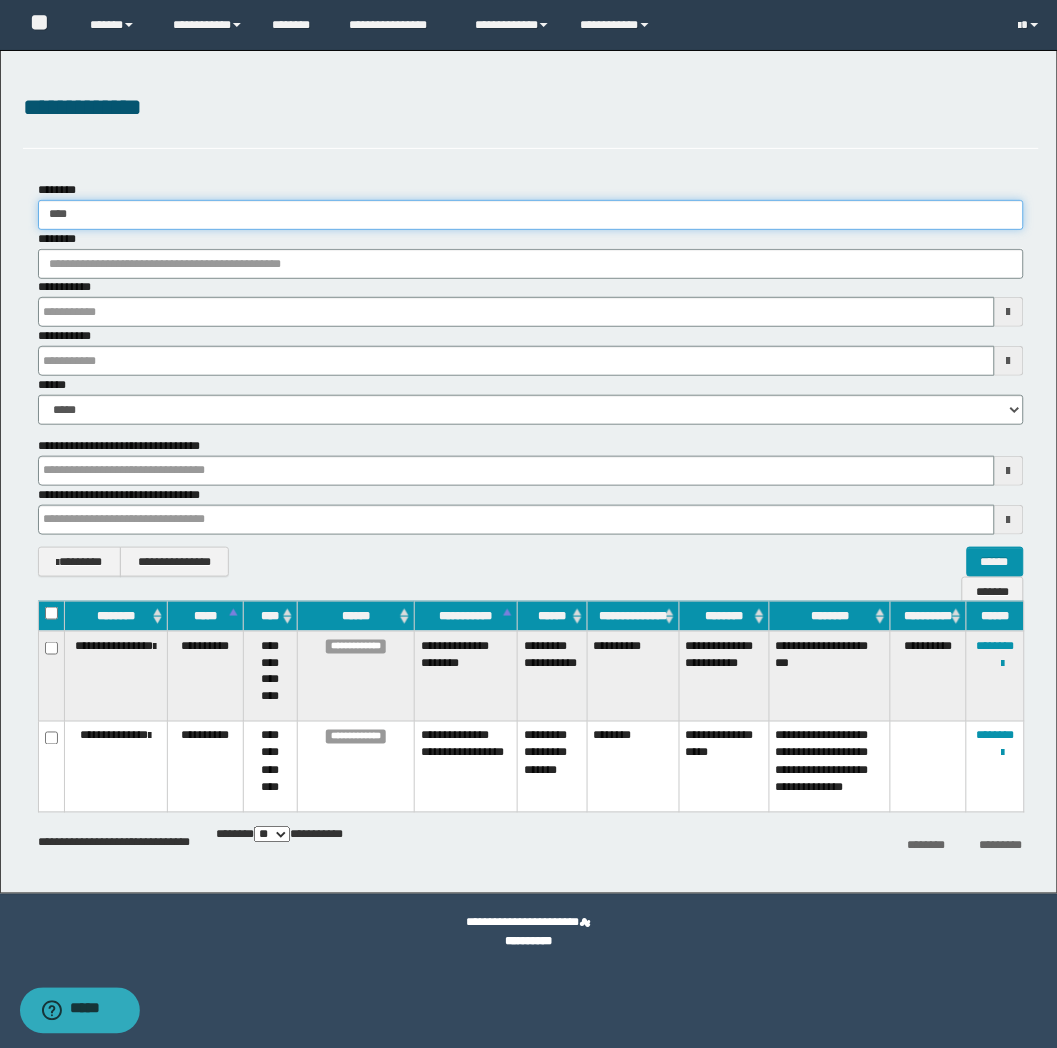 type 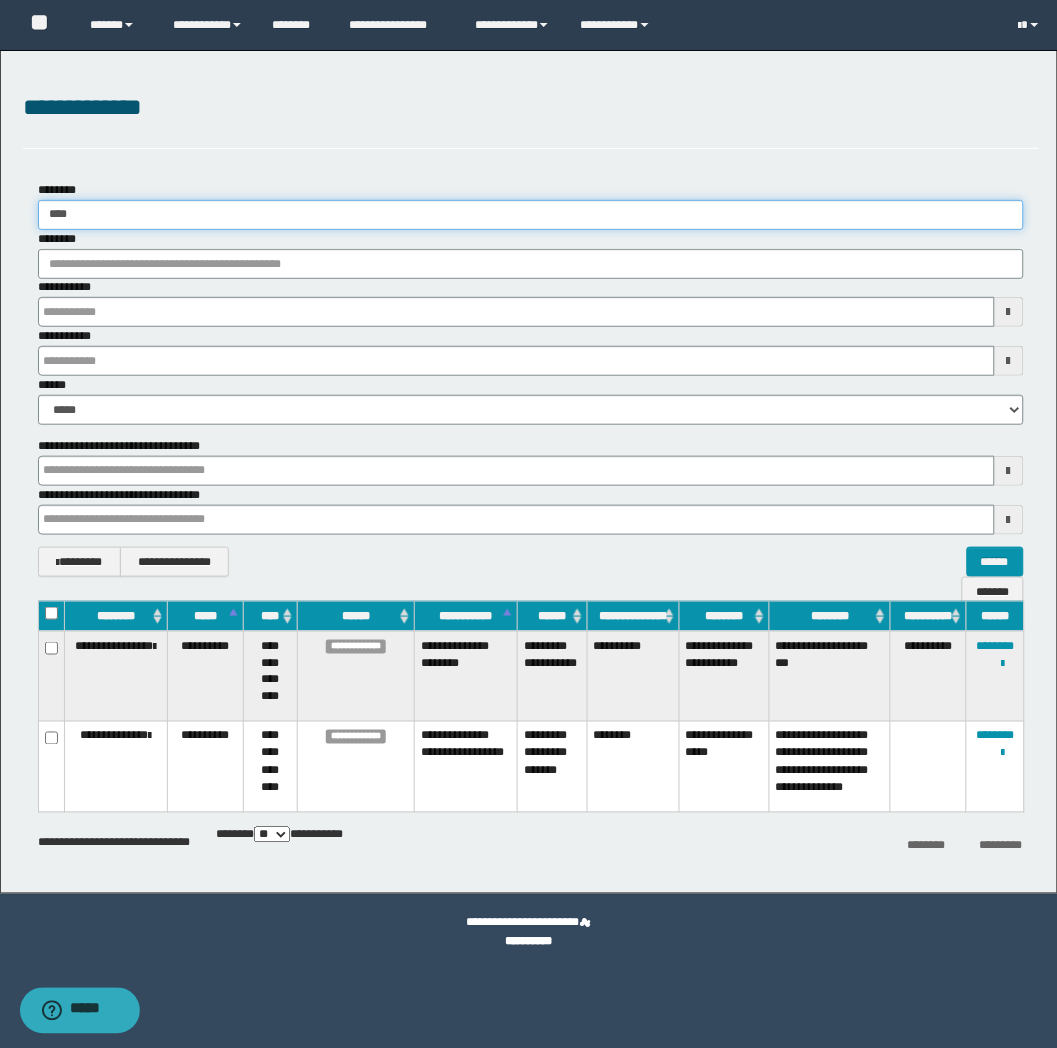 type 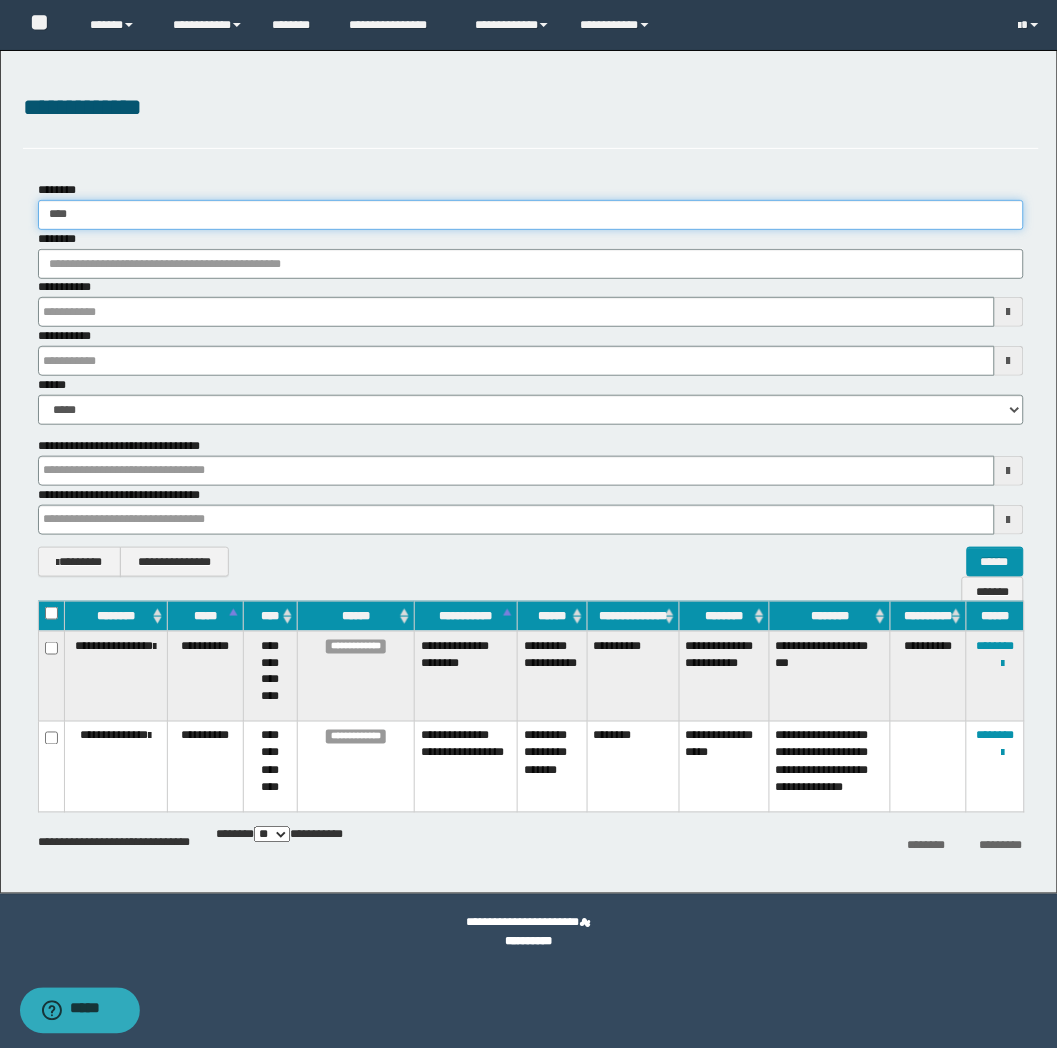type 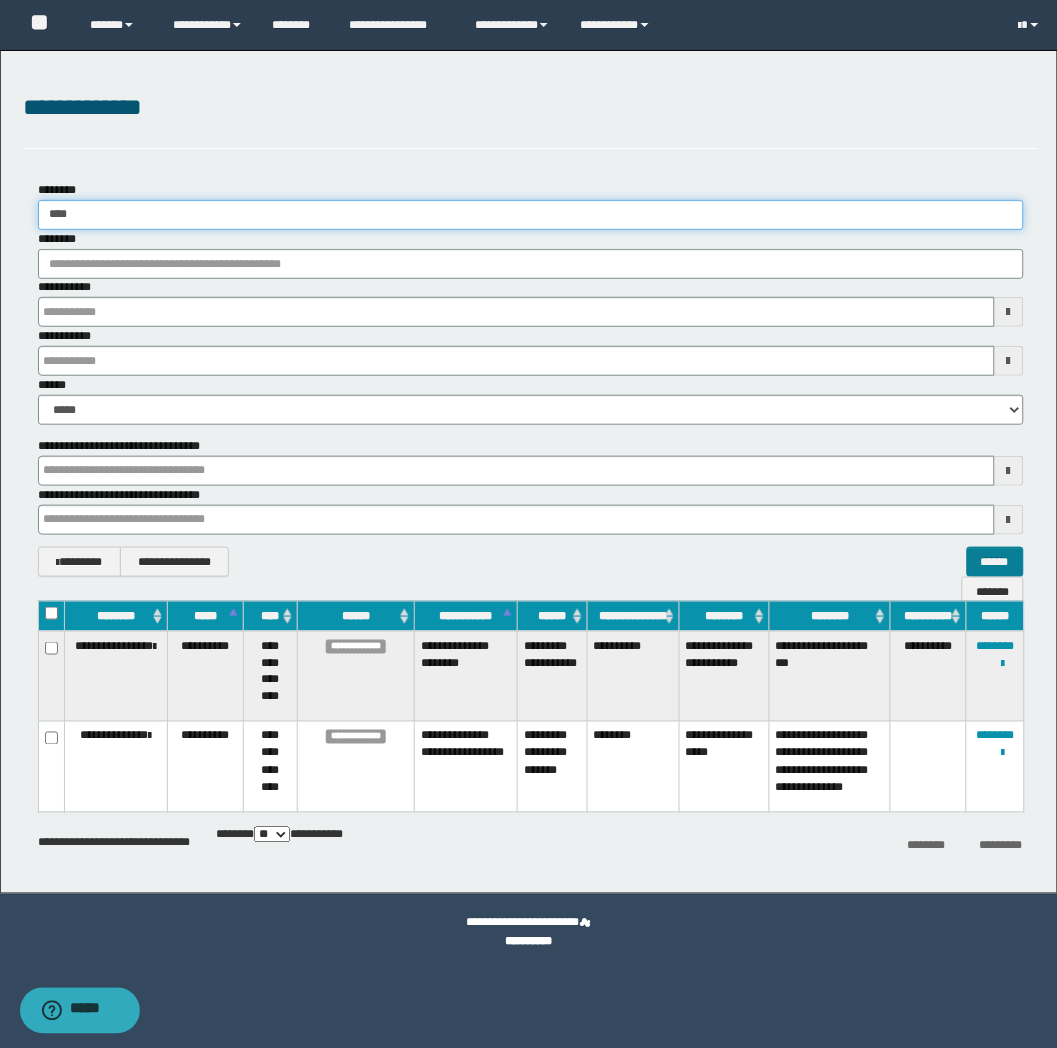 type on "****" 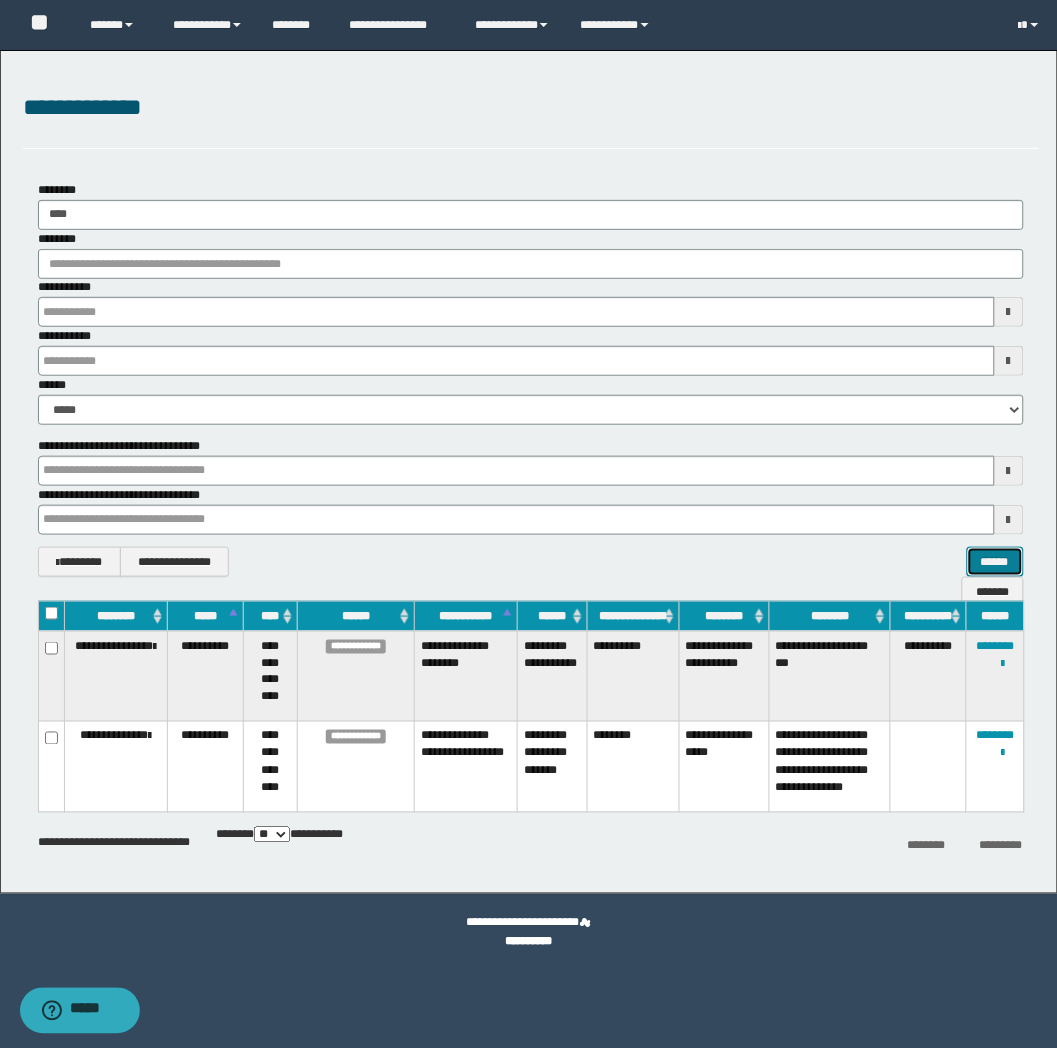 click on "******" at bounding box center (995, 562) 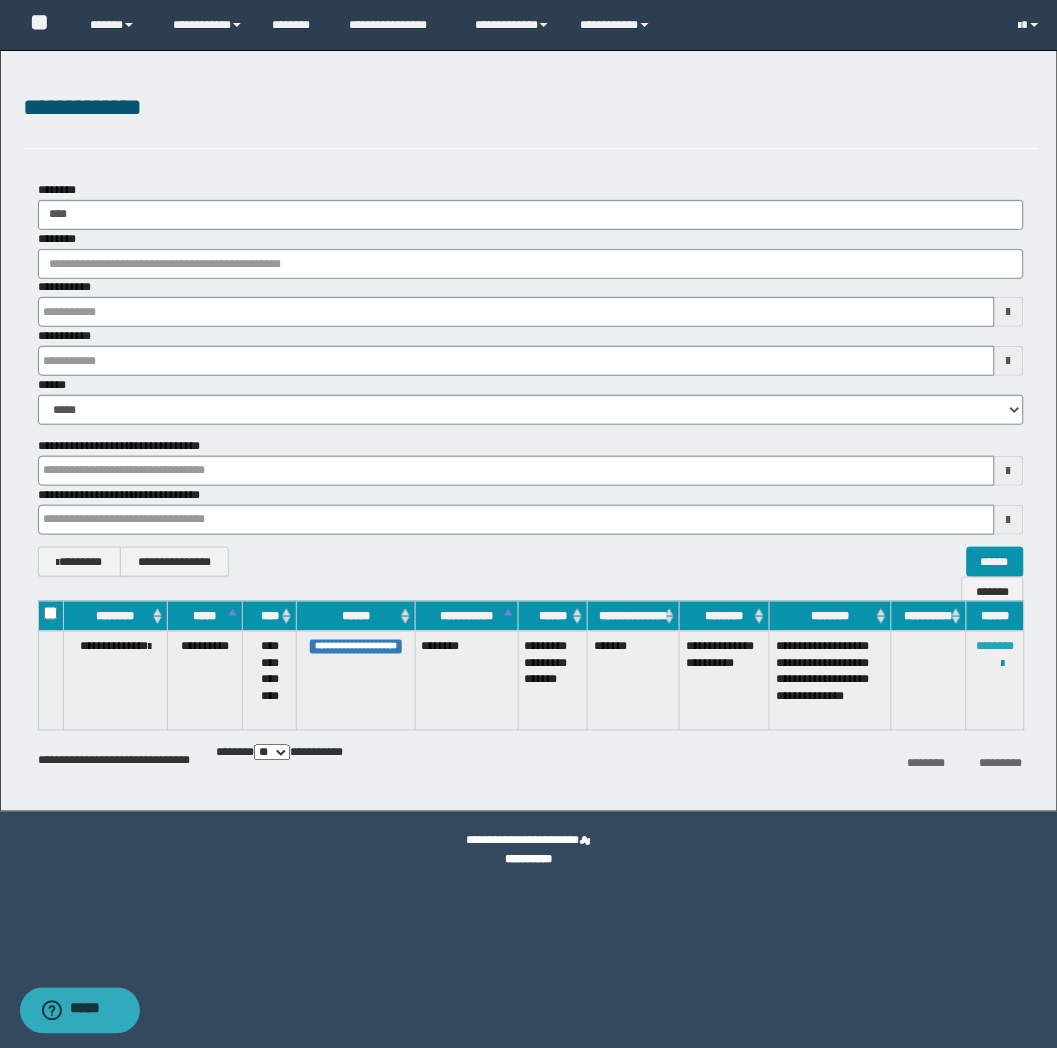 click on "********" at bounding box center (995, 646) 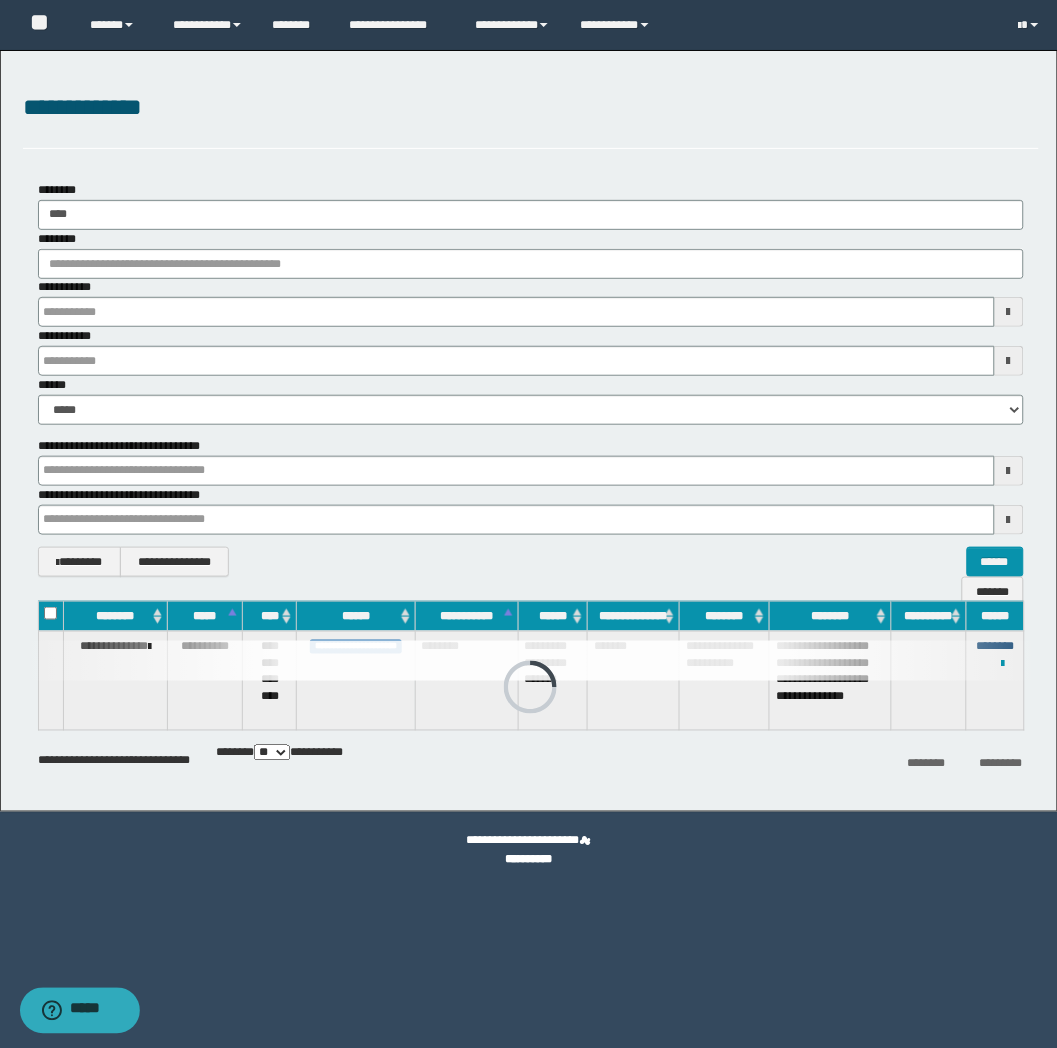 type 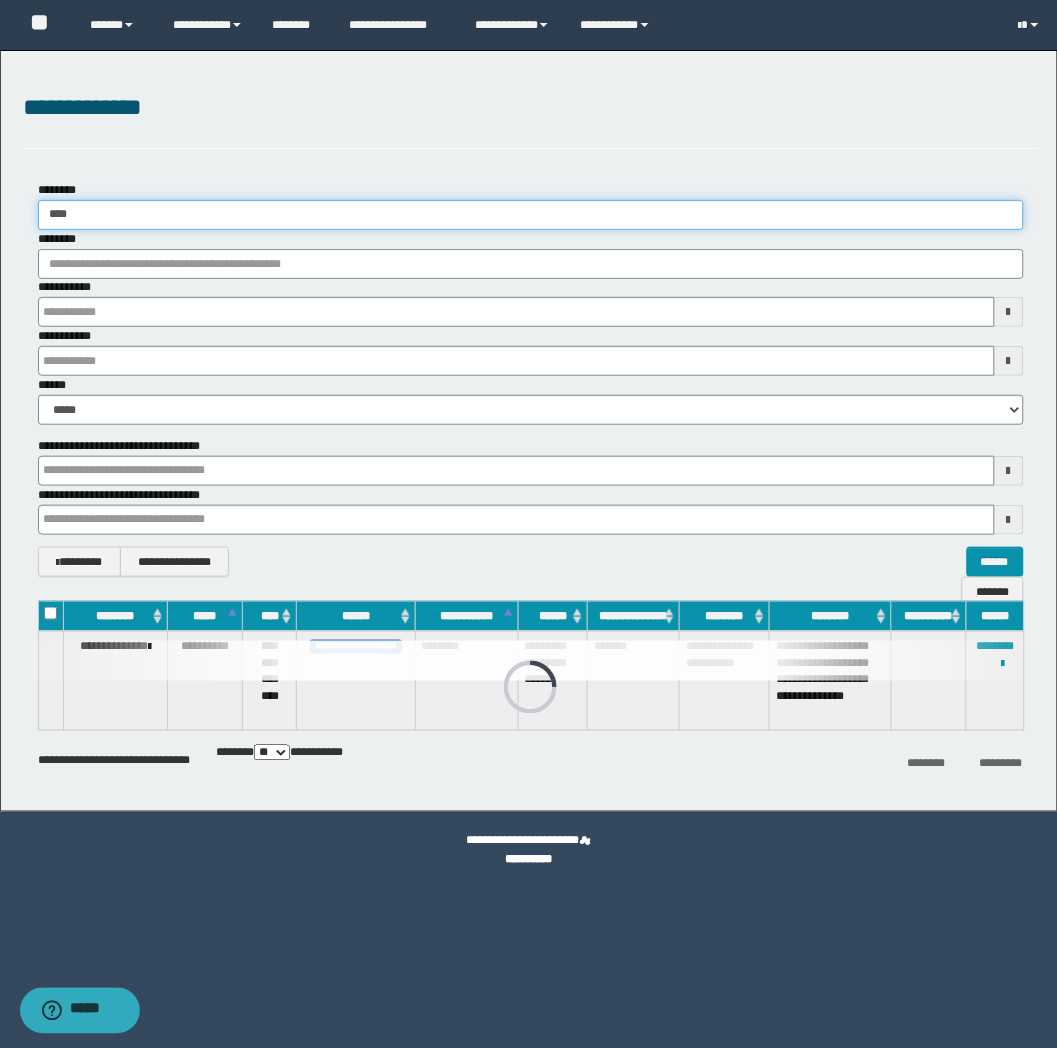 click on "****" at bounding box center (531, 215) 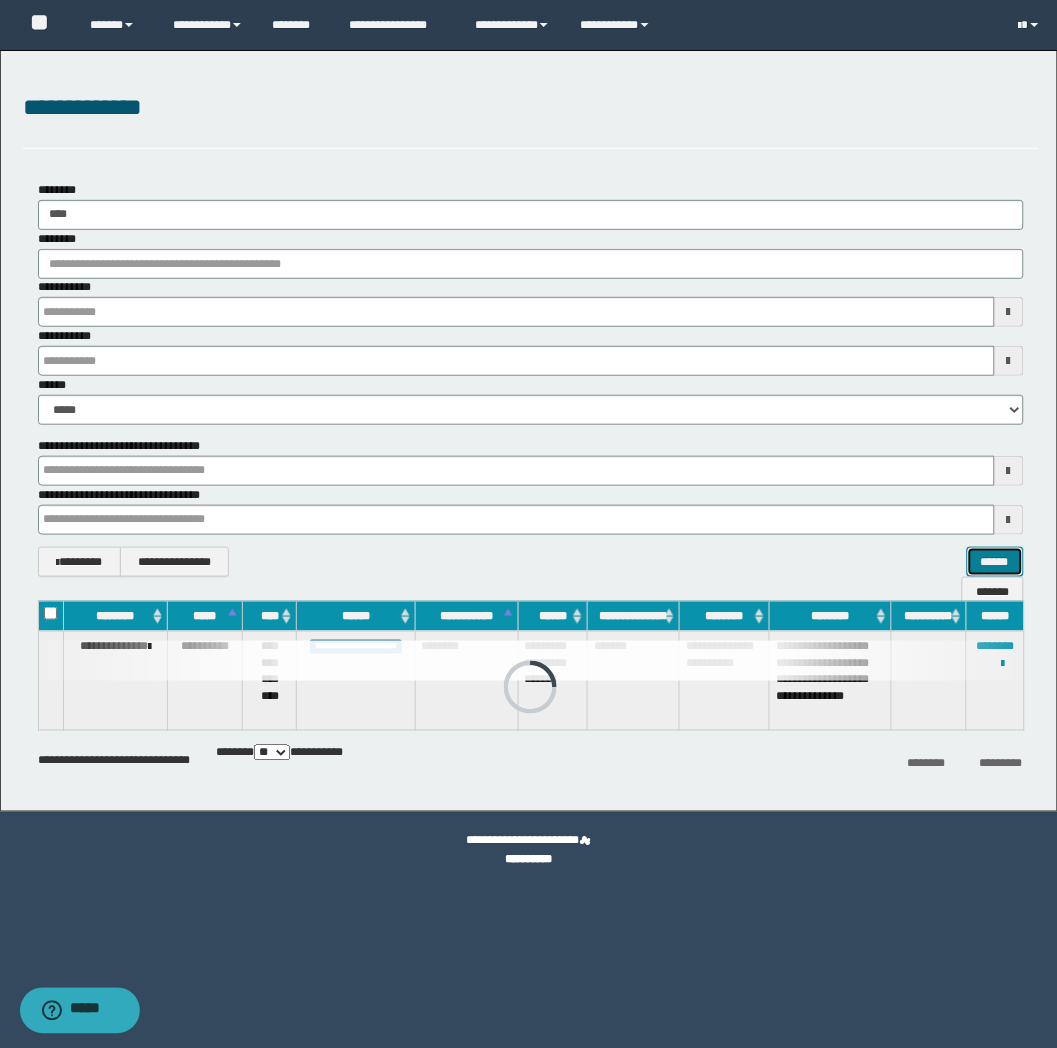 click on "******" at bounding box center (995, 562) 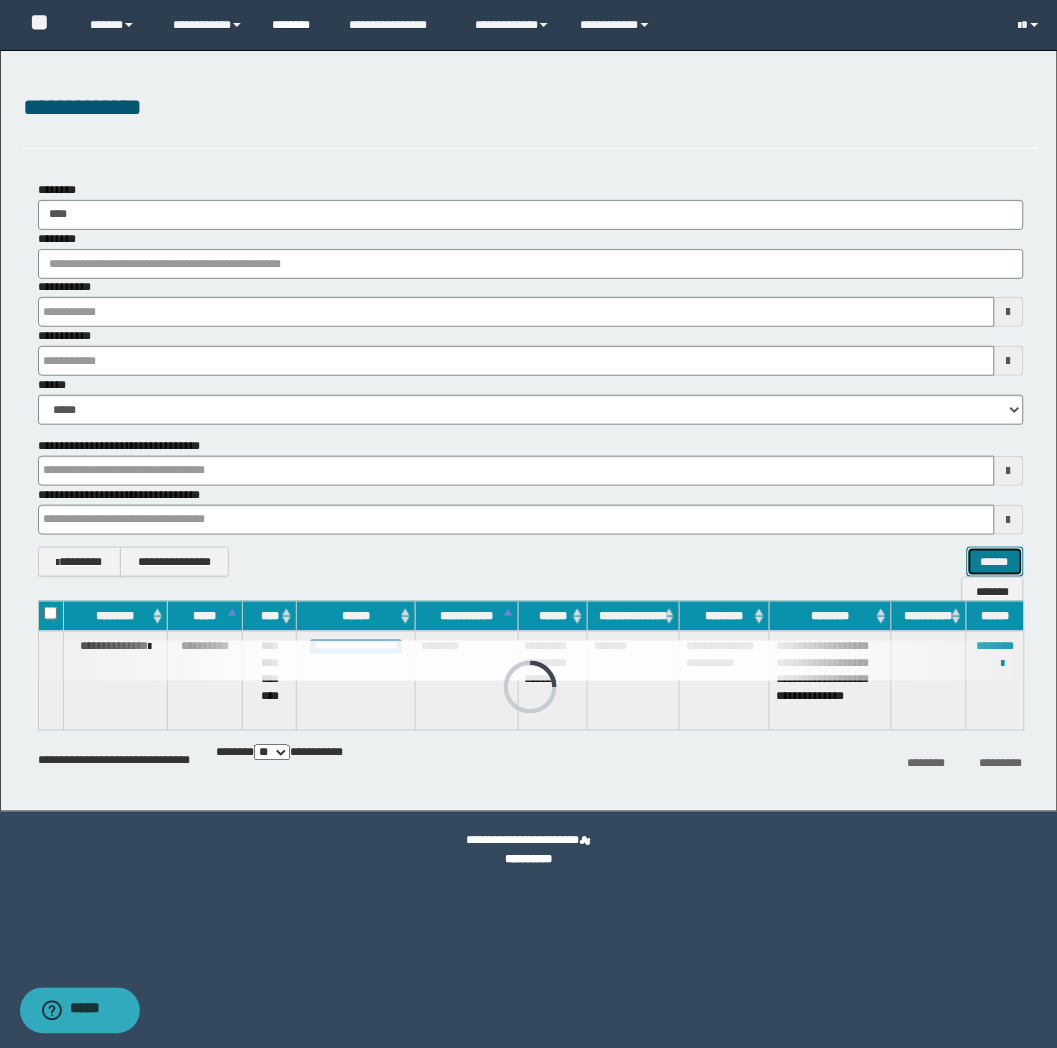 type 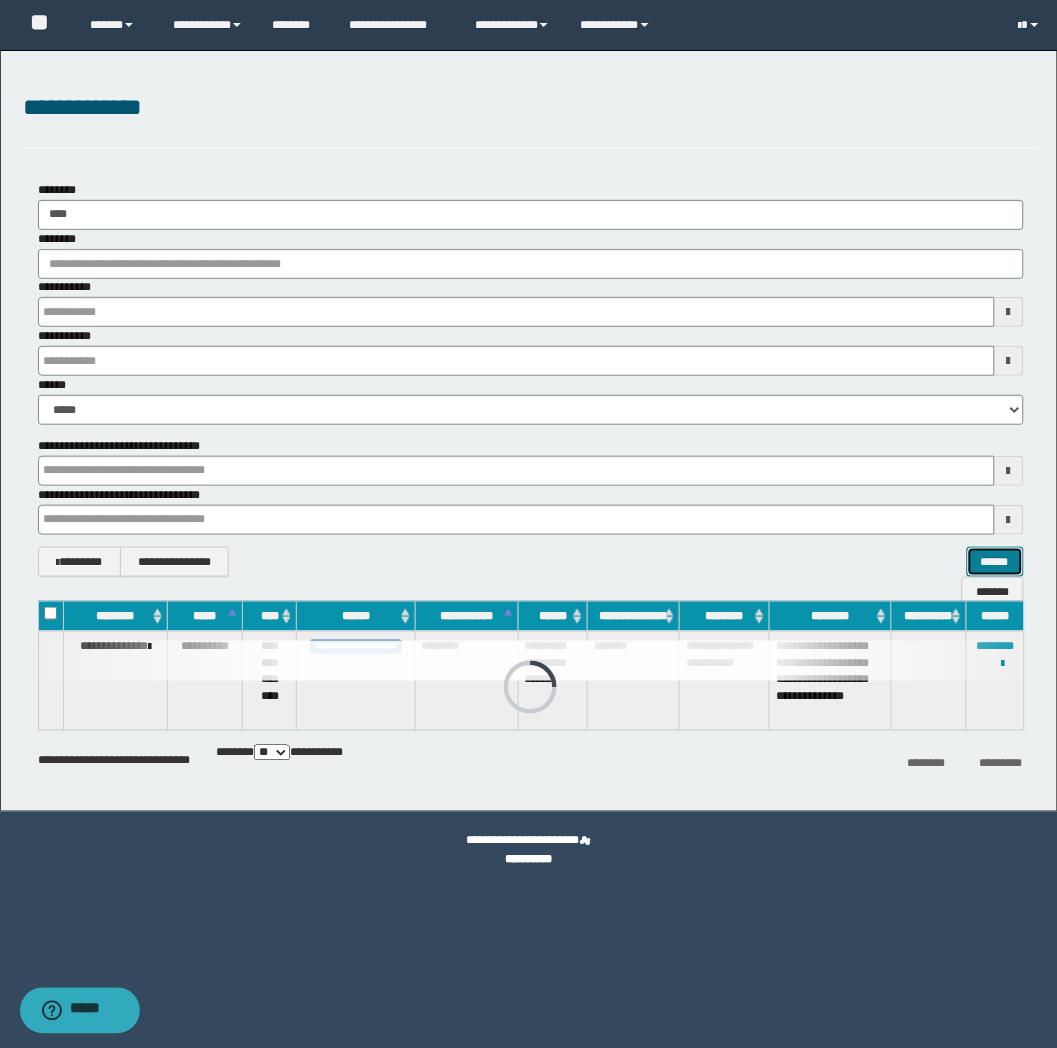 type 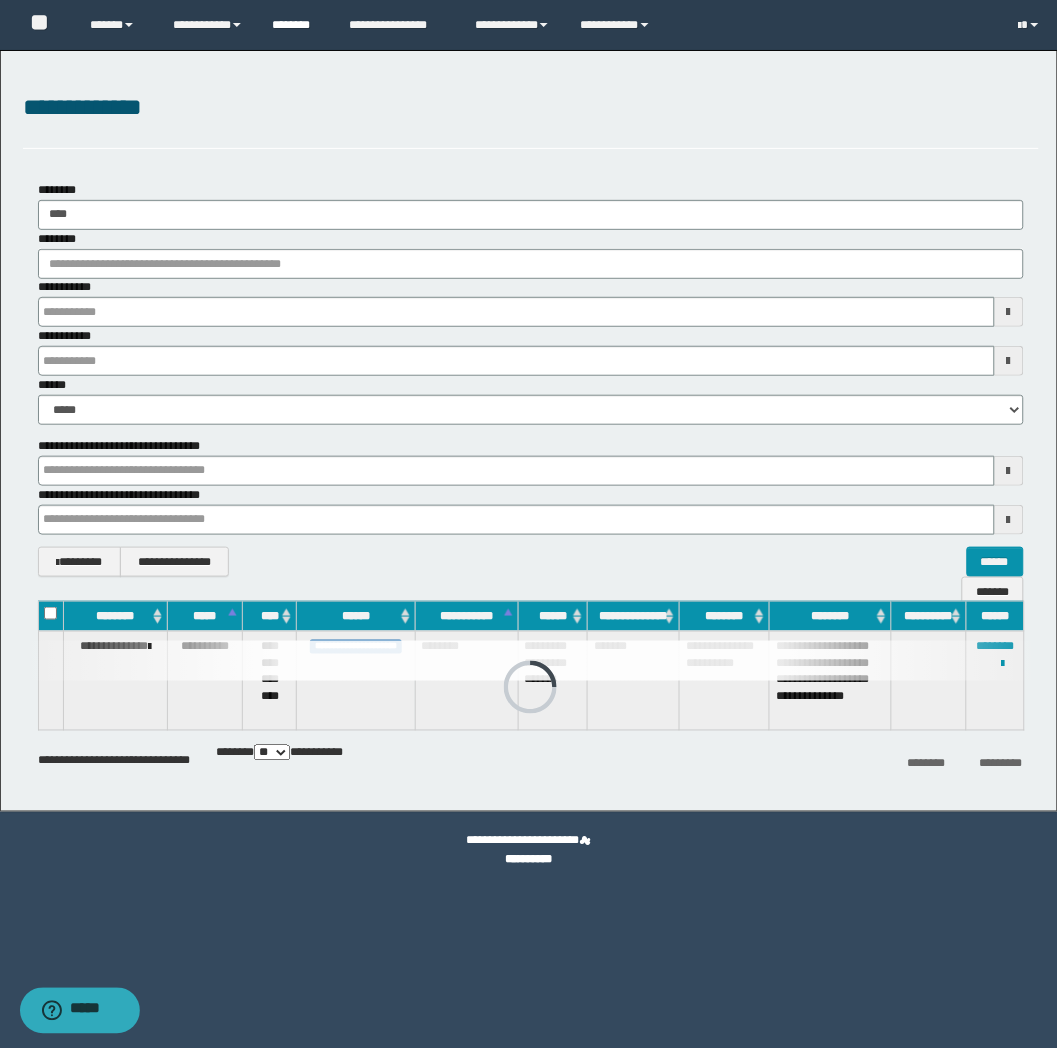click on "**********" at bounding box center (531, 562) 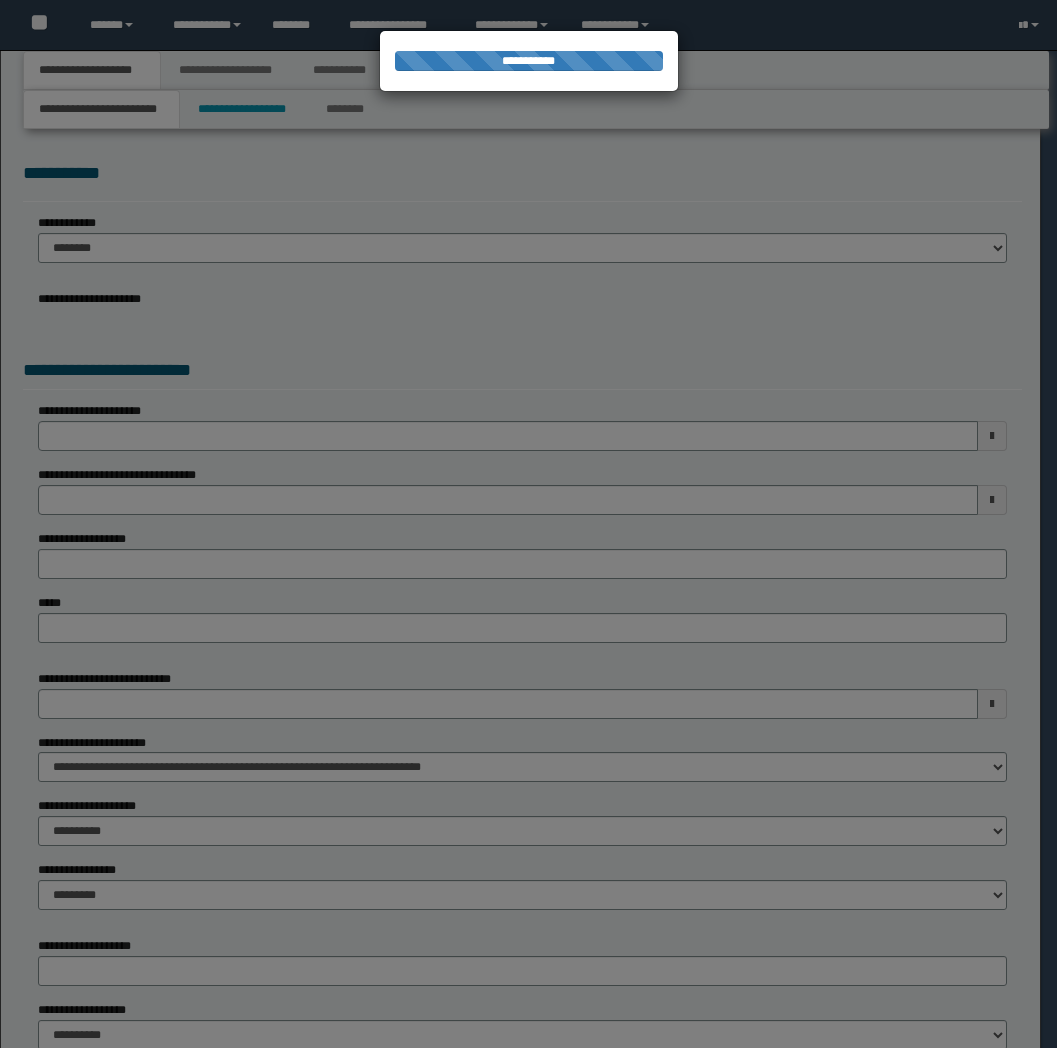 select on "**" 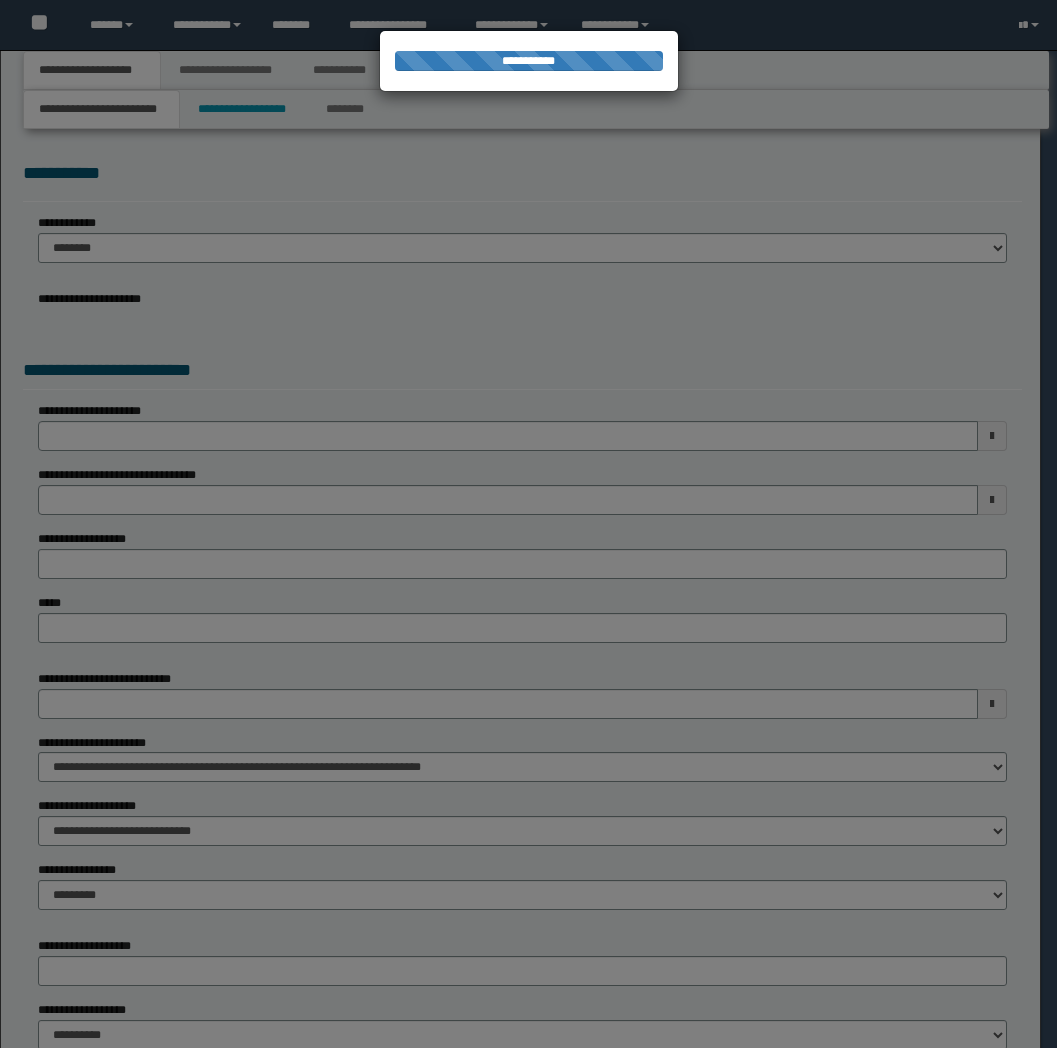 scroll, scrollTop: 0, scrollLeft: 0, axis: both 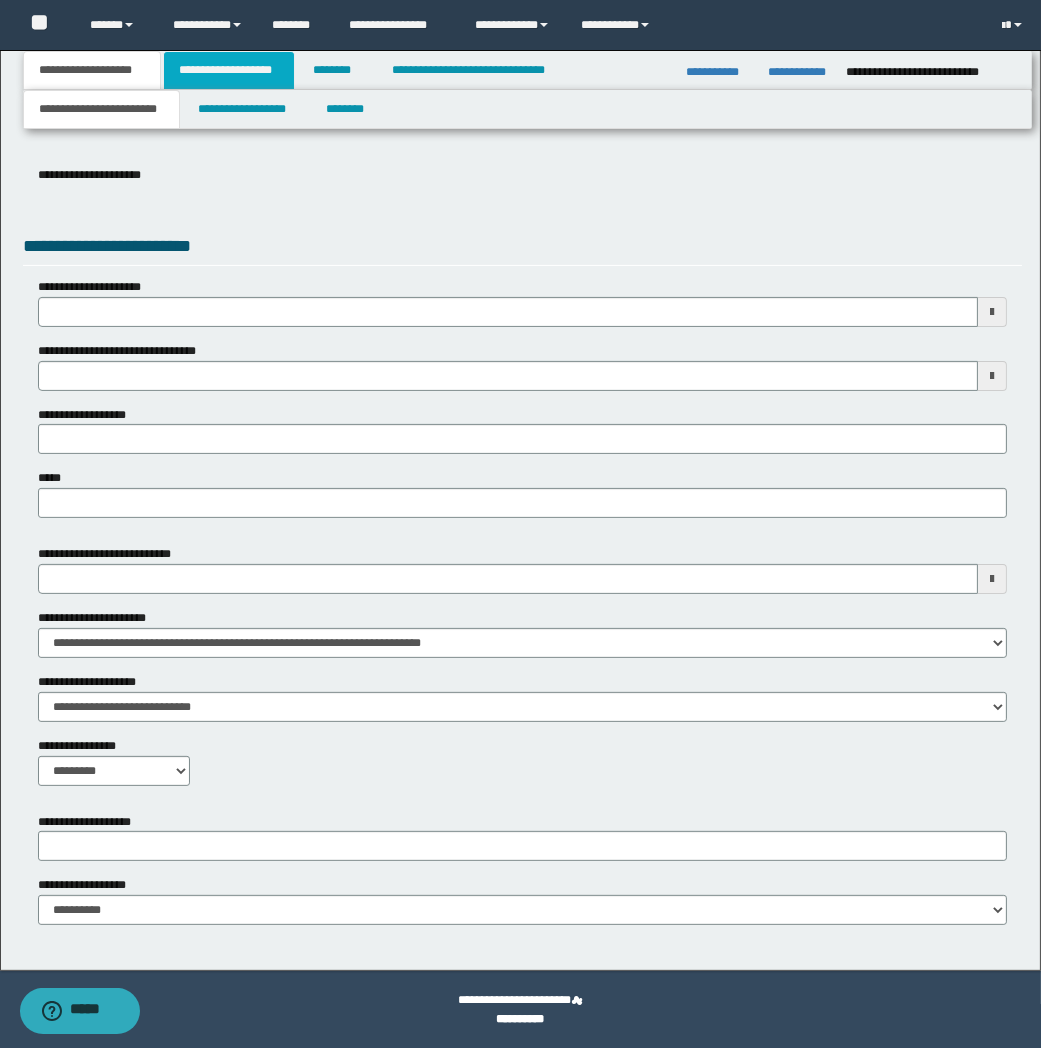 click on "**********" at bounding box center [229, 70] 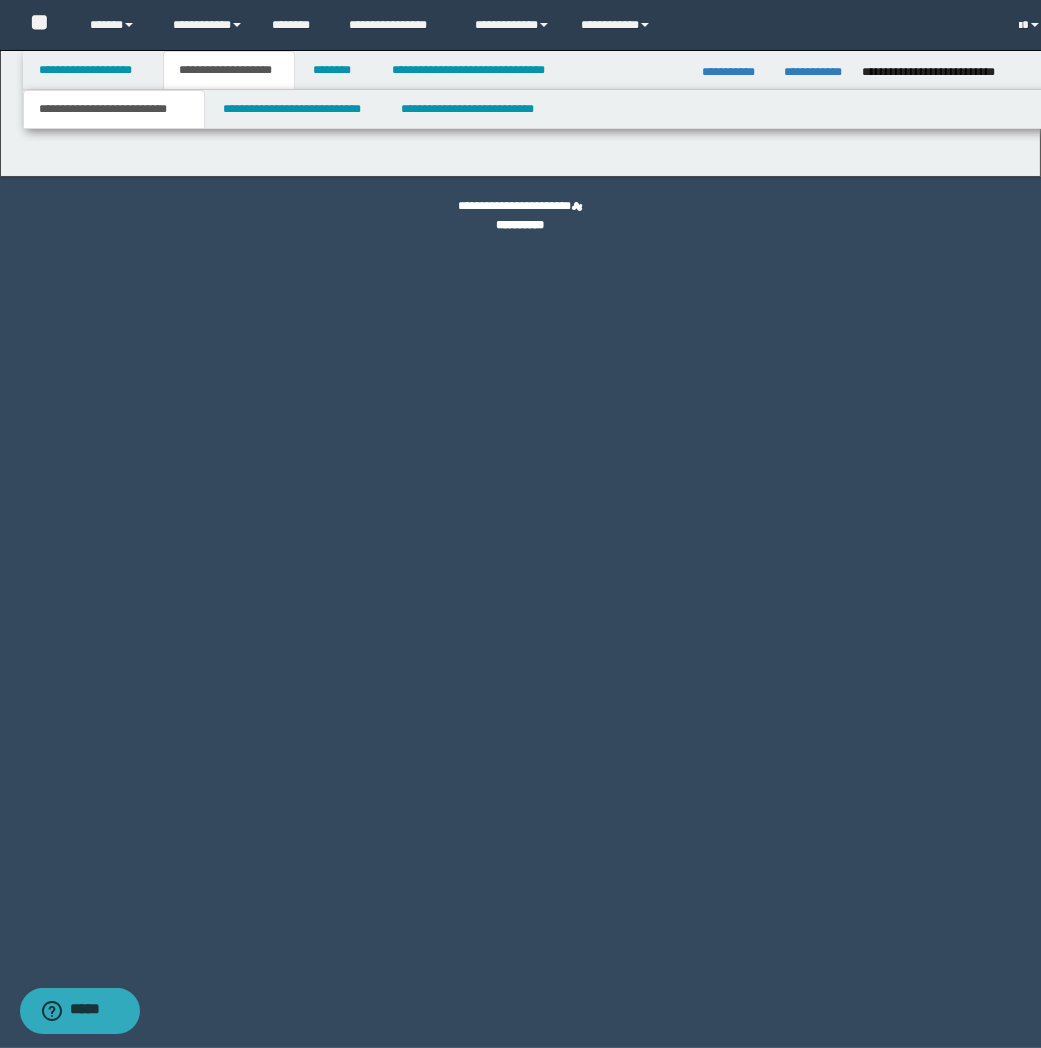 scroll, scrollTop: 0, scrollLeft: 0, axis: both 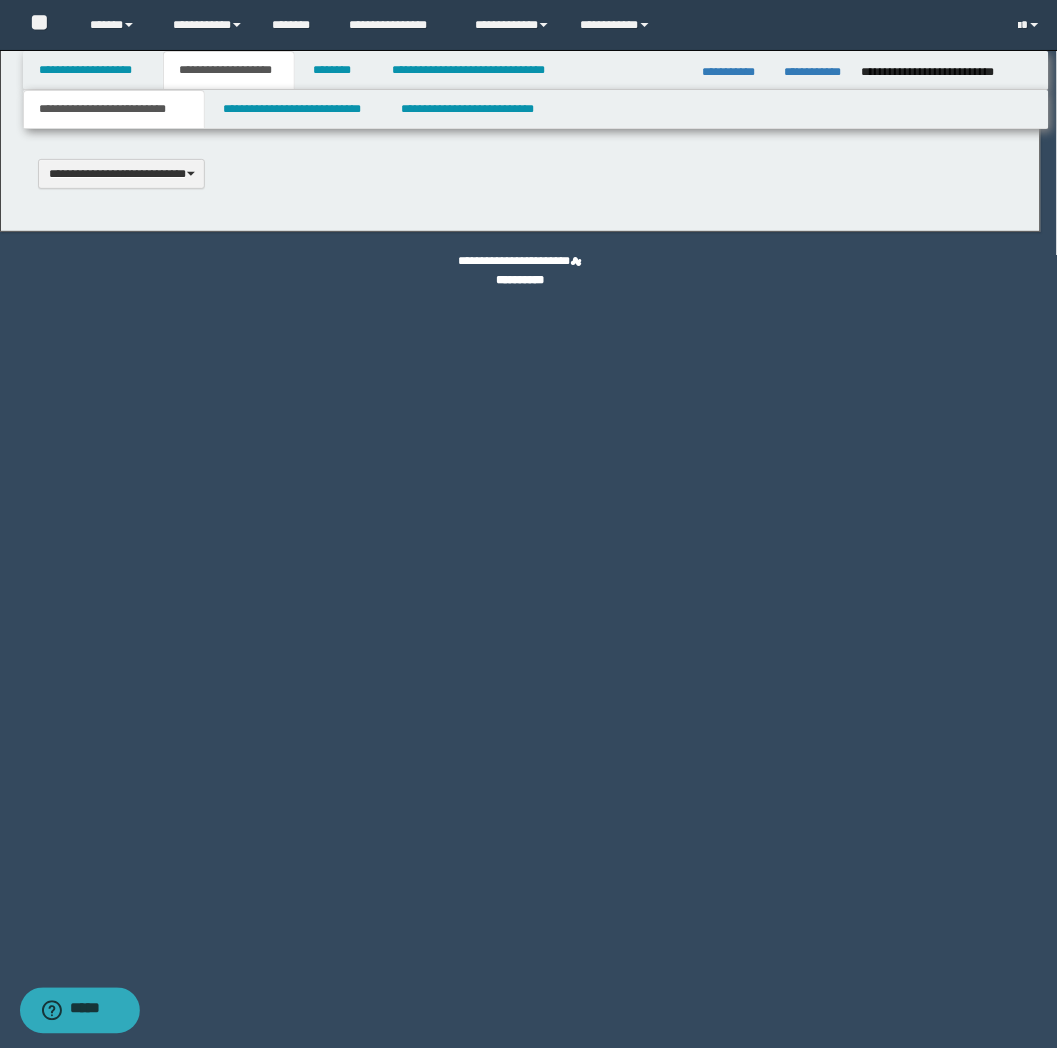 type 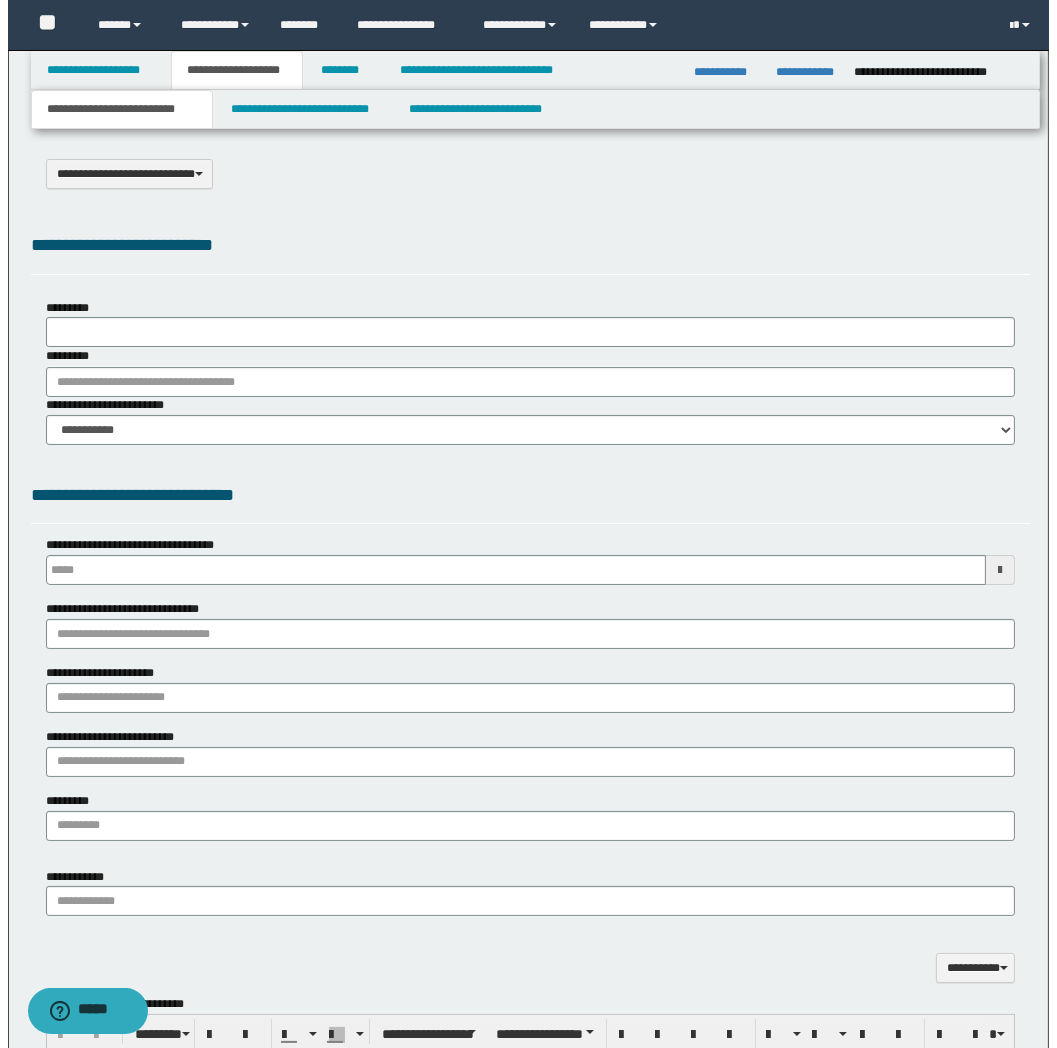 scroll, scrollTop: 0, scrollLeft: 0, axis: both 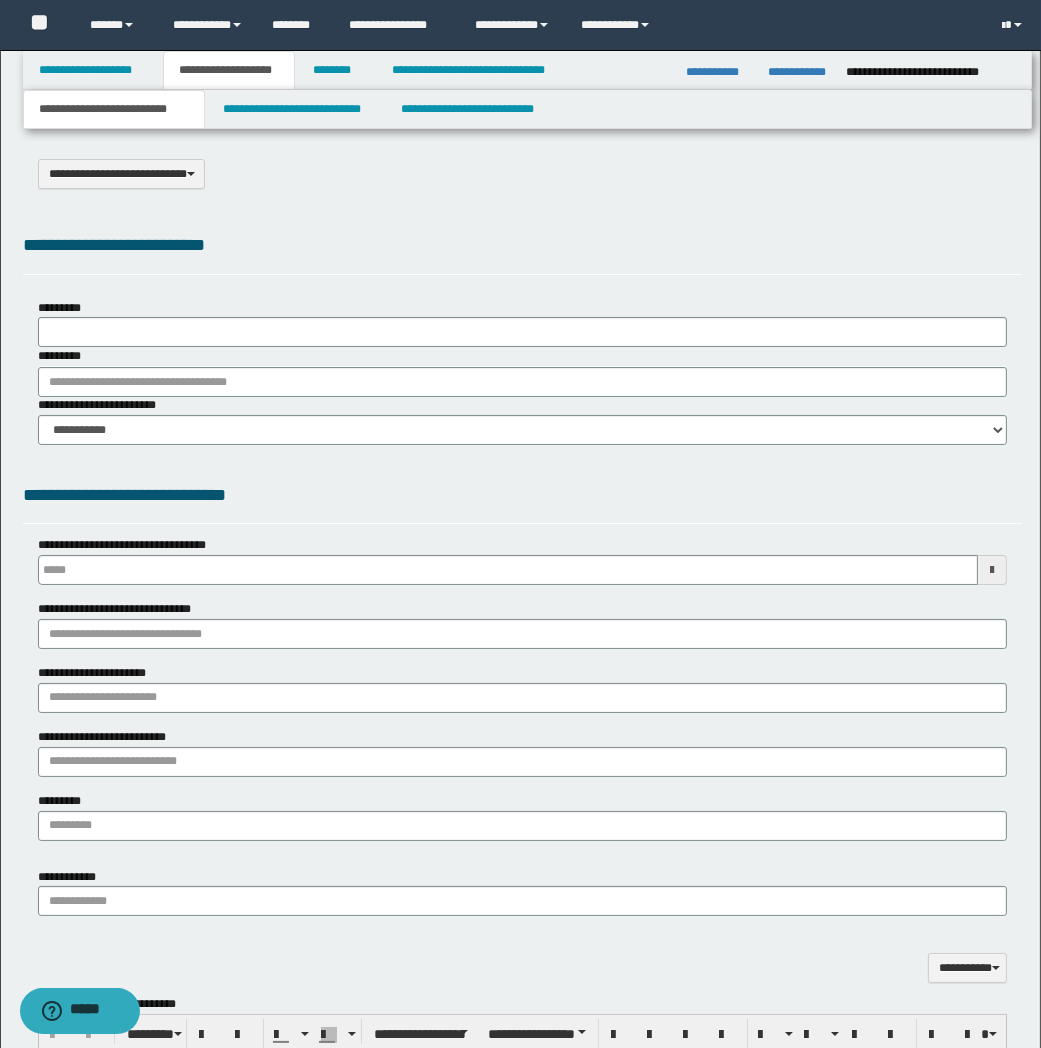 type on "*********" 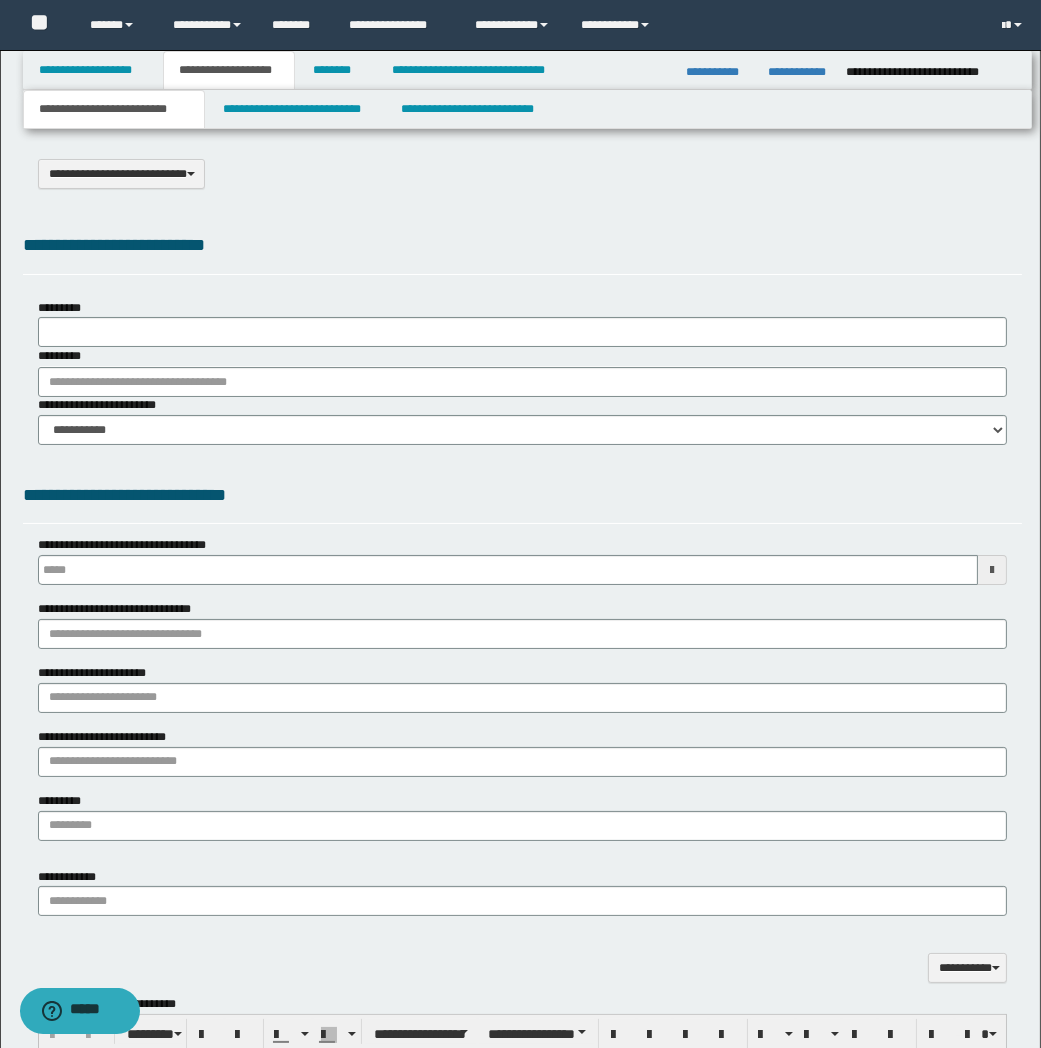 select on "*" 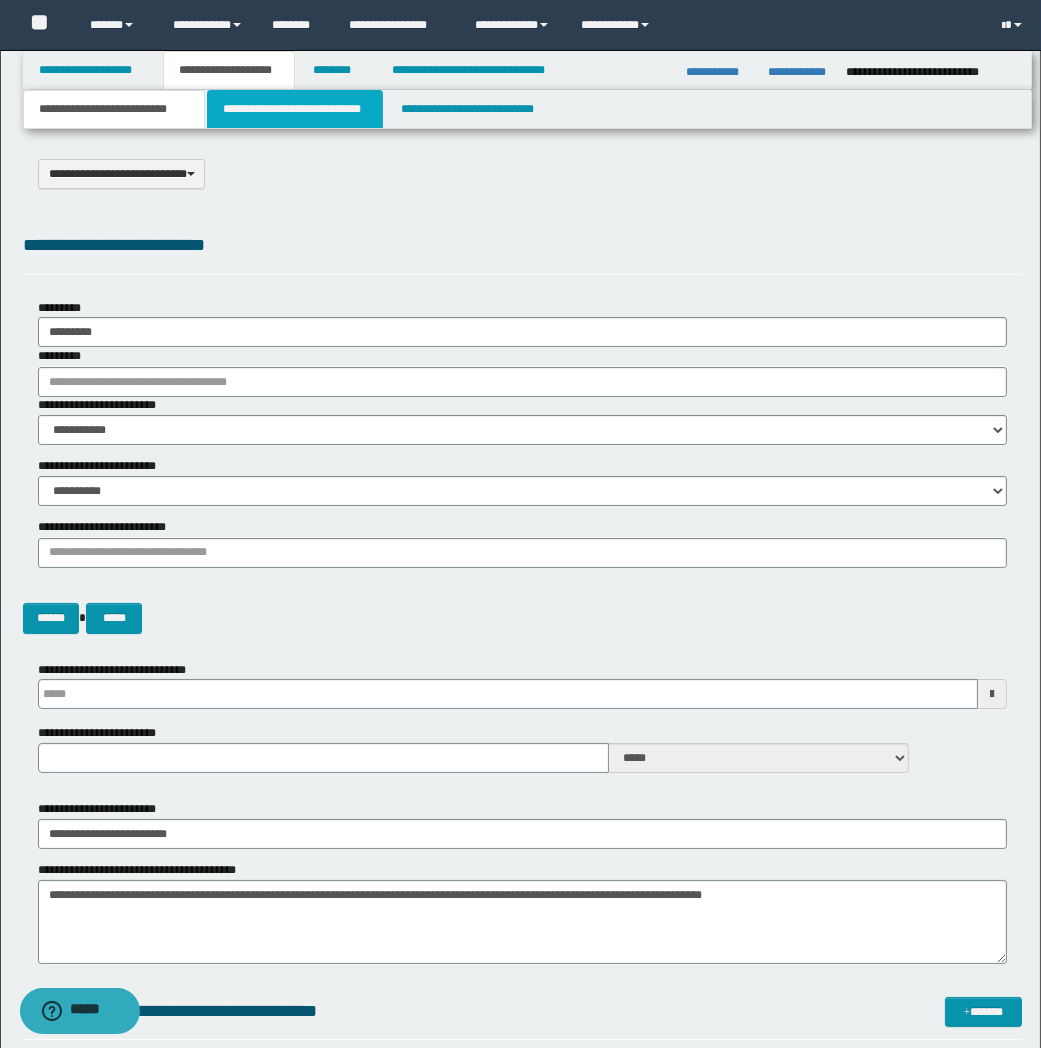 click on "**********" at bounding box center (295, 109) 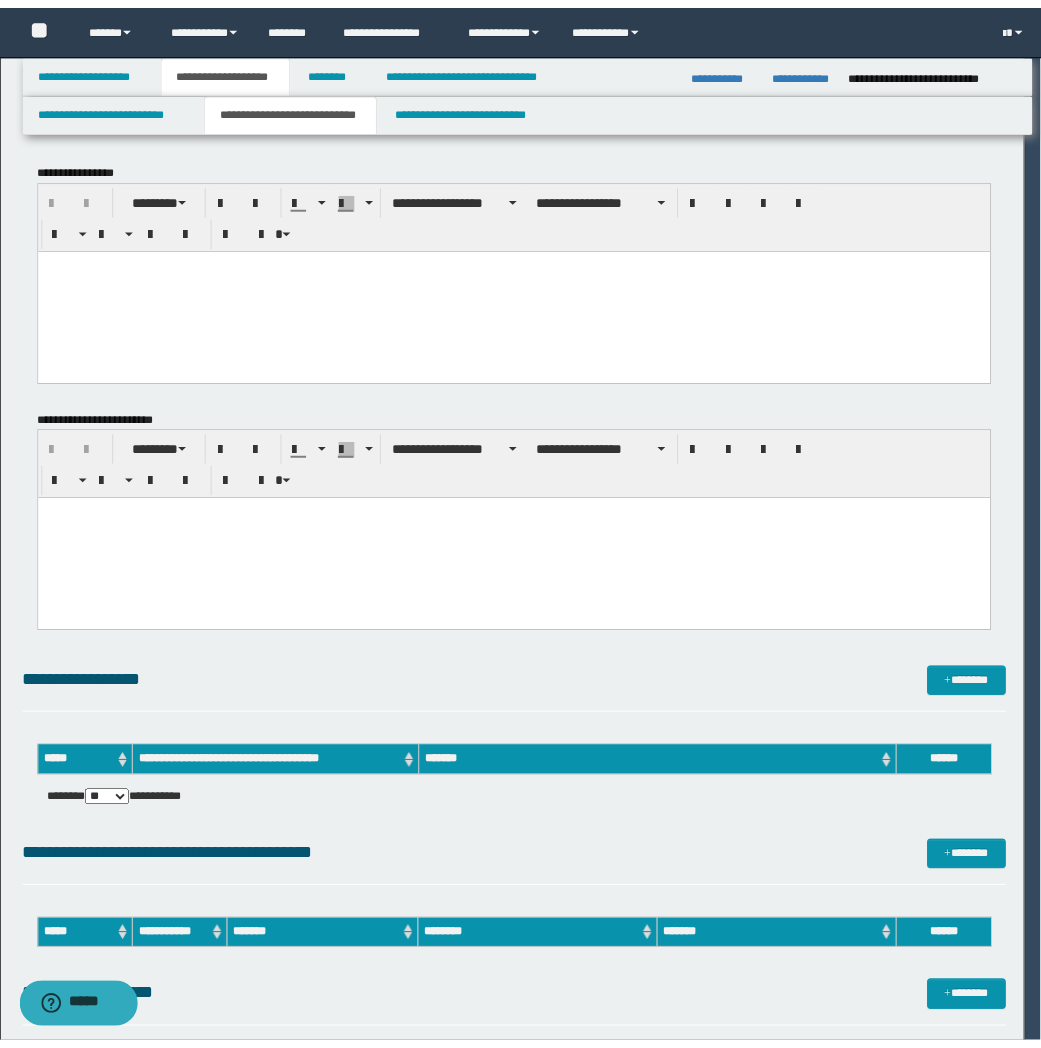 scroll, scrollTop: 0, scrollLeft: 0, axis: both 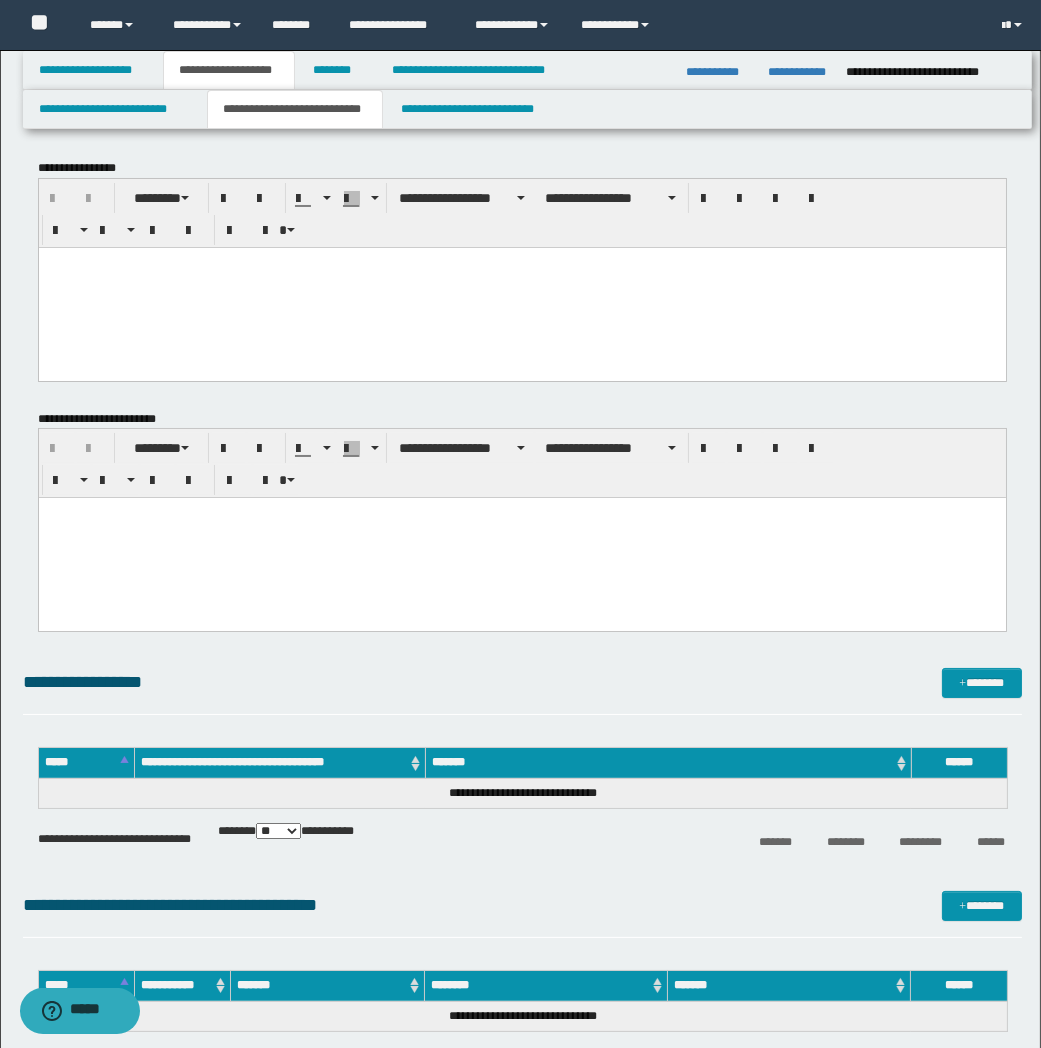 click at bounding box center [521, 287] 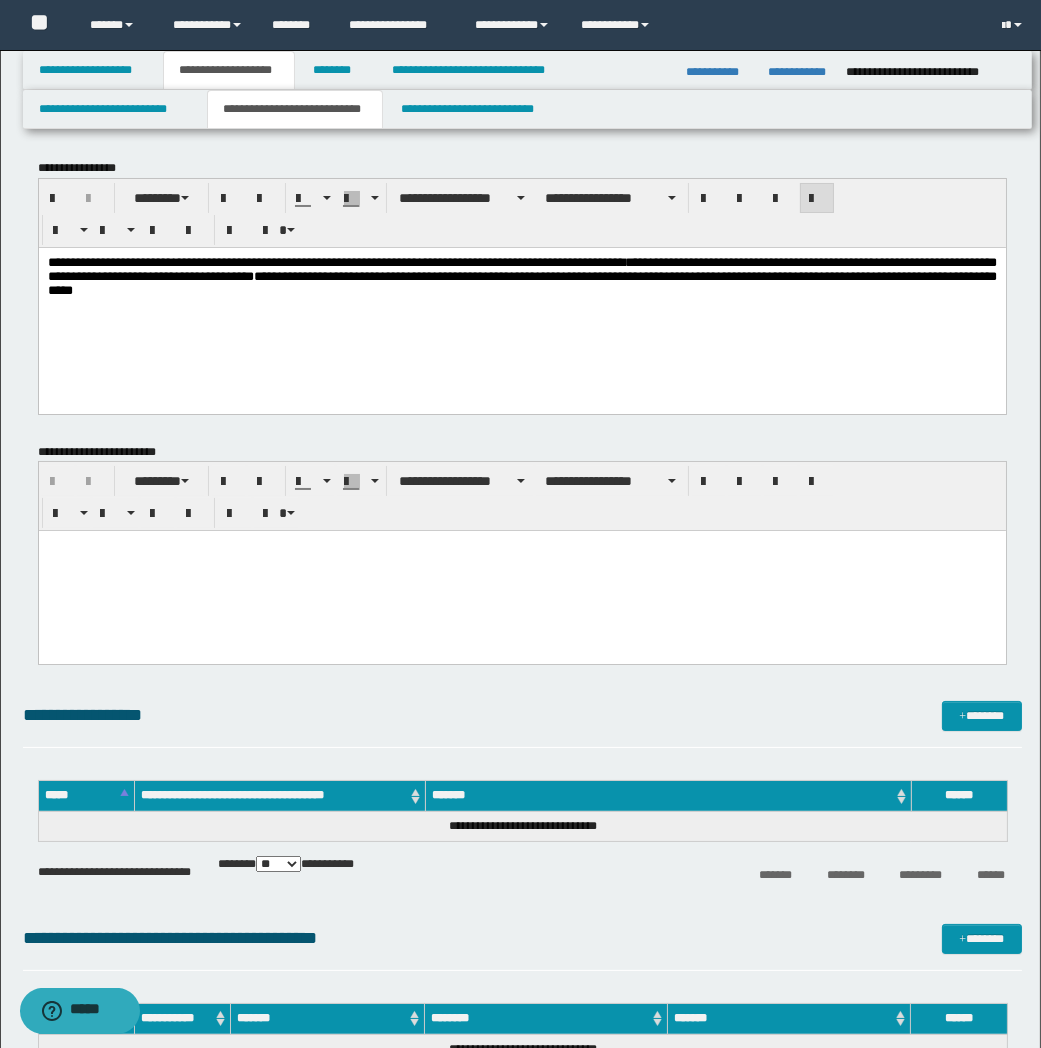 click at bounding box center [521, 546] 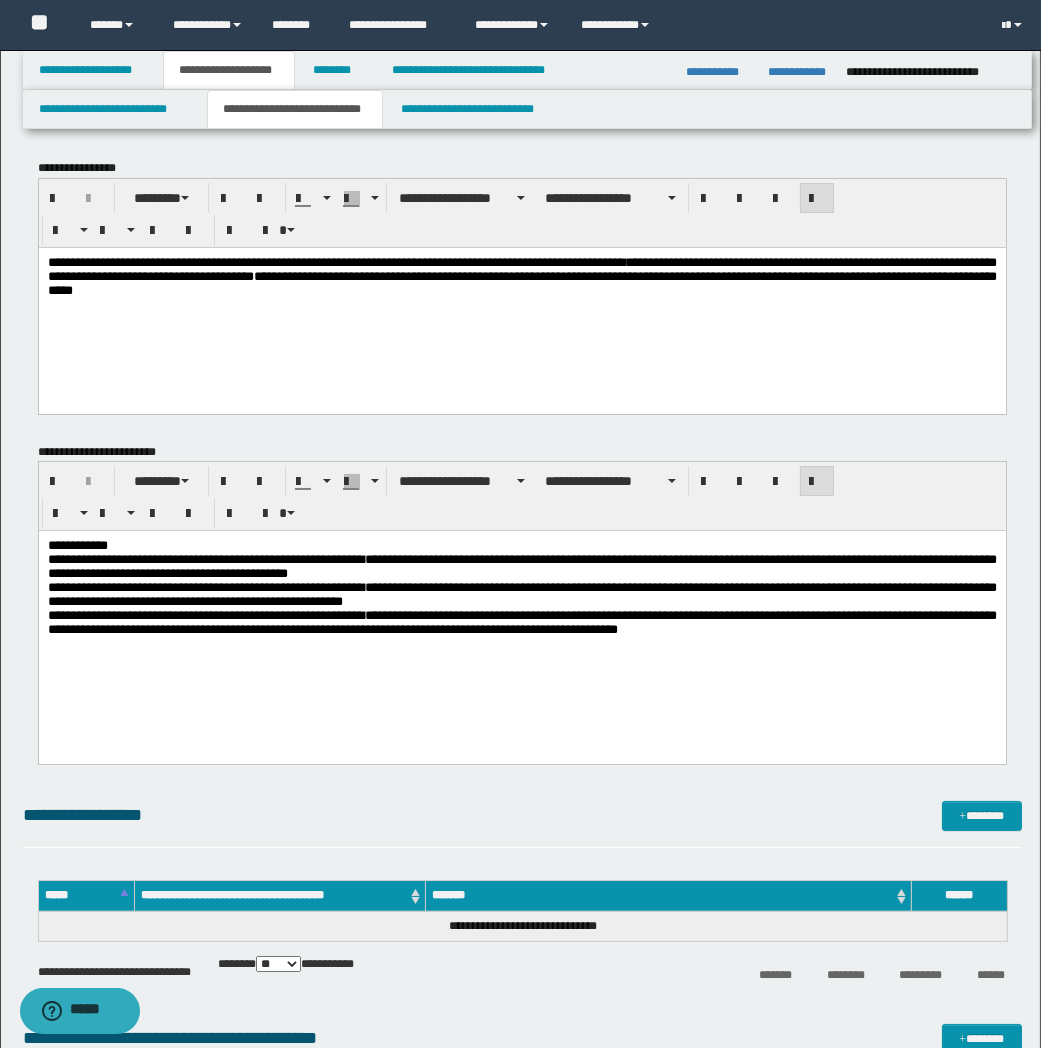 click on "**********" at bounding box center [521, 282] 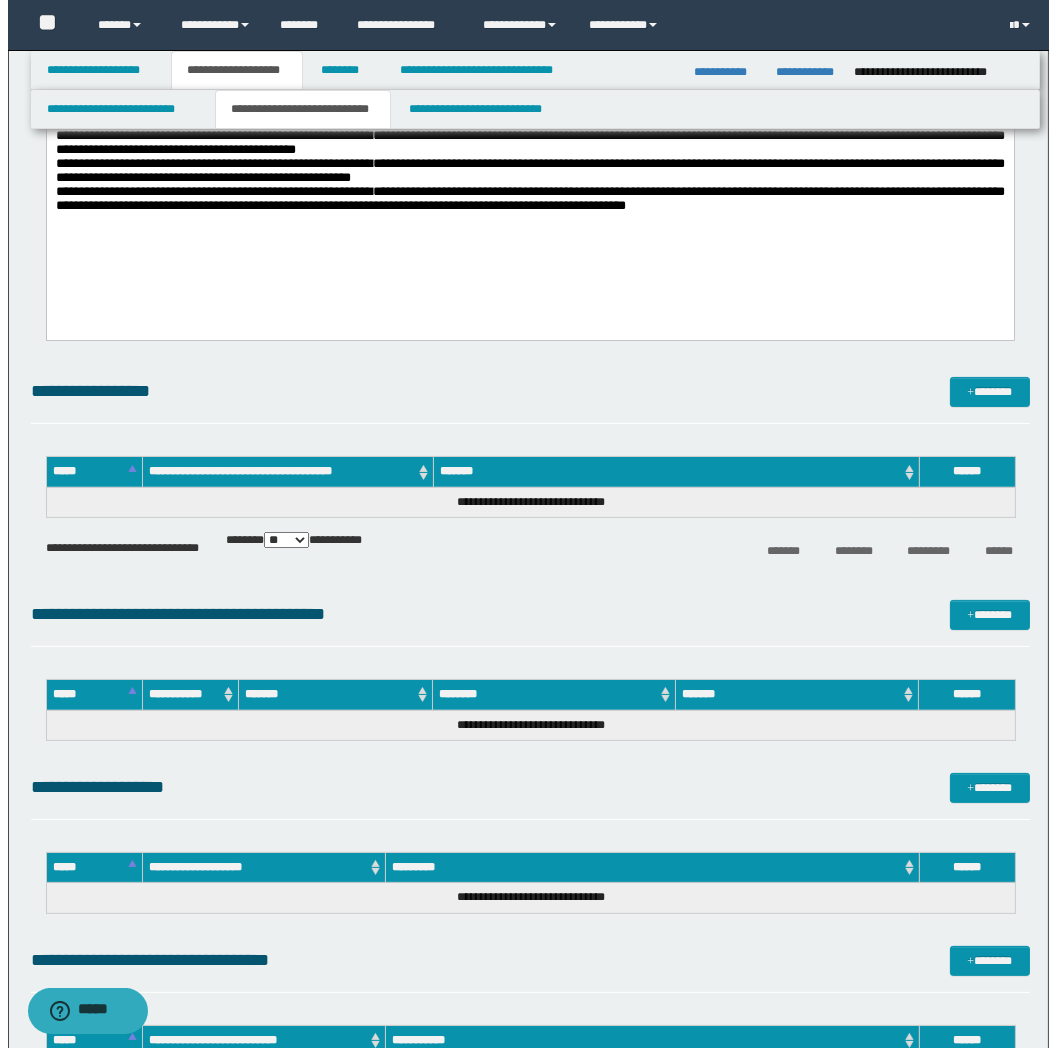 scroll, scrollTop: 444, scrollLeft: 0, axis: vertical 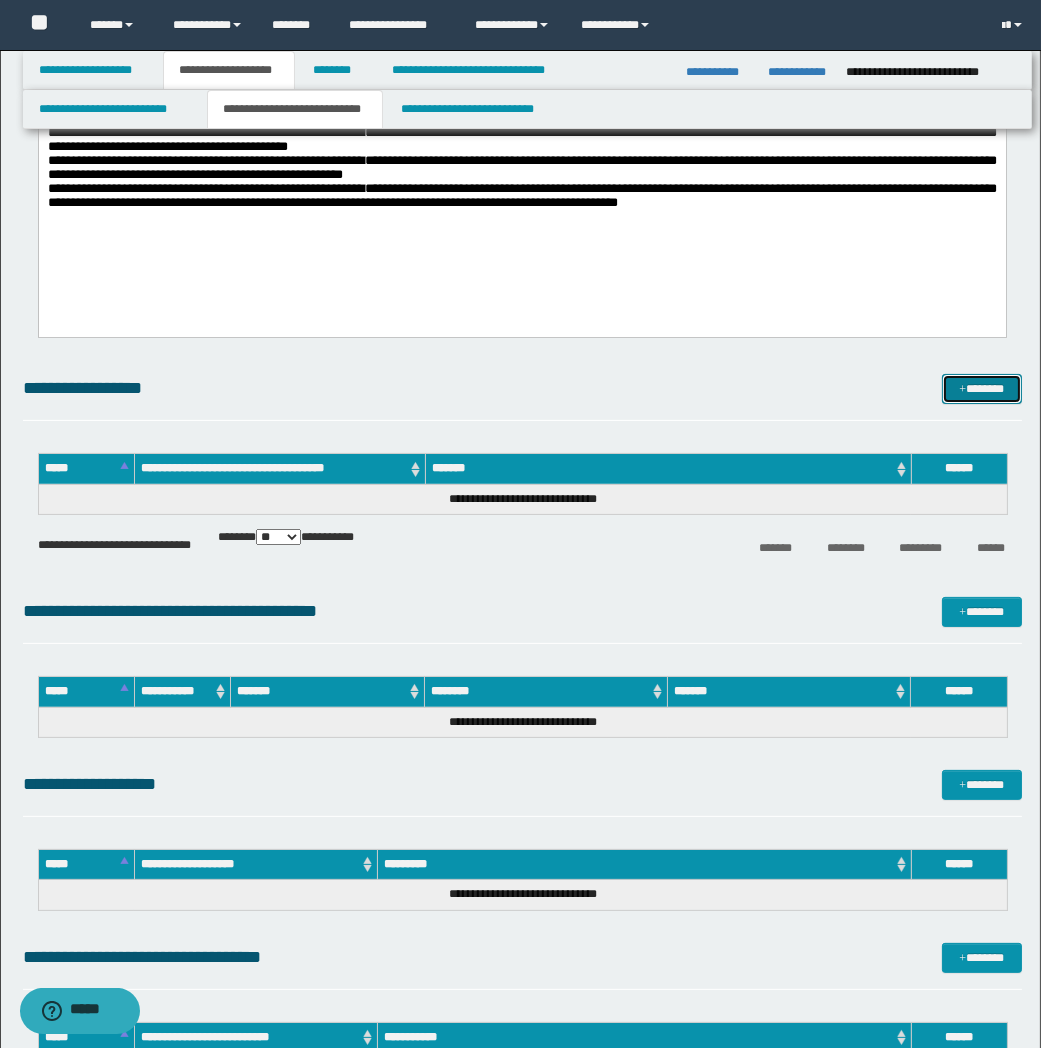 click on "*******" at bounding box center [982, 389] 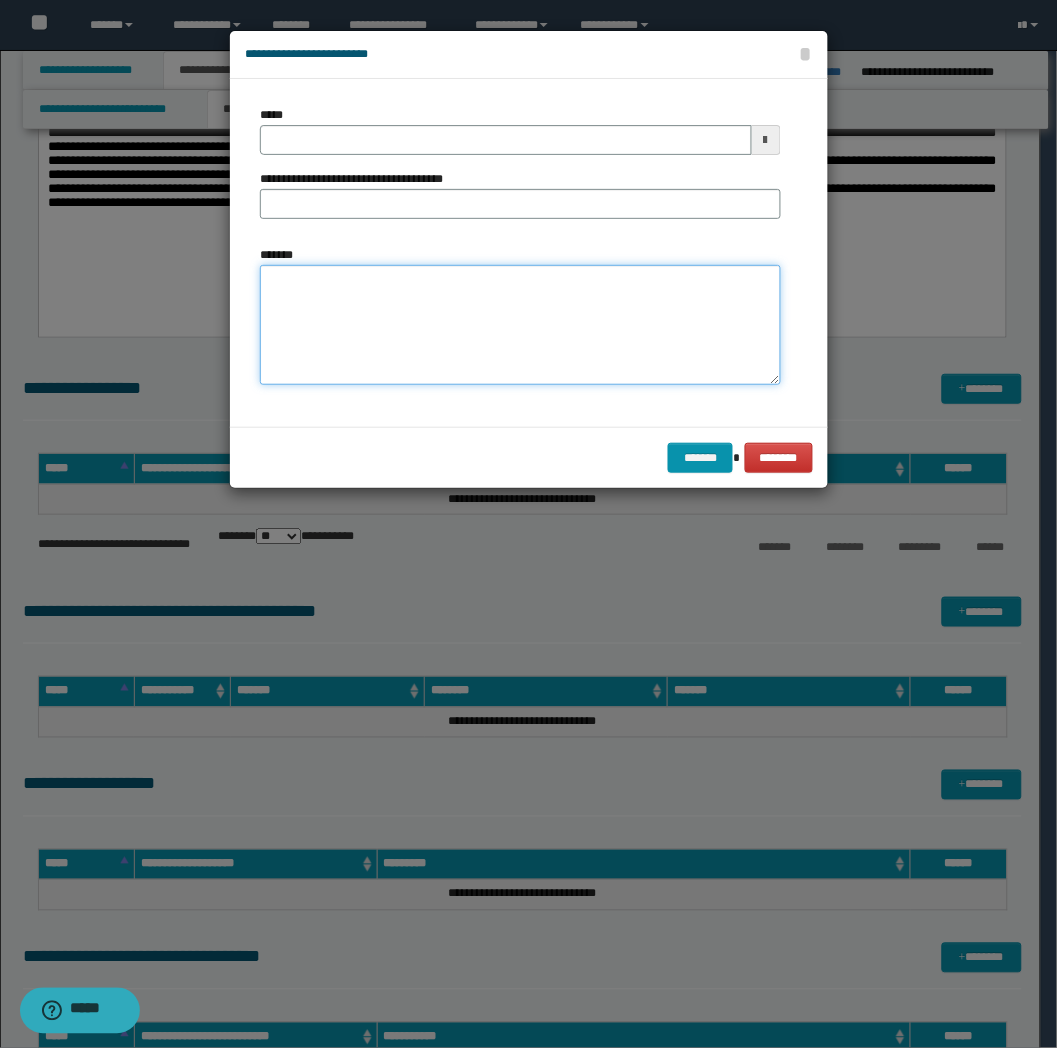 click on "*******" at bounding box center (520, 325) 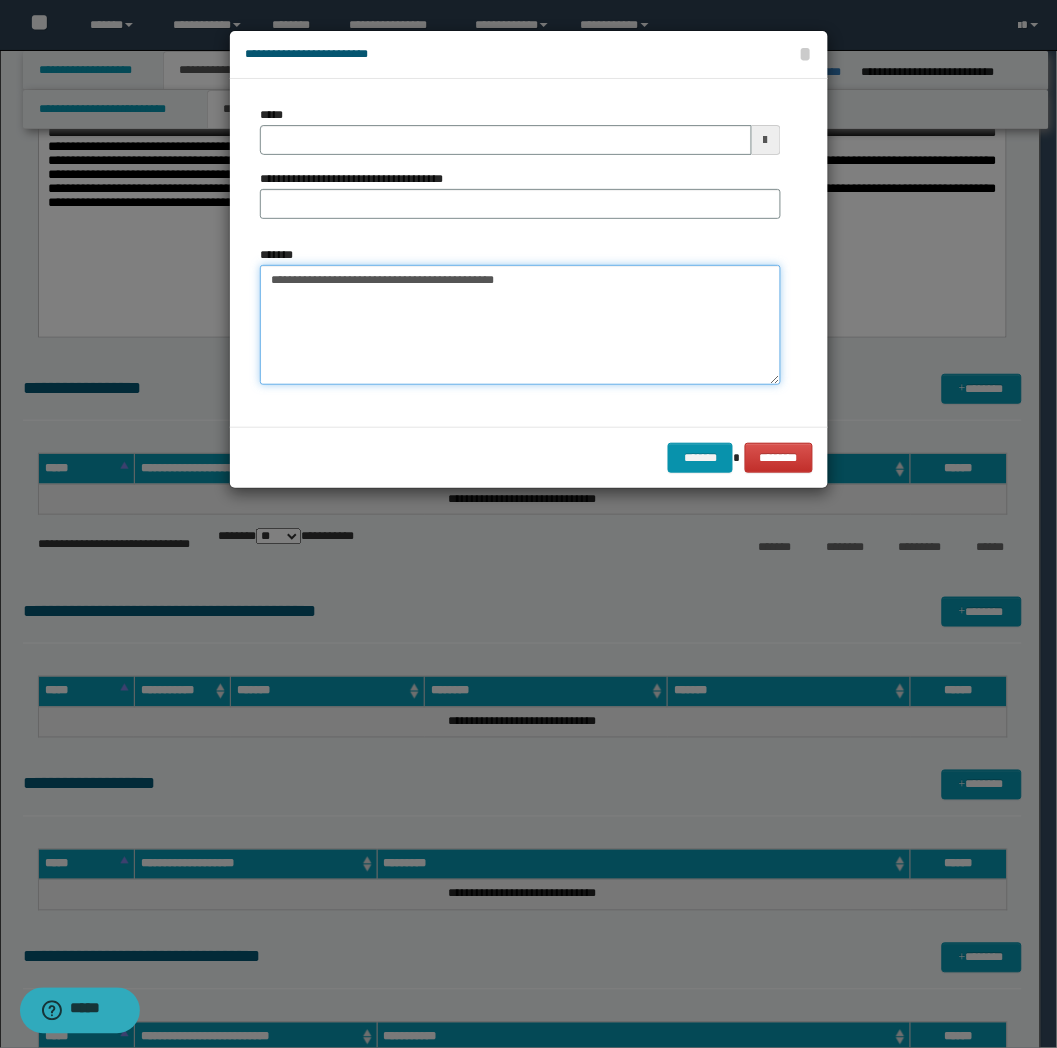 type on "**********" 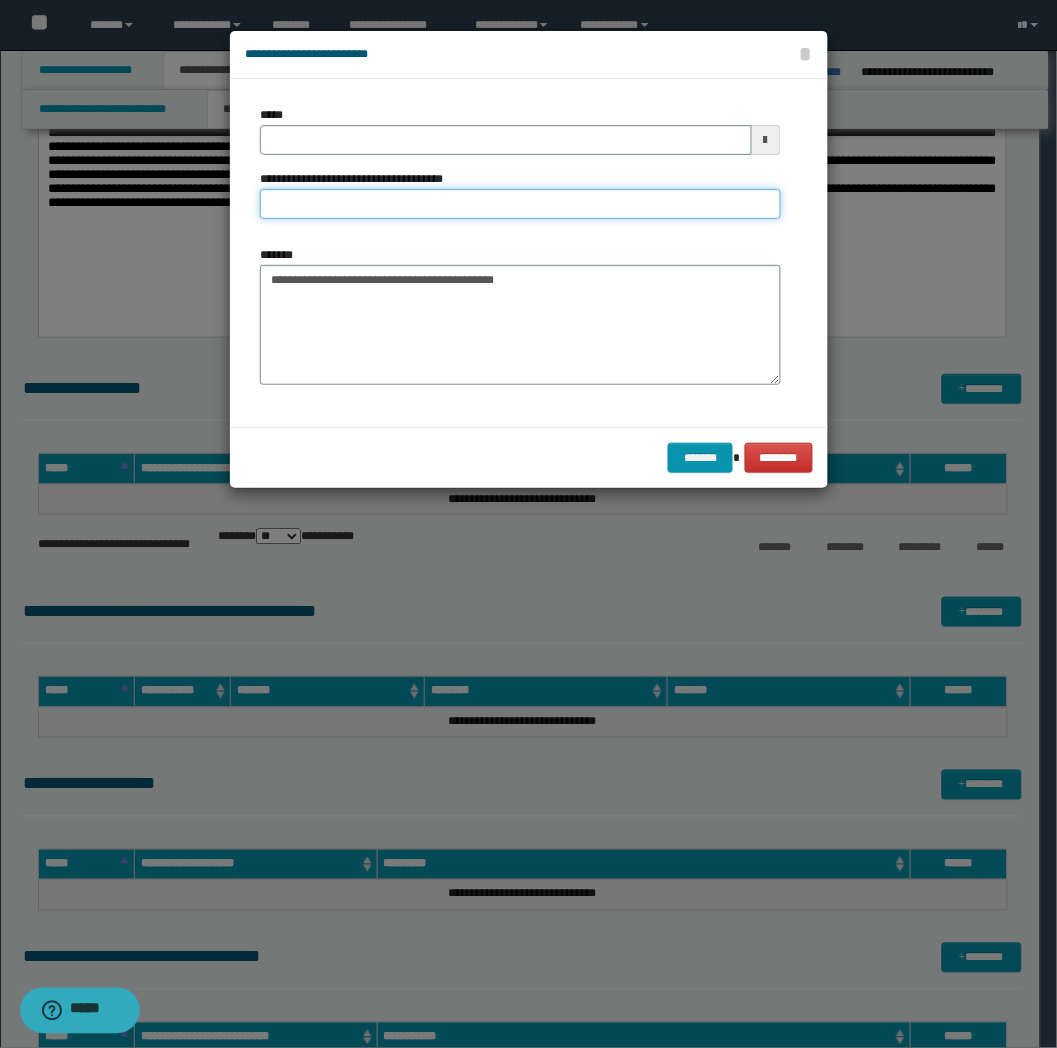 click on "**********" at bounding box center [520, 204] 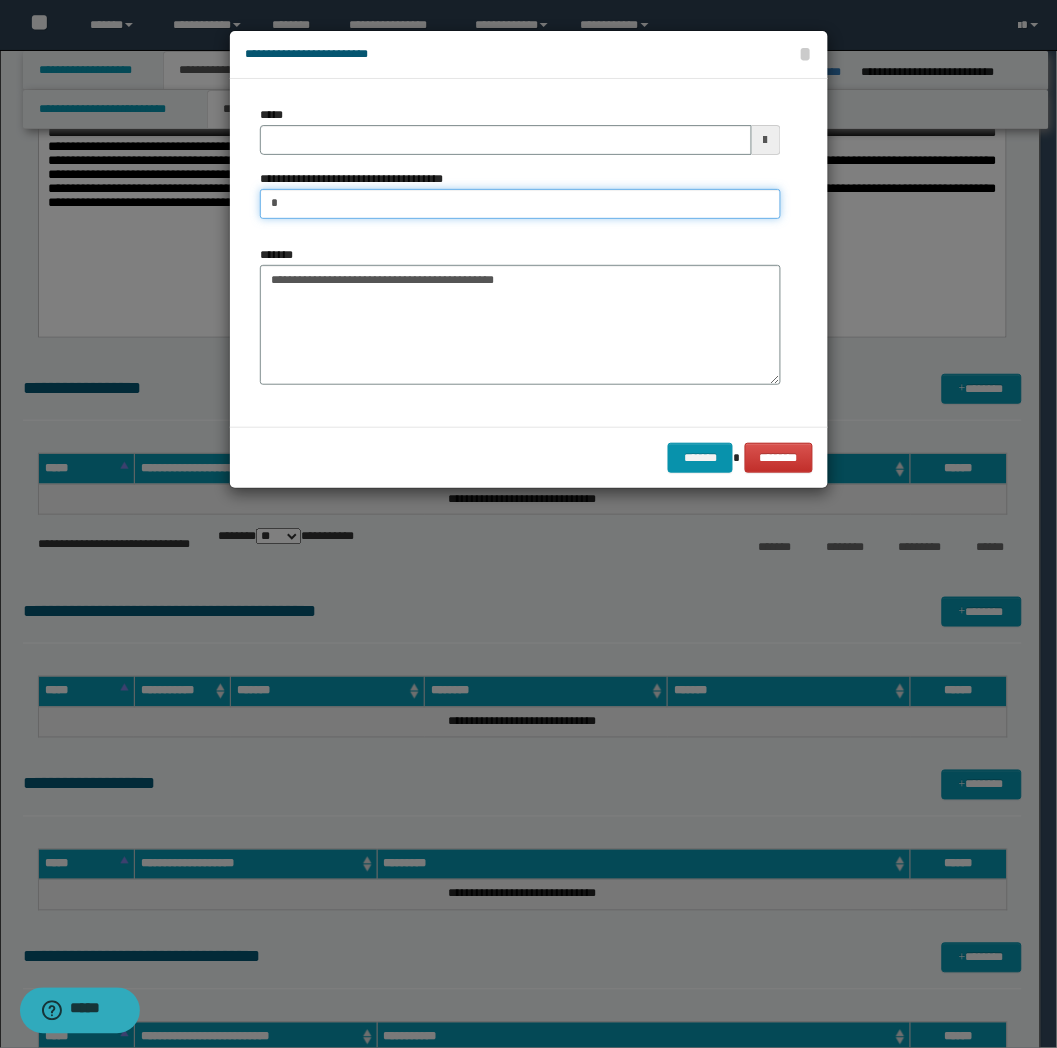 type on "*********" 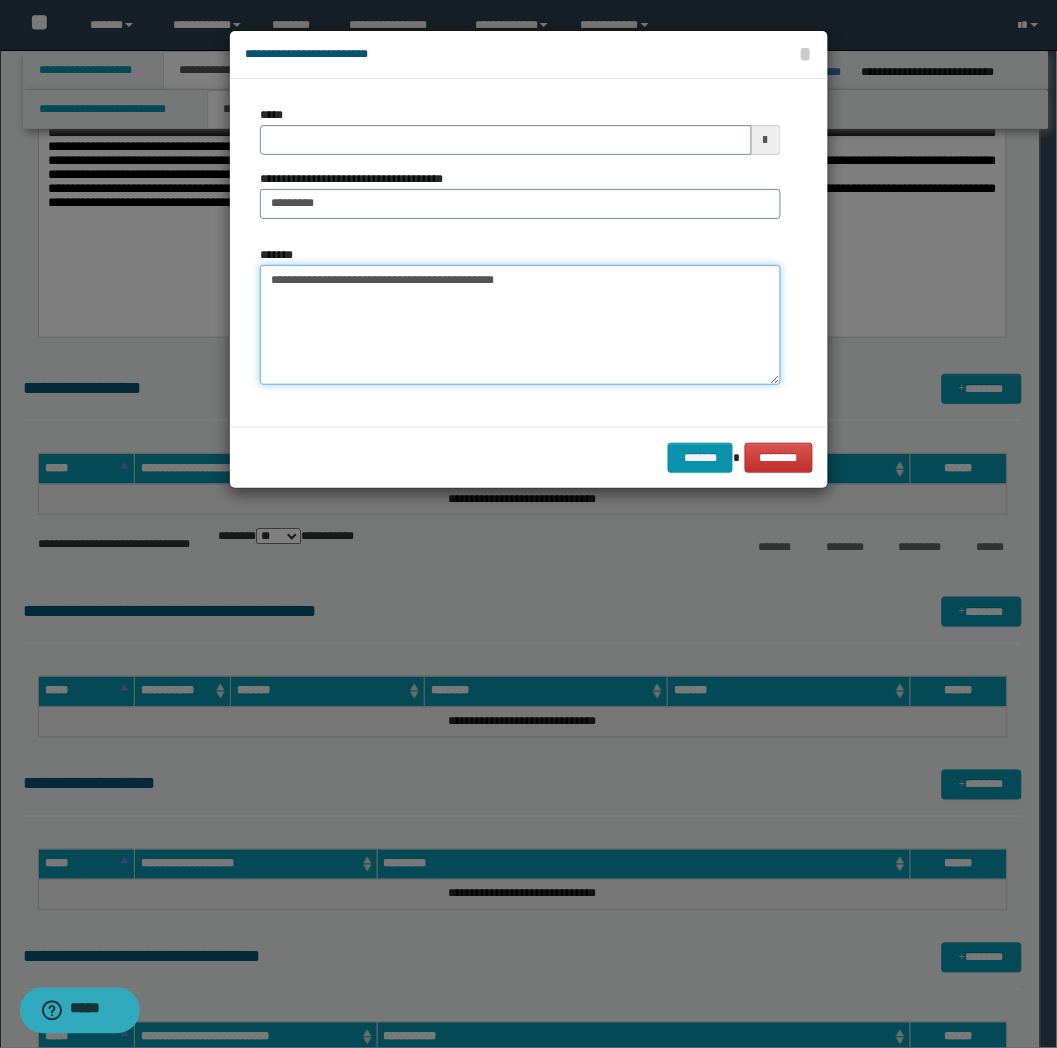 click on "**********" at bounding box center [520, 325] 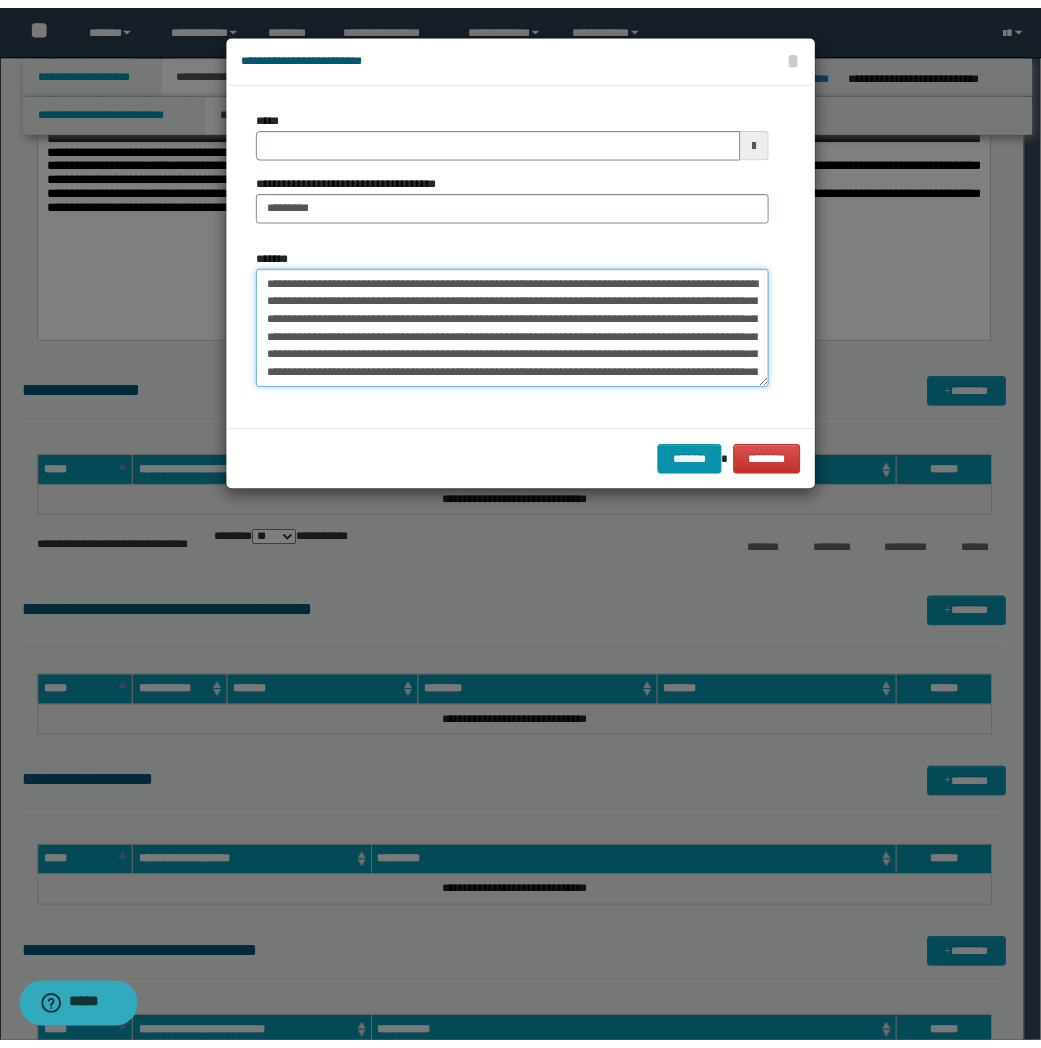 scroll, scrollTop: 192, scrollLeft: 0, axis: vertical 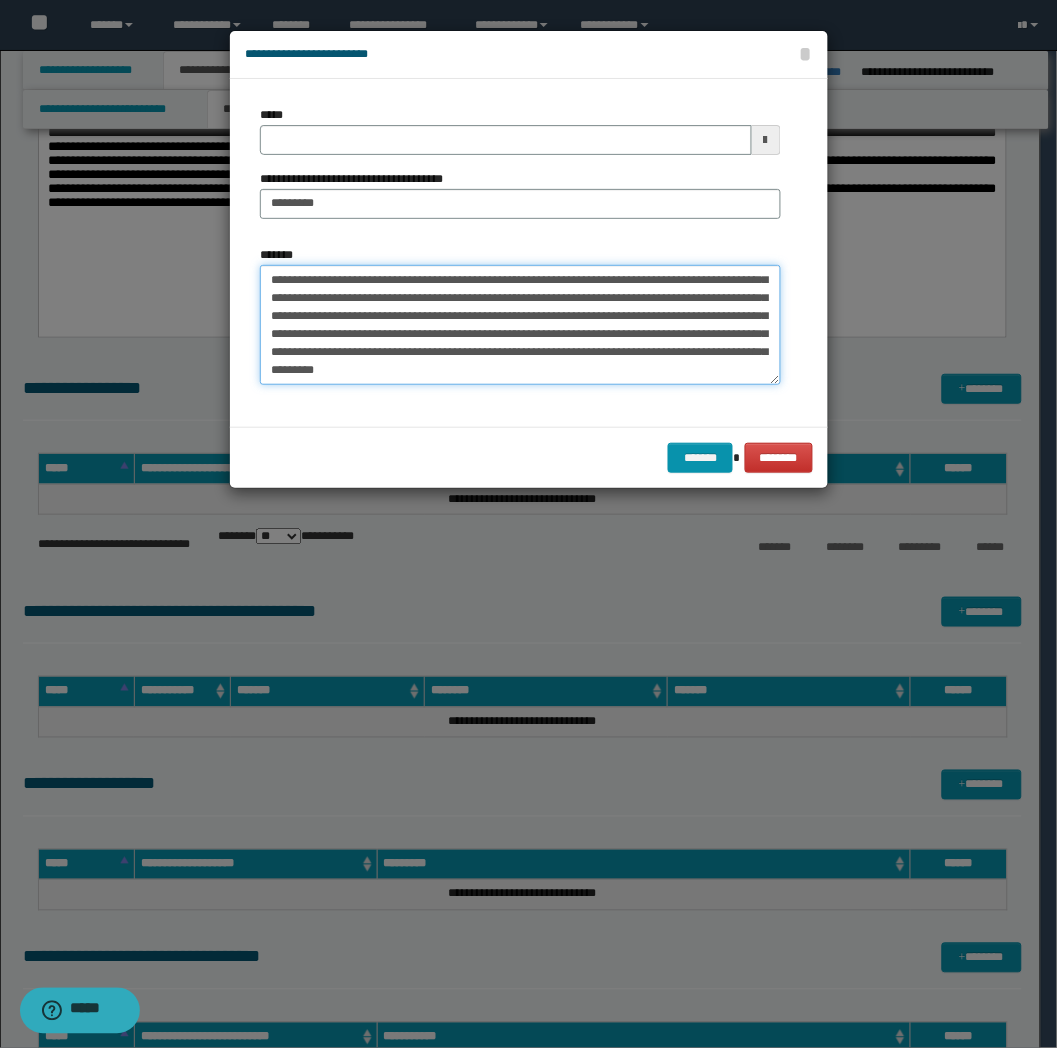type 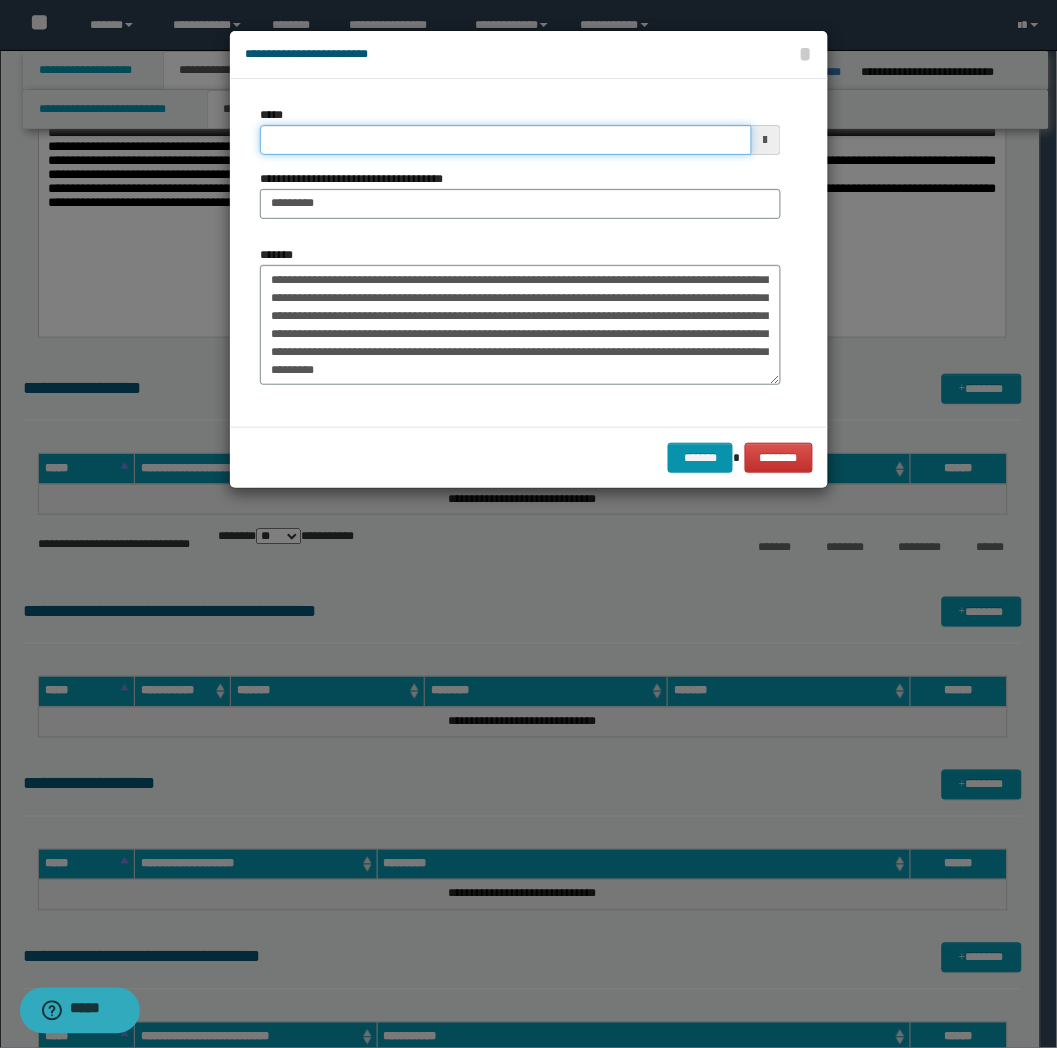 click on "*****" at bounding box center [506, 140] 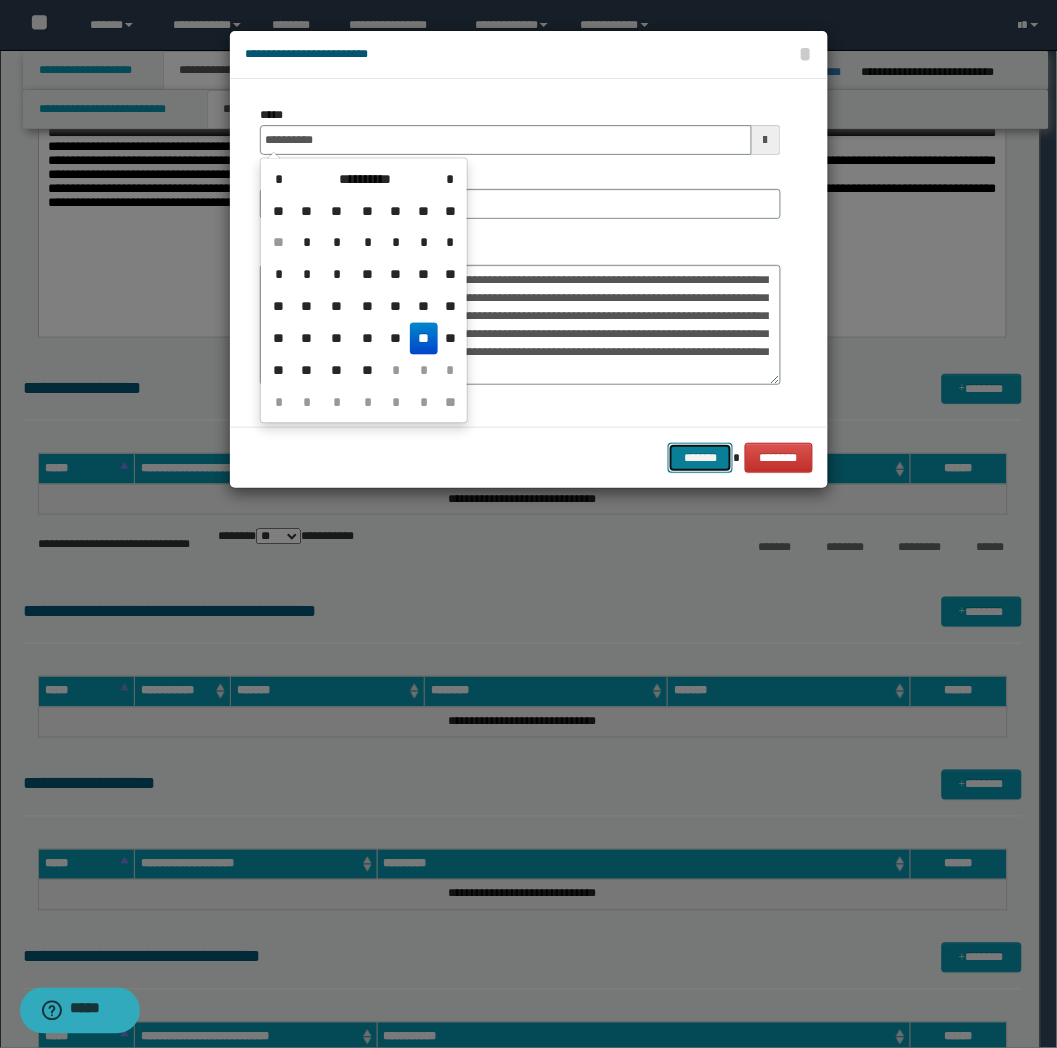 type on "**********" 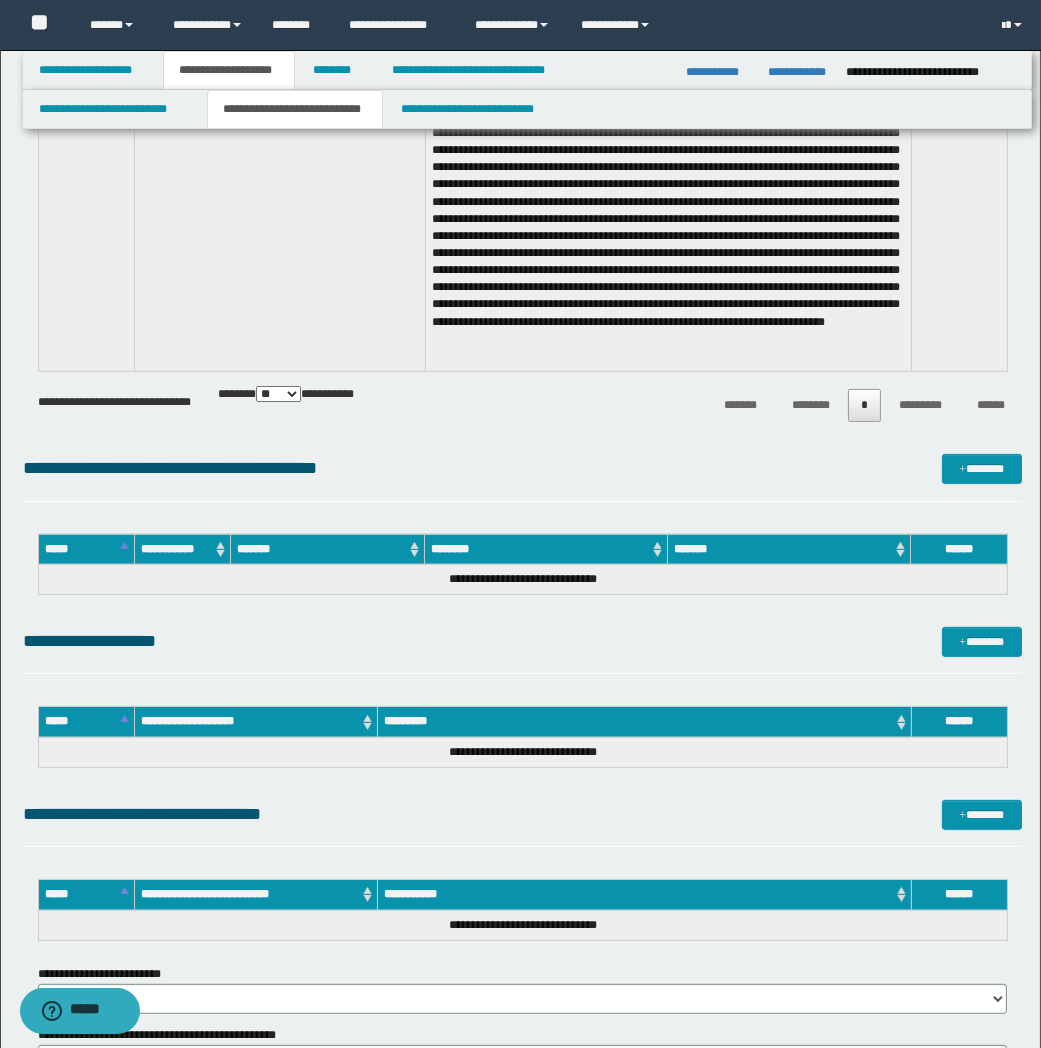 scroll, scrollTop: 888, scrollLeft: 0, axis: vertical 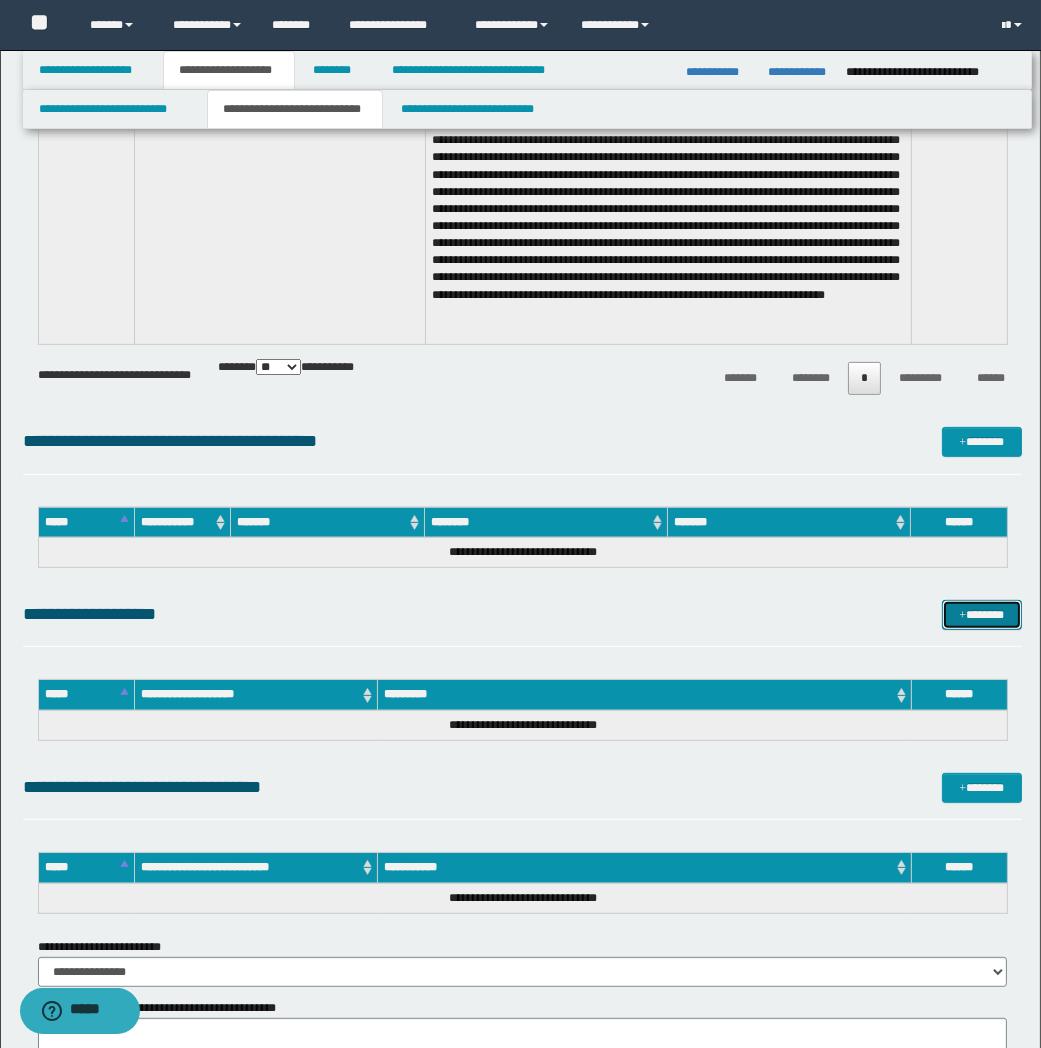 click on "*******" at bounding box center [982, 615] 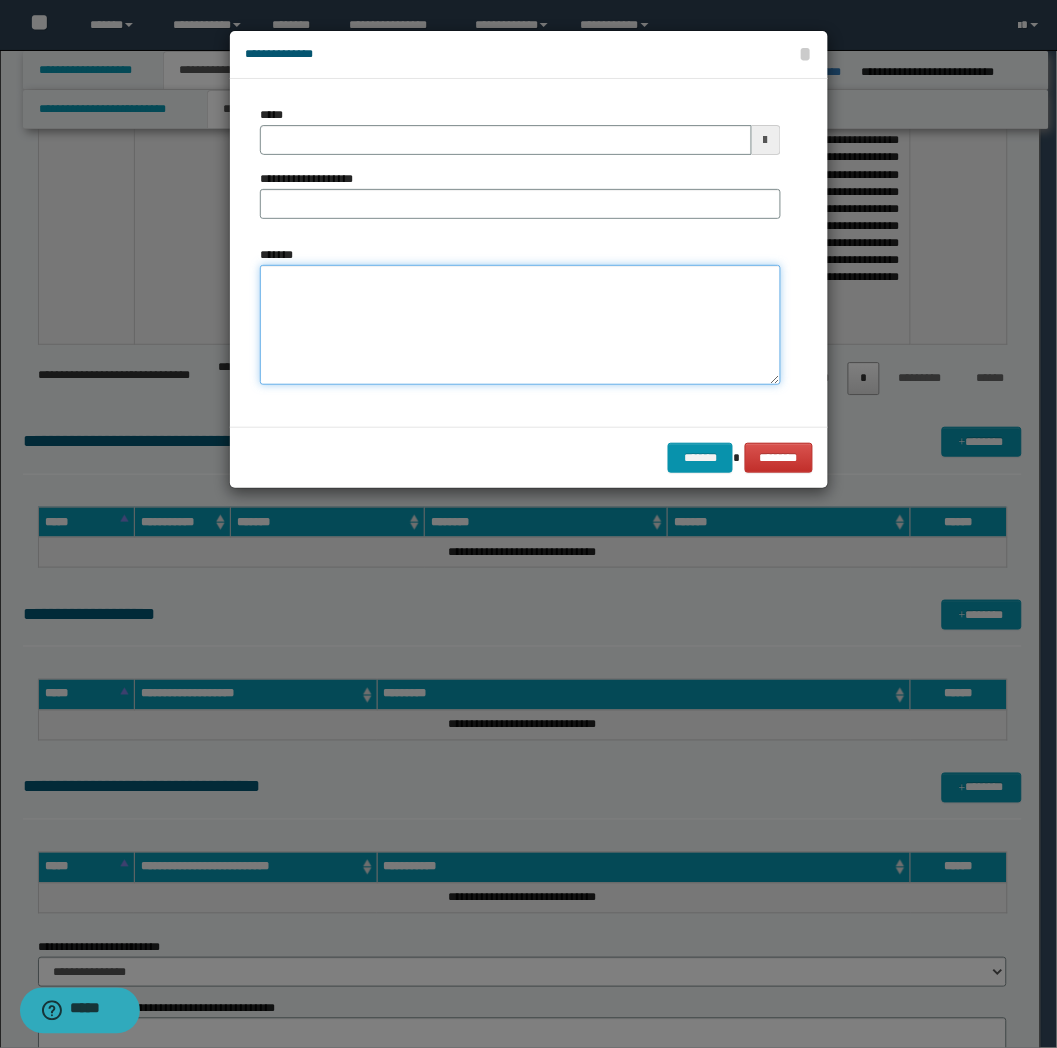 click on "*******" at bounding box center [520, 325] 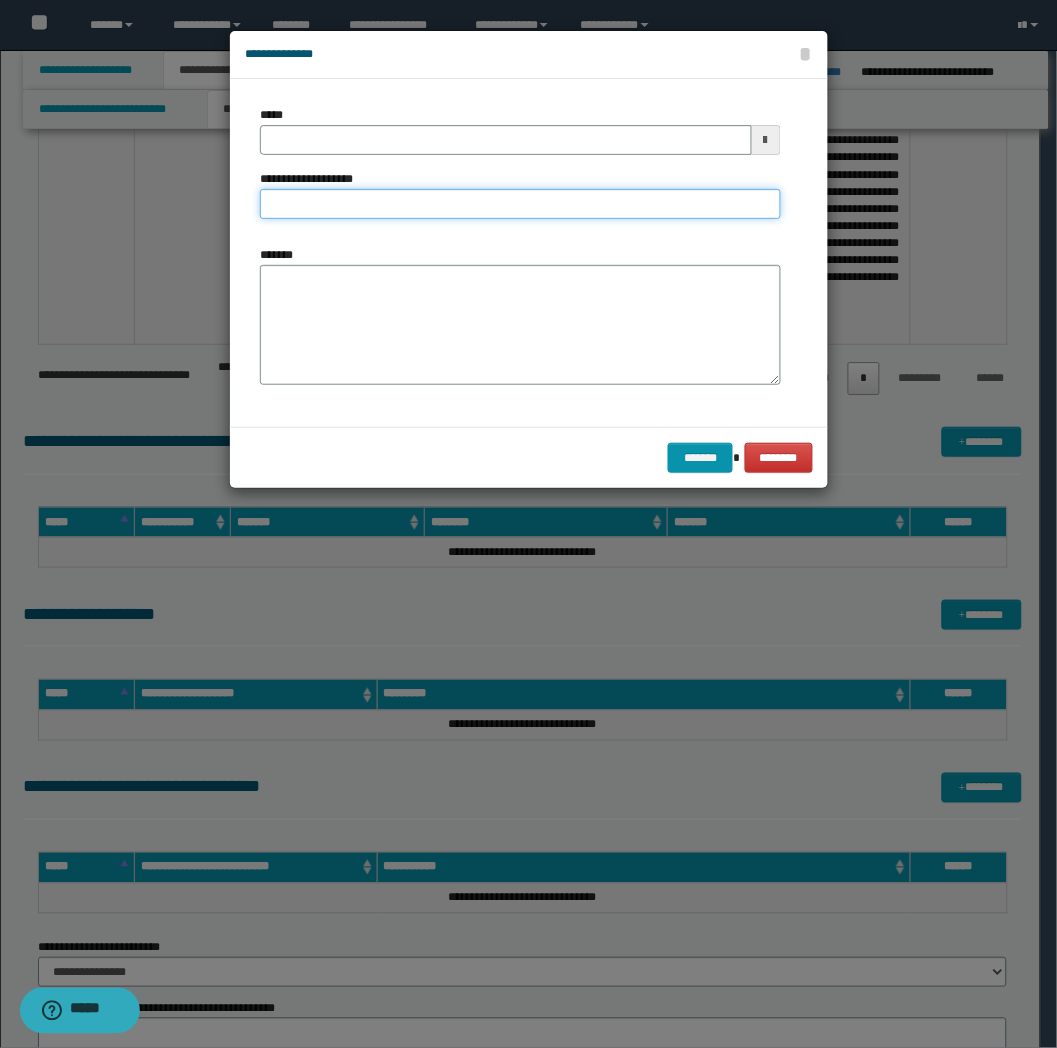 click on "**********" at bounding box center [520, 204] 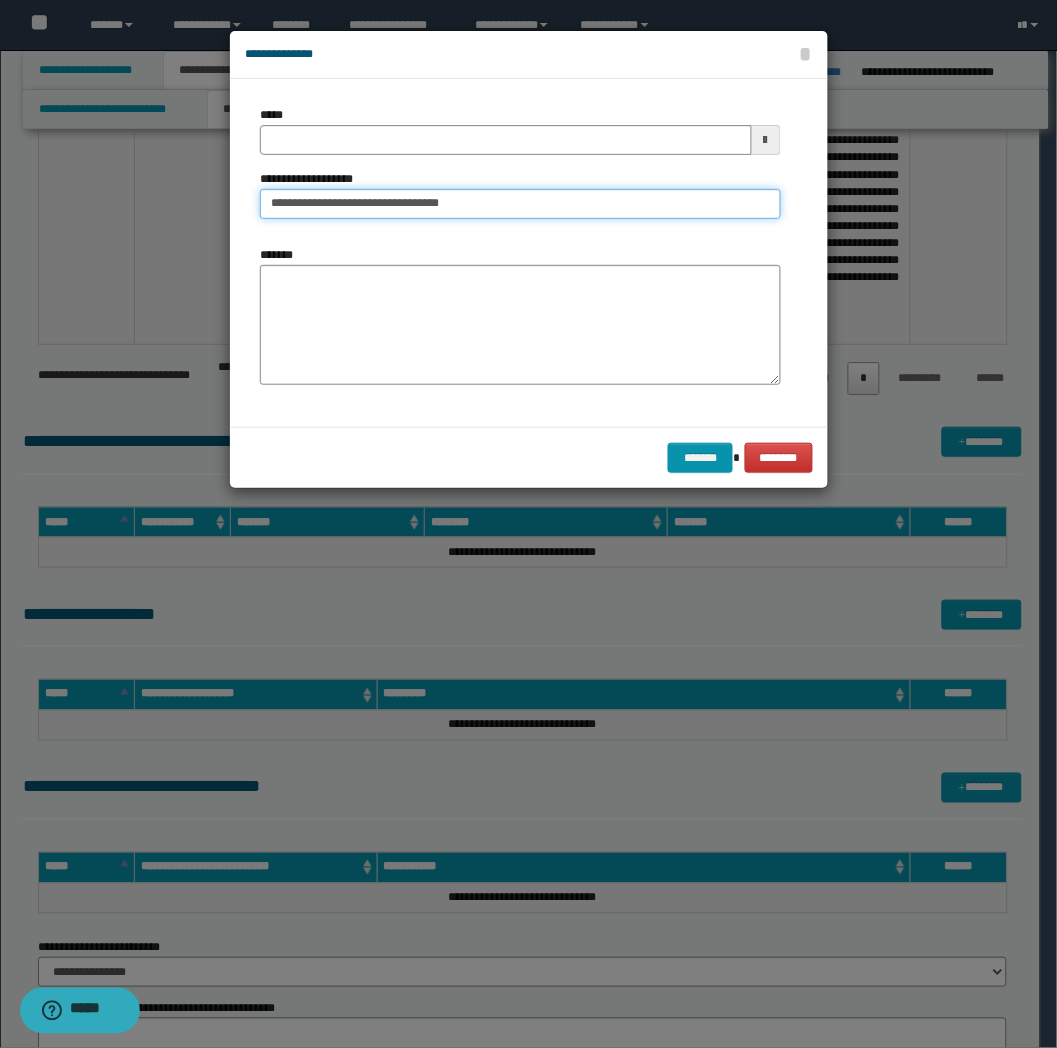 type on "**********" 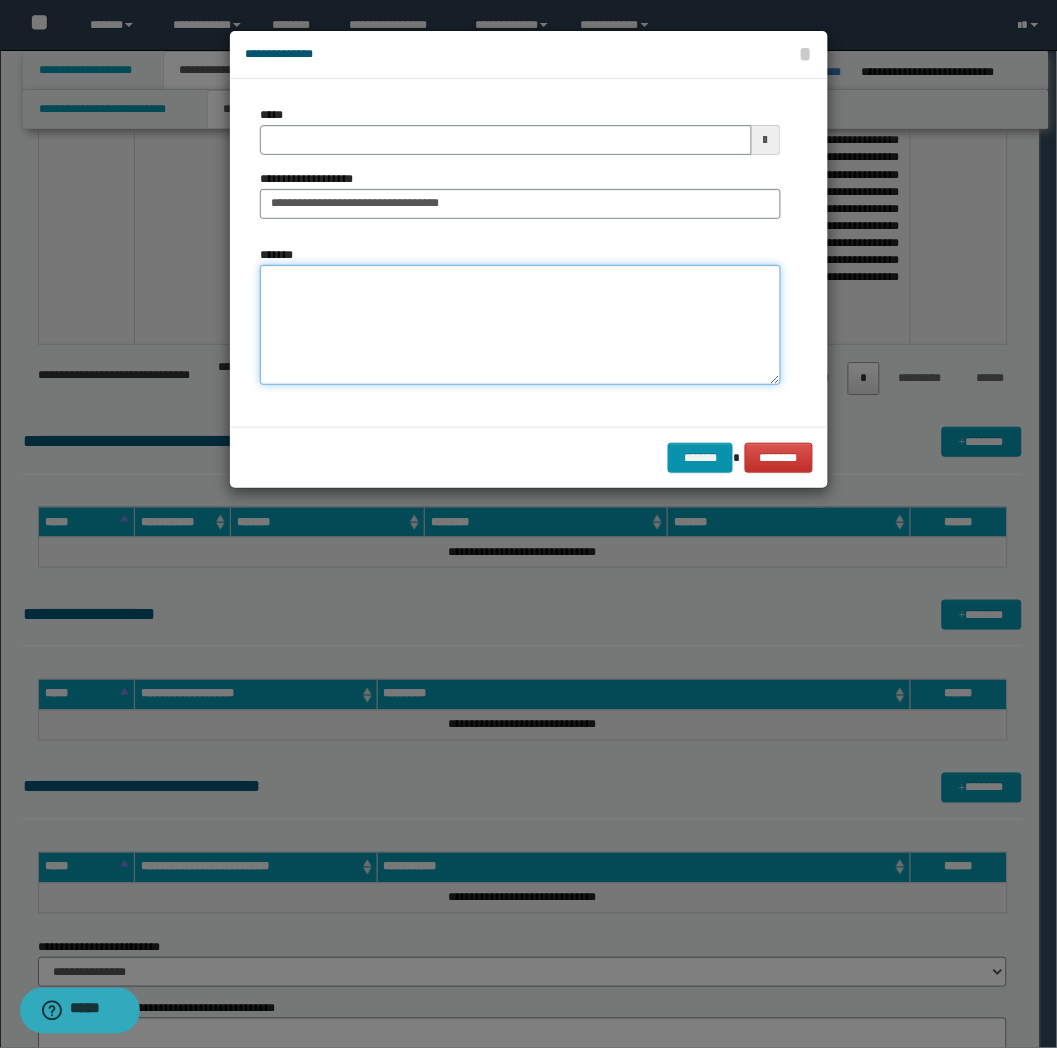 click on "*******" at bounding box center [520, 325] 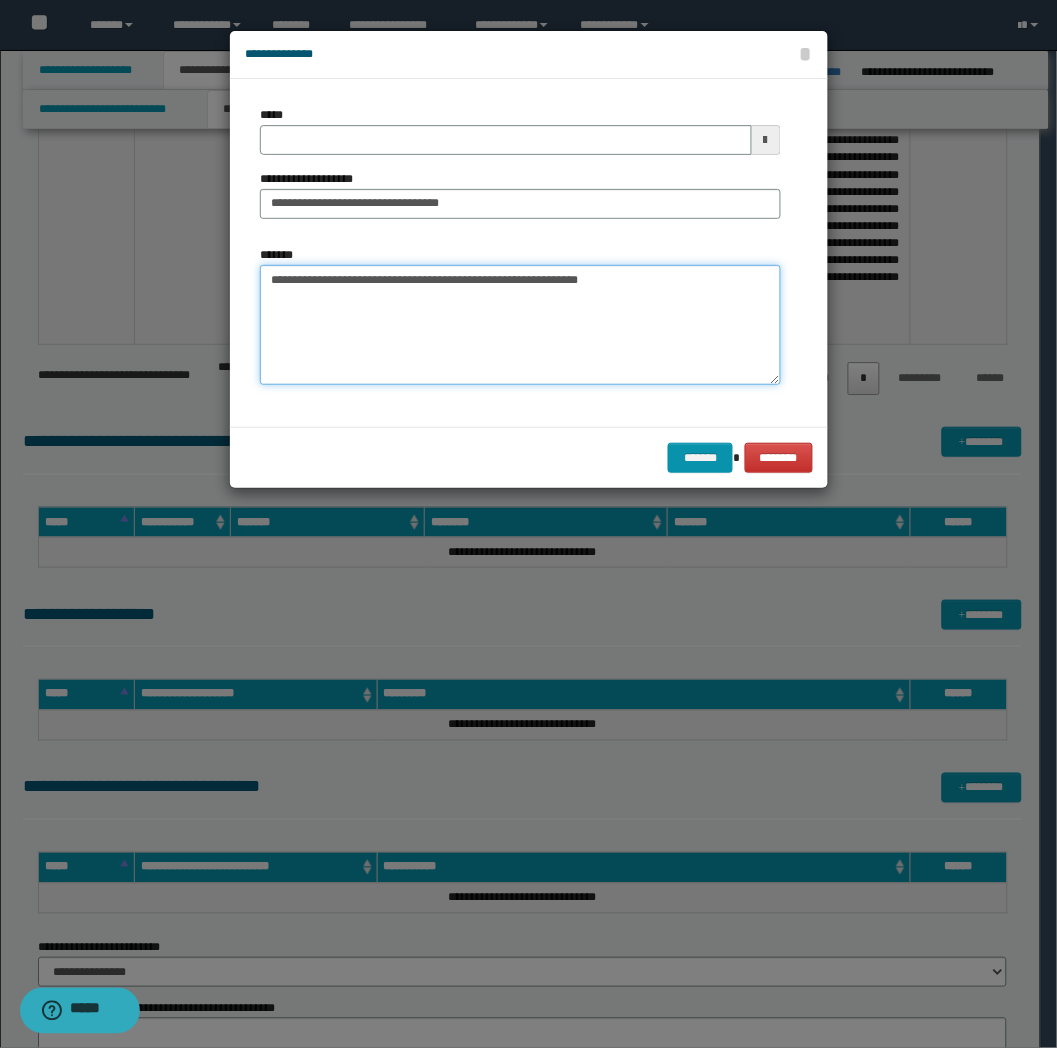type 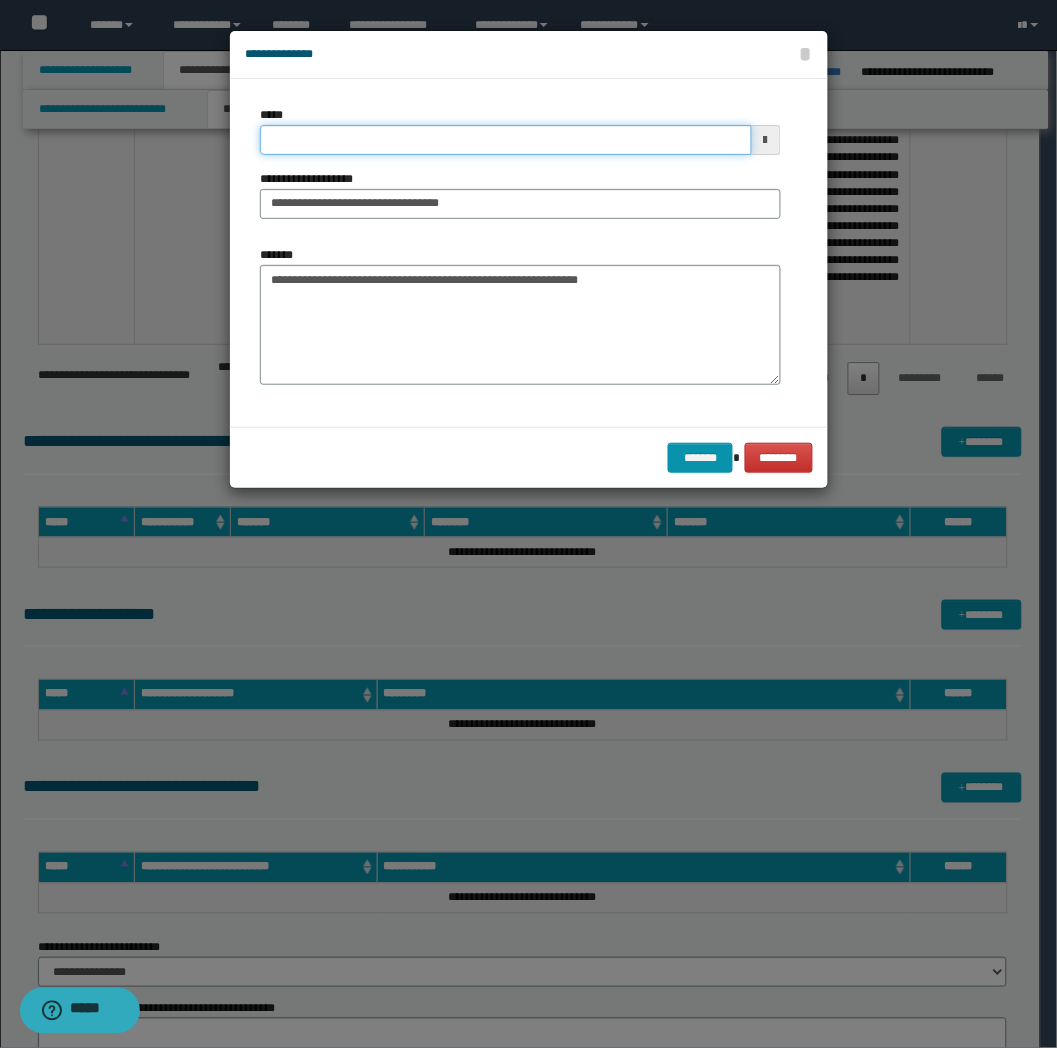 click on "*****" at bounding box center (506, 140) 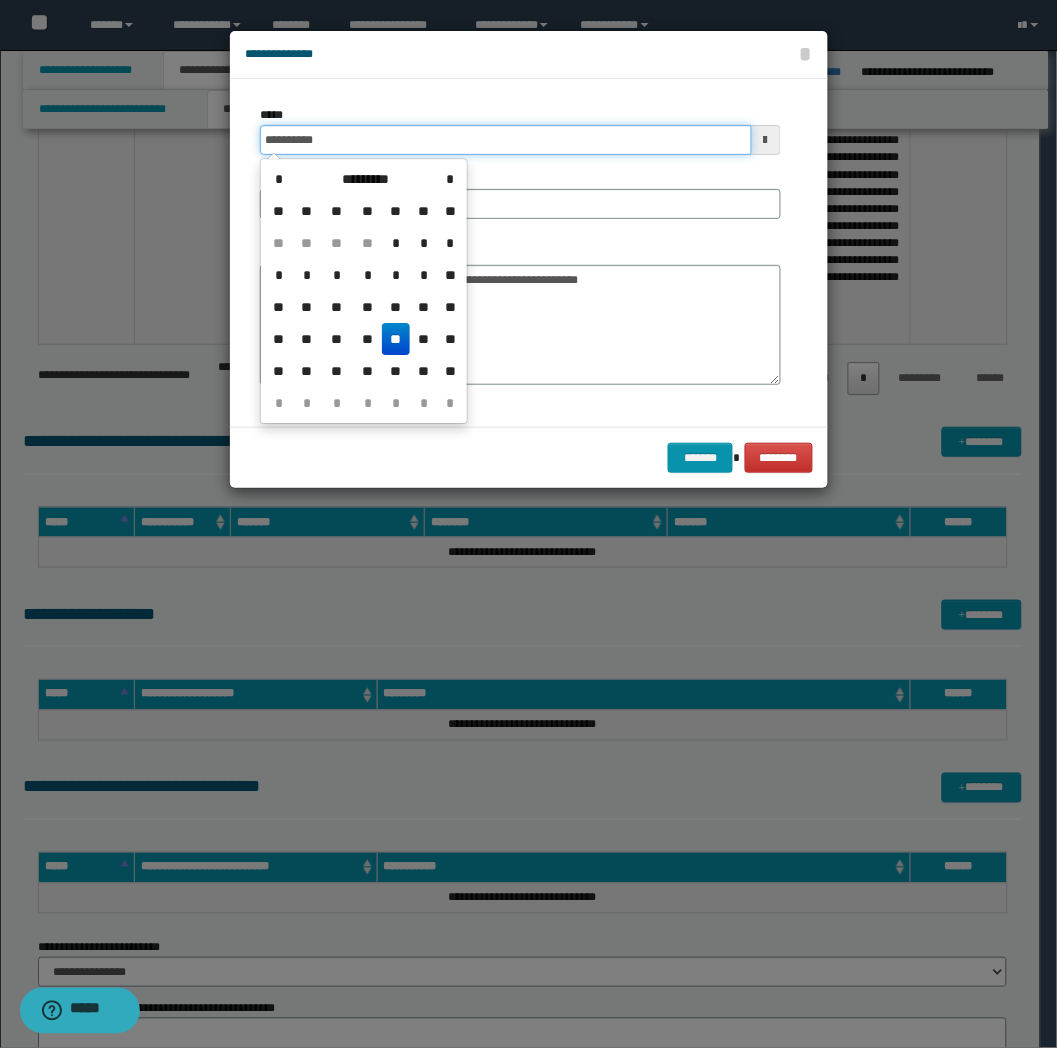 type on "**********" 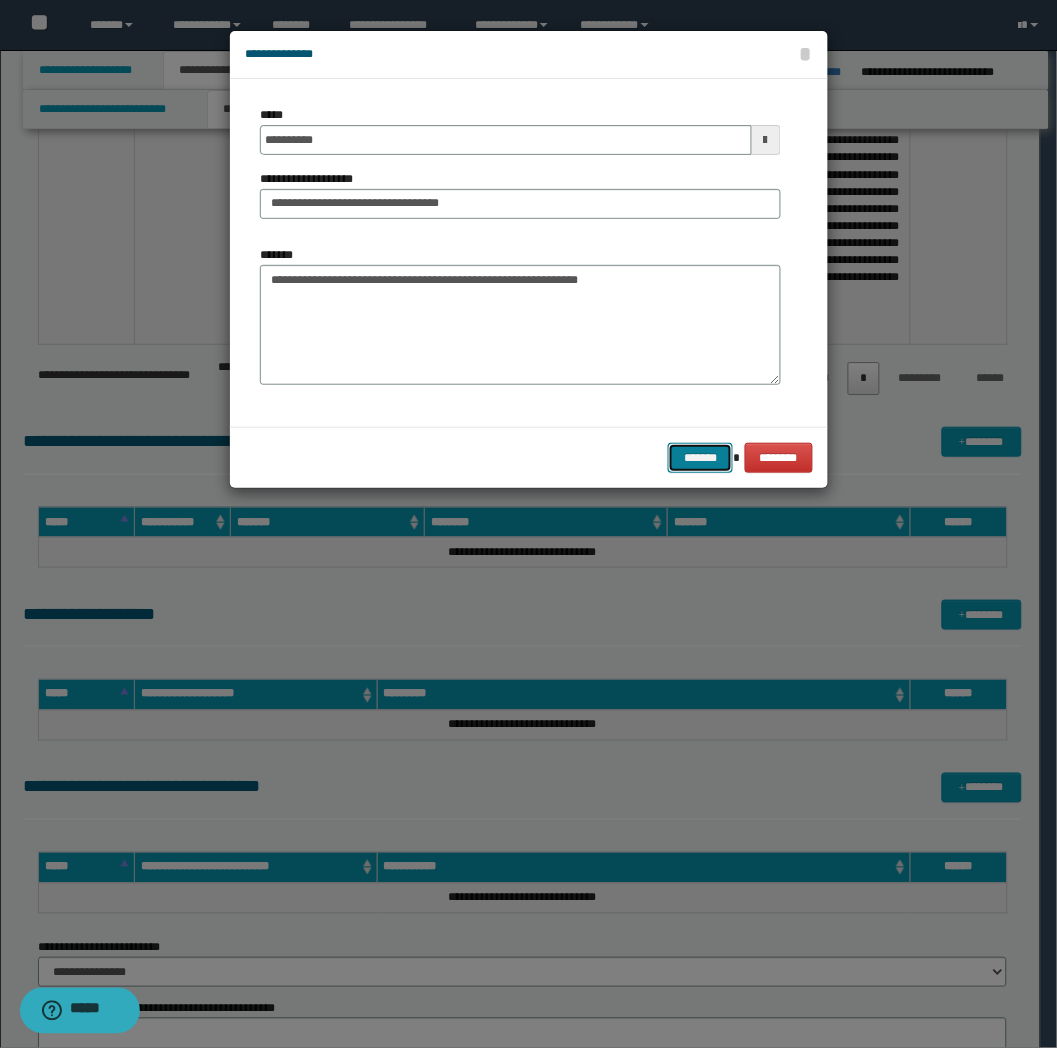 click on "*******" at bounding box center (700, 458) 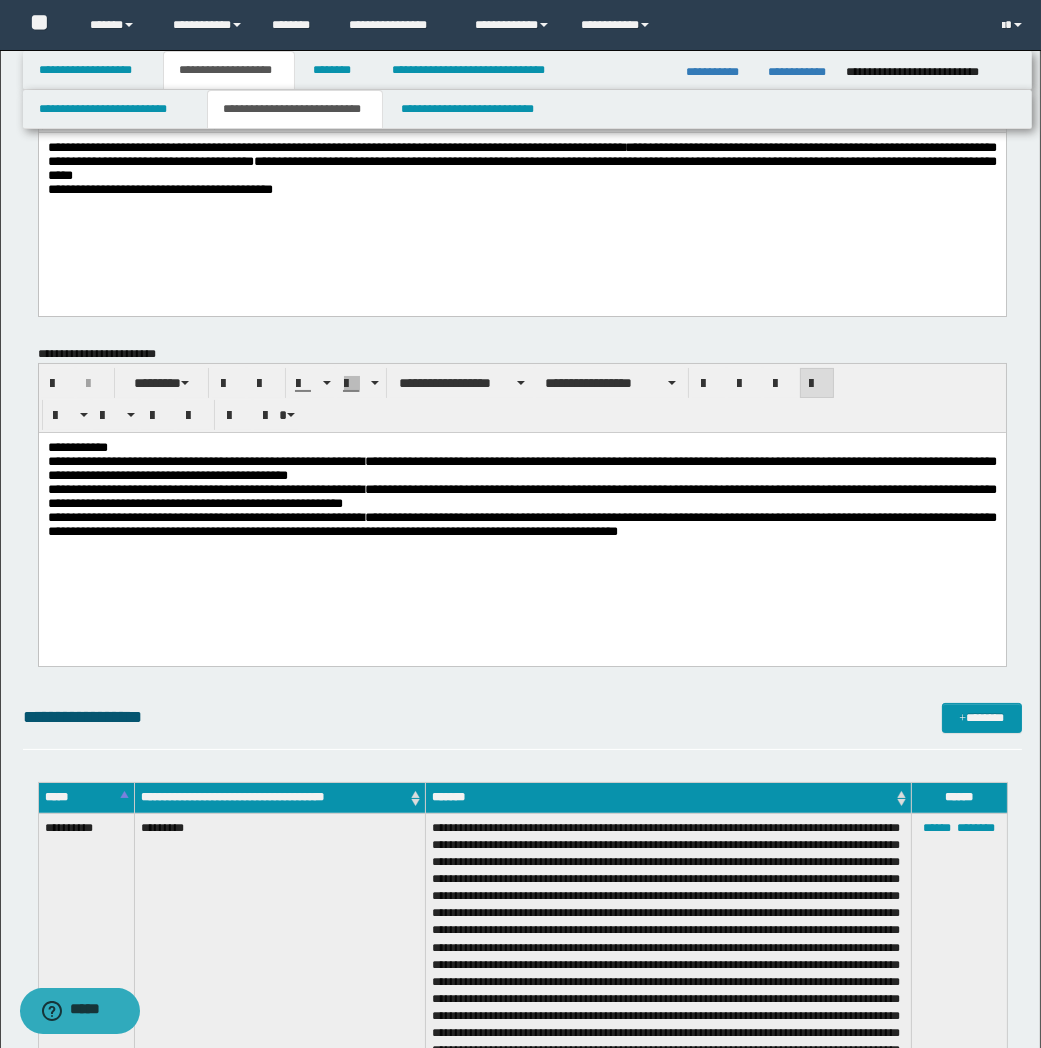 scroll, scrollTop: 0, scrollLeft: 0, axis: both 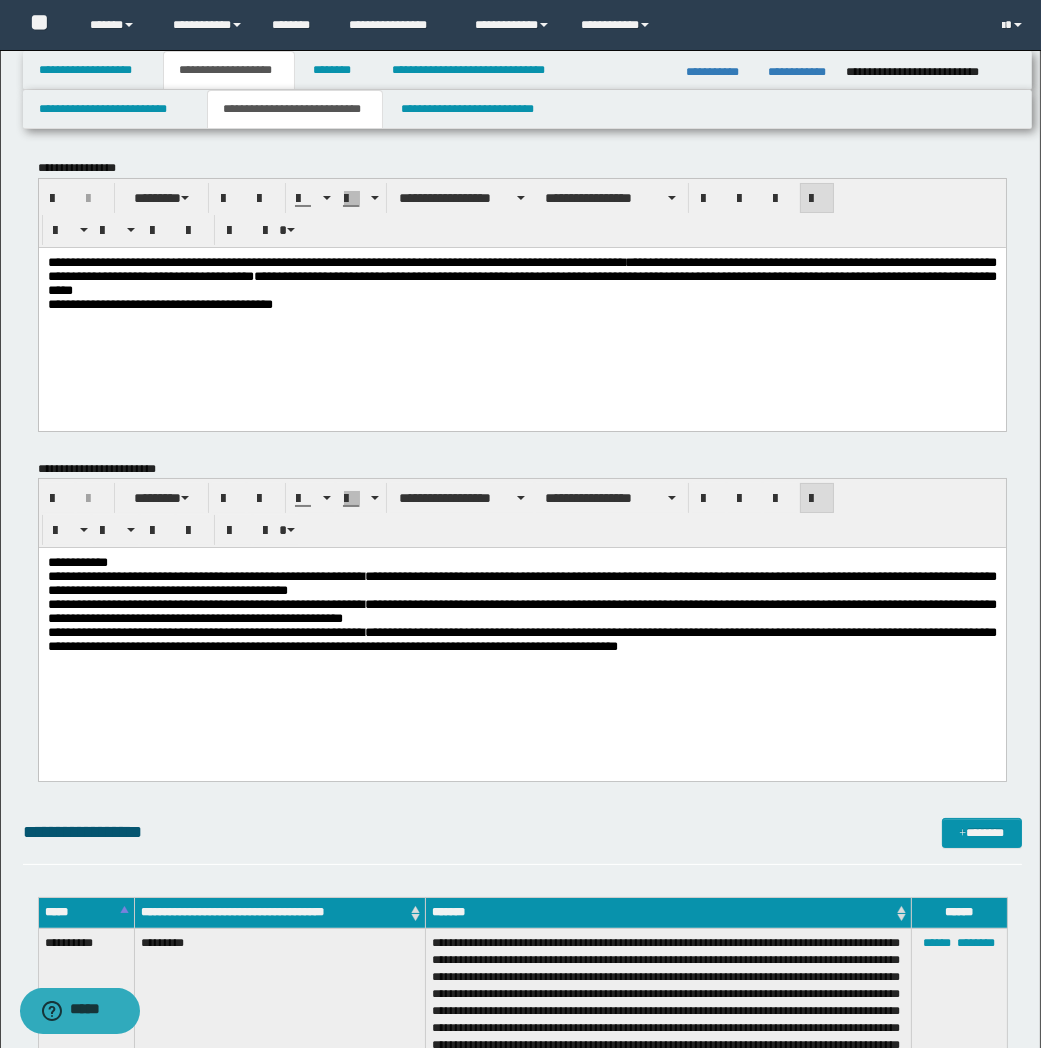 click on "**********" at bounding box center (521, 308) 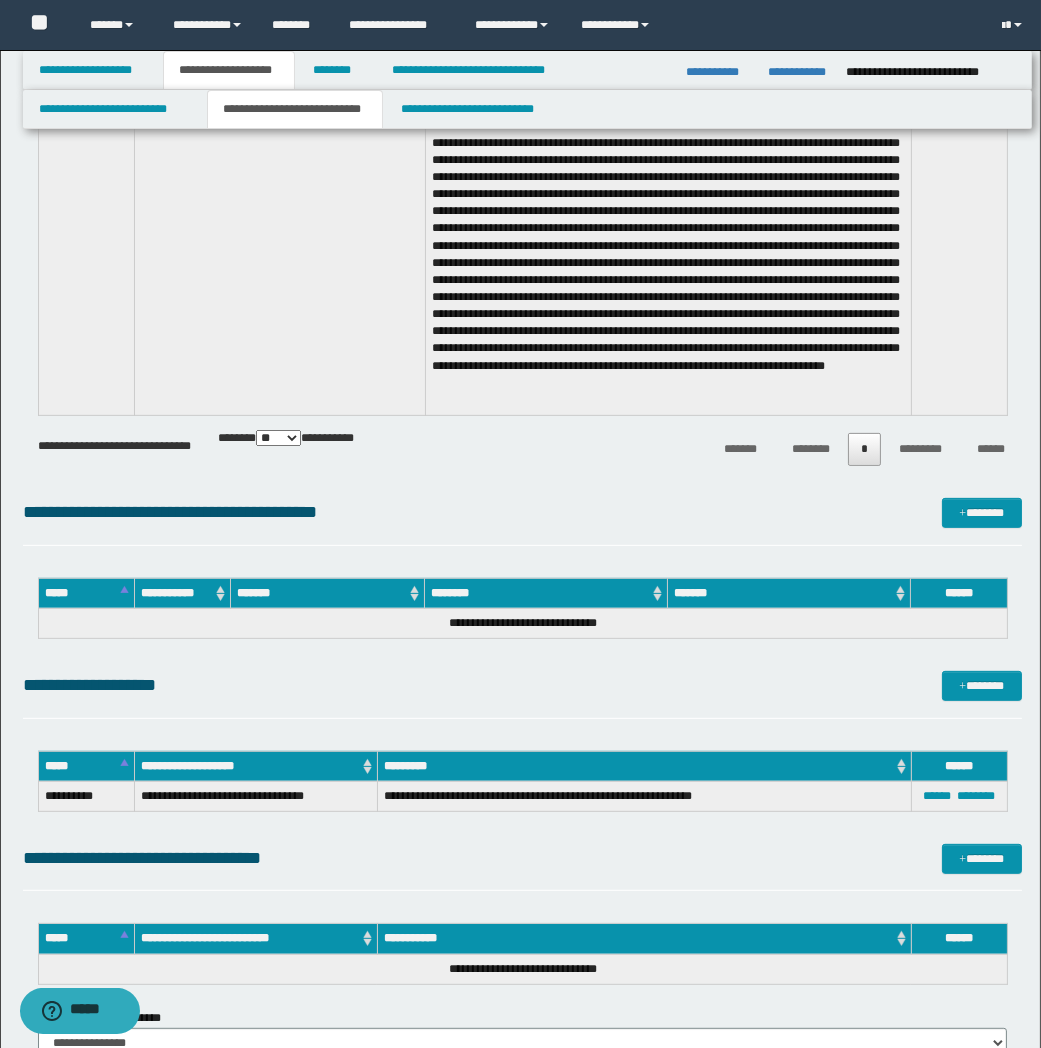 scroll, scrollTop: 1000, scrollLeft: 0, axis: vertical 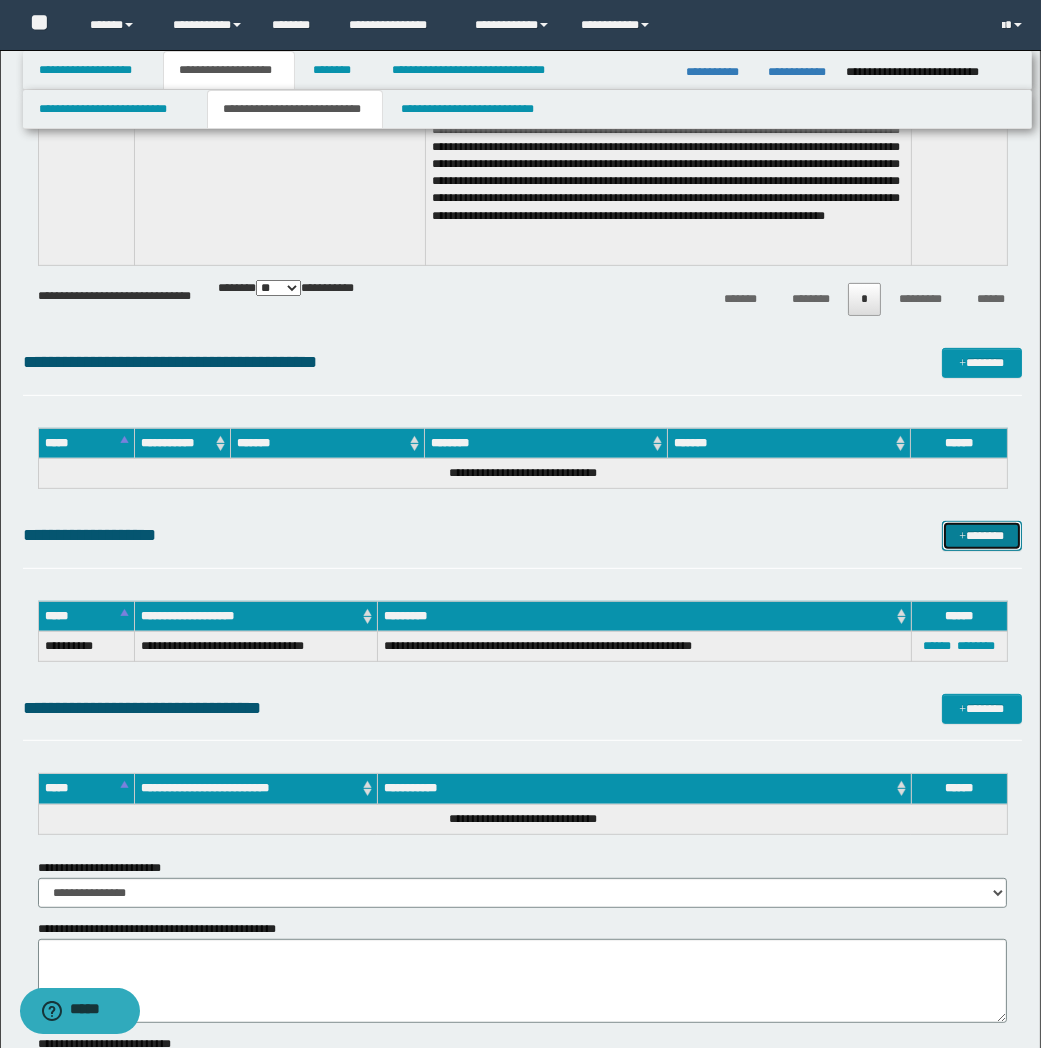 click on "*******" at bounding box center [982, 536] 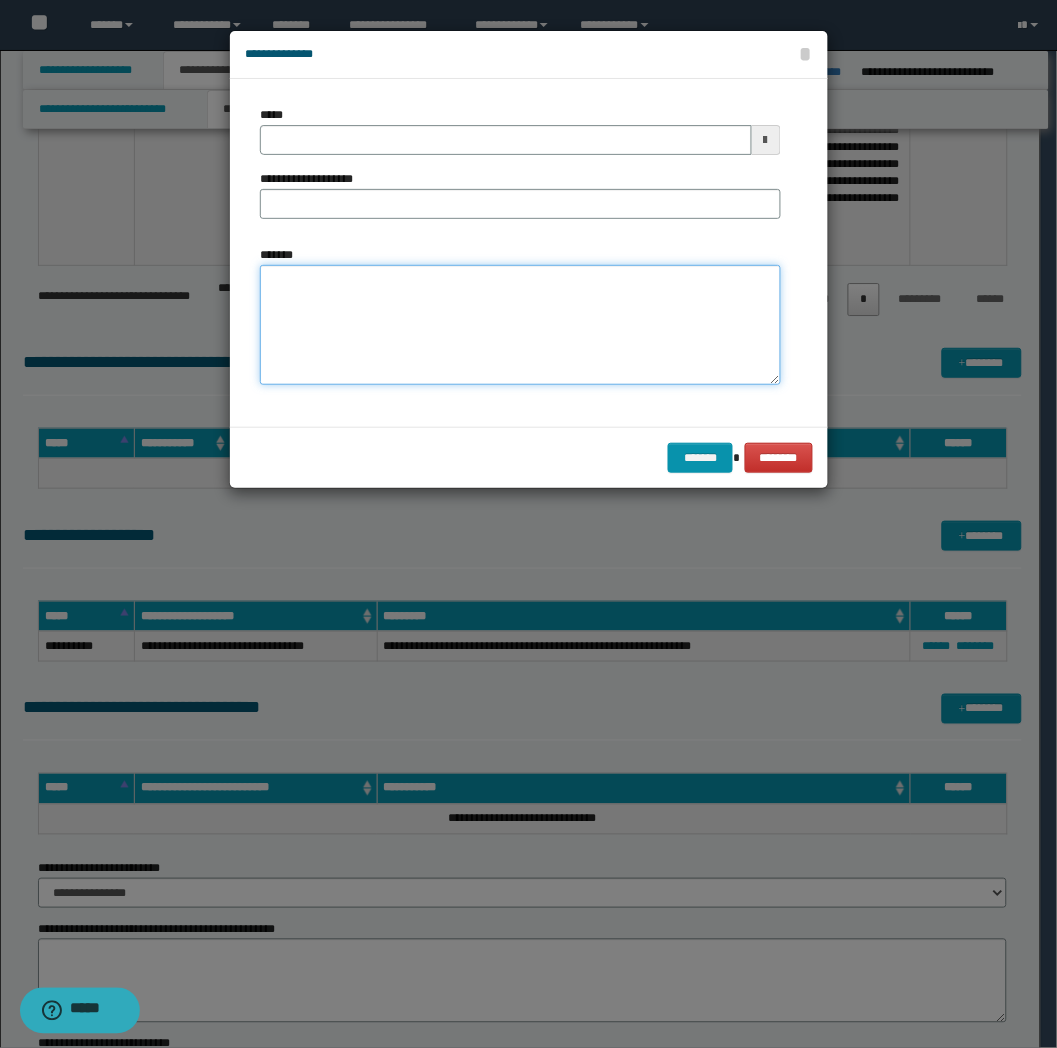 click on "*******" at bounding box center [520, 325] 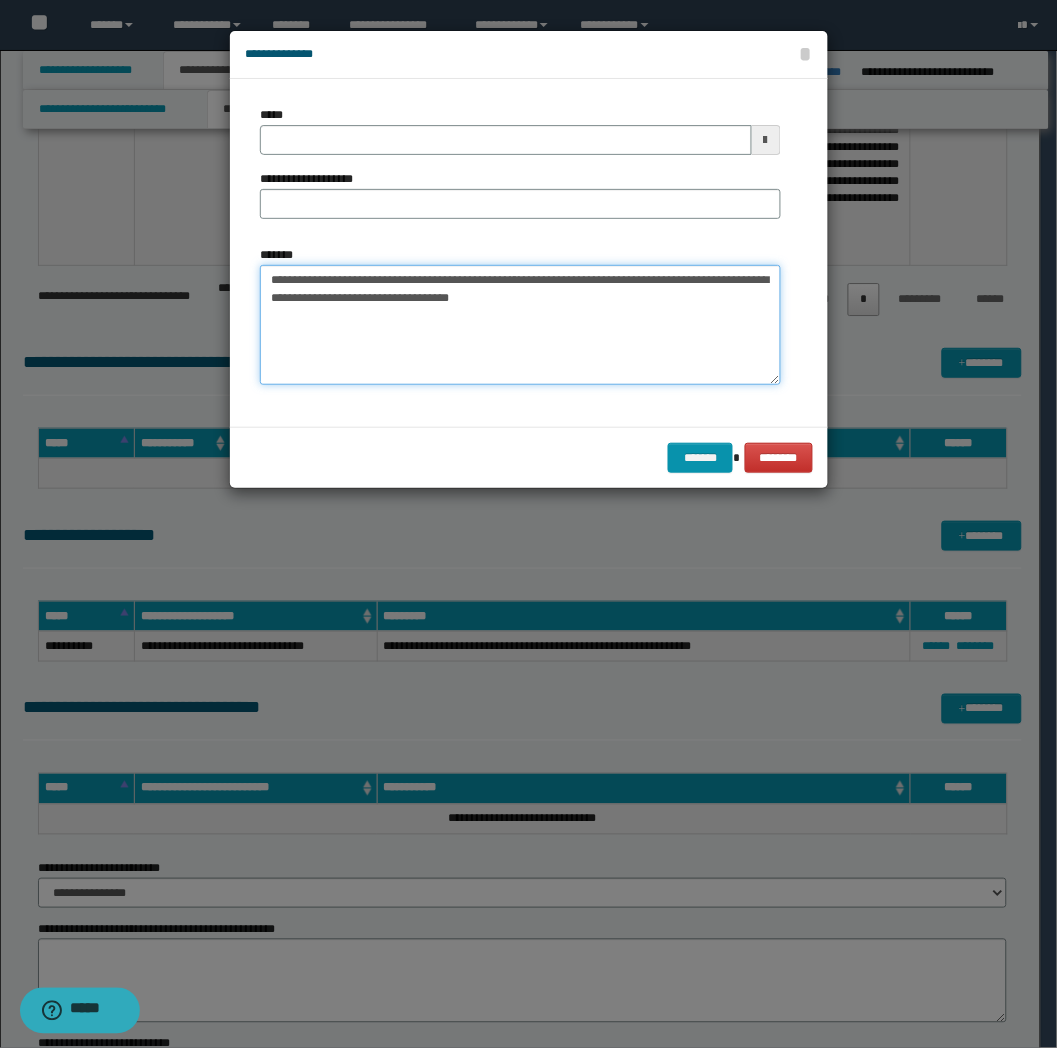 type on "**********" 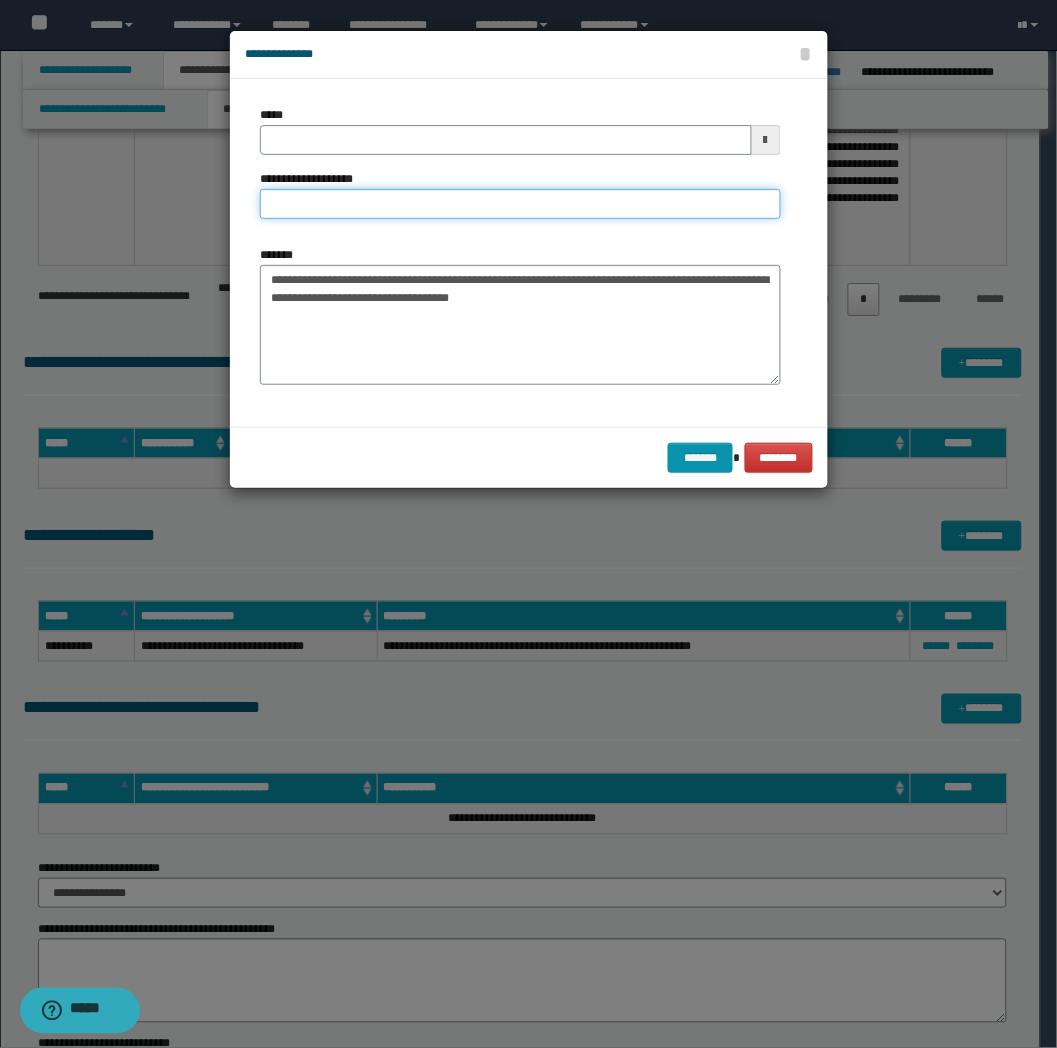 click on "**********" at bounding box center (520, 204) 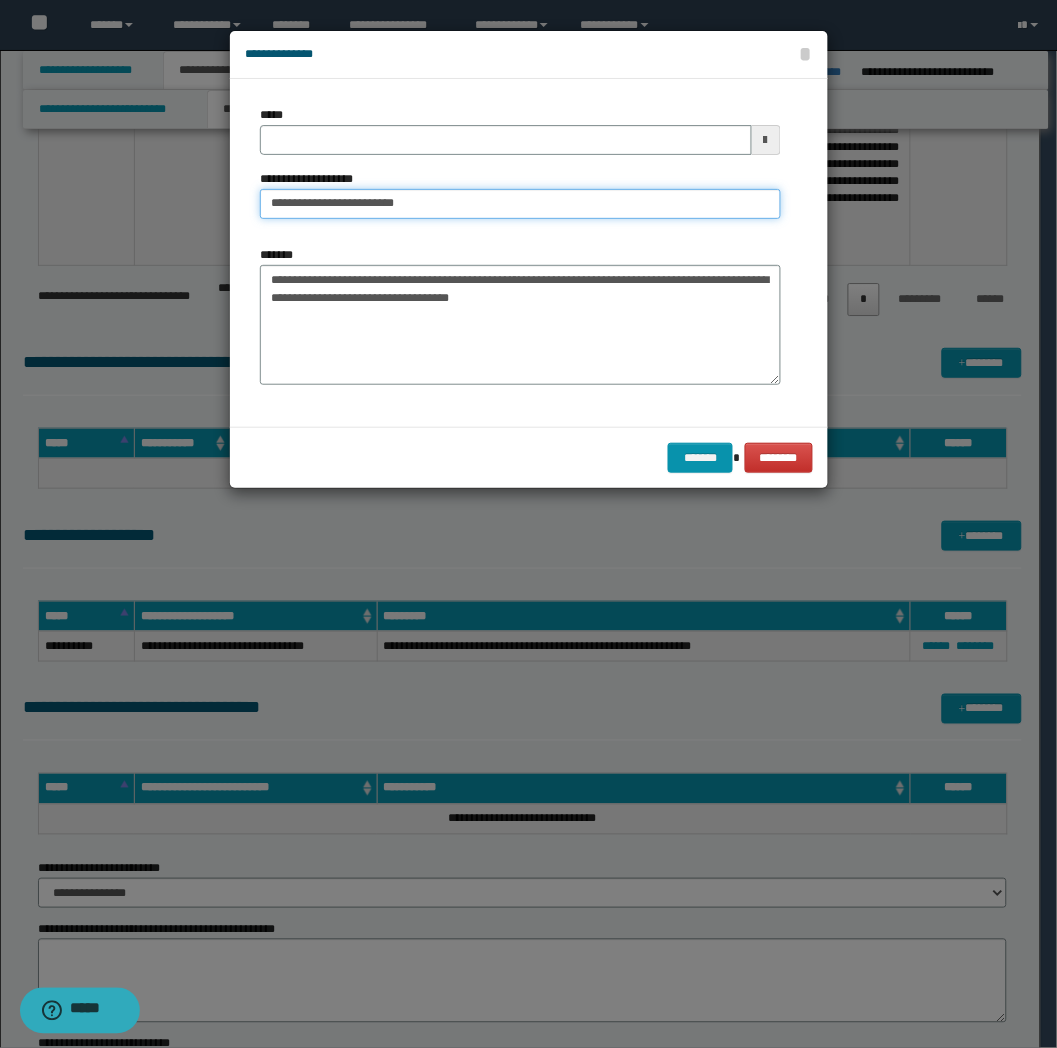 type 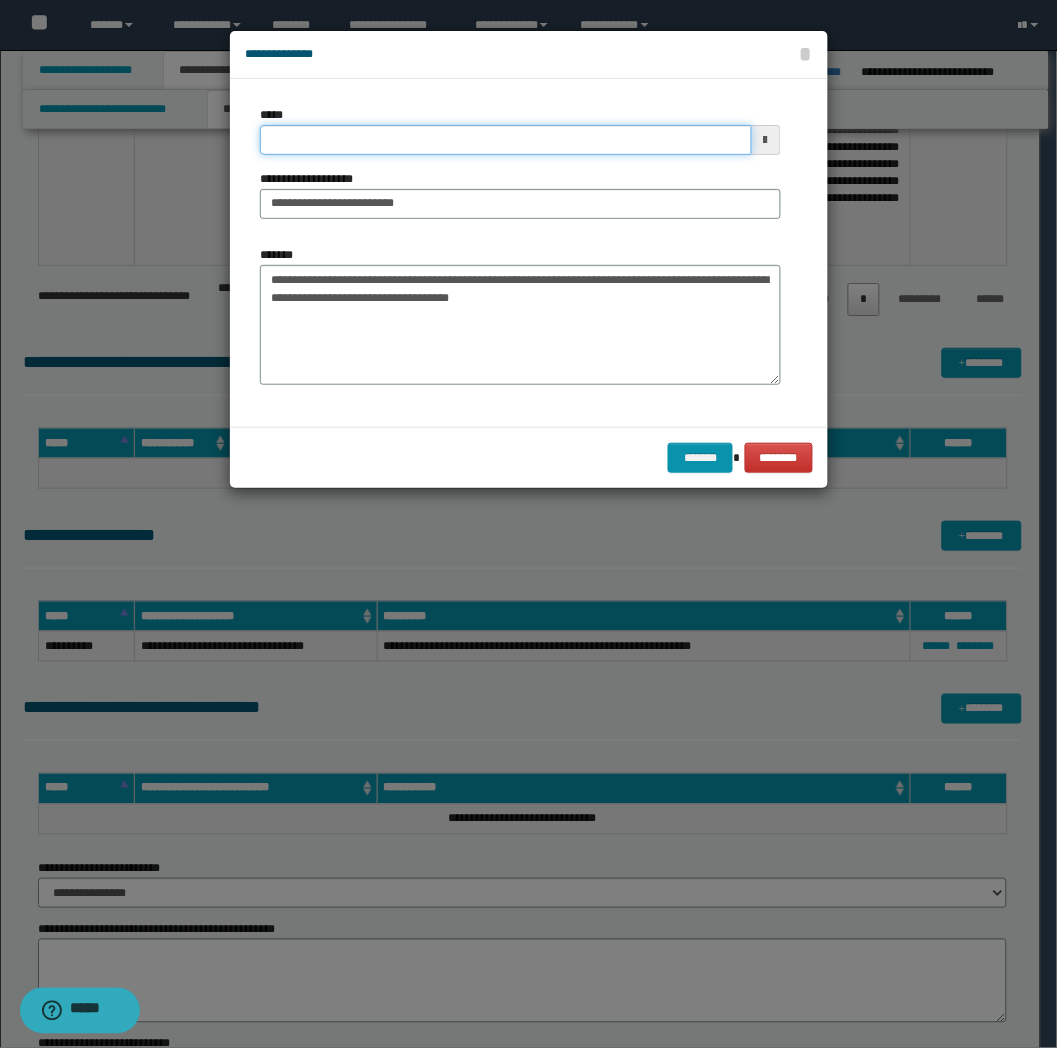 click on "*****" at bounding box center [506, 140] 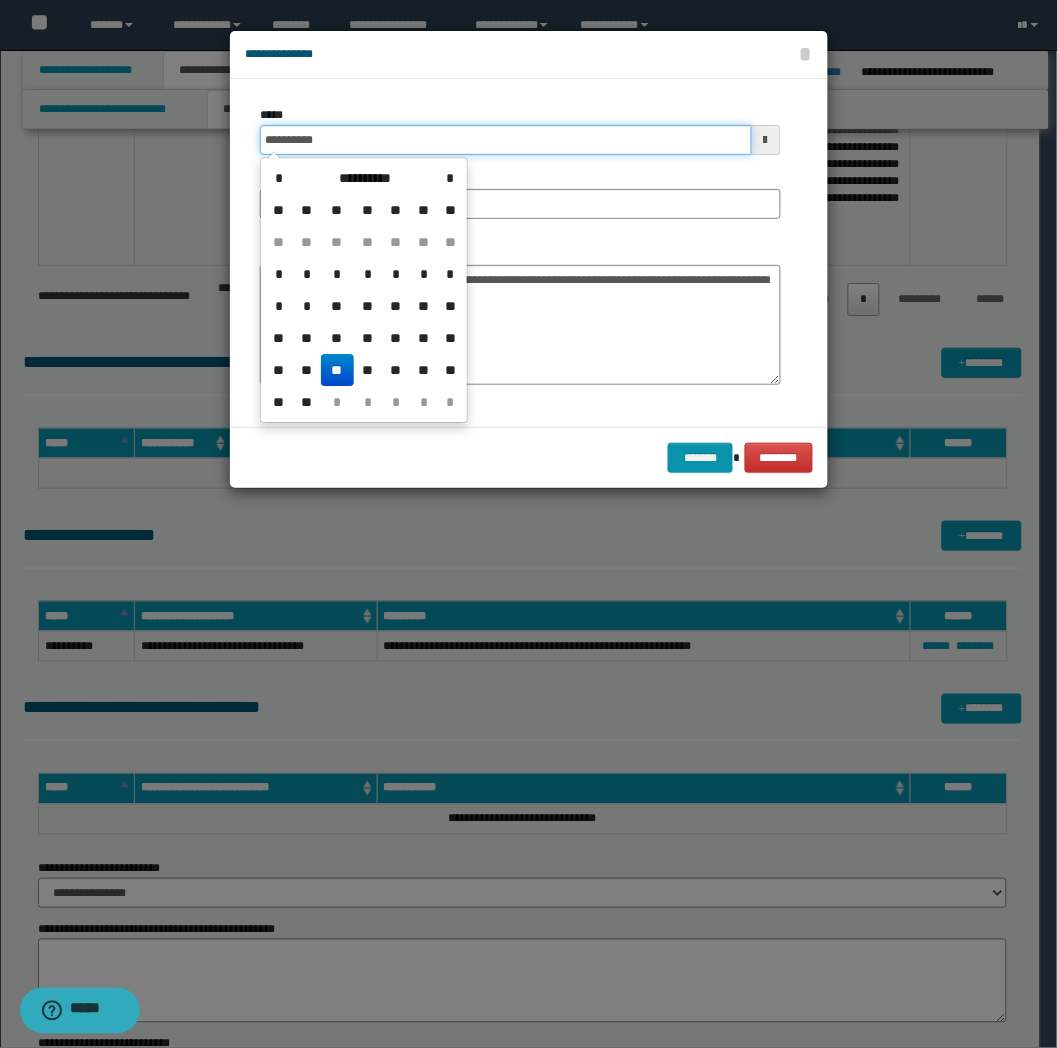 type on "**********" 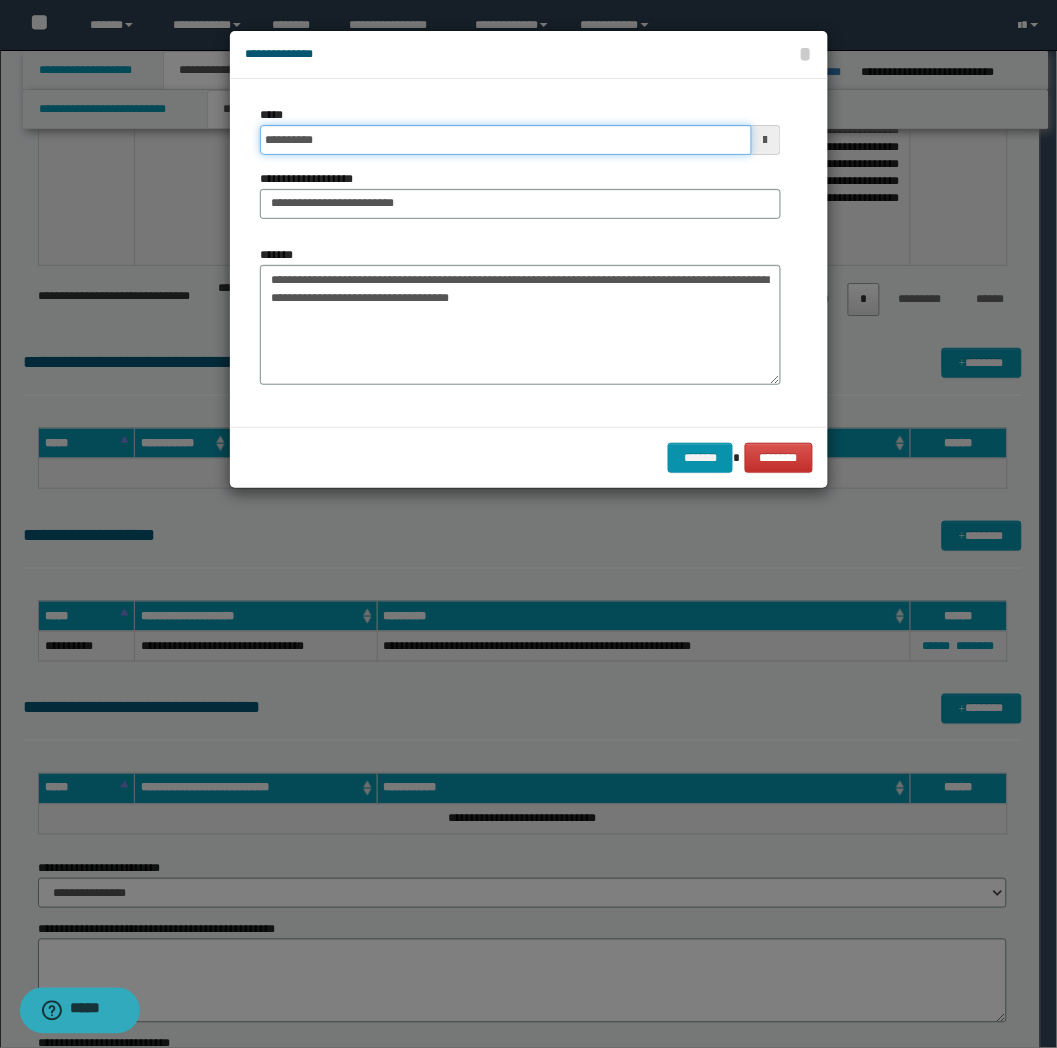 click on "*******" at bounding box center (700, 458) 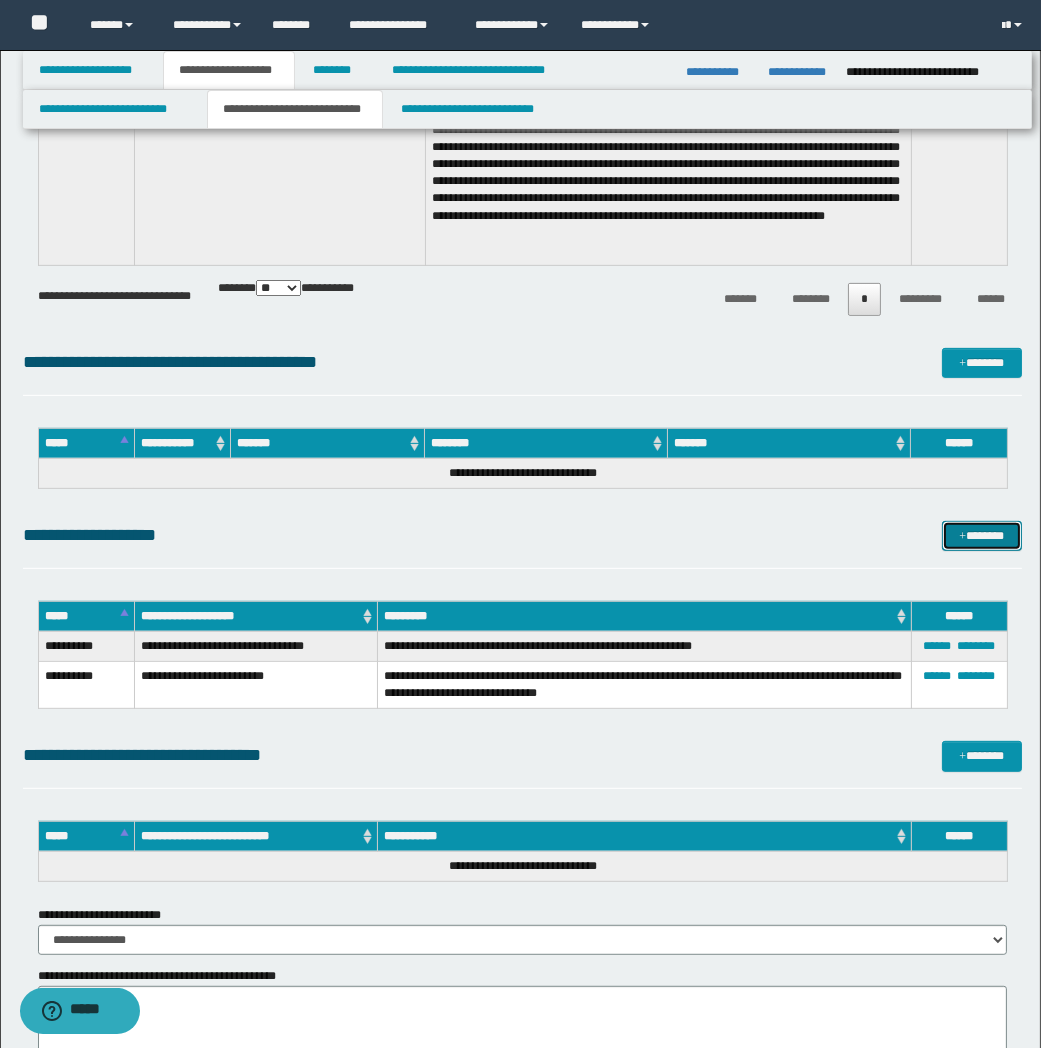 click on "*******" at bounding box center (982, 536) 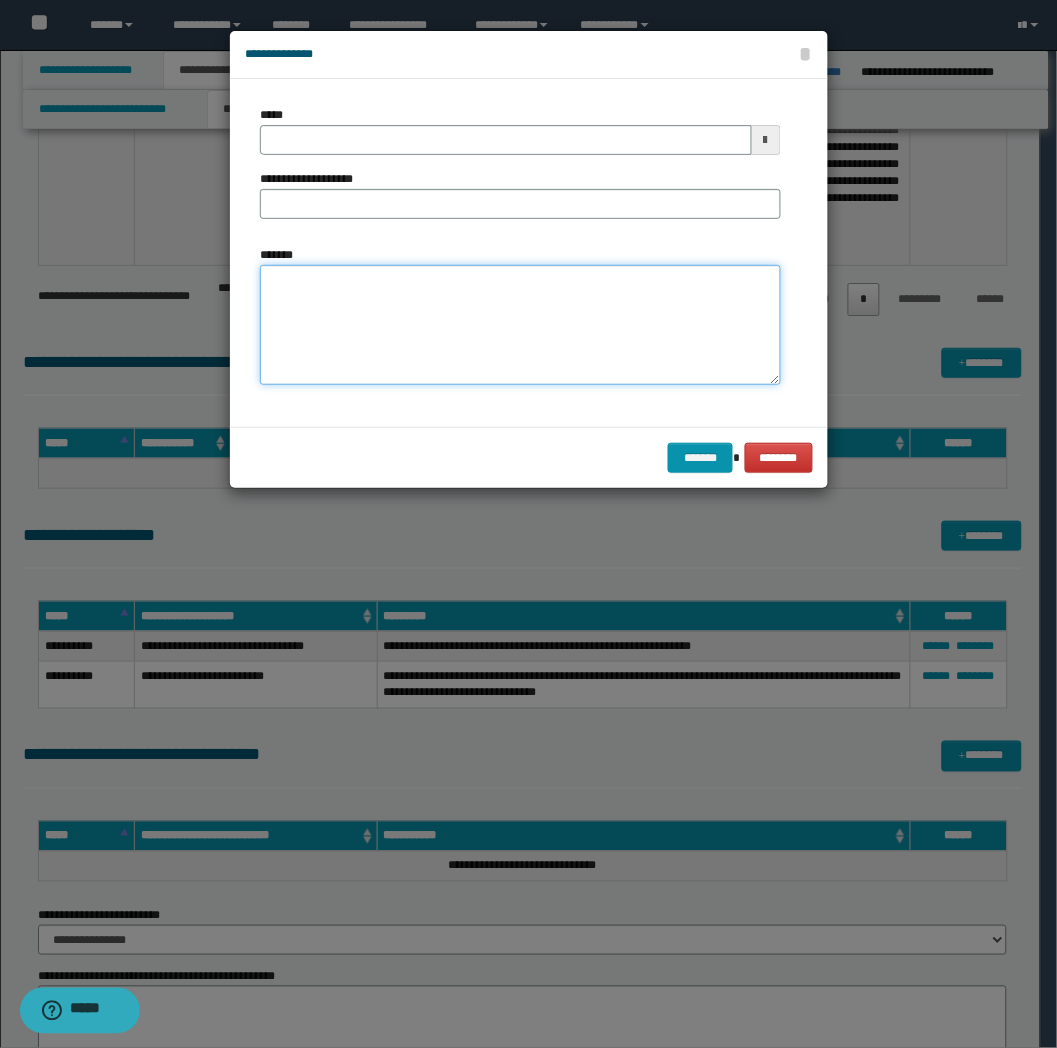 click on "*******" at bounding box center (520, 325) 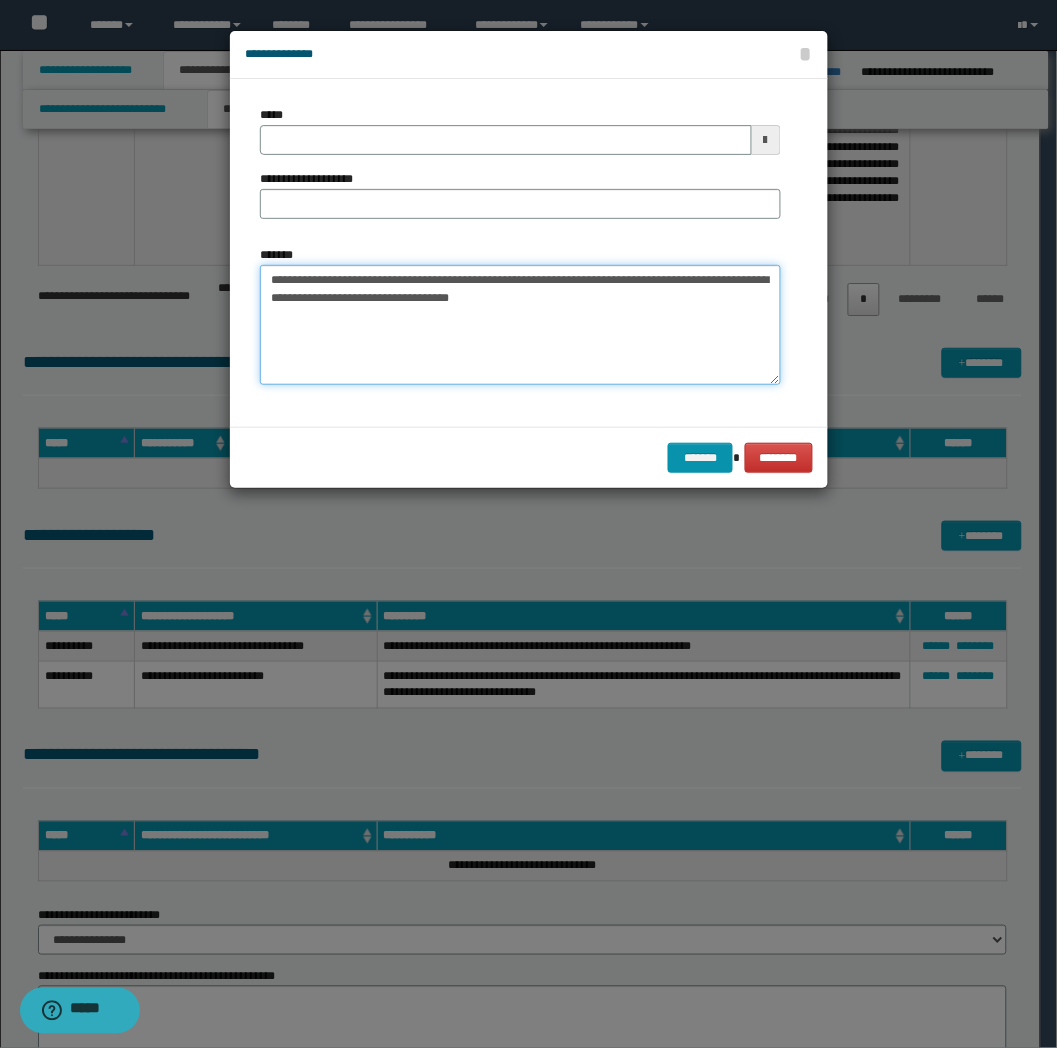 type on "**********" 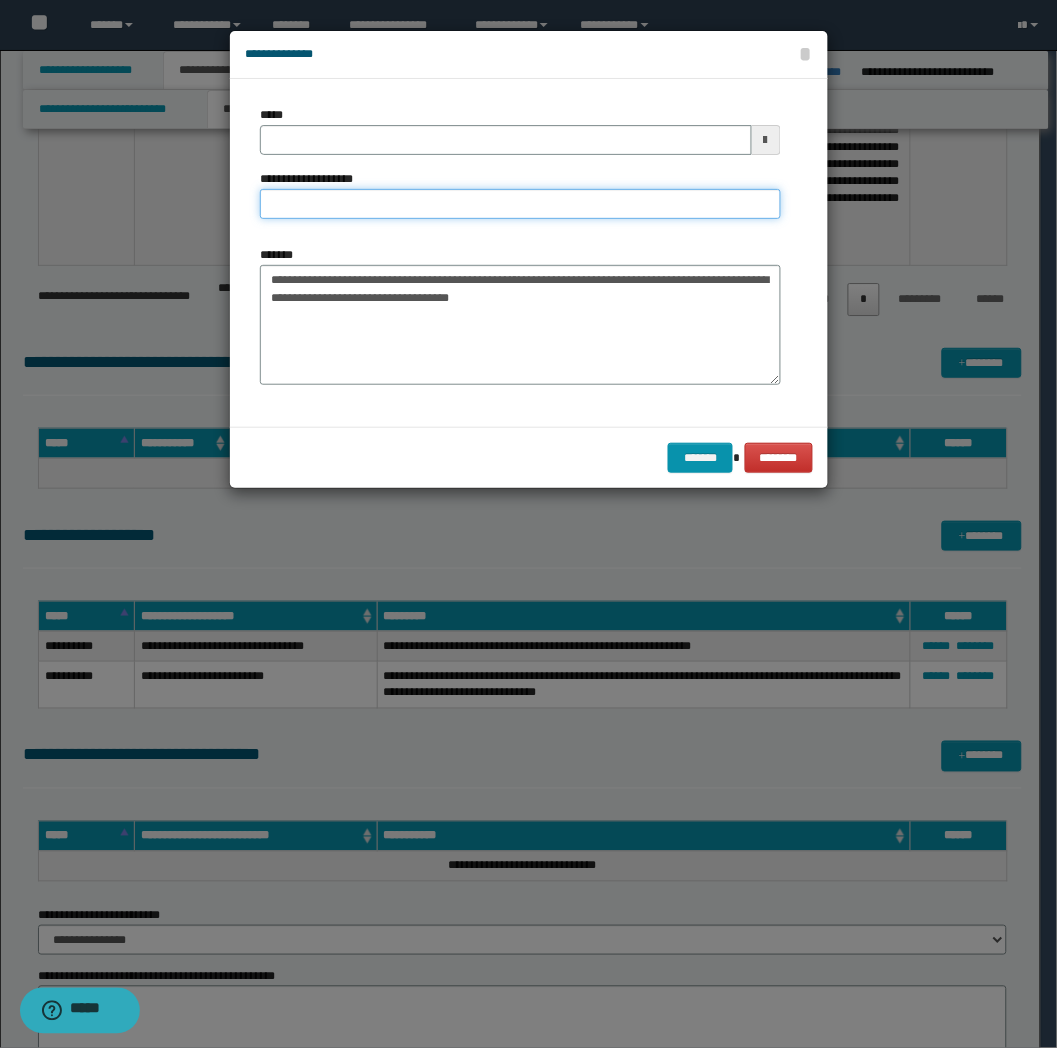 click on "**********" at bounding box center (520, 204) 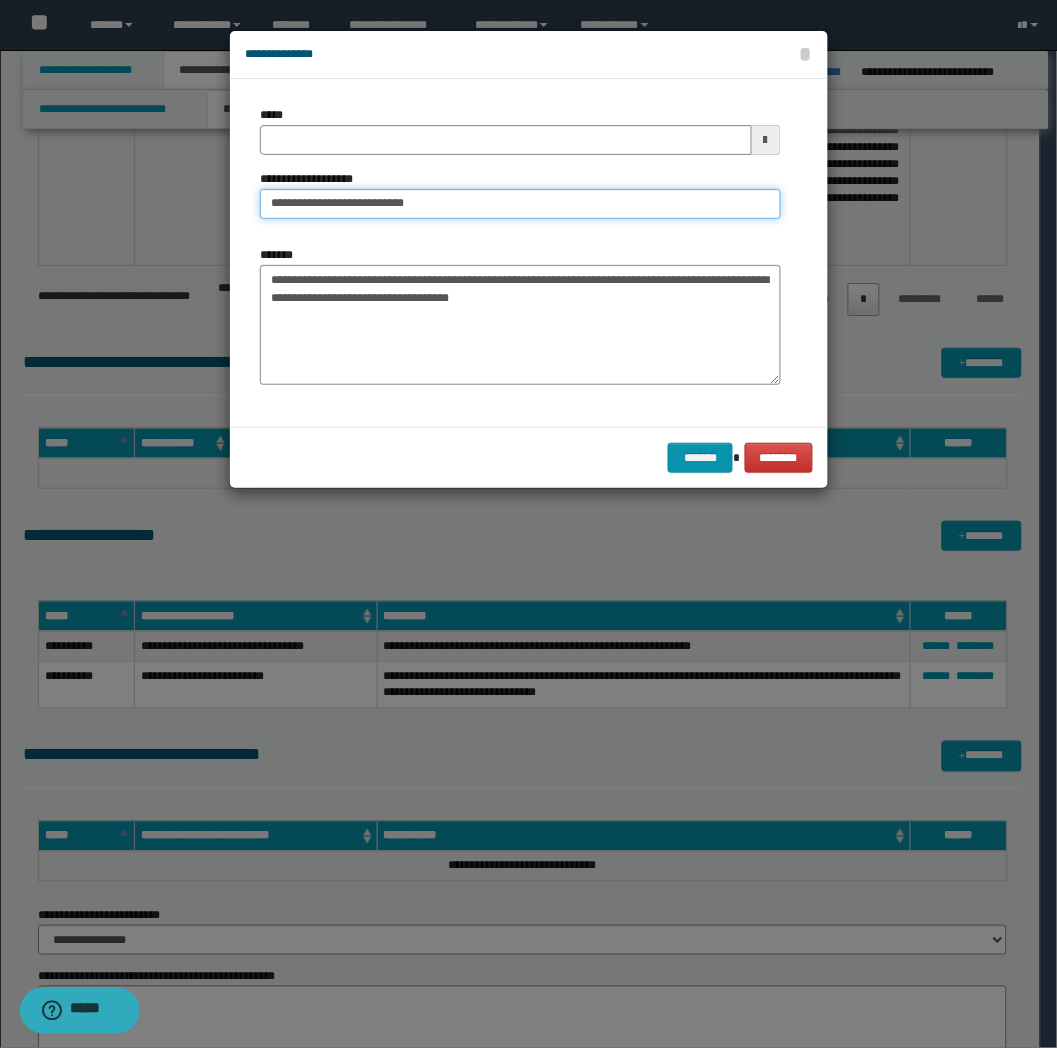 type 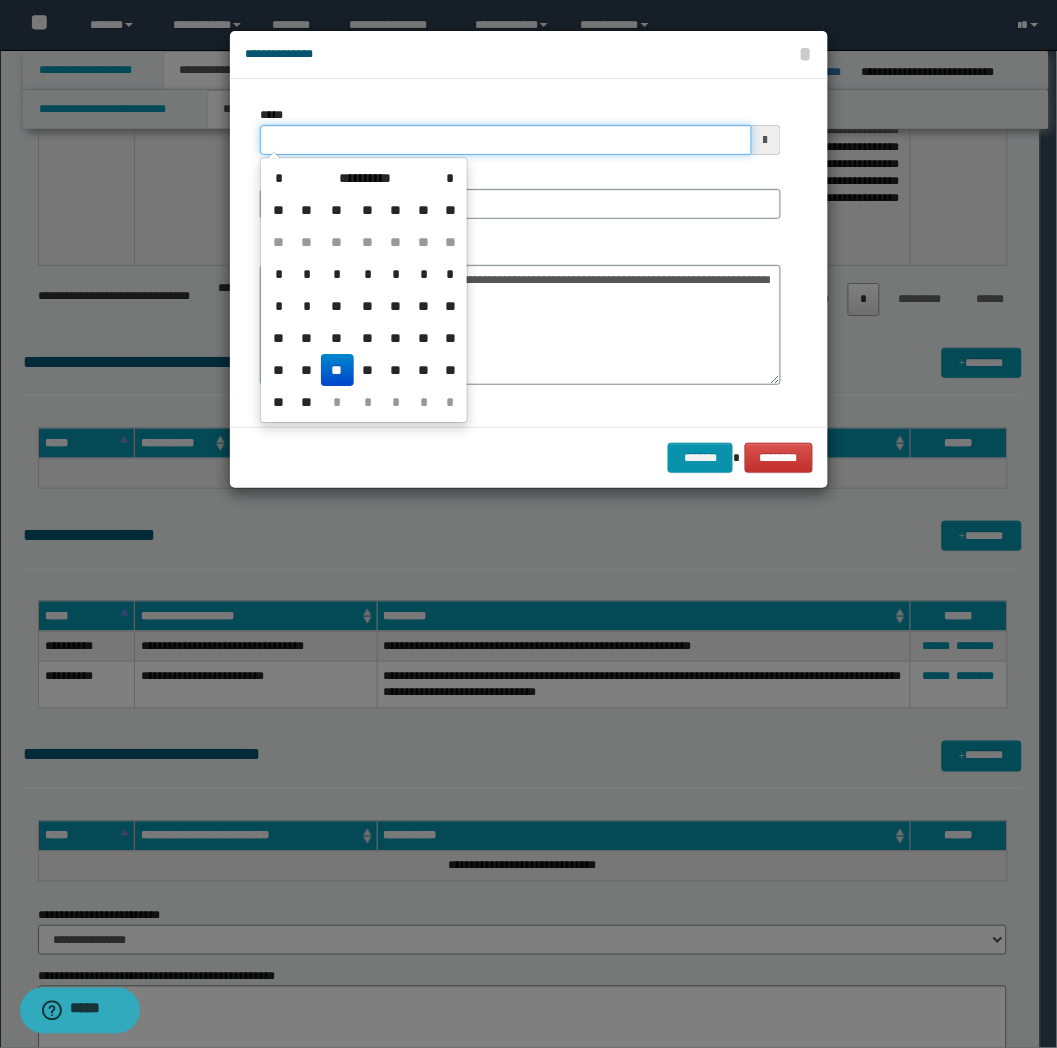 click on "*****" at bounding box center [506, 140] 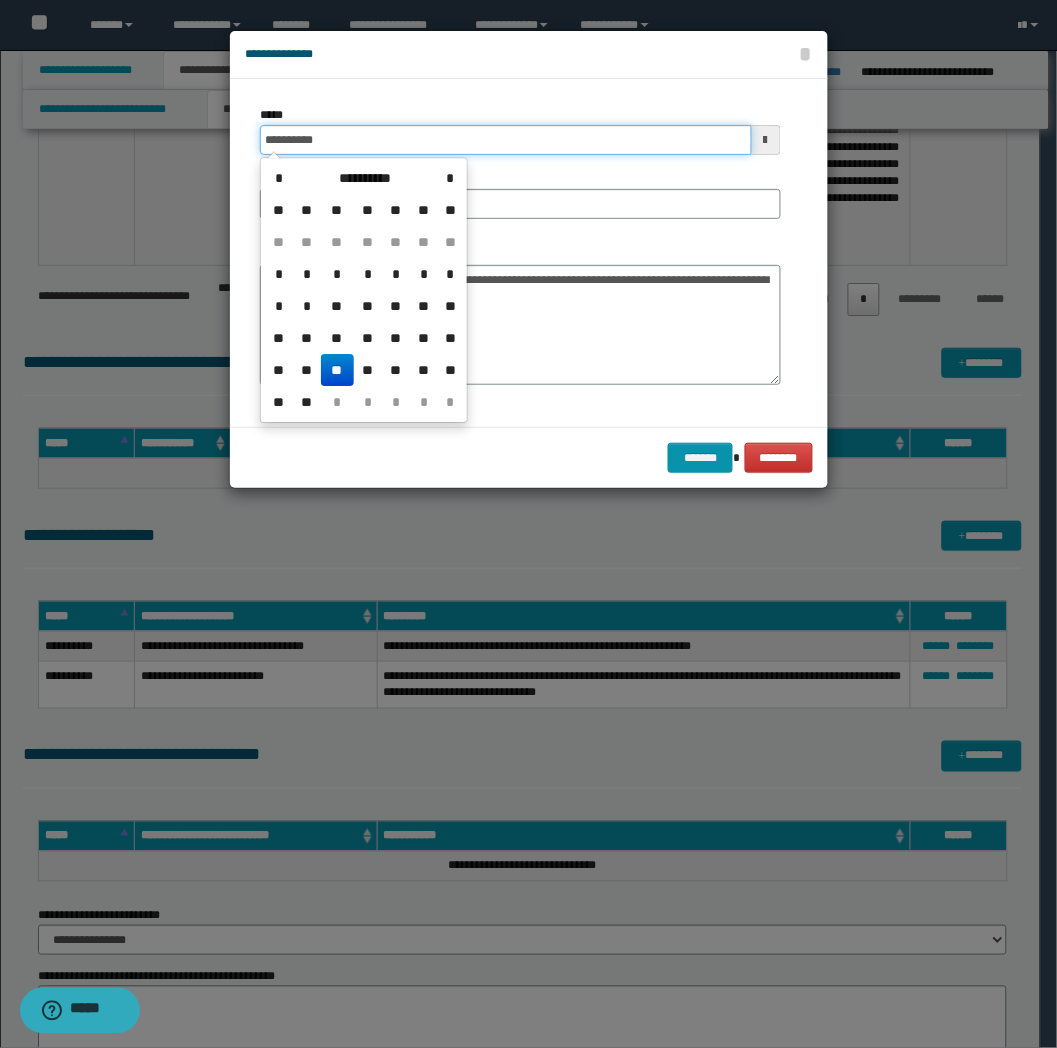 type on "**********" 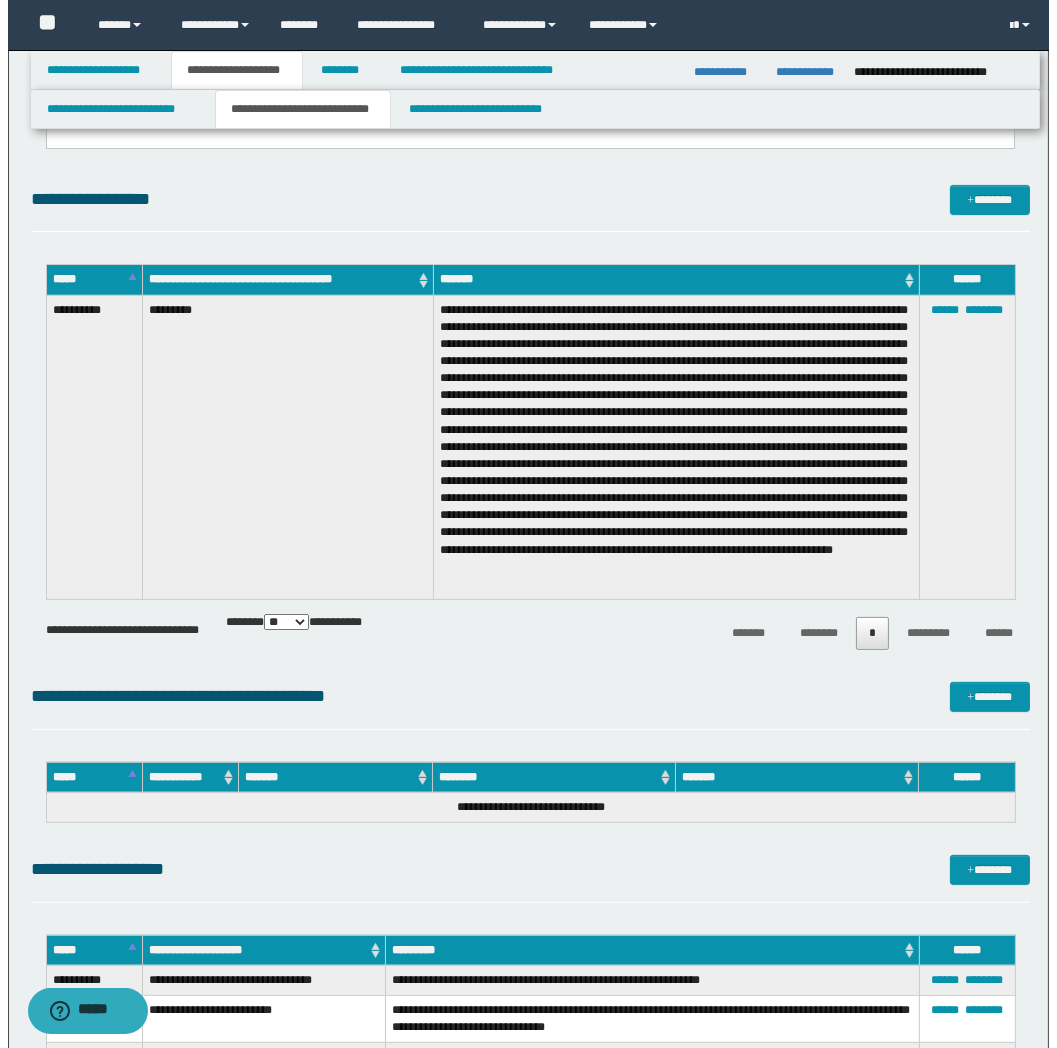 scroll, scrollTop: 555, scrollLeft: 0, axis: vertical 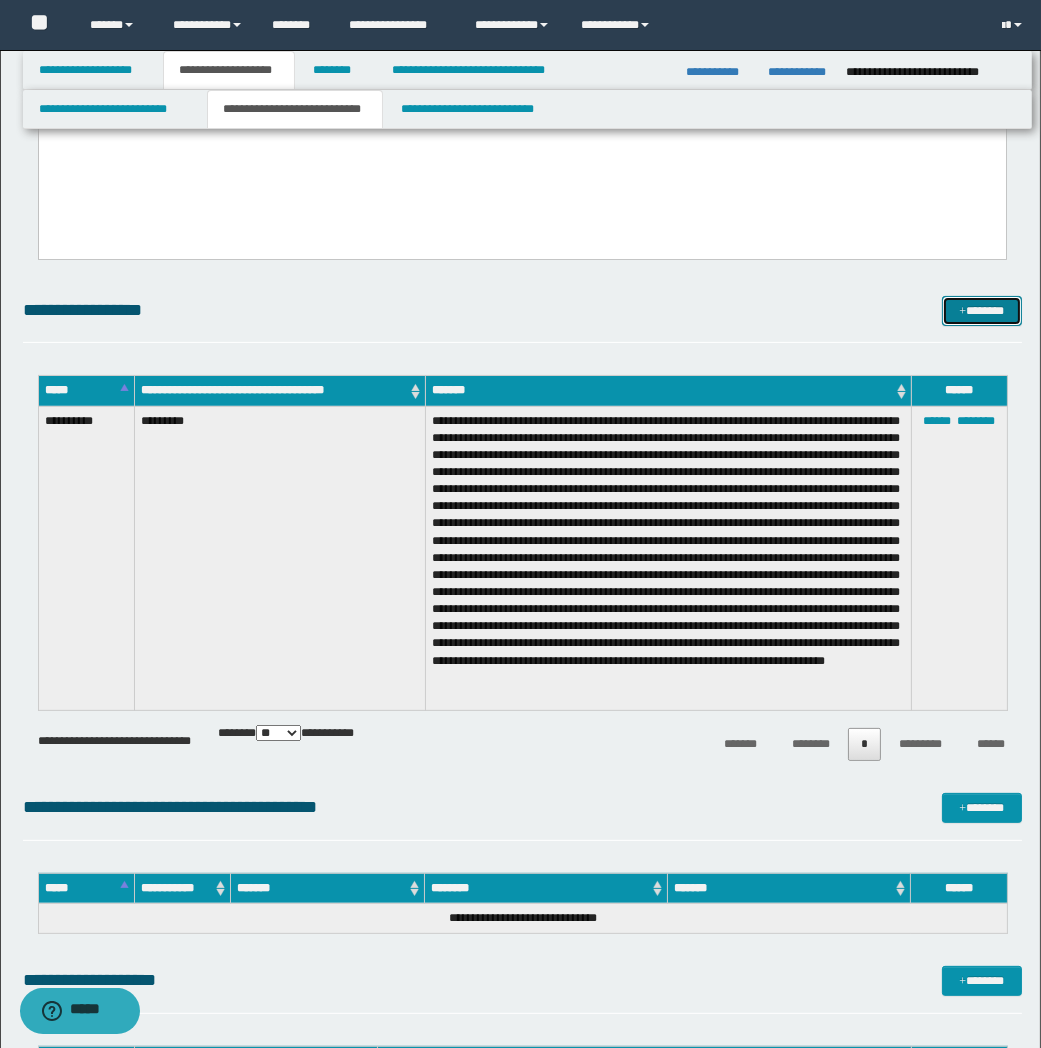 click on "*******" at bounding box center [982, 311] 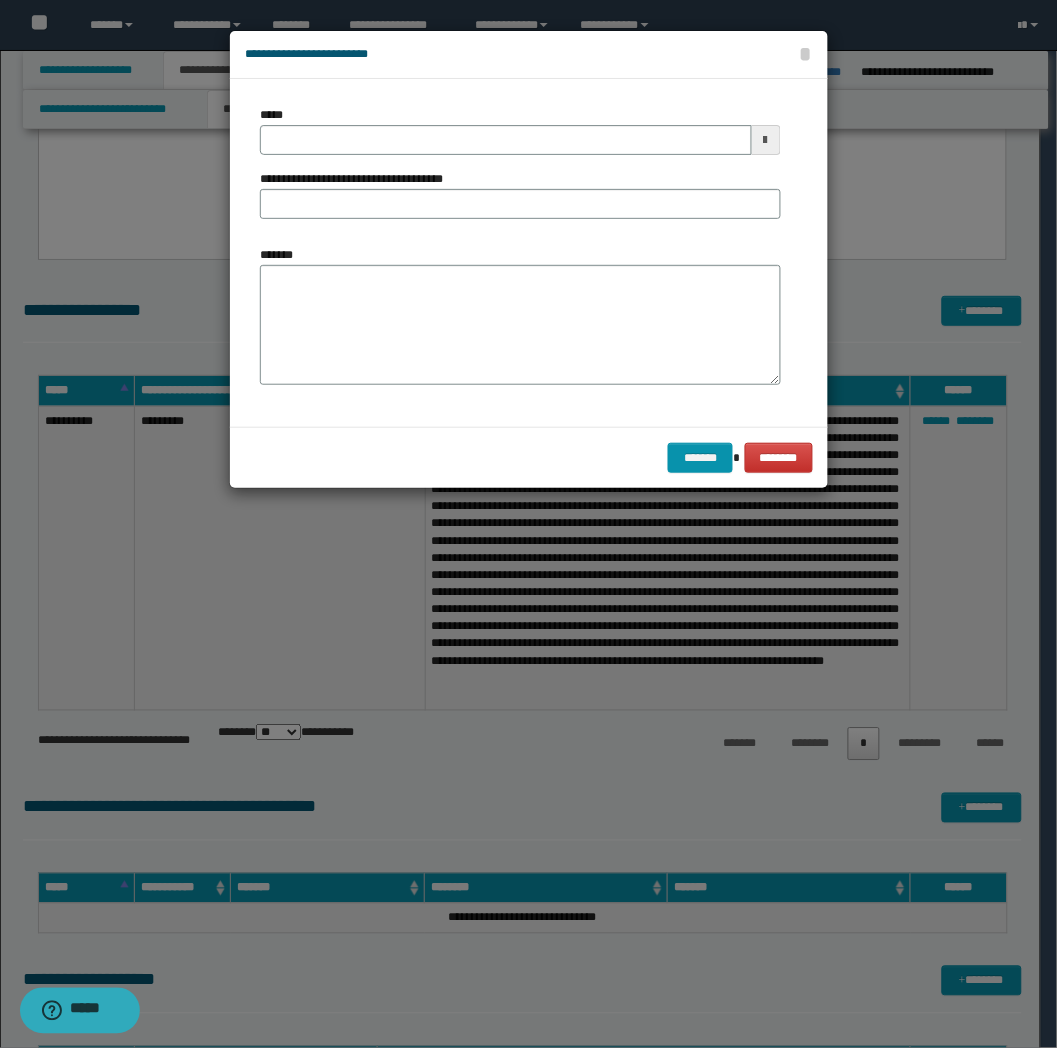 scroll, scrollTop: 0, scrollLeft: 0, axis: both 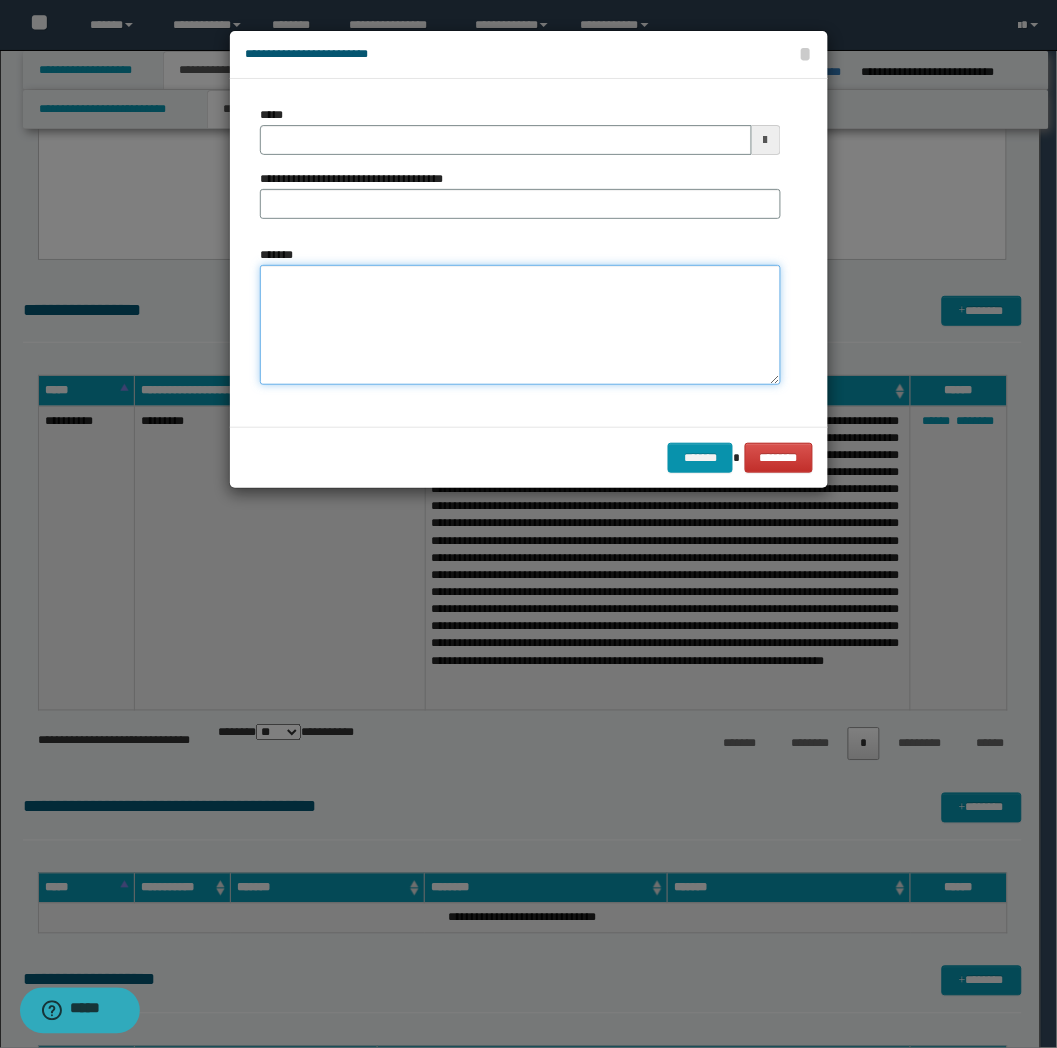 click on "*******" at bounding box center [520, 325] 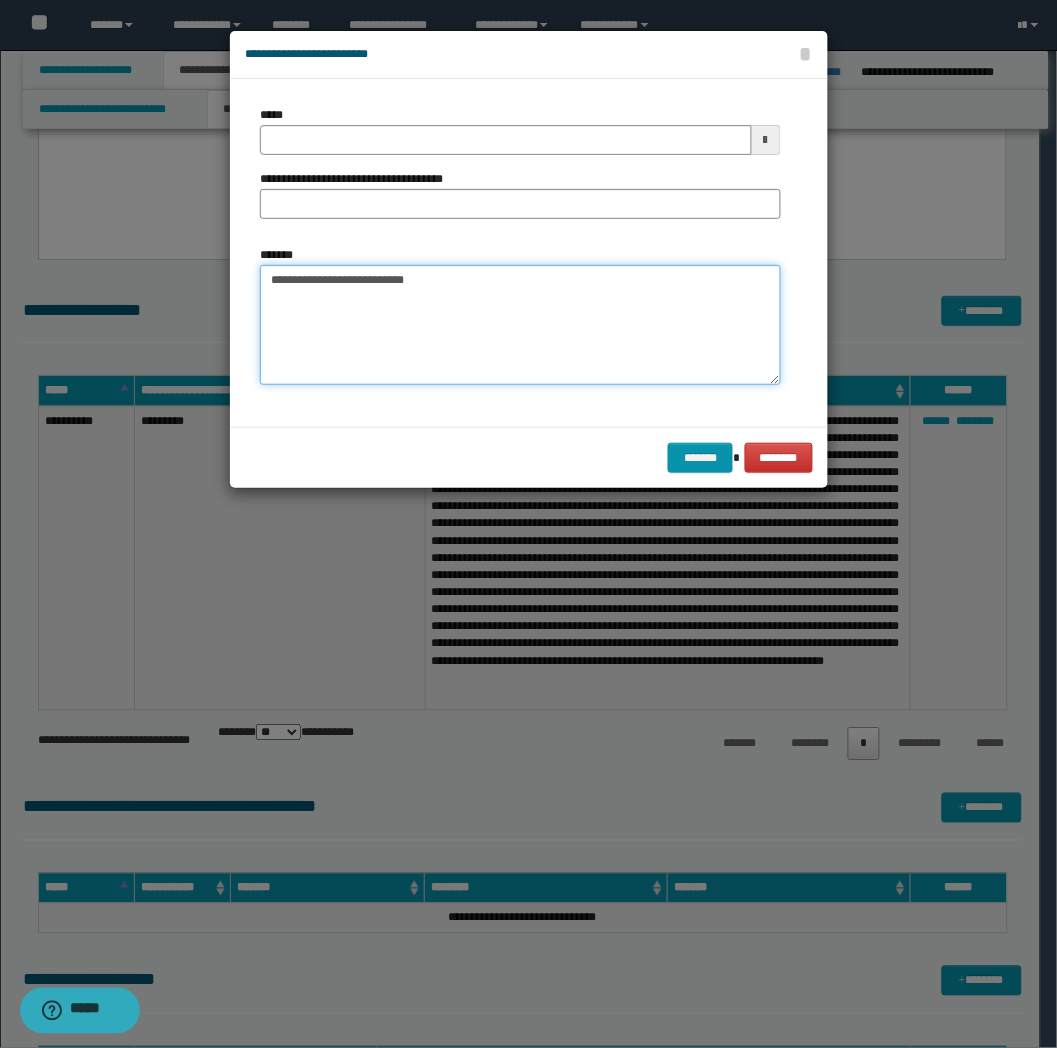 type on "**********" 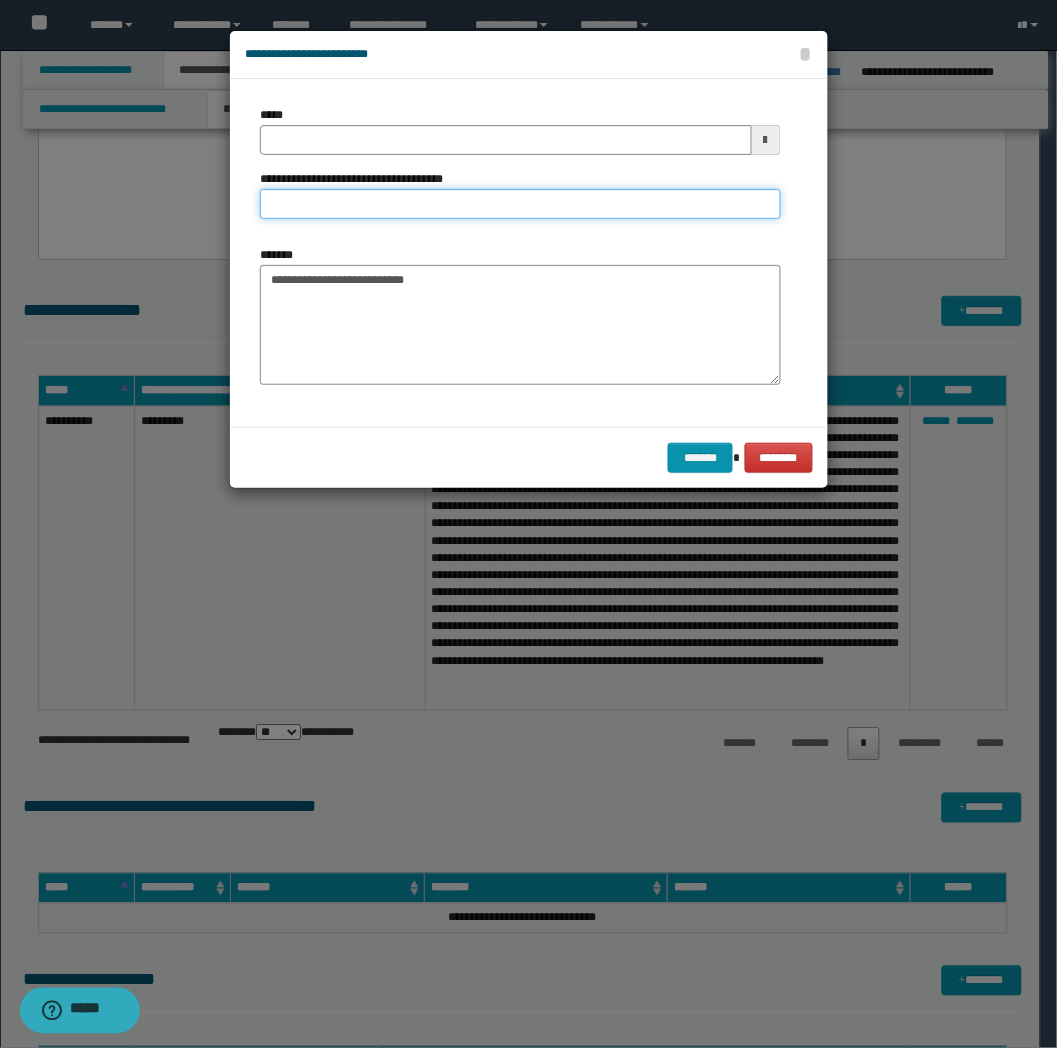click on "**********" at bounding box center [520, 204] 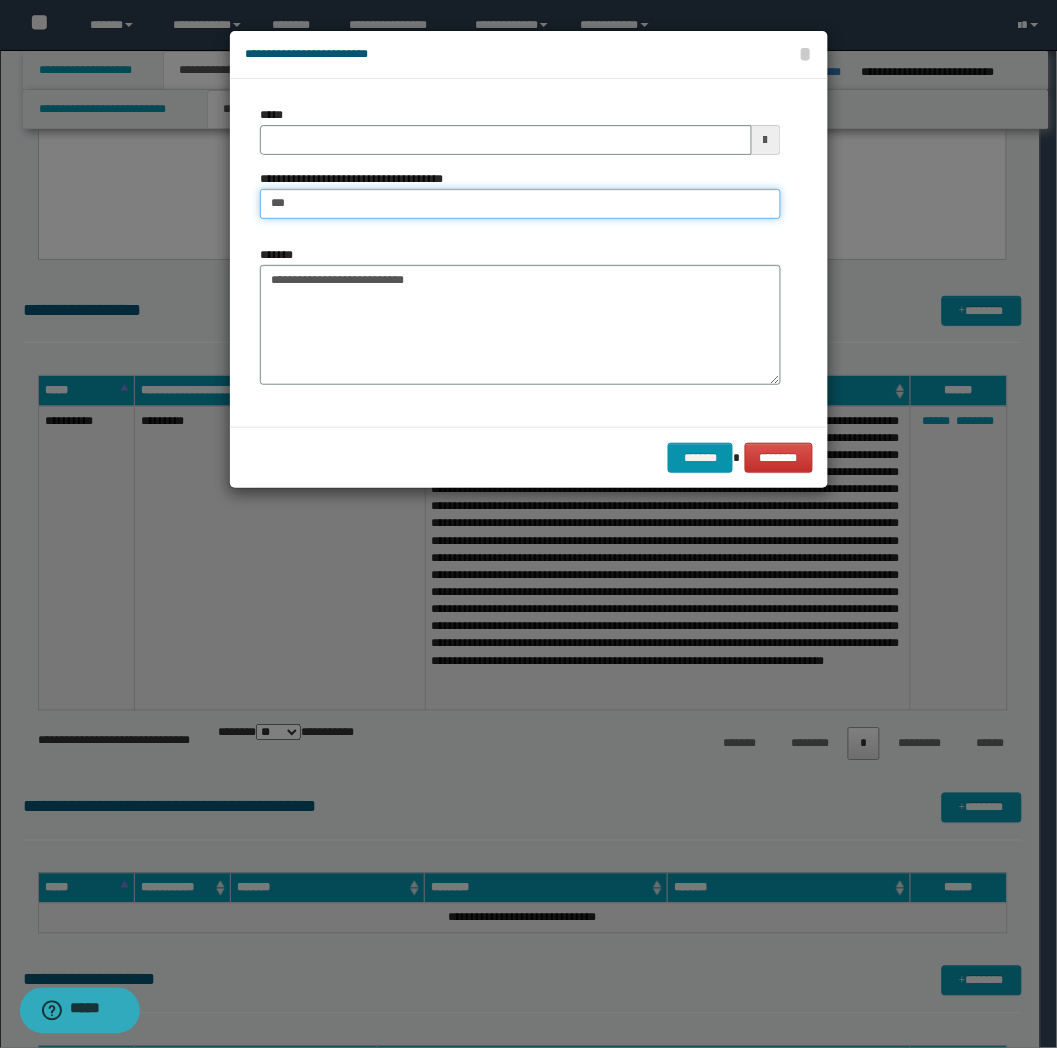 type on "**********" 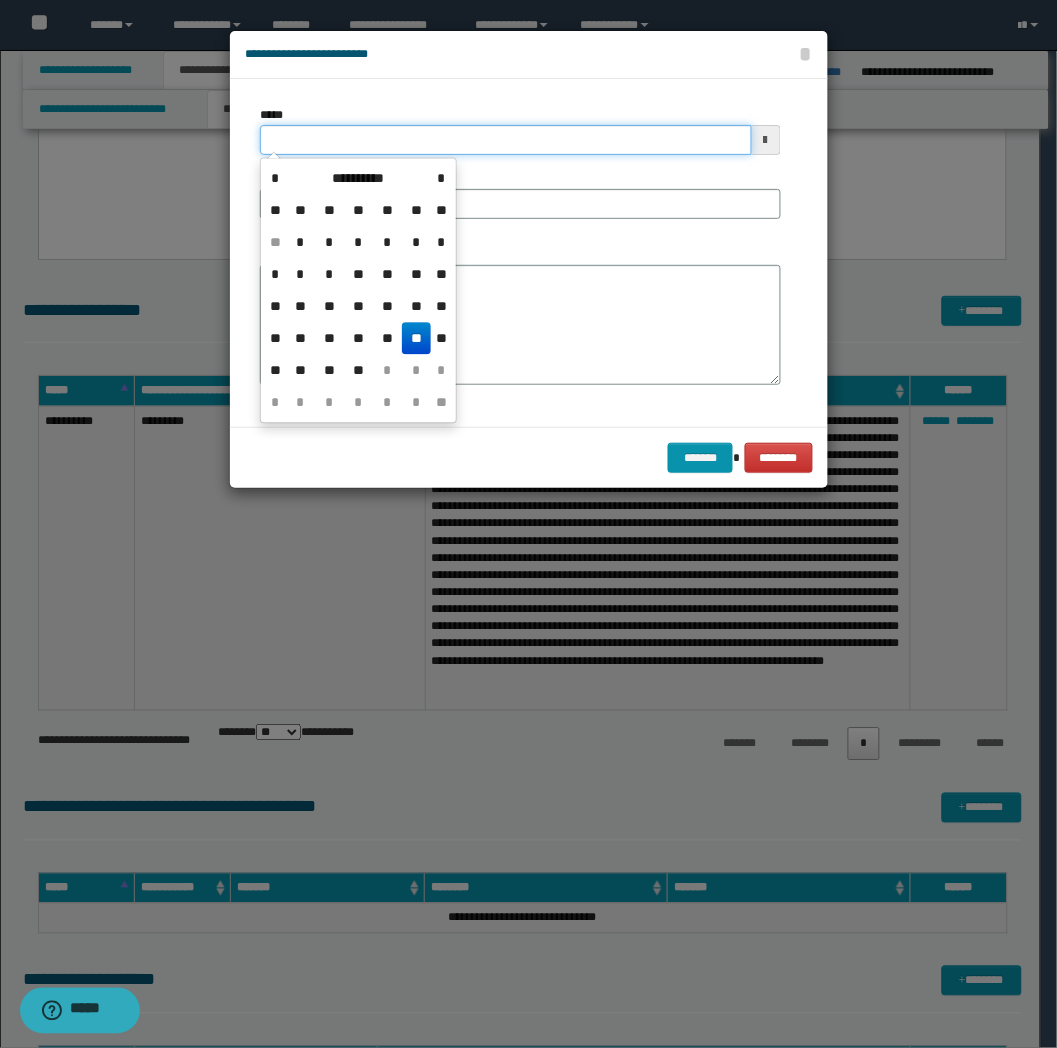 click on "*****" at bounding box center [506, 140] 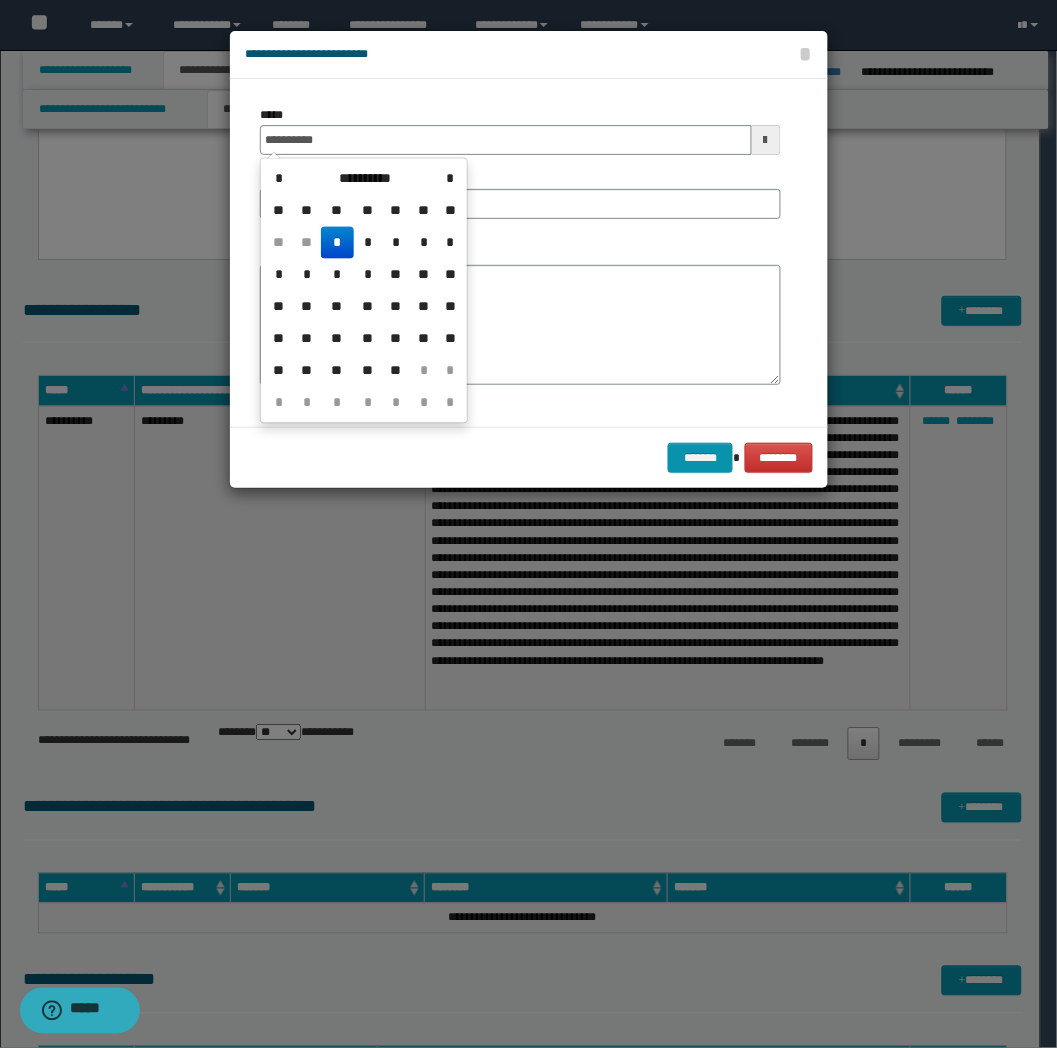 click on "*" at bounding box center (337, 243) 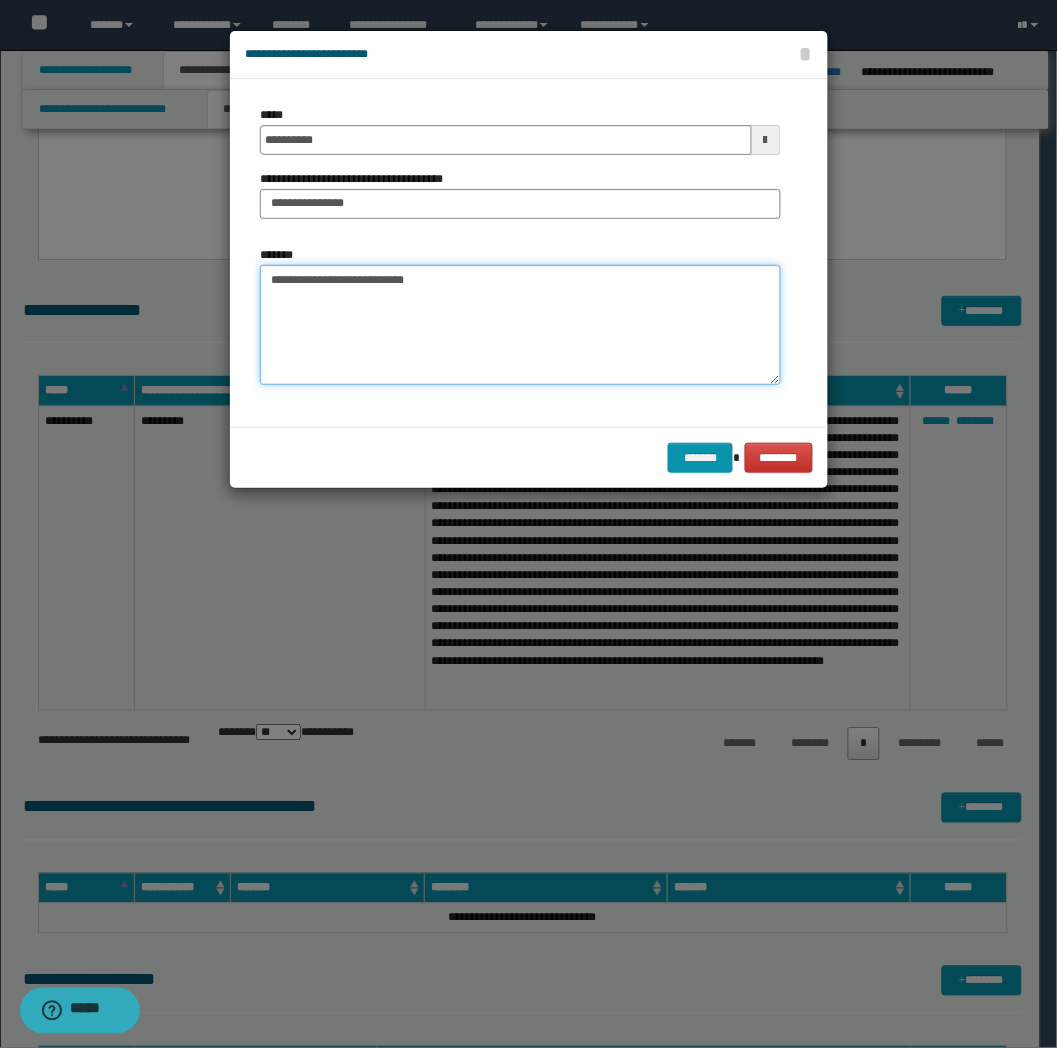 drag, startPoint x: 470, startPoint y: 281, endPoint x: 192, endPoint y: 278, distance: 278.01617 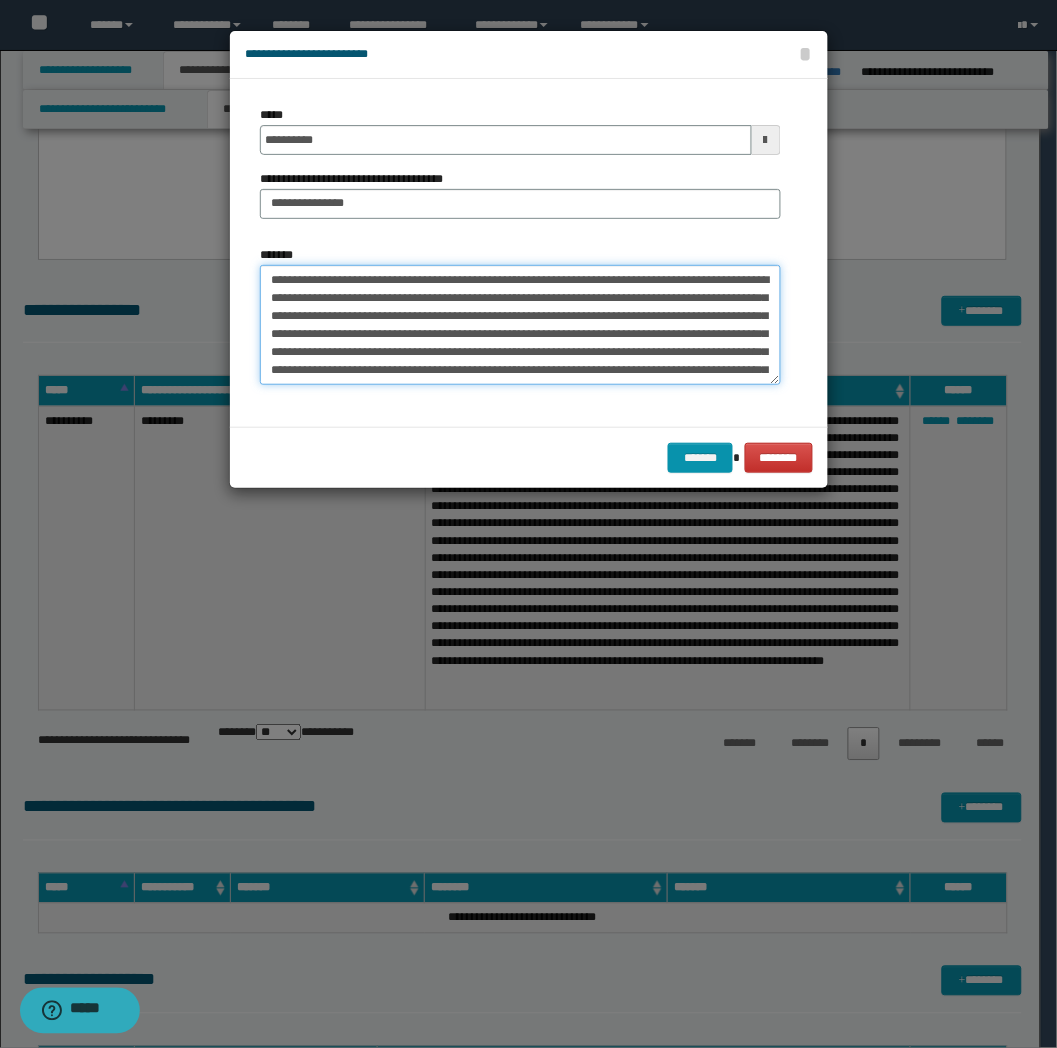 scroll, scrollTop: 31, scrollLeft: 0, axis: vertical 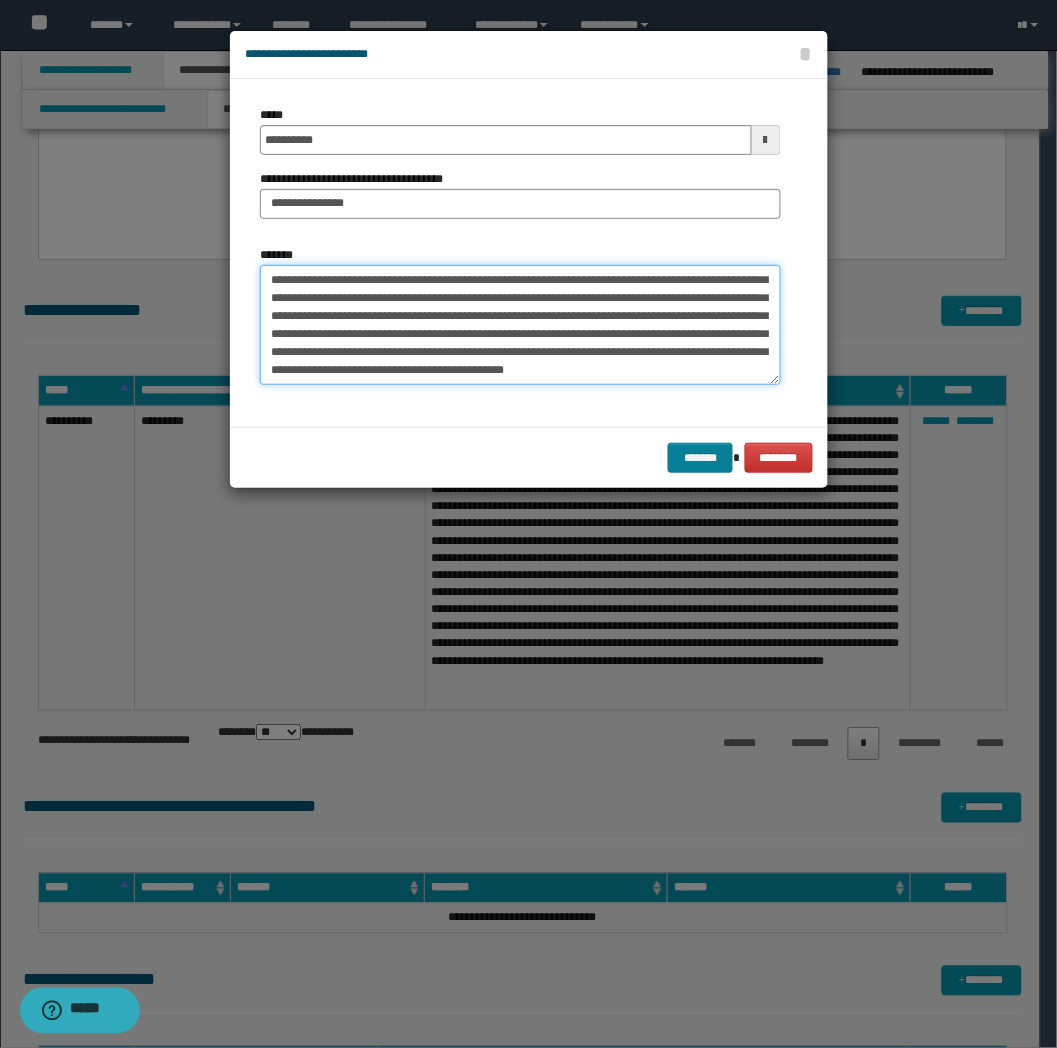 type on "**********" 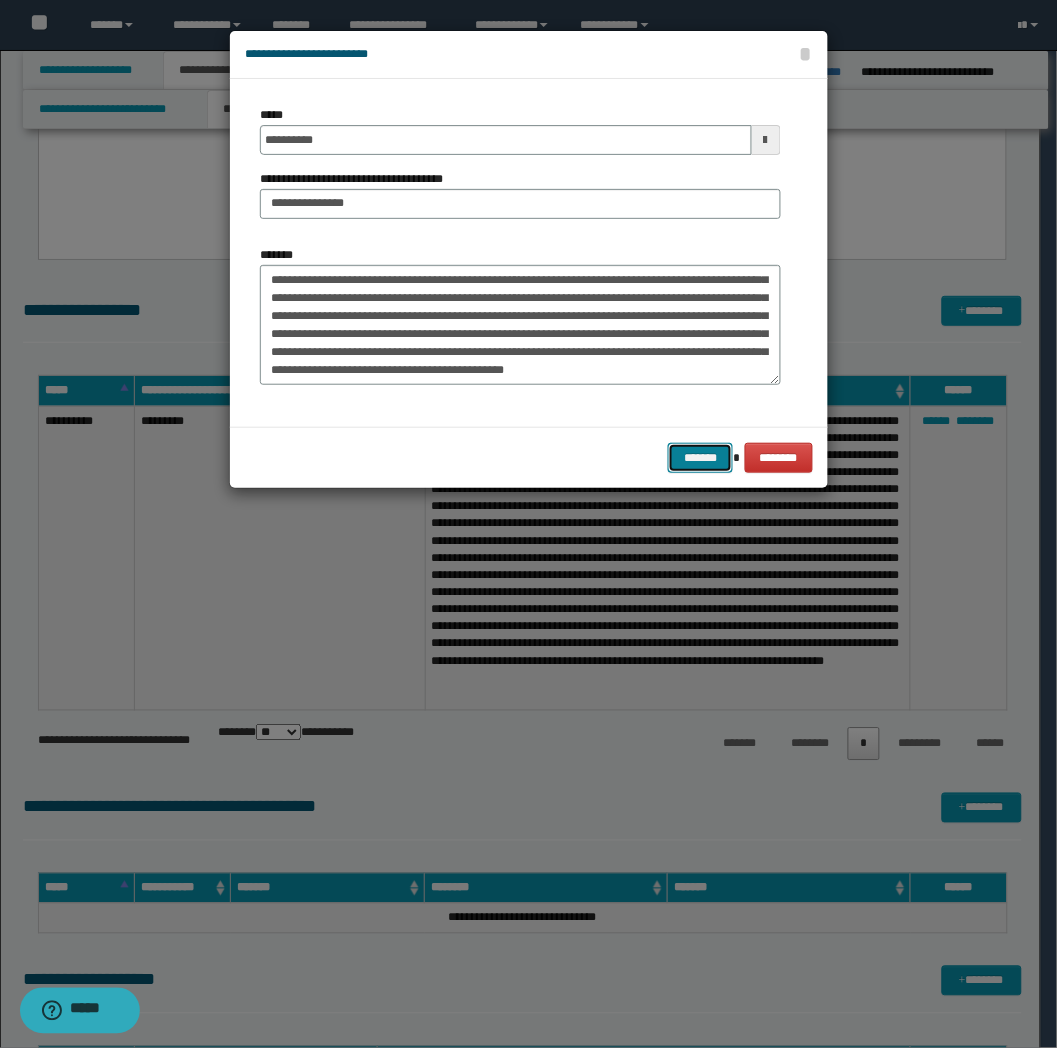 click on "*******" at bounding box center (700, 458) 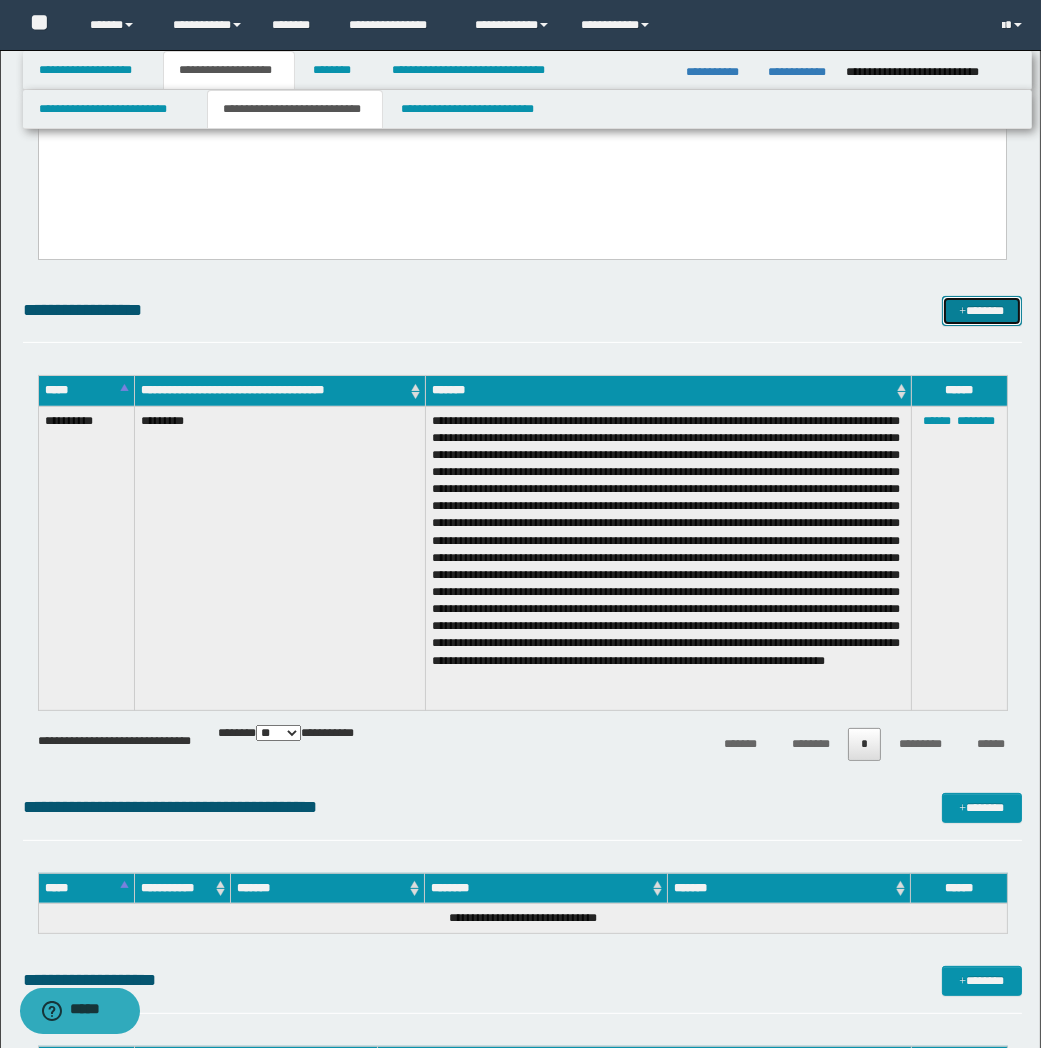 click on "*******" at bounding box center [982, 311] 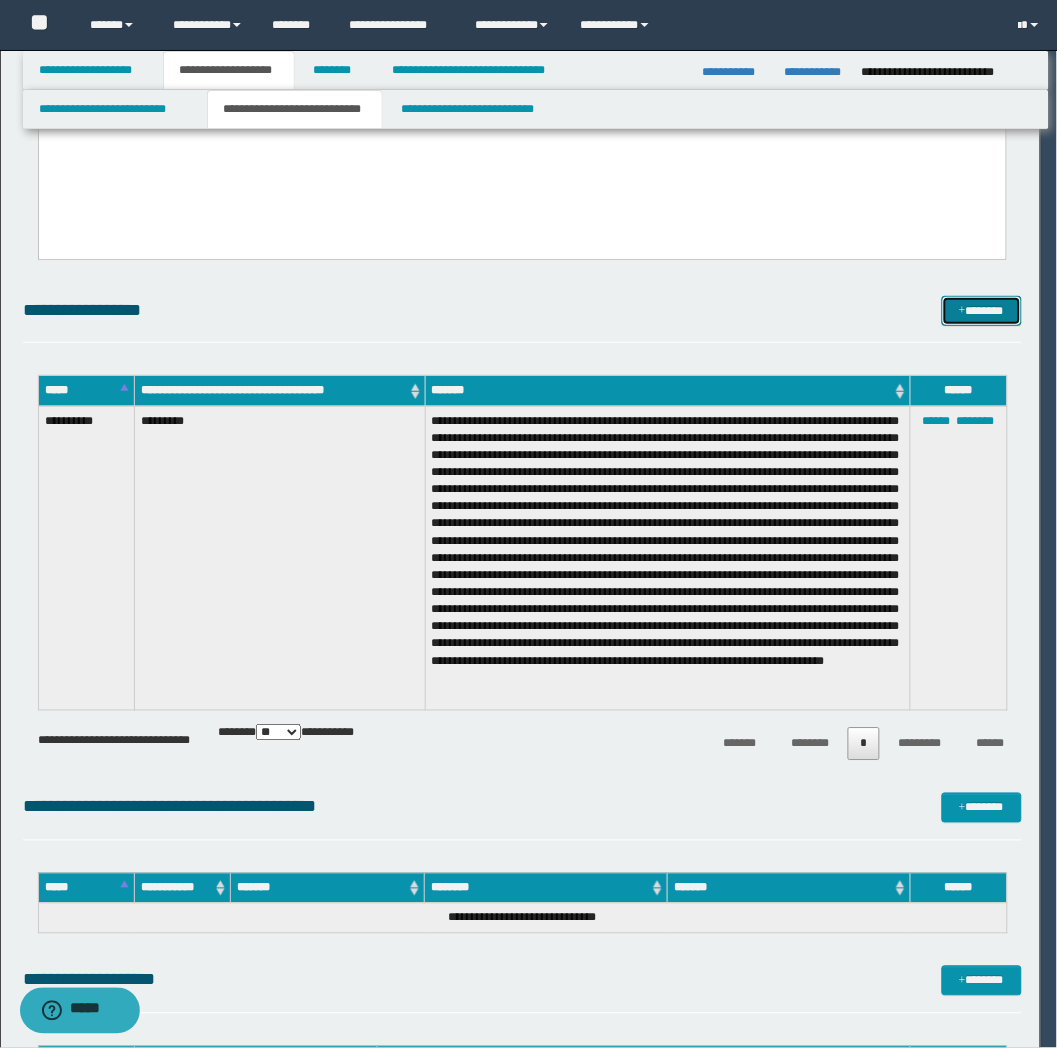 scroll, scrollTop: 0, scrollLeft: 0, axis: both 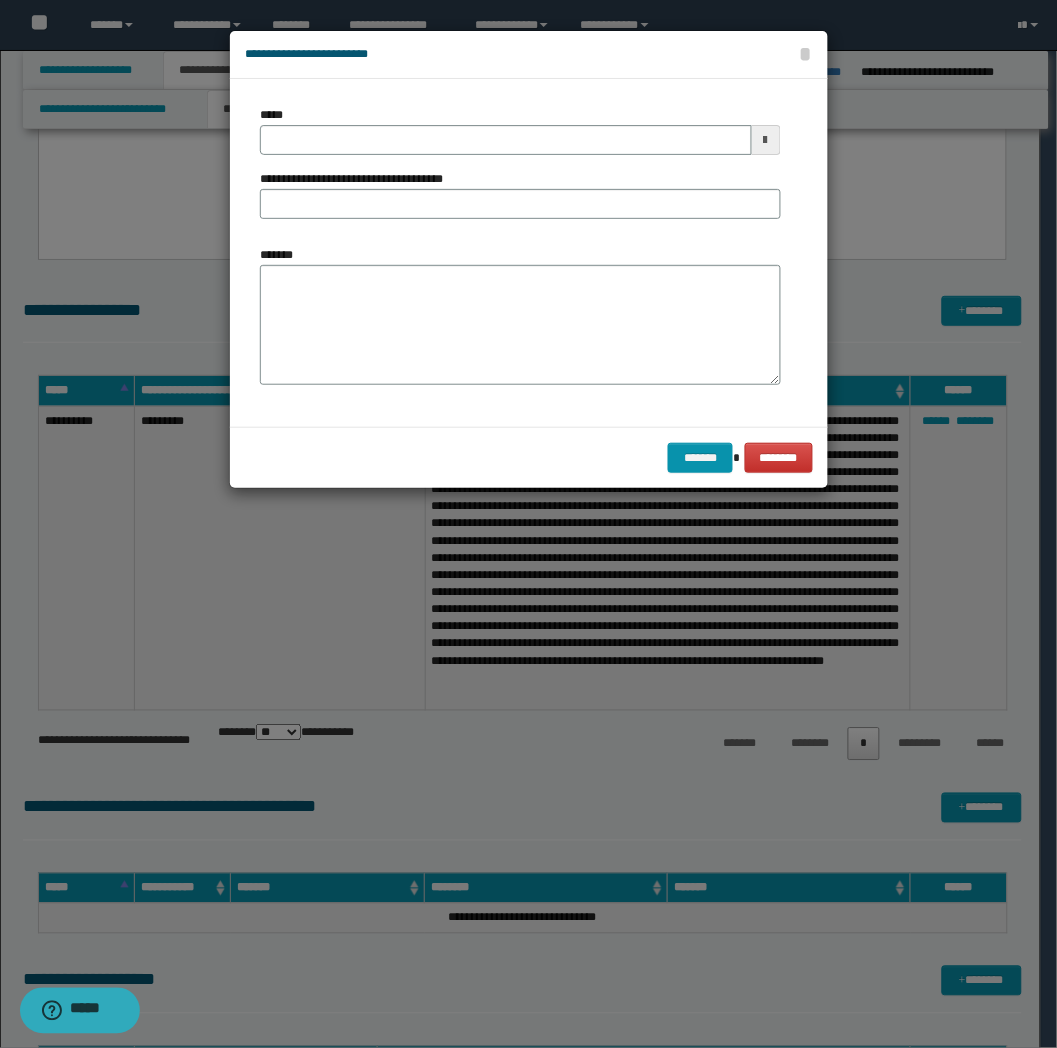 click on "*******" at bounding box center [520, 325] 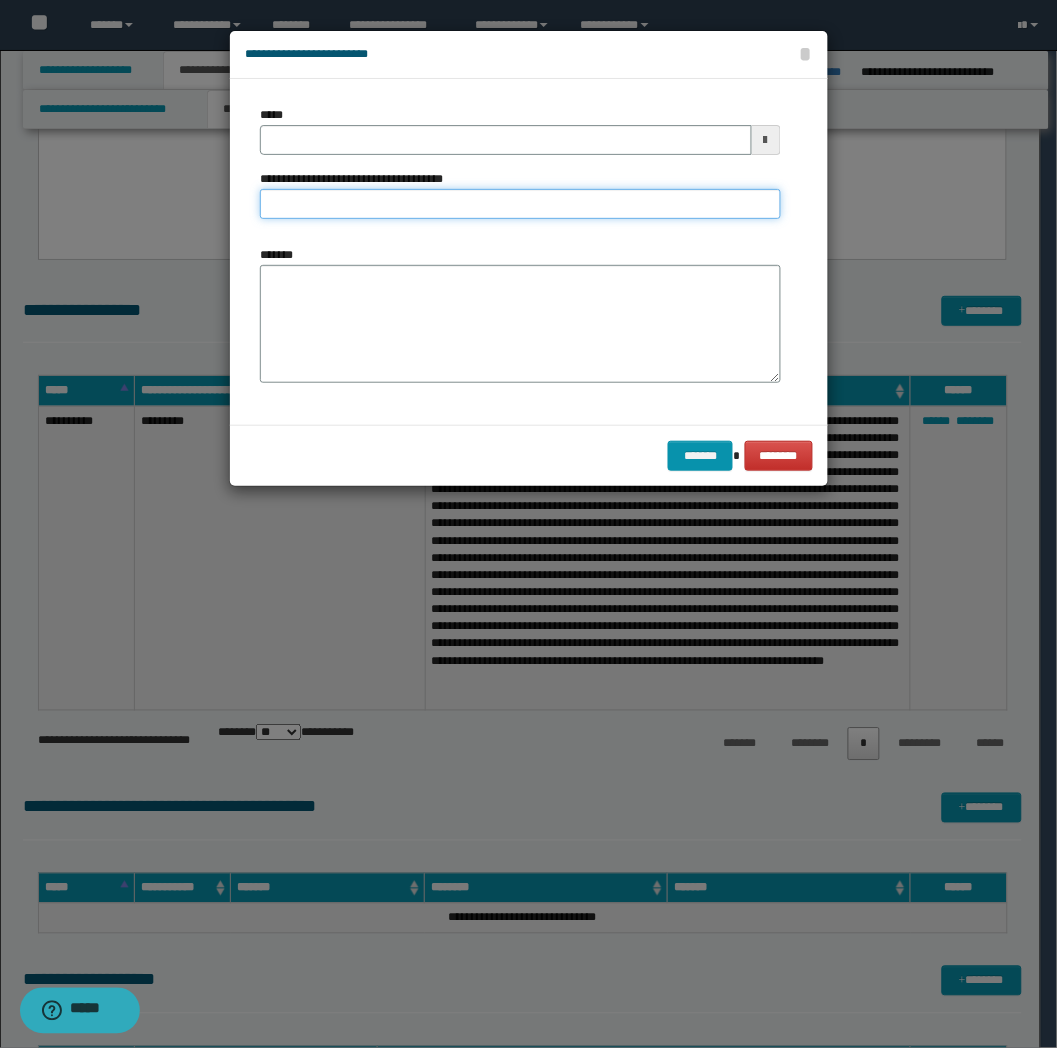 click on "**********" at bounding box center (520, 204) 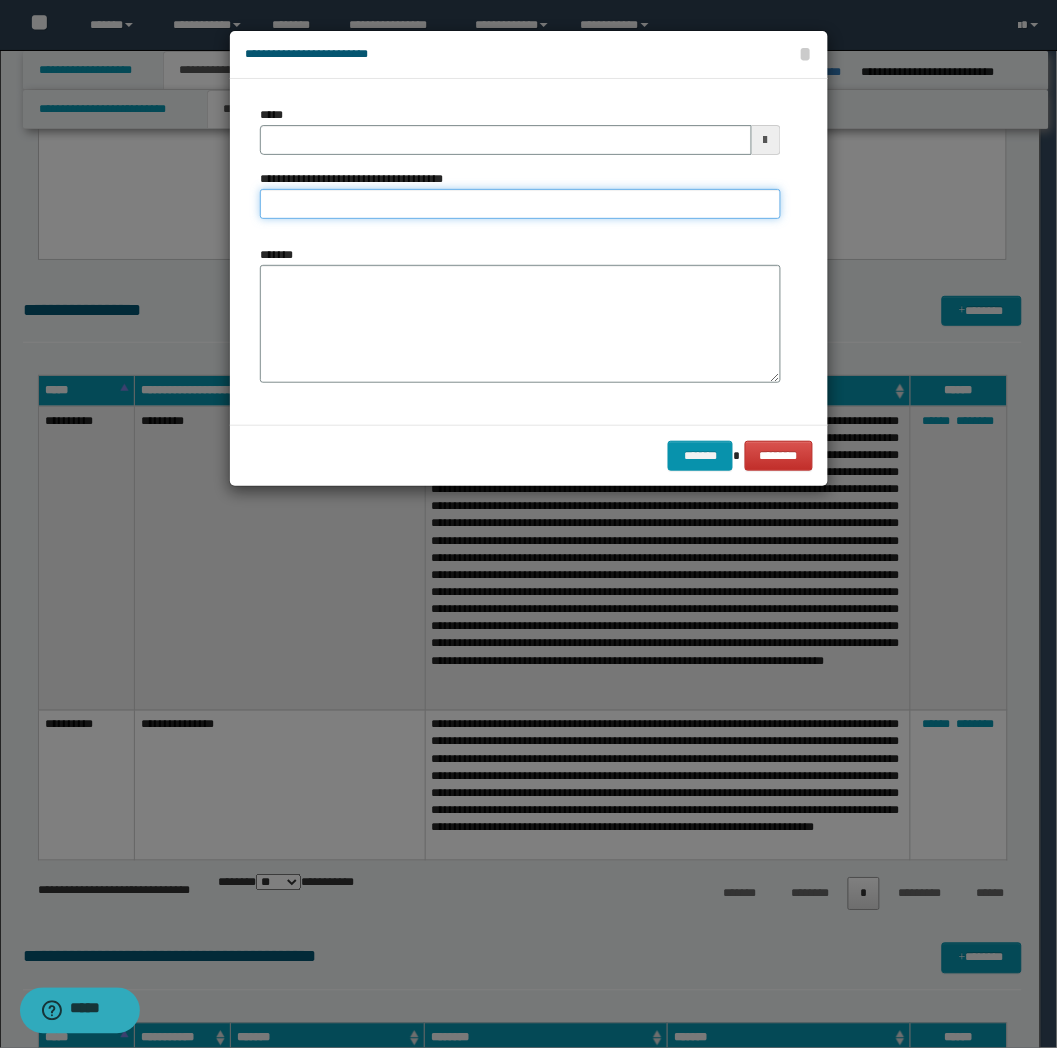 click on "**********" at bounding box center (520, 204) 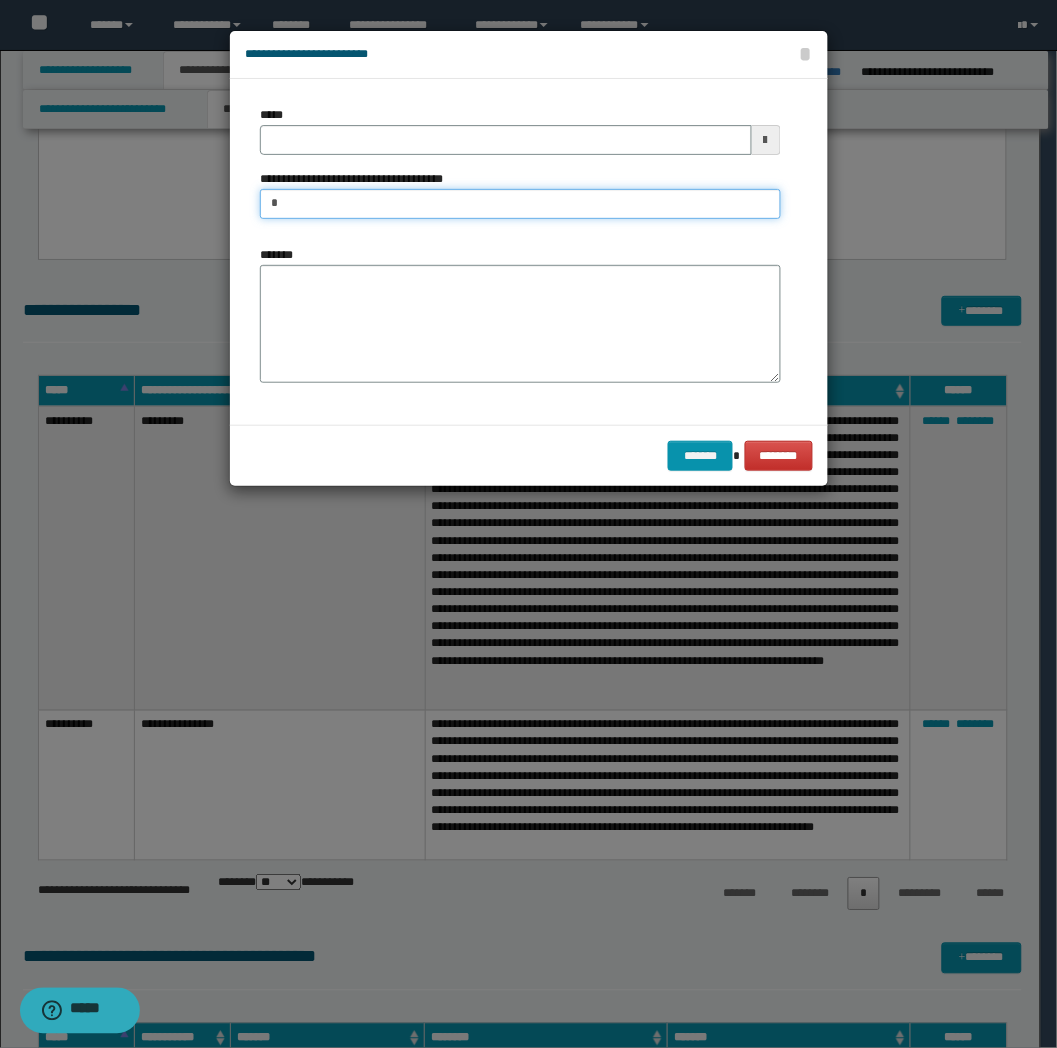 type on "**********" 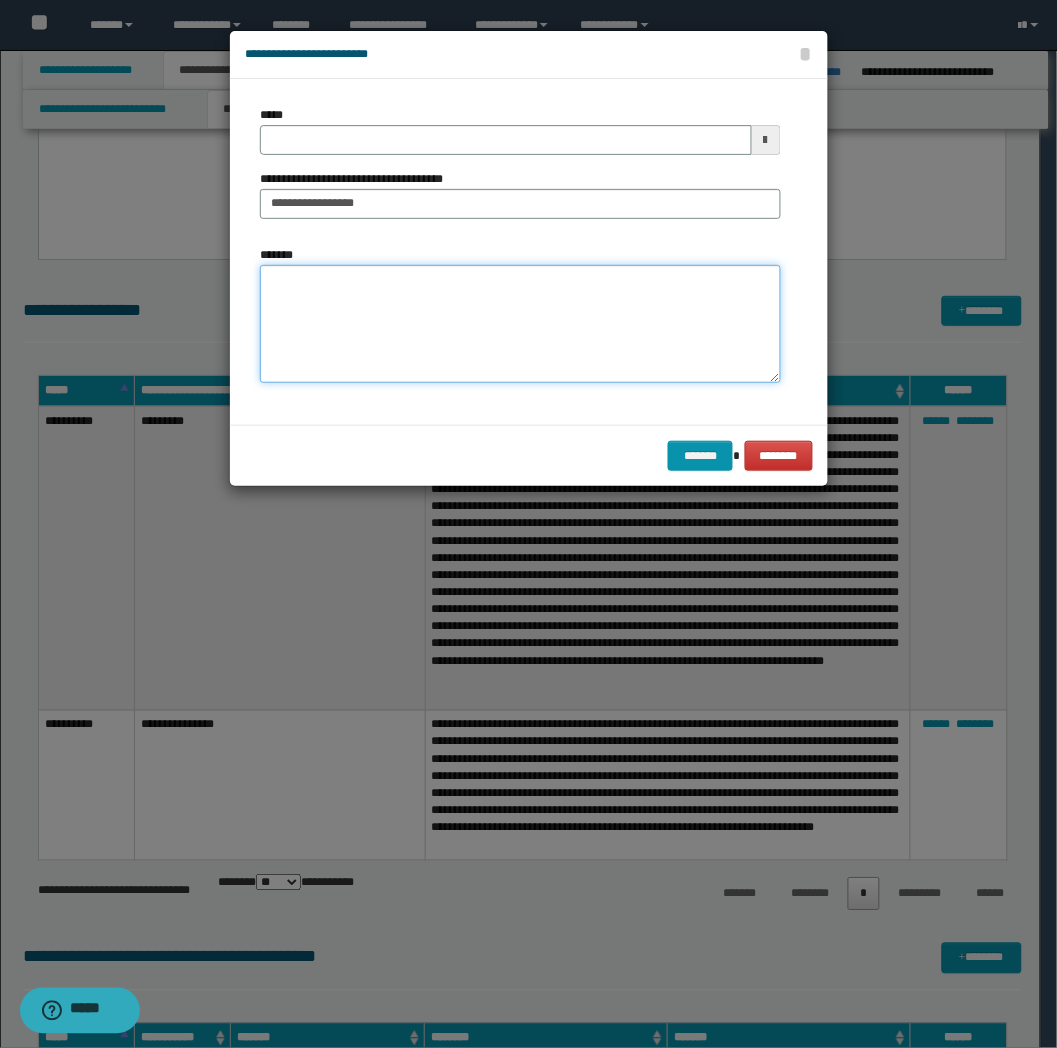 click on "*******" at bounding box center [520, 324] 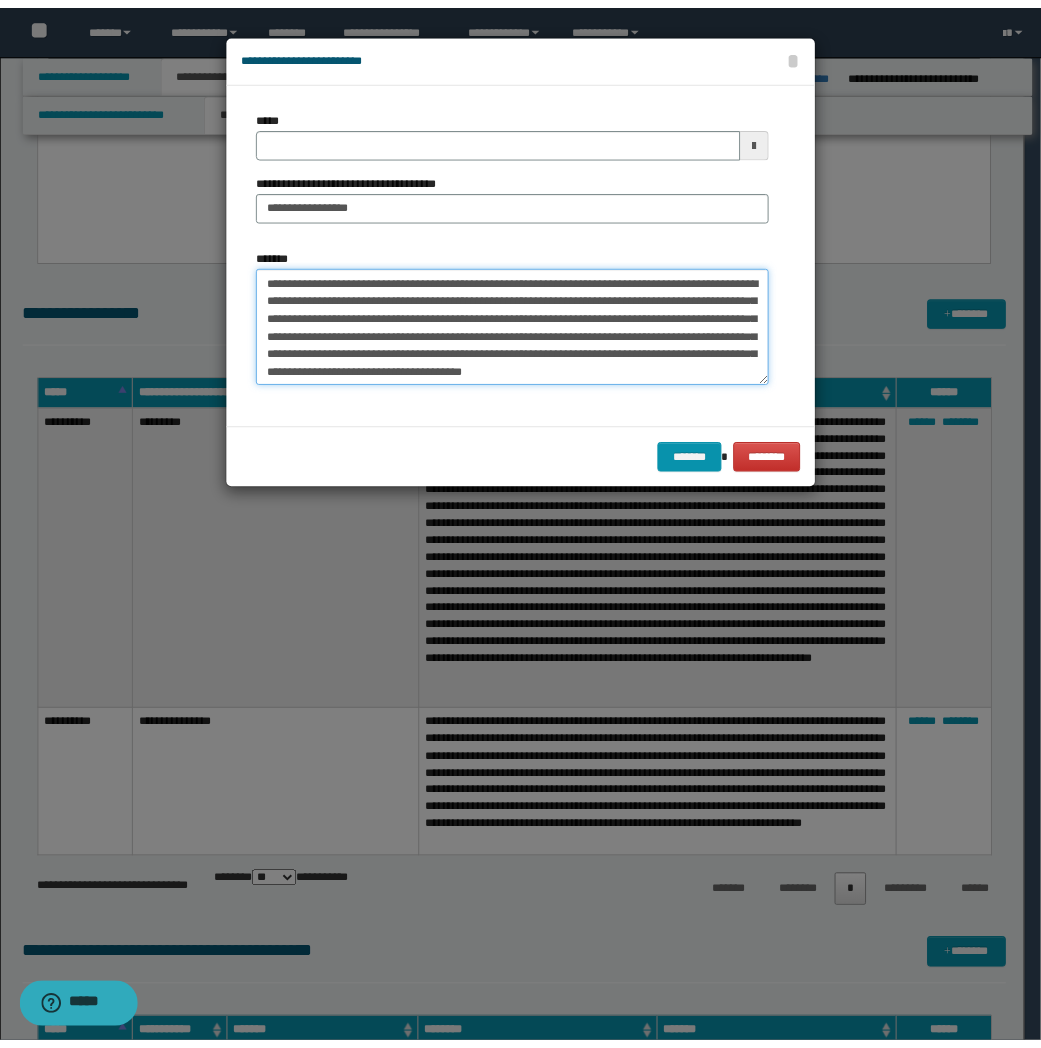 scroll, scrollTop: 13, scrollLeft: 0, axis: vertical 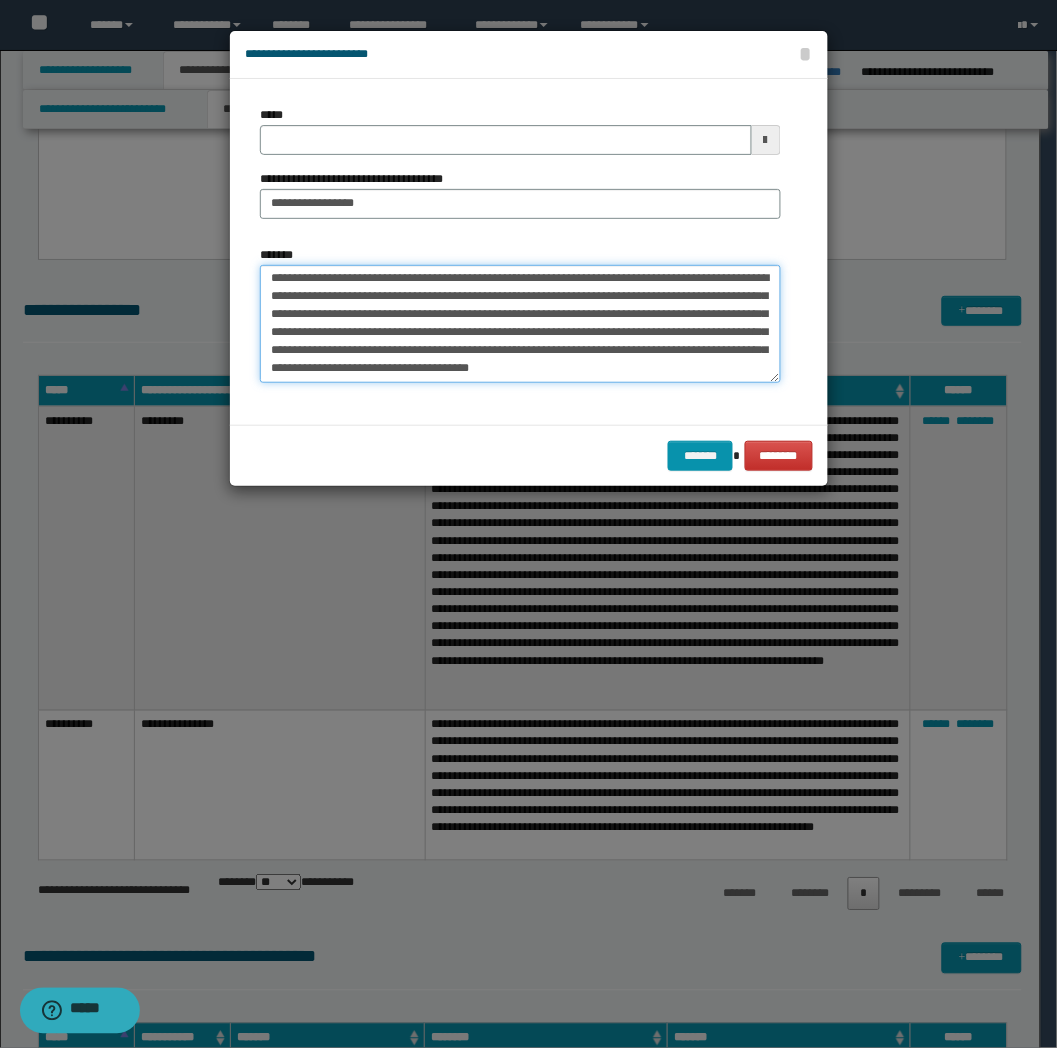type 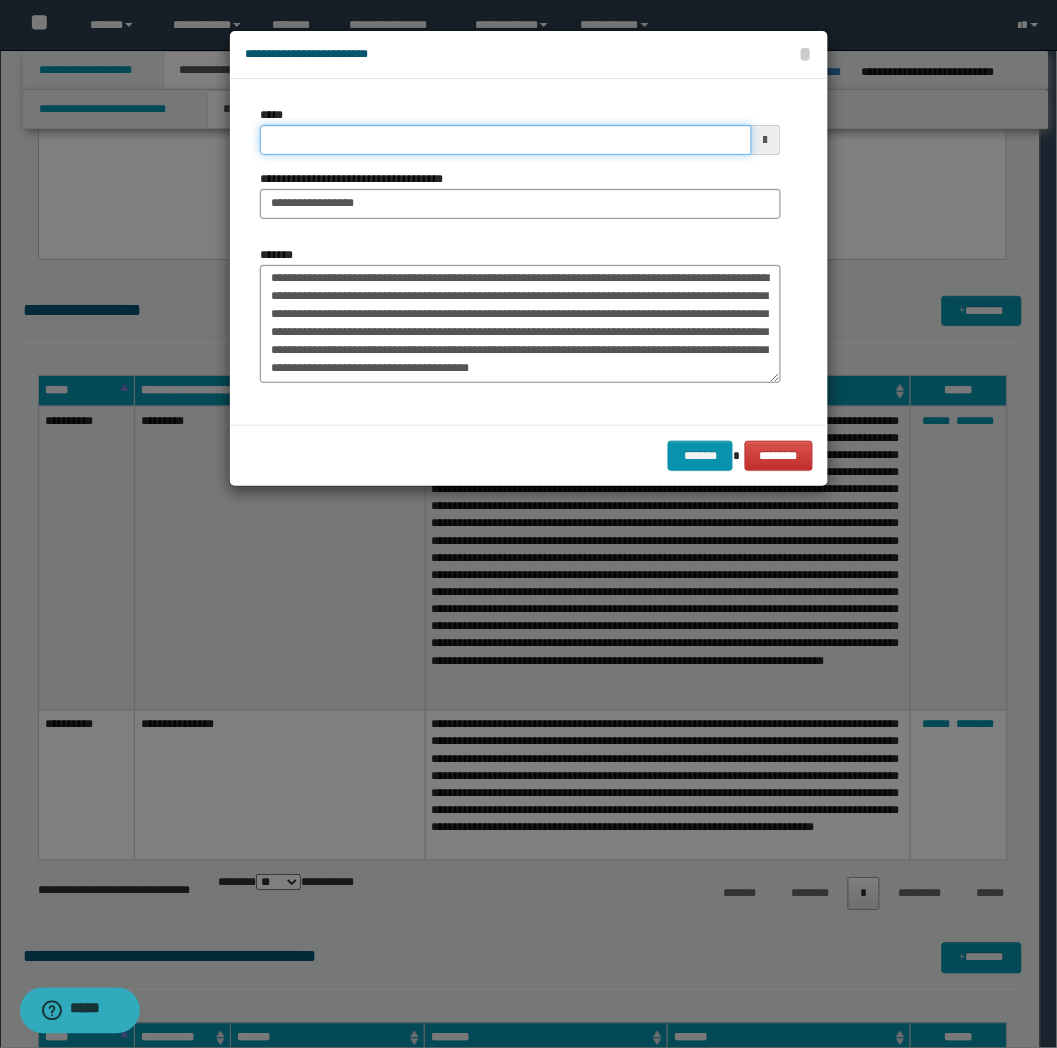 click on "*****" at bounding box center (506, 140) 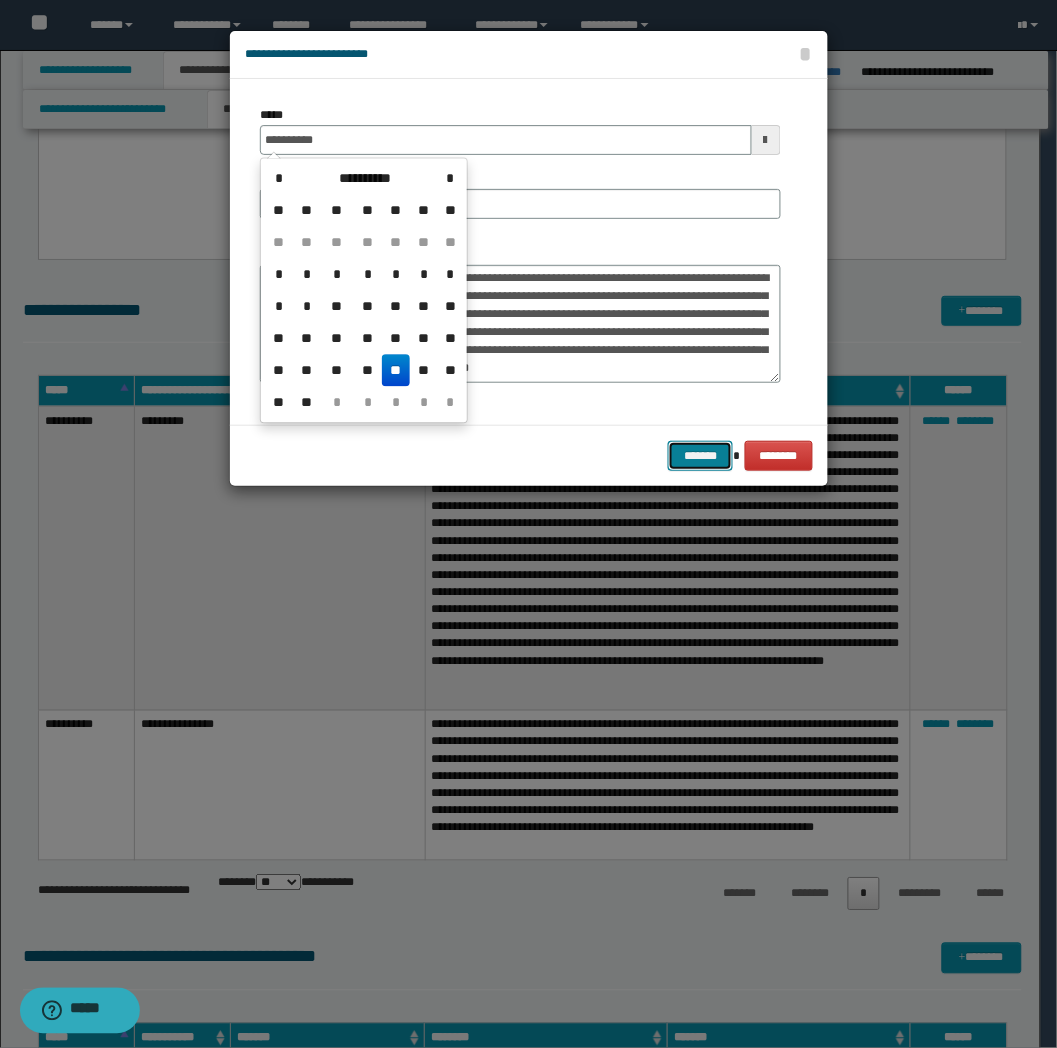 type on "**********" 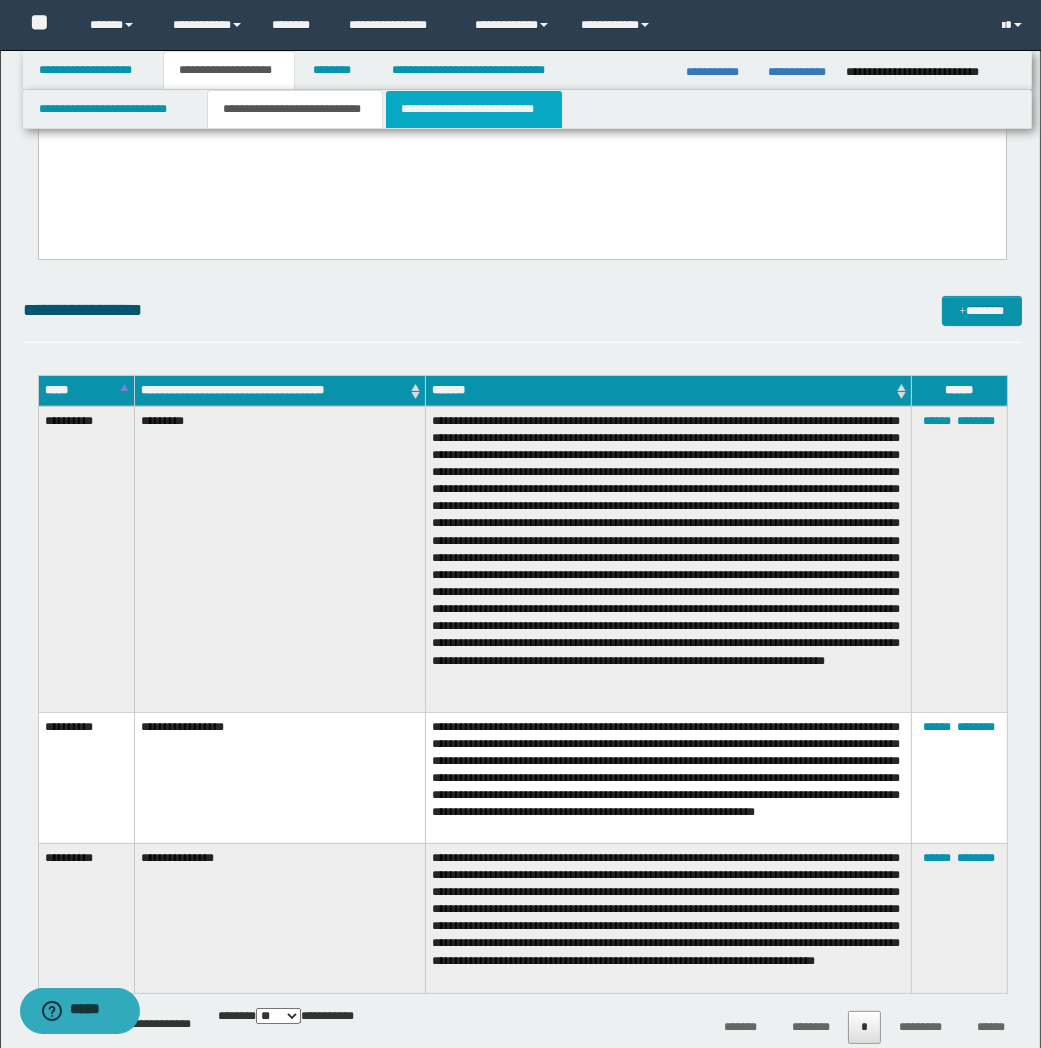 click on "**********" at bounding box center [474, 109] 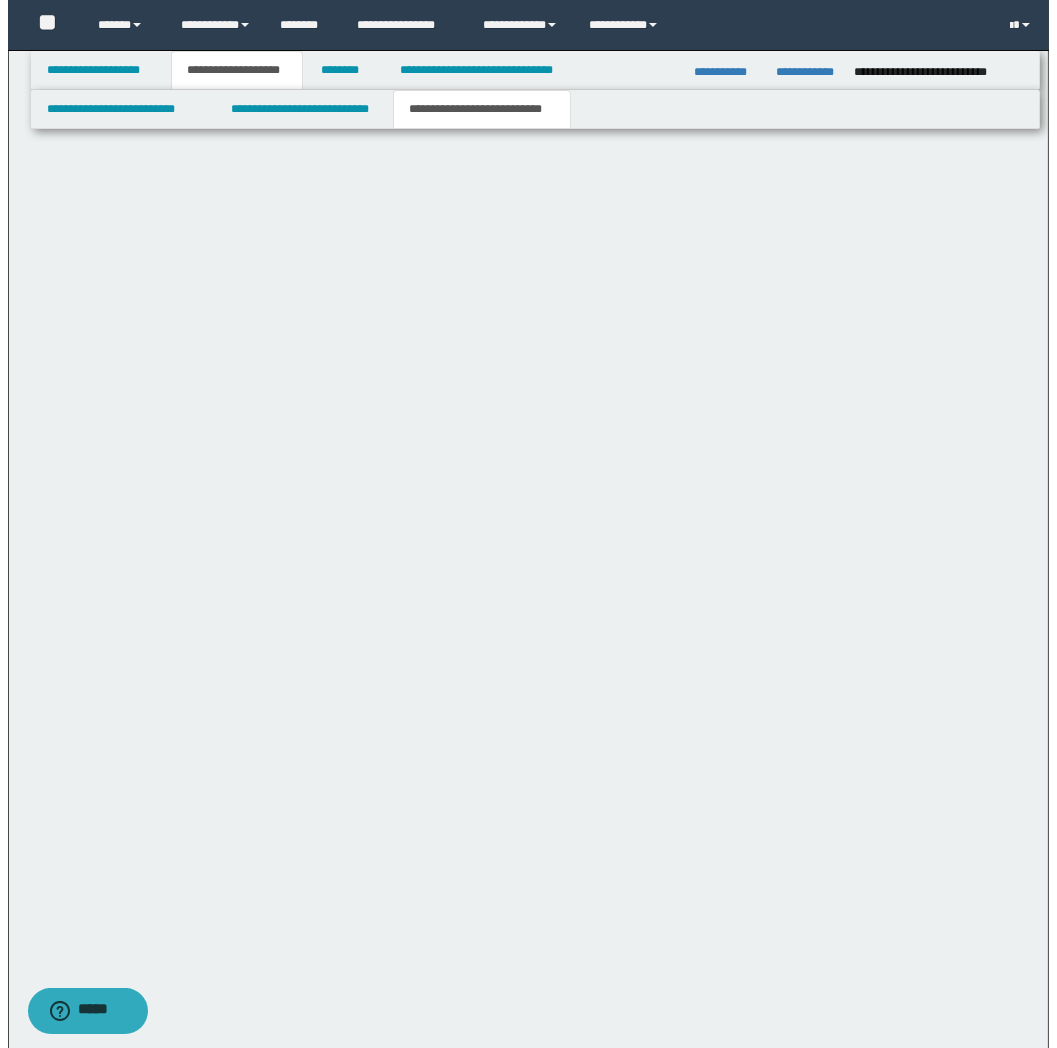 scroll, scrollTop: 0, scrollLeft: 0, axis: both 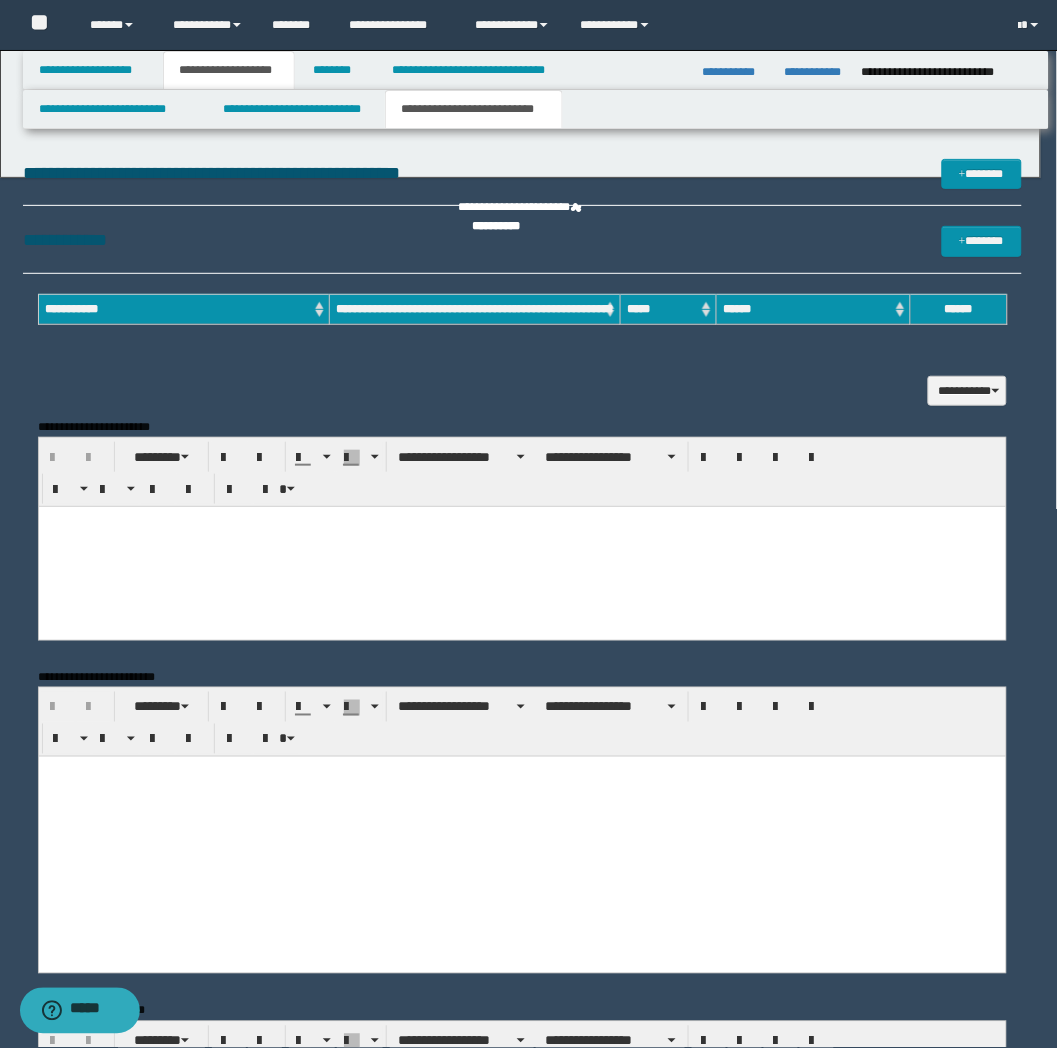 click at bounding box center [529, 524] 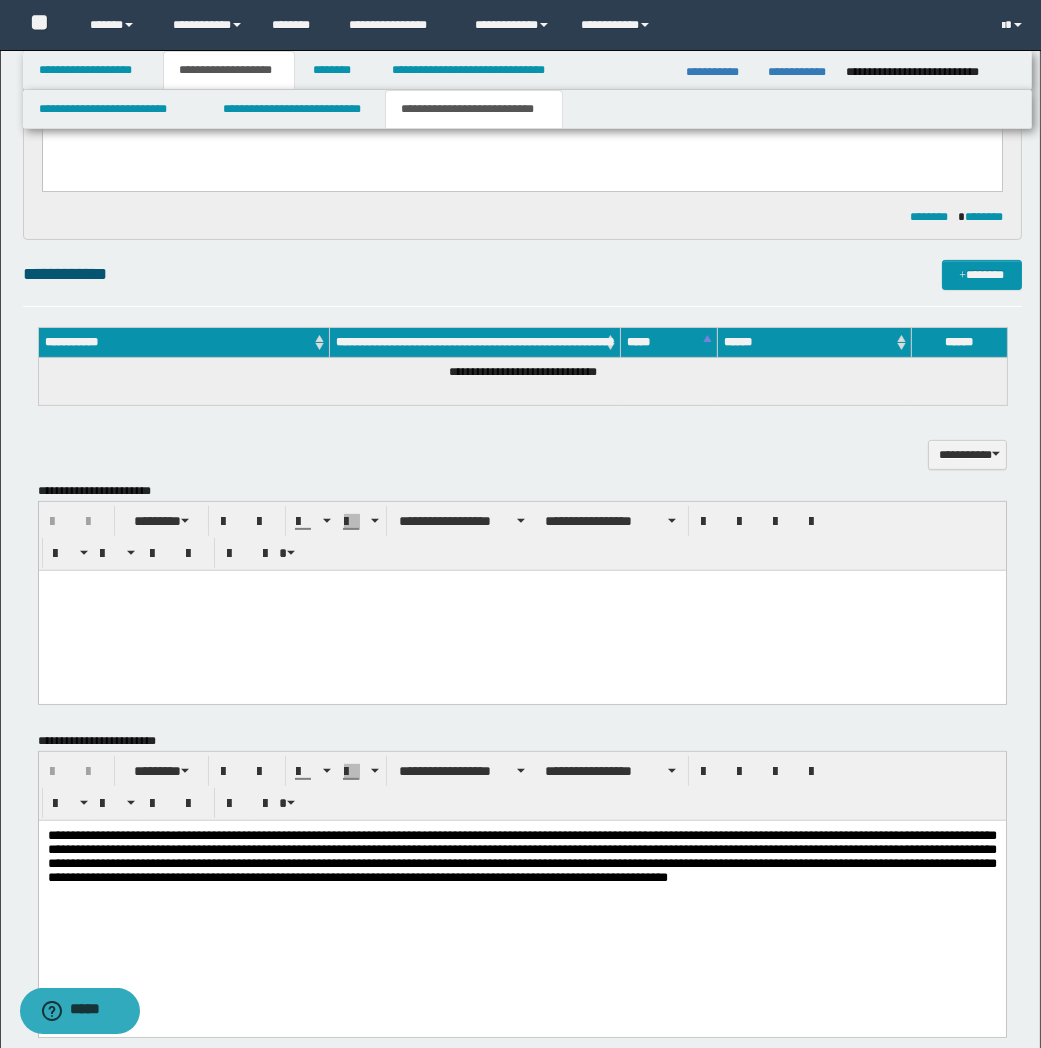 scroll, scrollTop: 777, scrollLeft: 0, axis: vertical 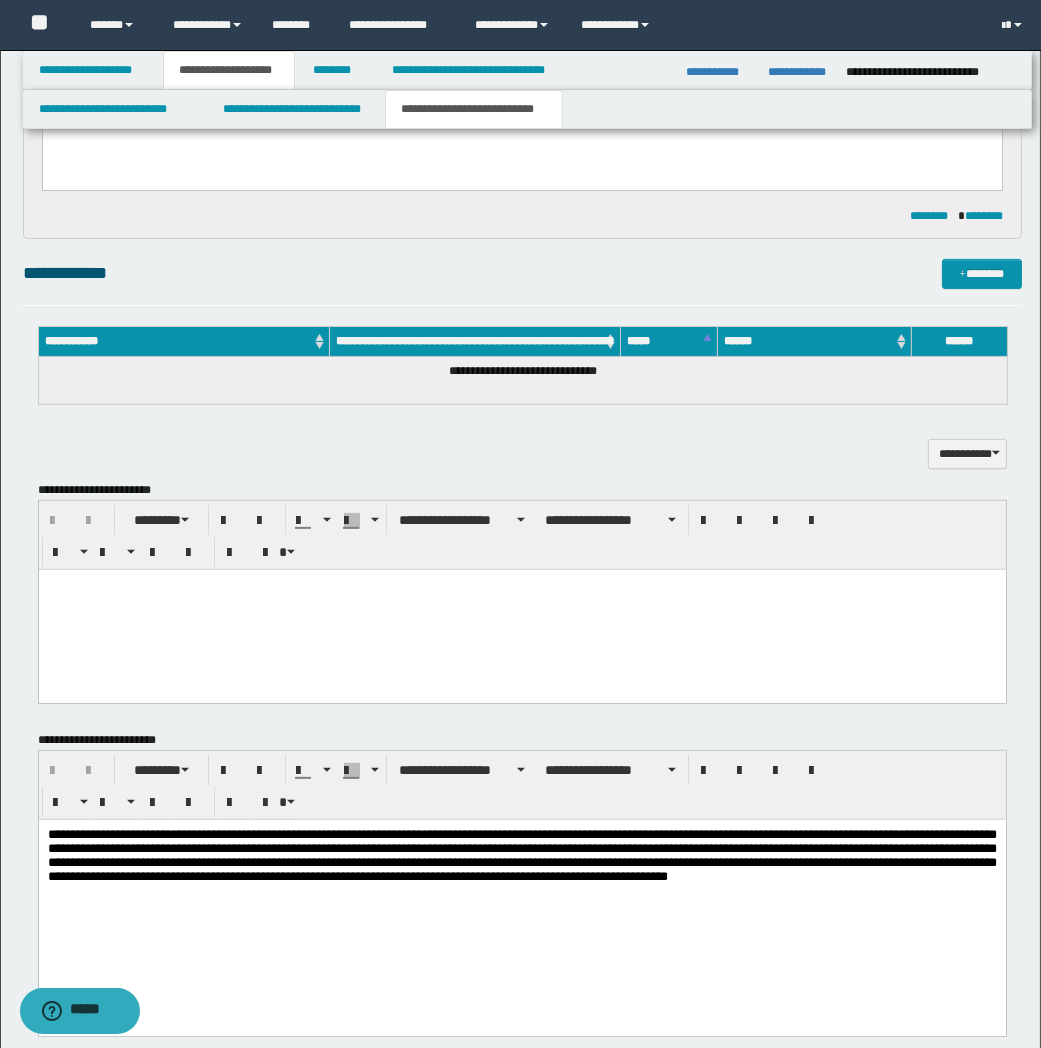click at bounding box center (521, 609) 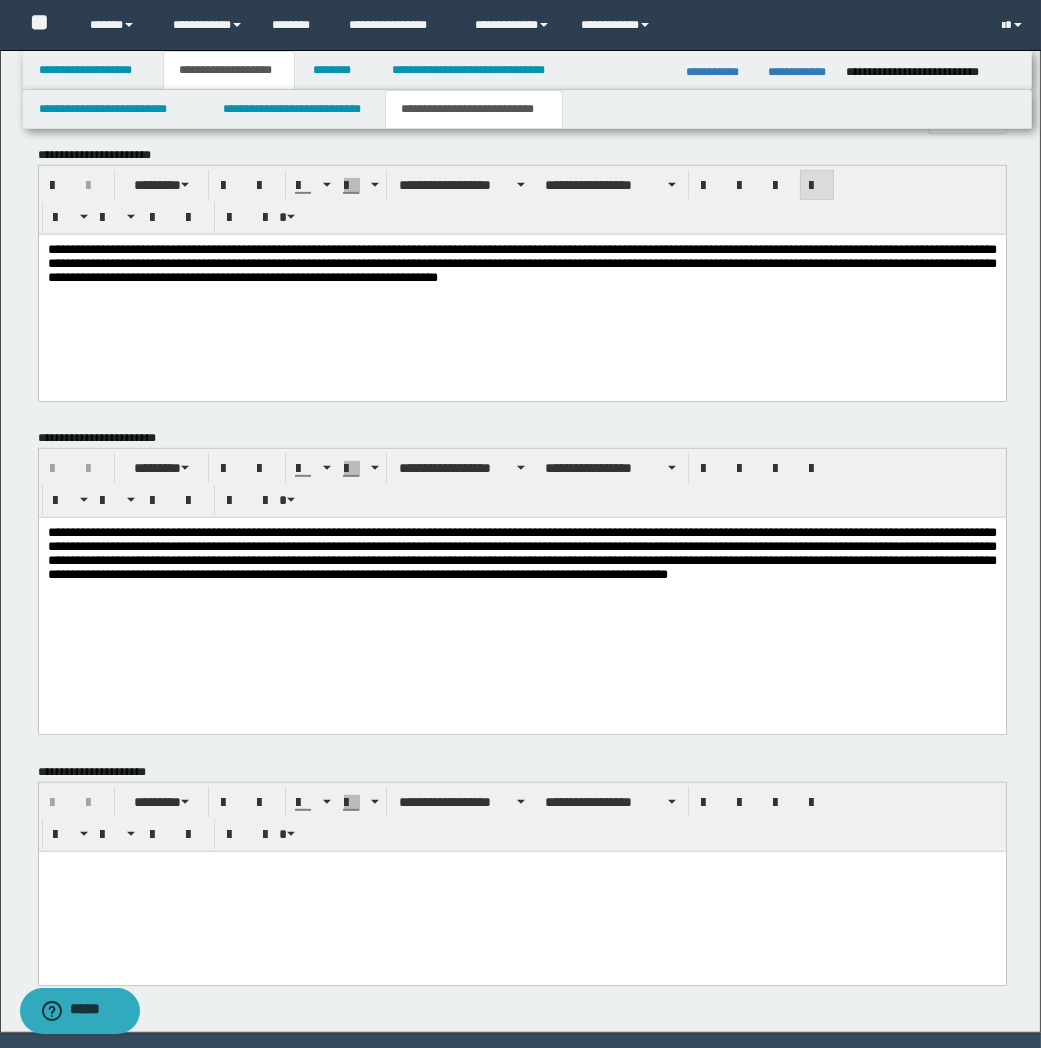 scroll, scrollTop: 1173, scrollLeft: 0, axis: vertical 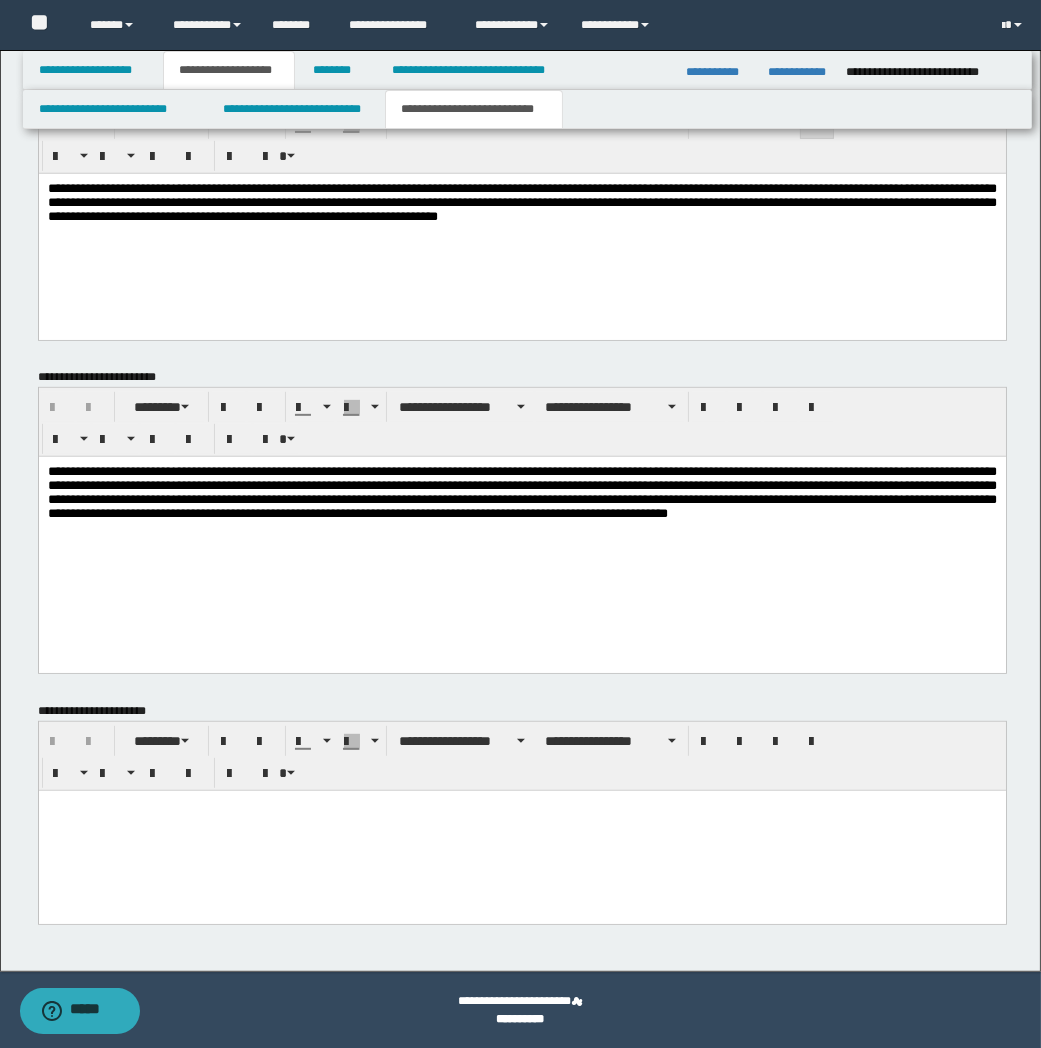 click at bounding box center [521, 830] 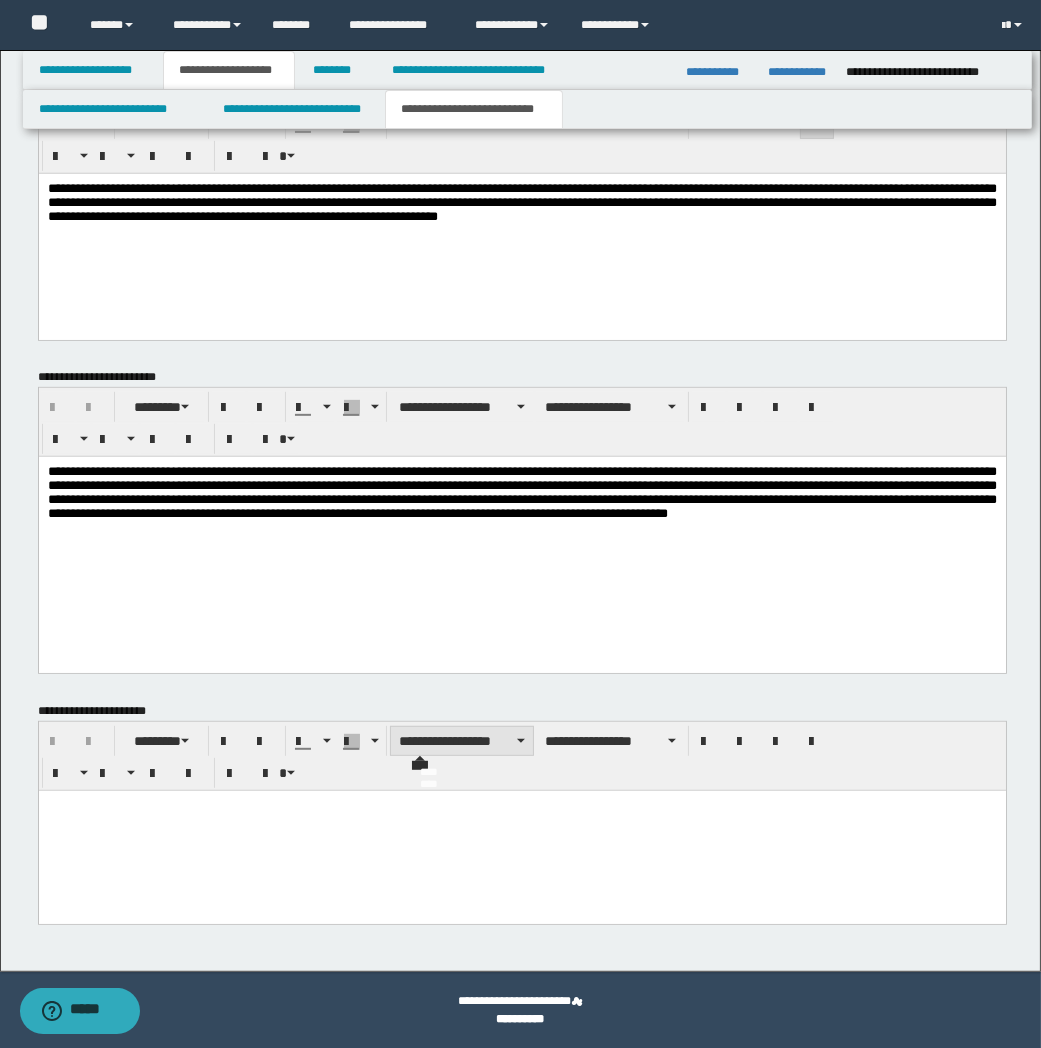type 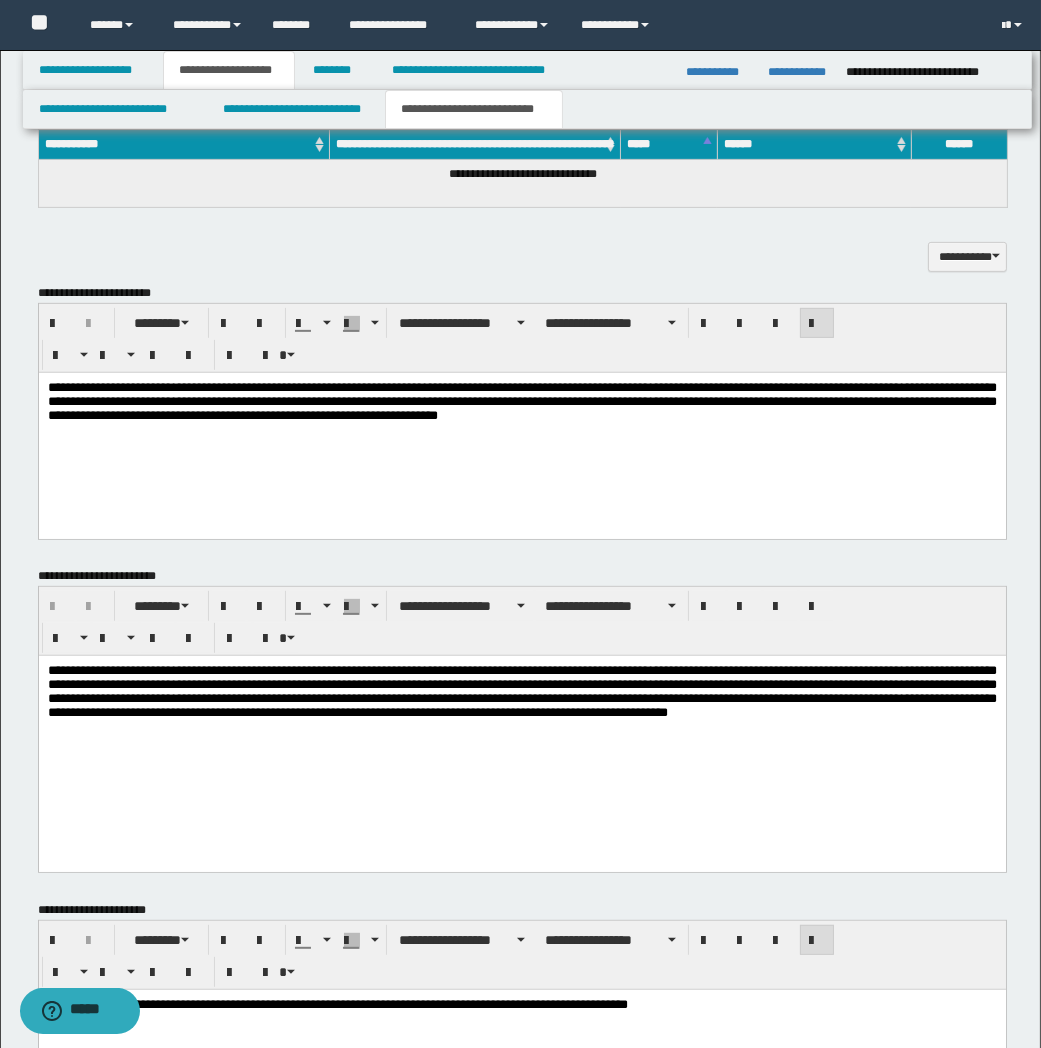 scroll, scrollTop: 951, scrollLeft: 0, axis: vertical 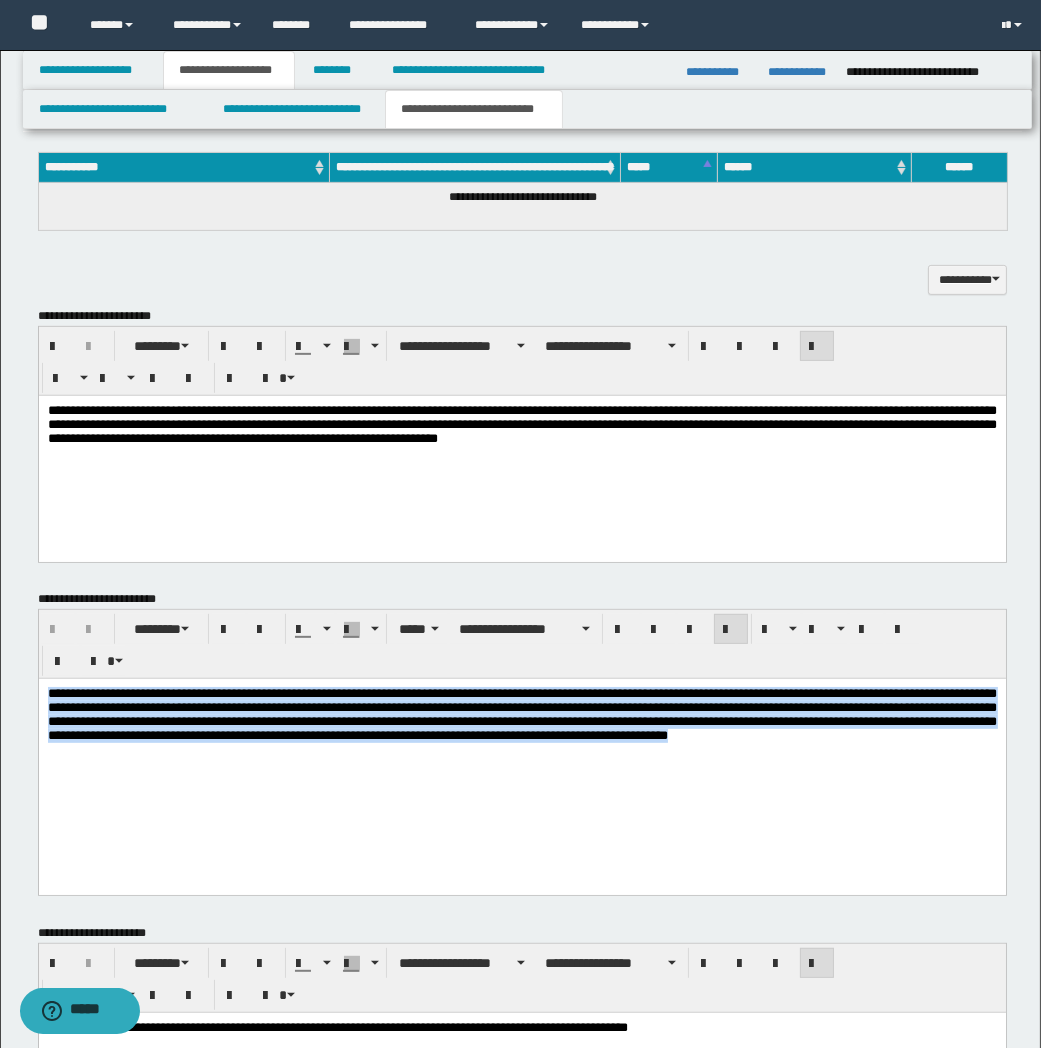 drag, startPoint x: 558, startPoint y: 759, endPoint x: 43, endPoint y: 701, distance: 518.25574 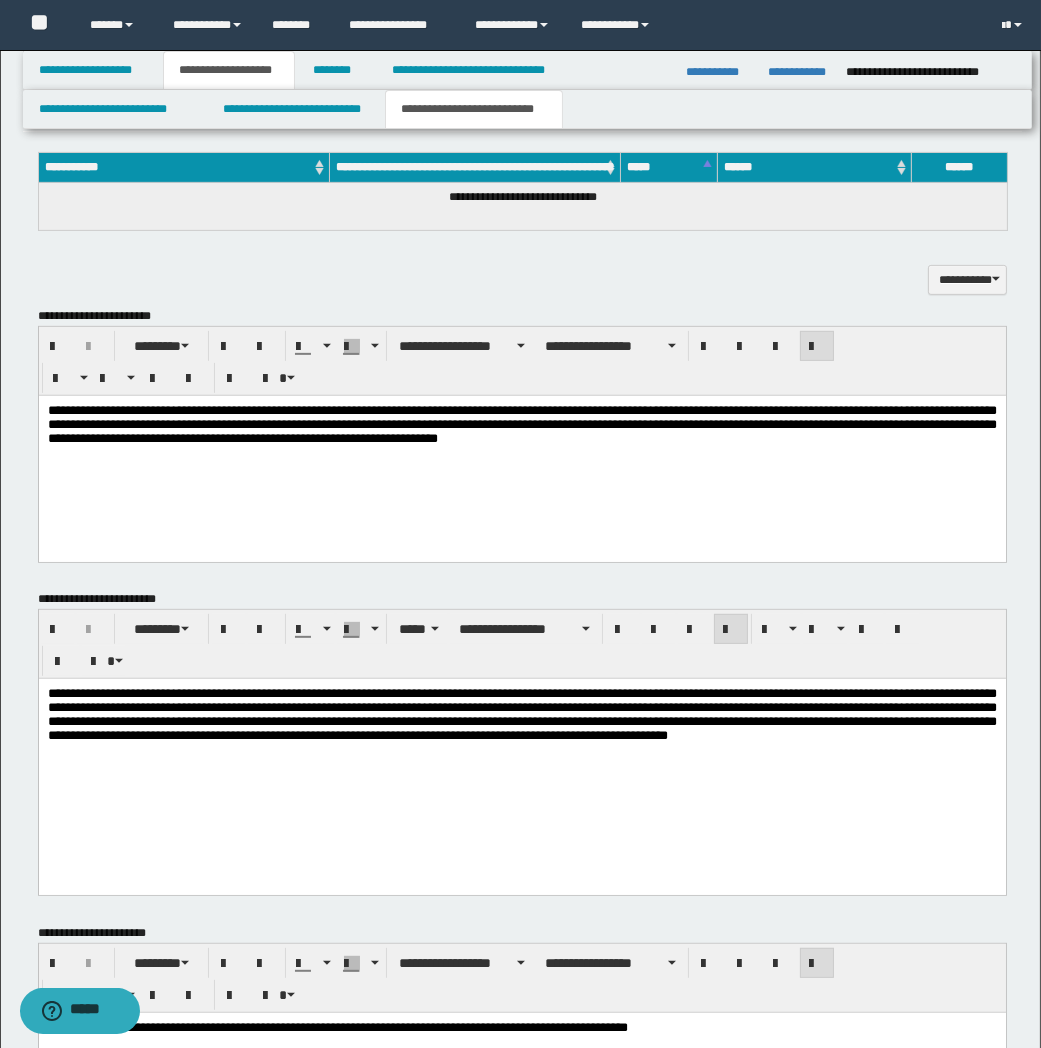 click on "**********" at bounding box center [521, 748] 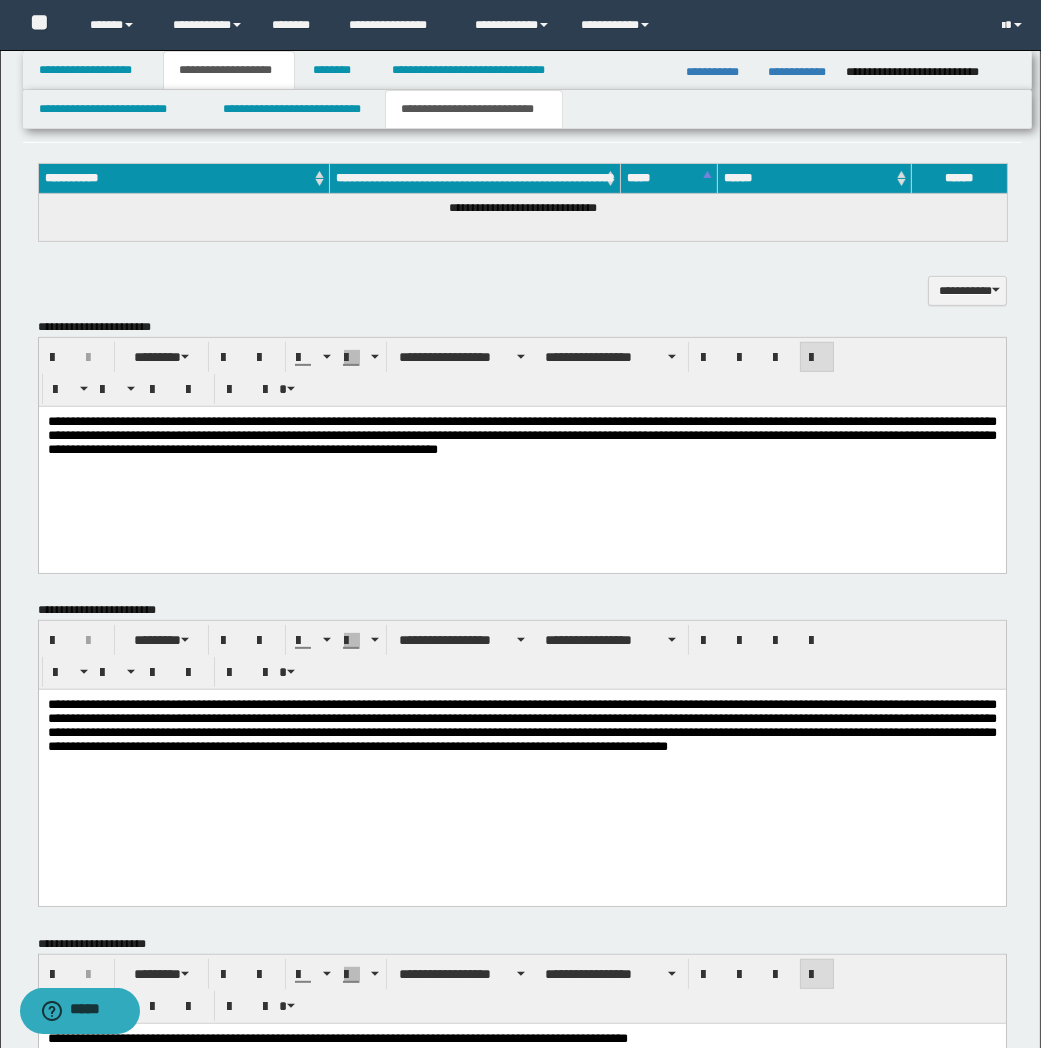 scroll, scrollTop: 951, scrollLeft: 0, axis: vertical 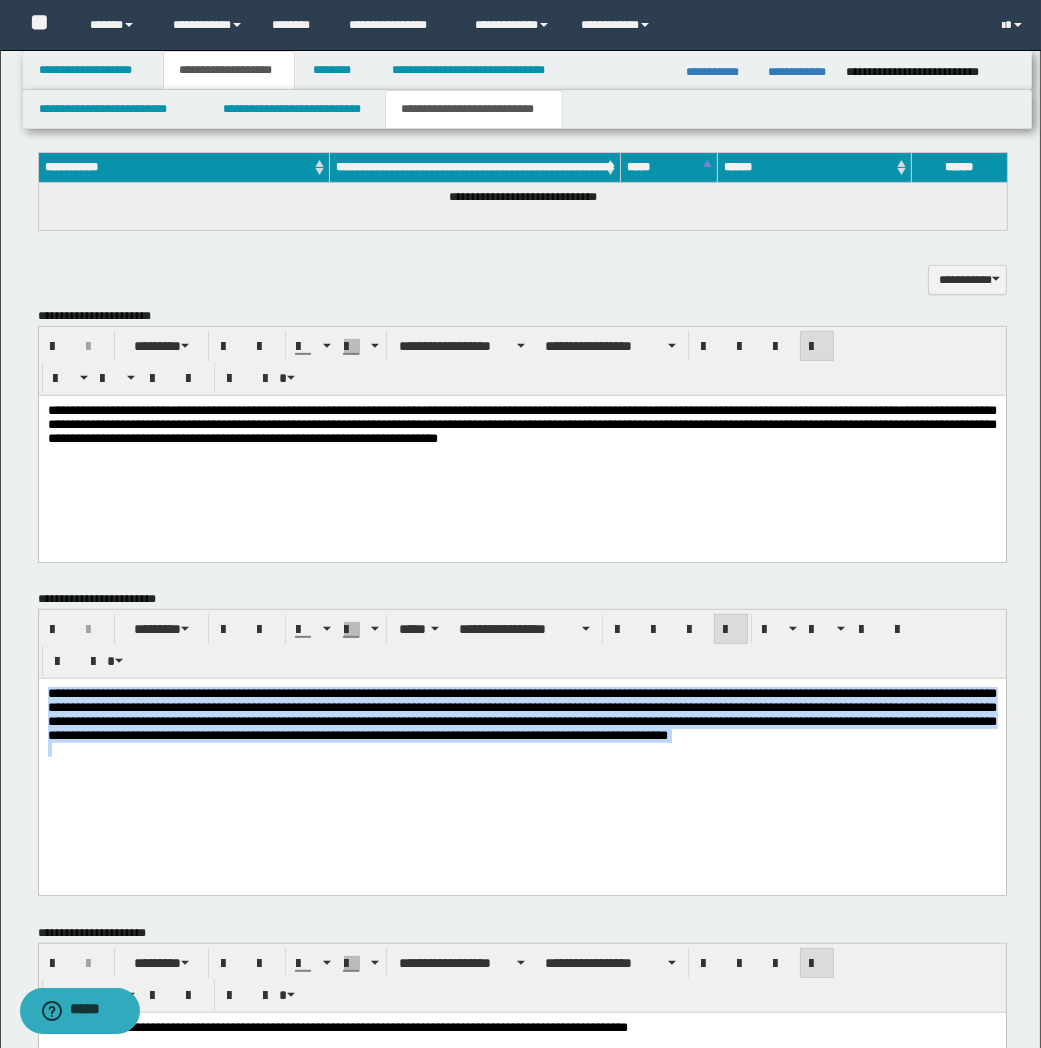 drag, startPoint x: 570, startPoint y: 775, endPoint x: 2, endPoint y: 690, distance: 574.3248 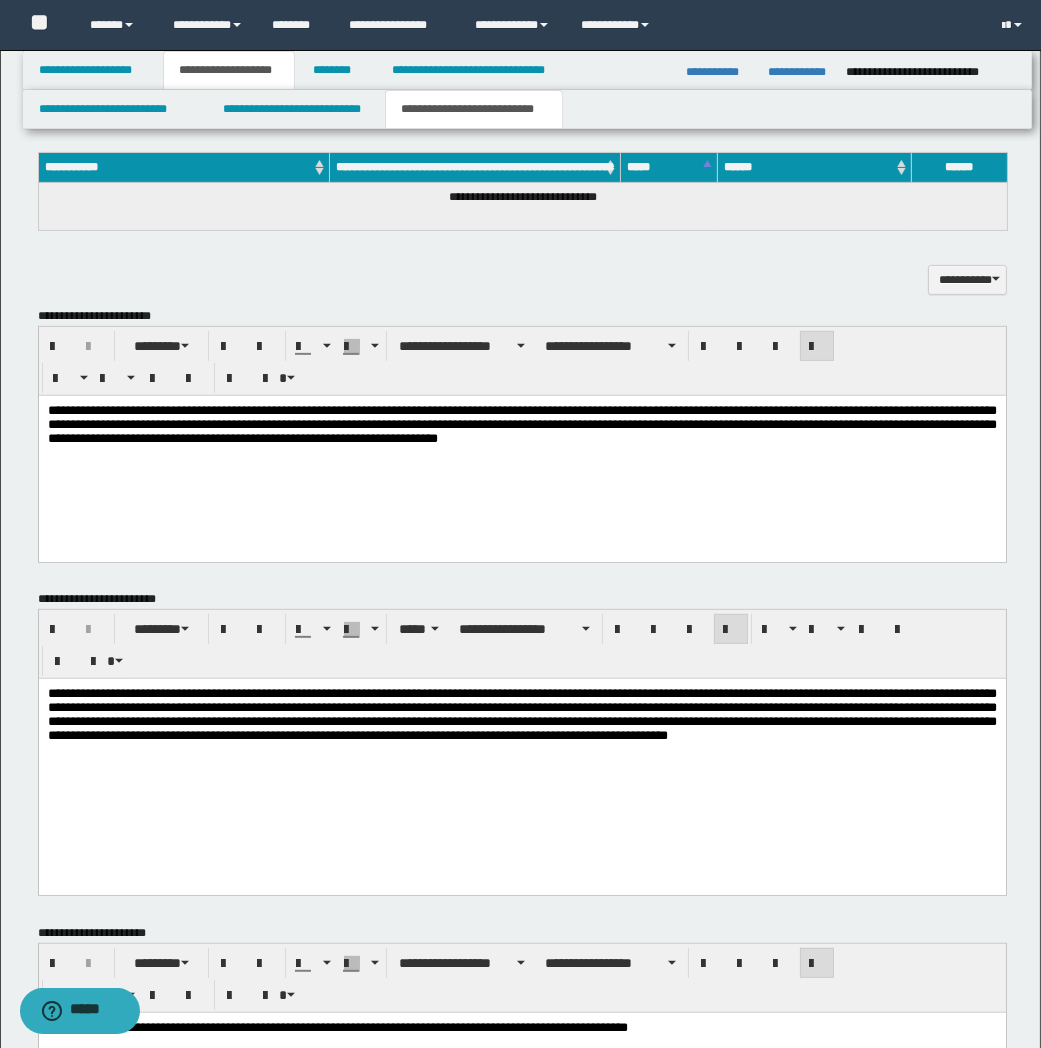 click on "**********" at bounding box center [521, 748] 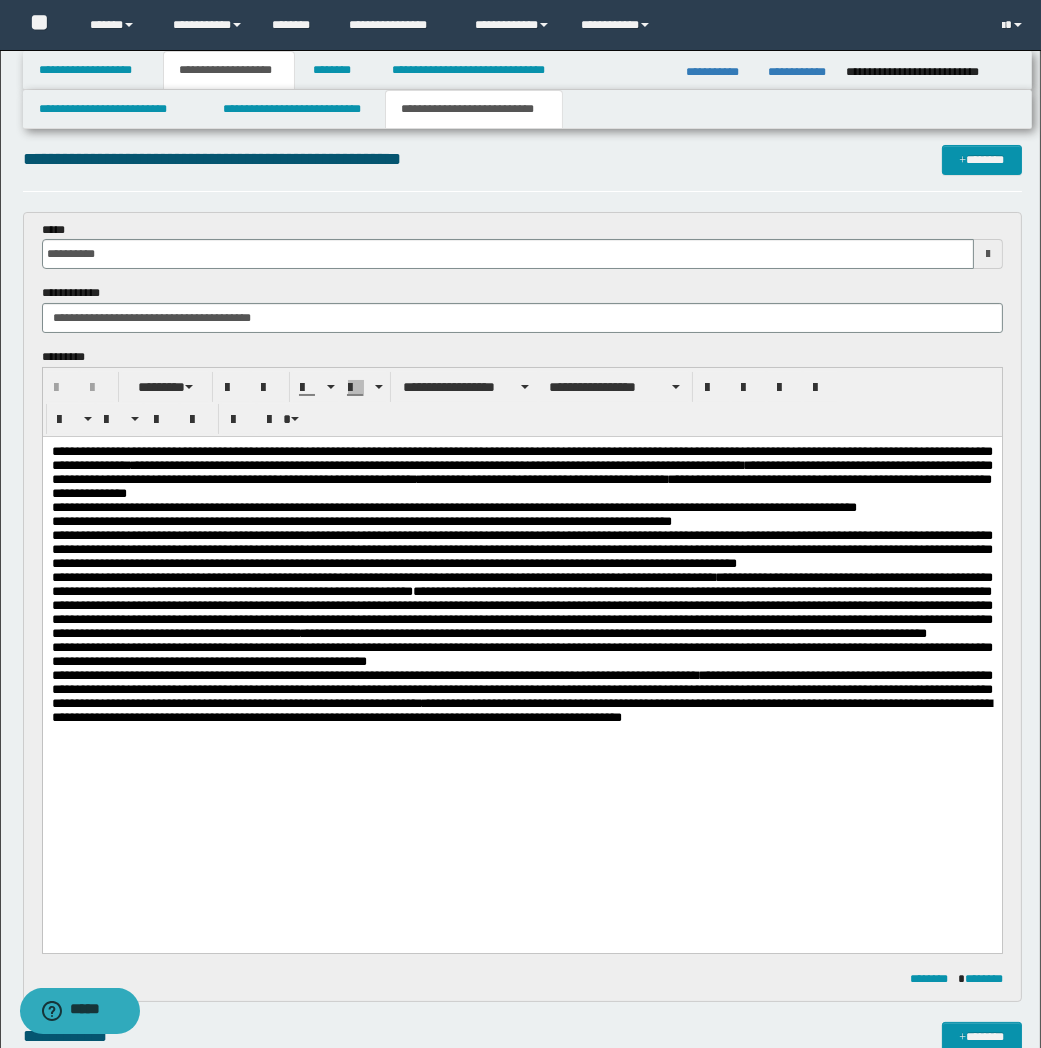 scroll, scrollTop: 0, scrollLeft: 0, axis: both 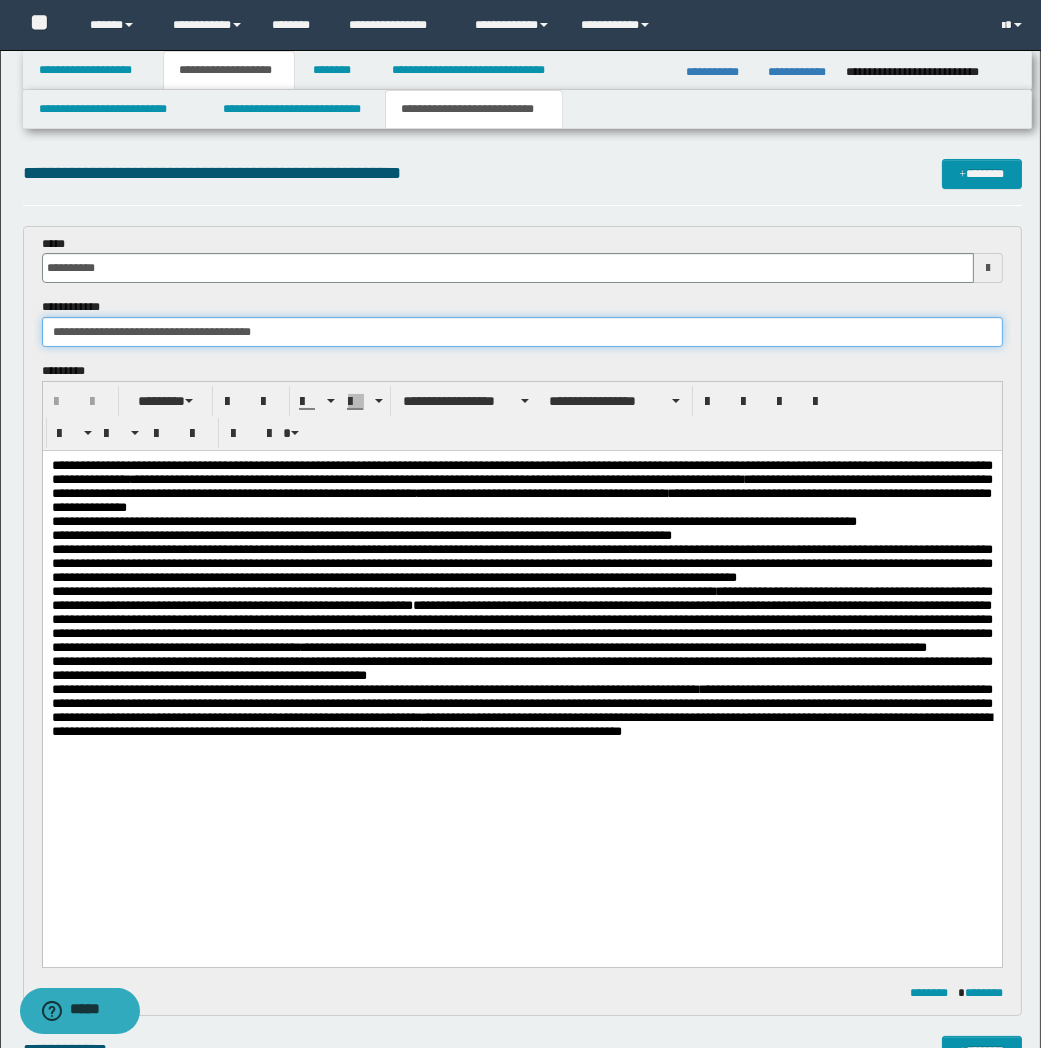 drag, startPoint x: 305, startPoint y: 327, endPoint x: 41, endPoint y: 334, distance: 264.09277 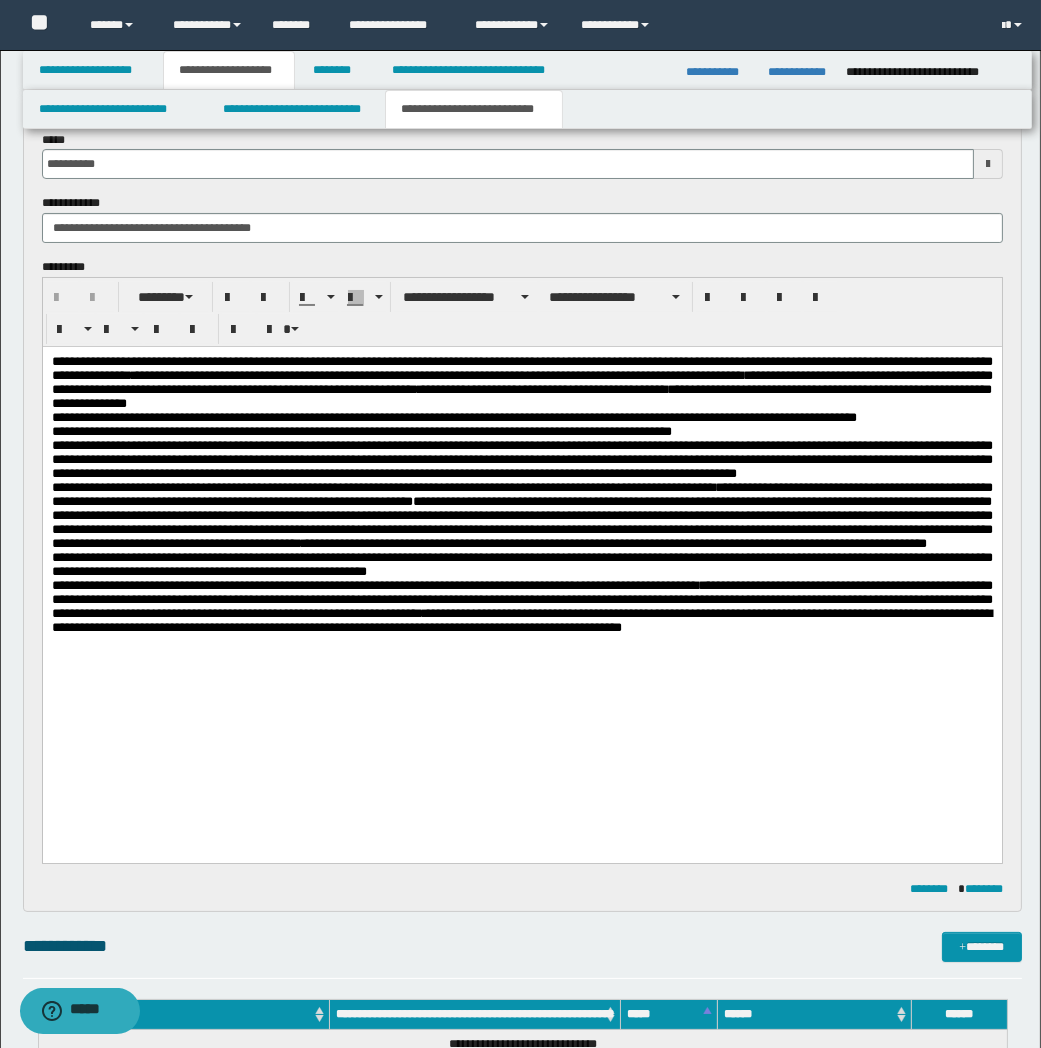 scroll, scrollTop: 222, scrollLeft: 0, axis: vertical 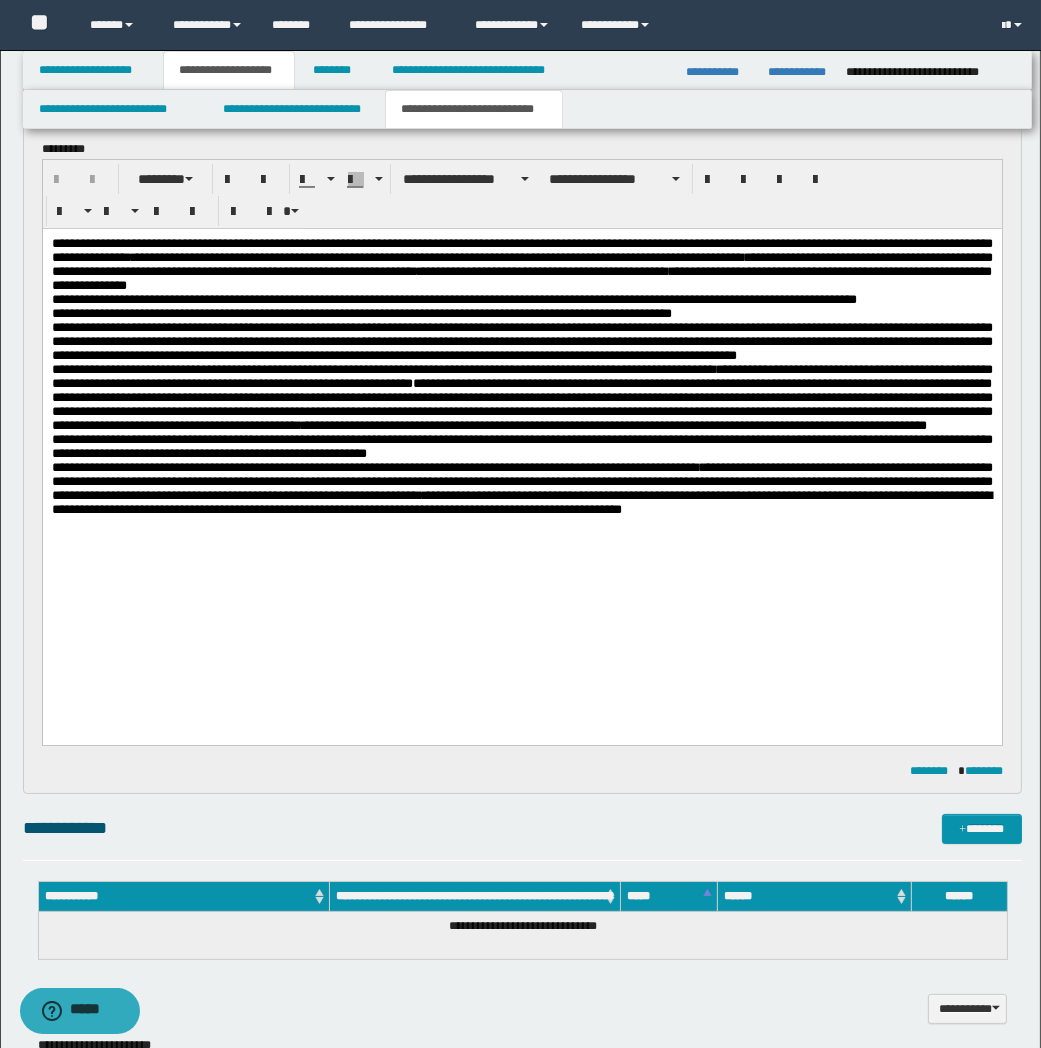 click on "**********" at bounding box center (521, 488) 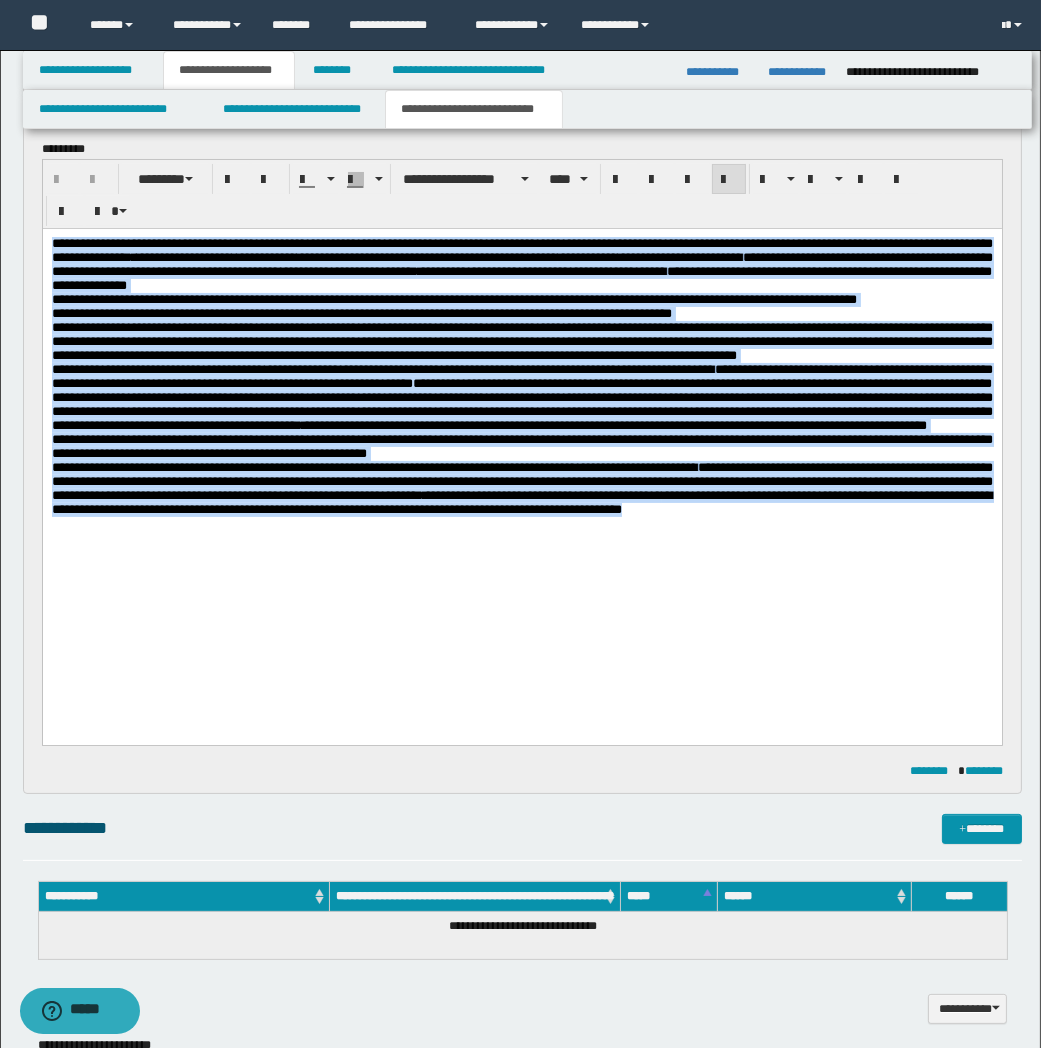 drag, startPoint x: 420, startPoint y: 635, endPoint x: -6, endPoint y: 217, distance: 596.82495 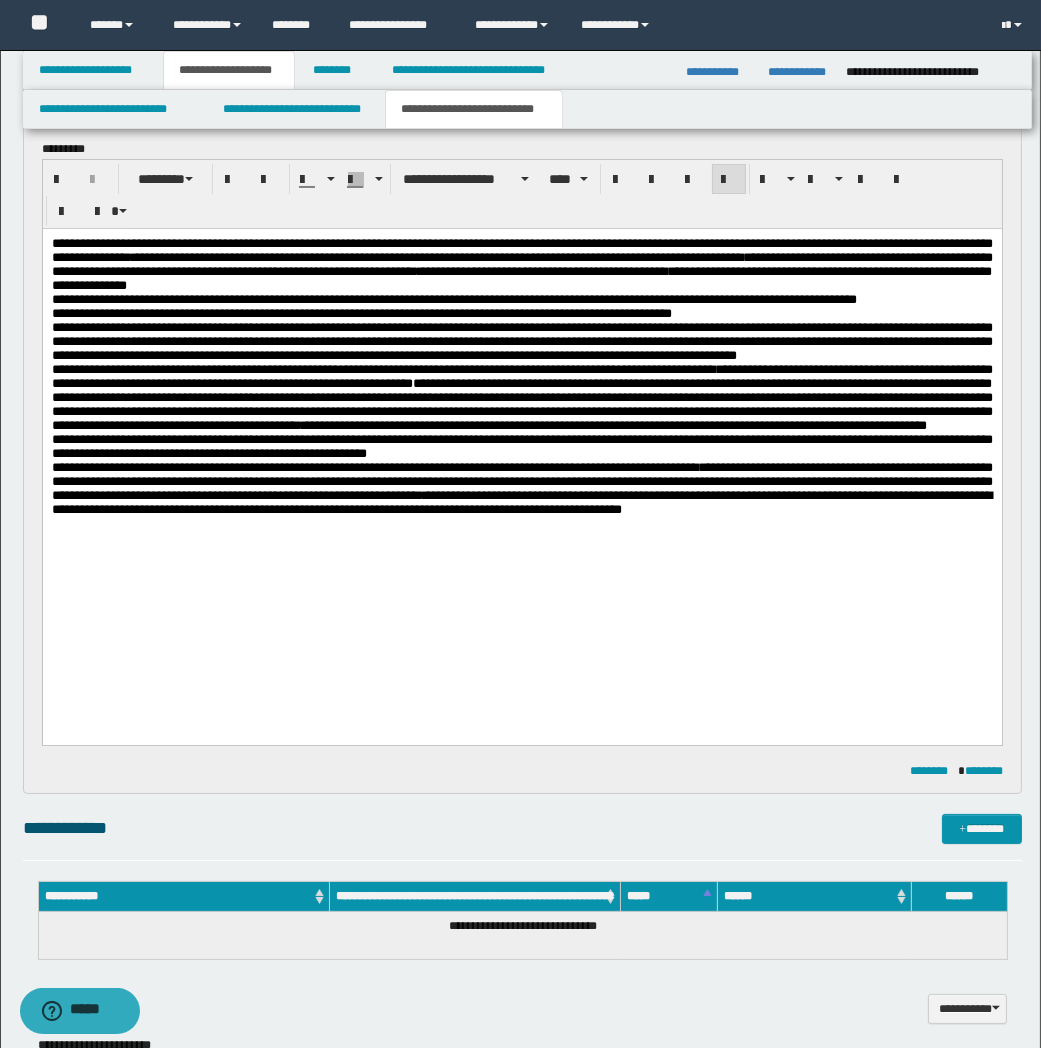 click on "**********" at bounding box center (521, 402) 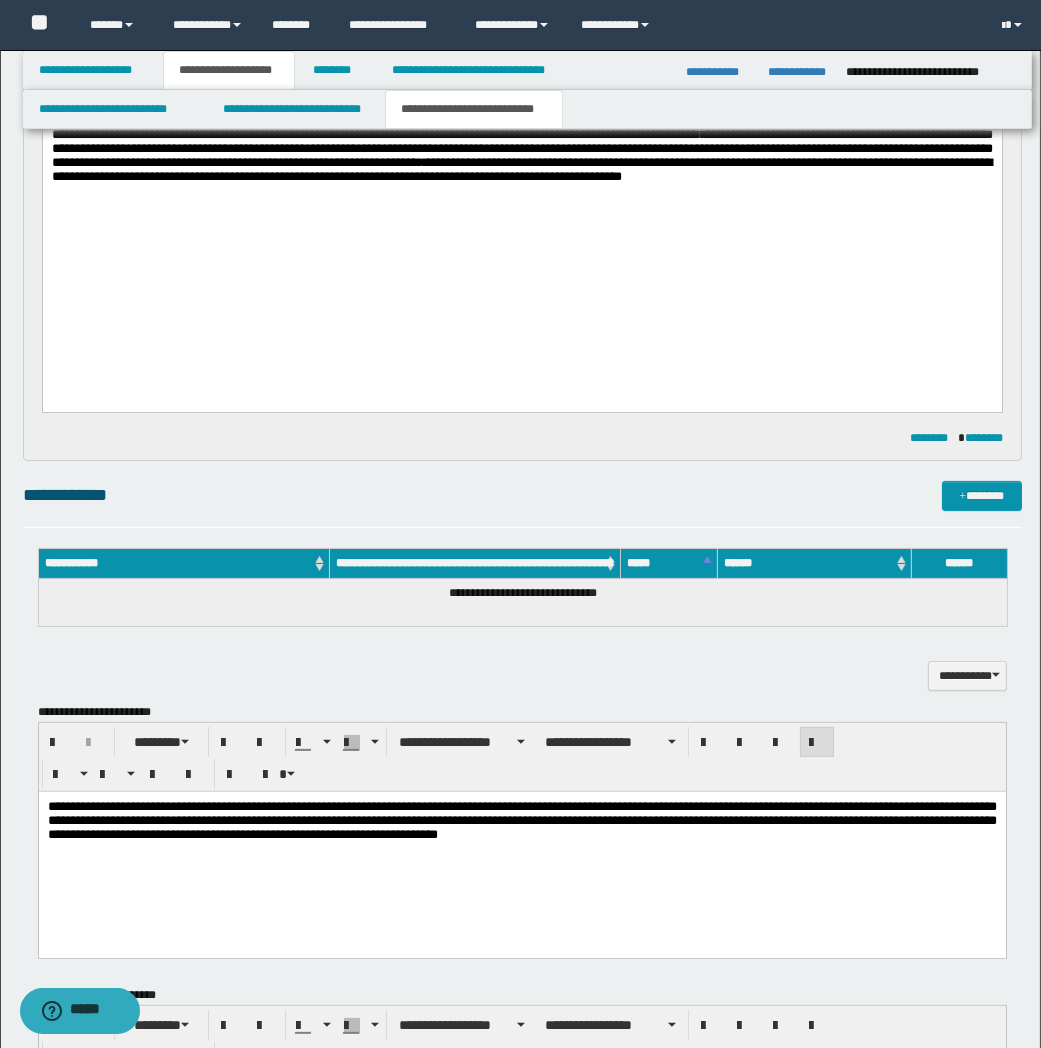 scroll, scrollTop: 0, scrollLeft: 0, axis: both 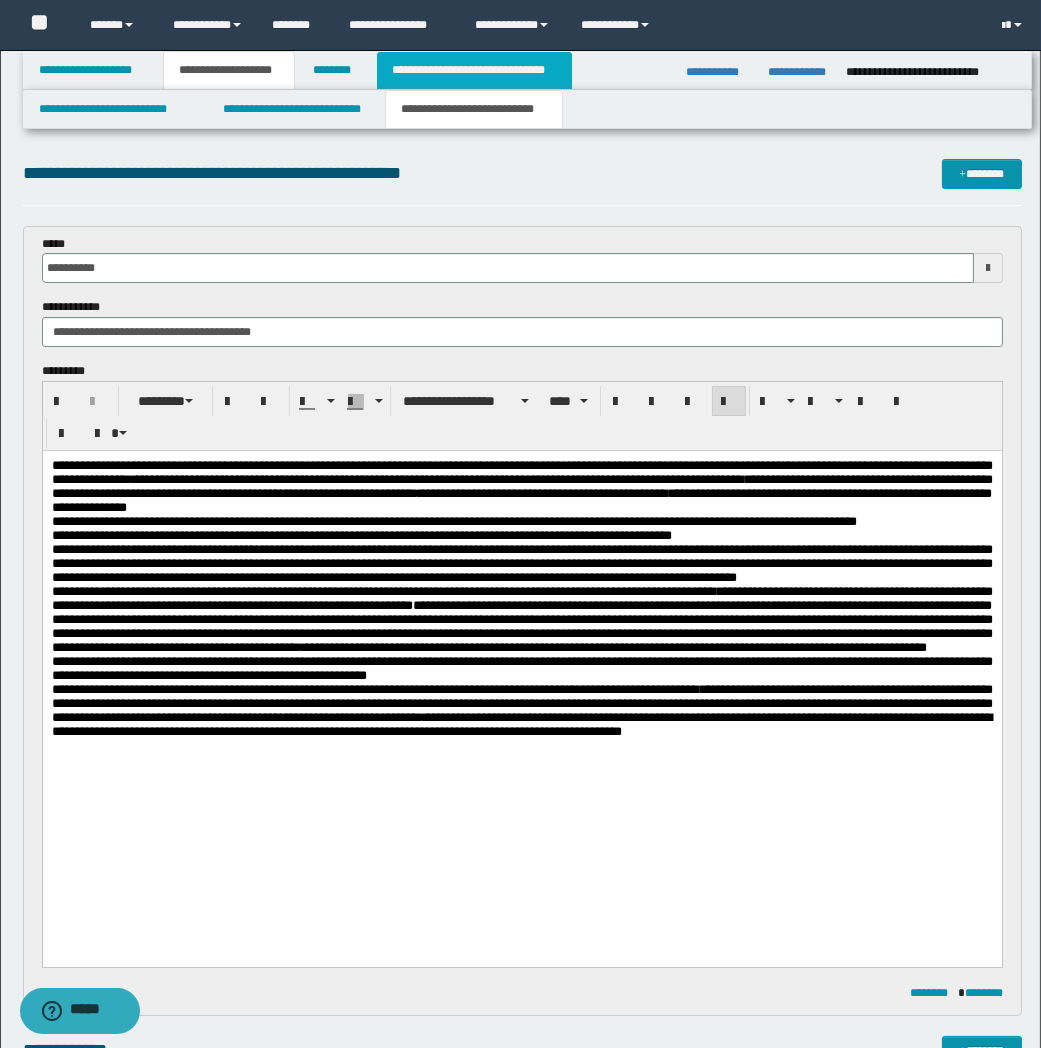click on "**********" at bounding box center (474, 70) 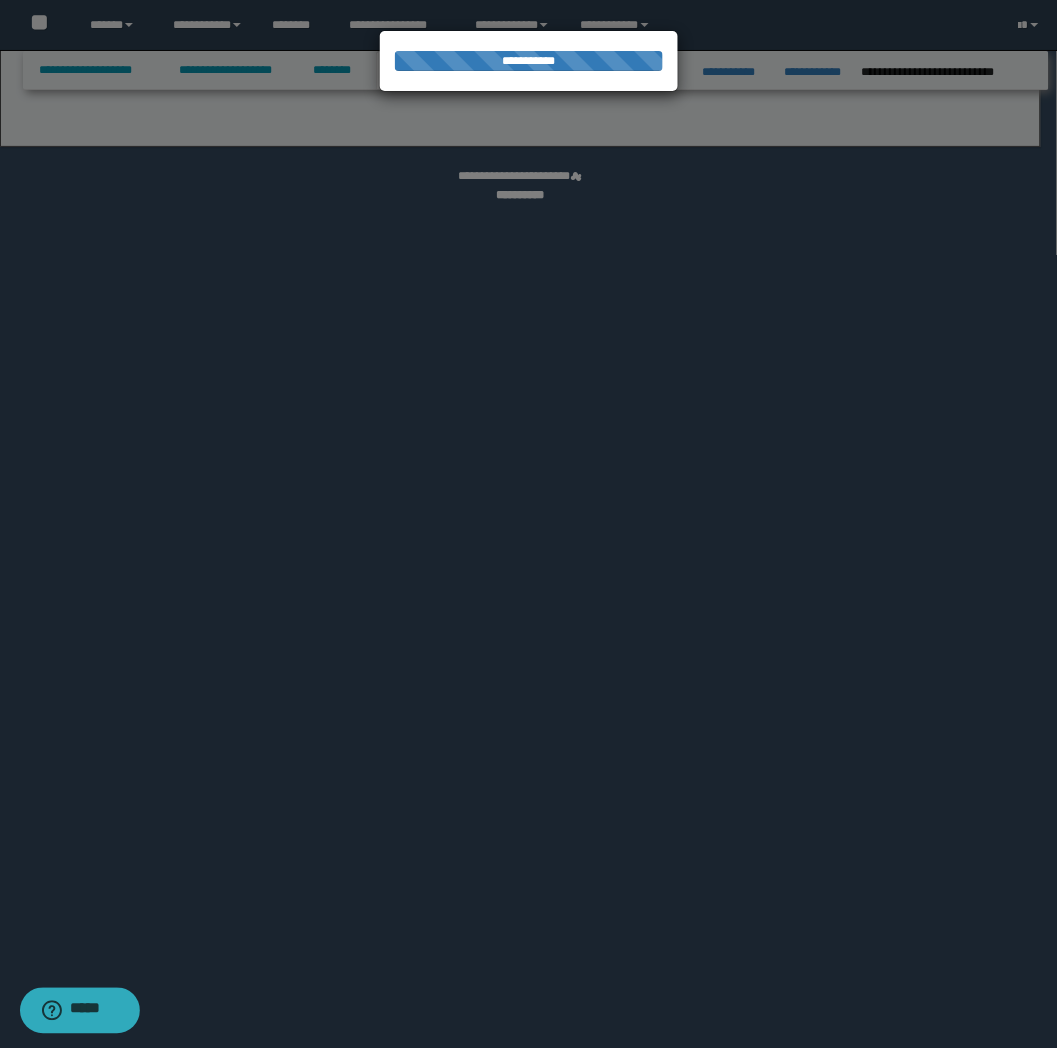 select on "*" 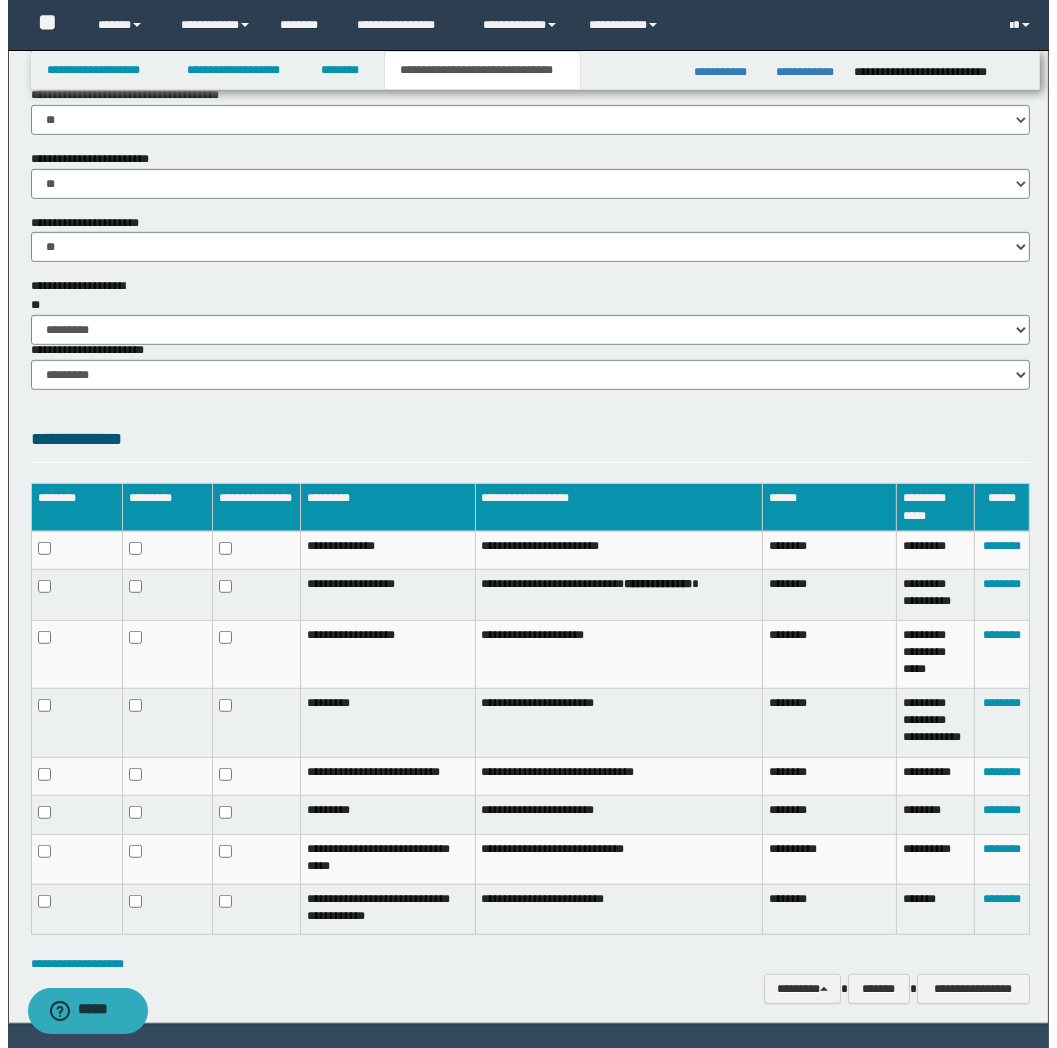 scroll, scrollTop: 1385, scrollLeft: 0, axis: vertical 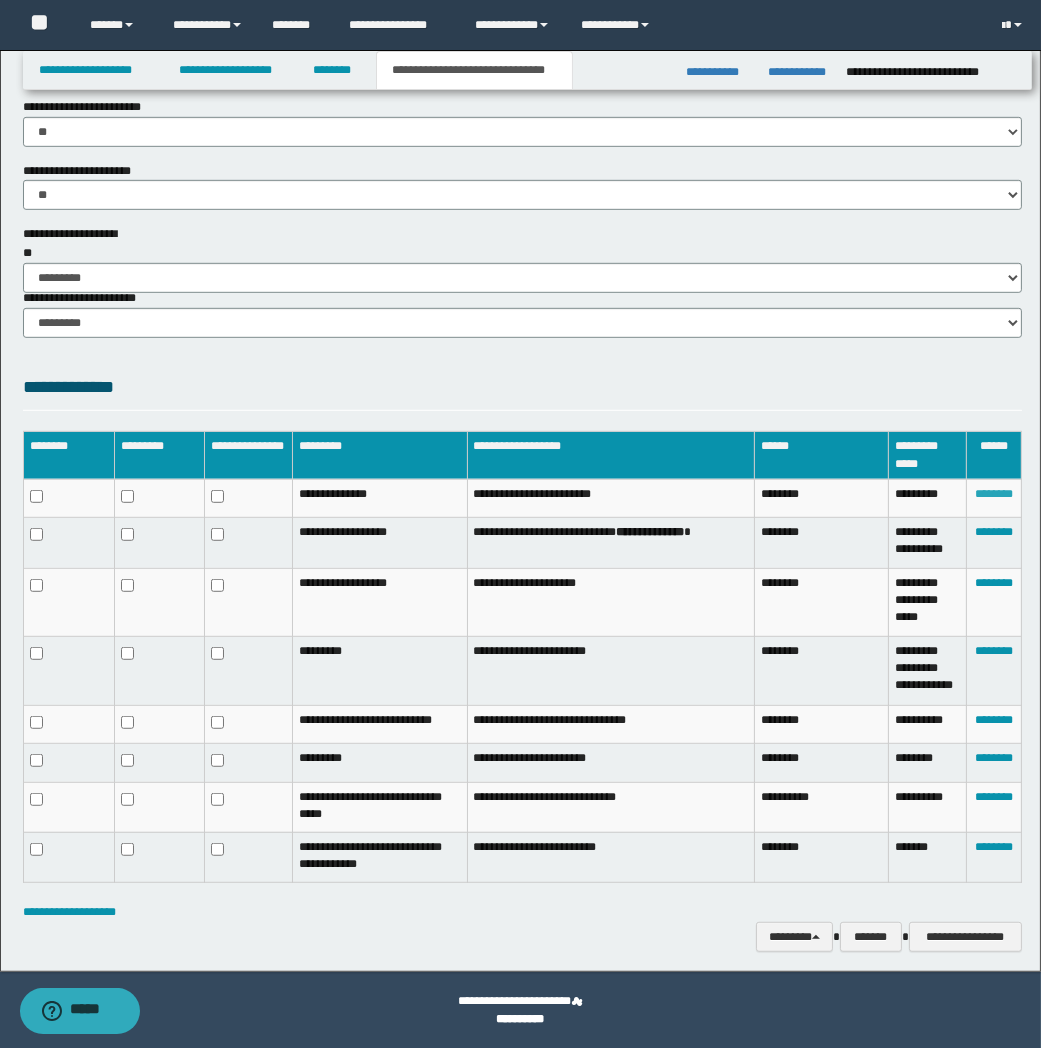 click on "********" at bounding box center (994, 494) 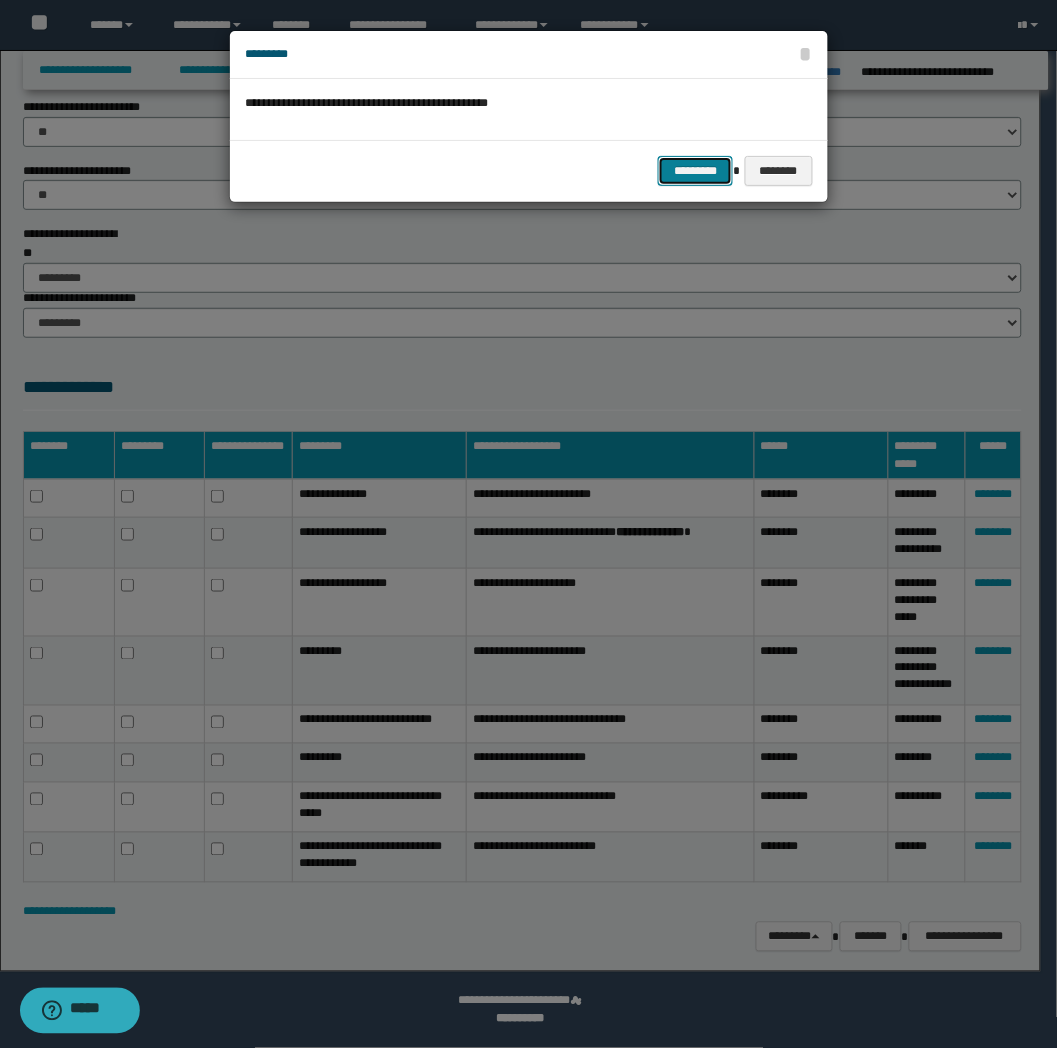 click on "*********" at bounding box center [695, 171] 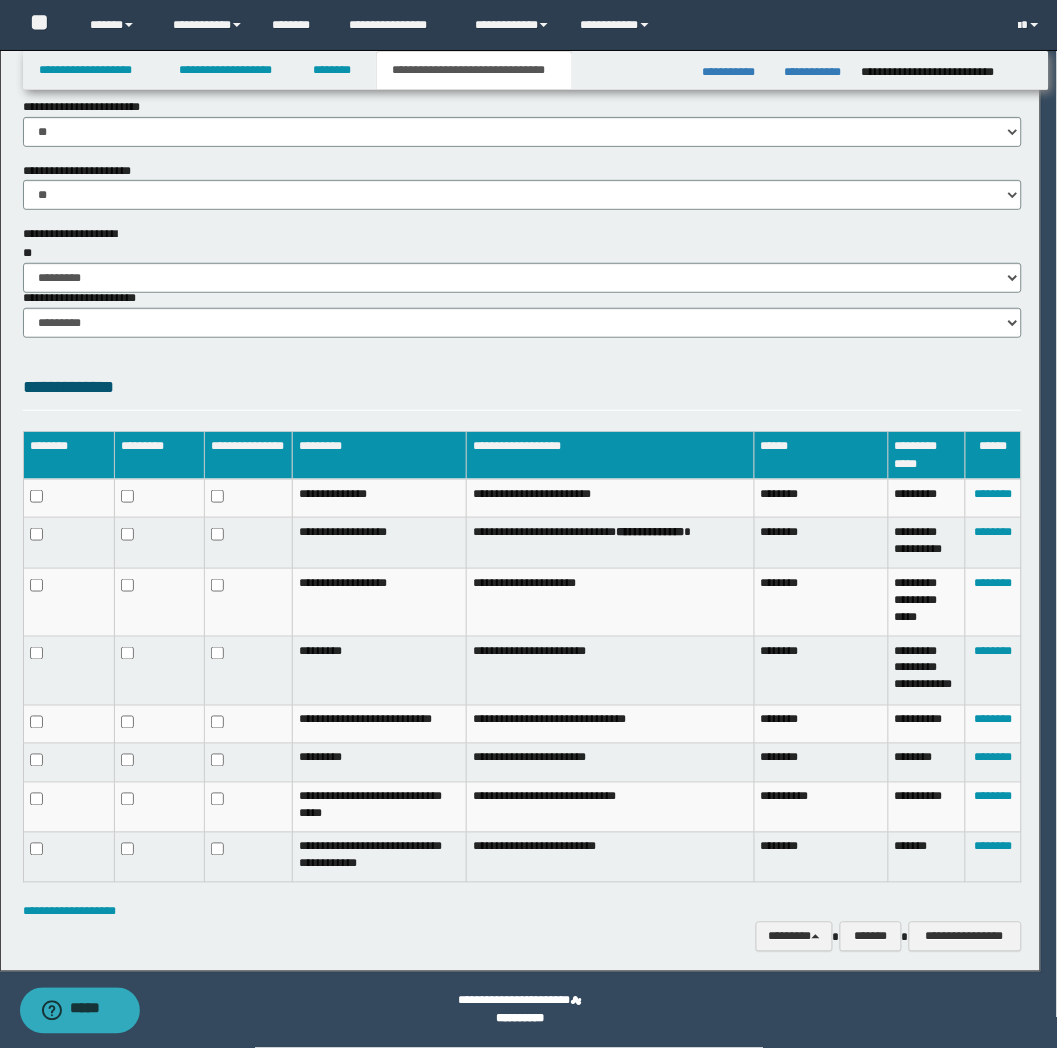 scroll, scrollTop: 1337, scrollLeft: 0, axis: vertical 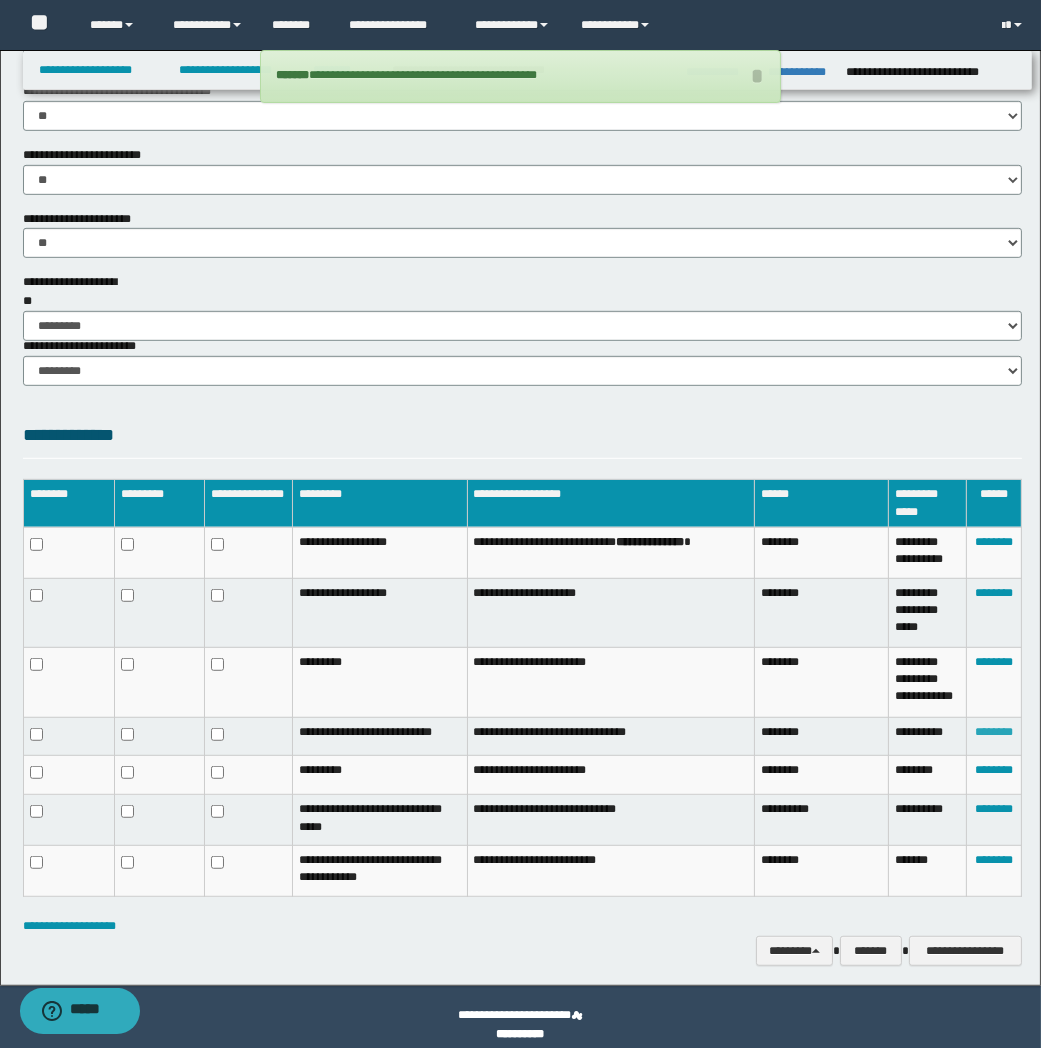 click on "********" at bounding box center [994, 732] 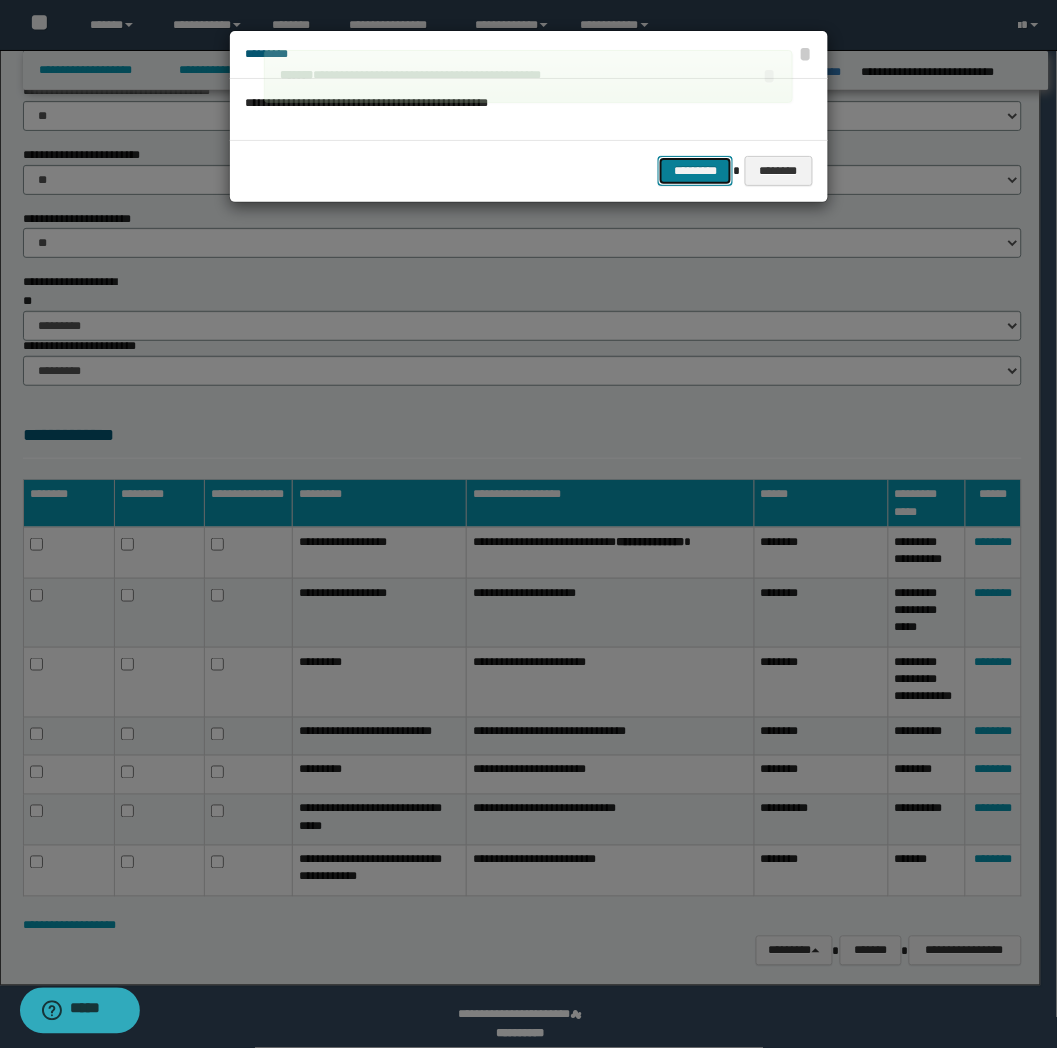 click on "*********" at bounding box center [695, 171] 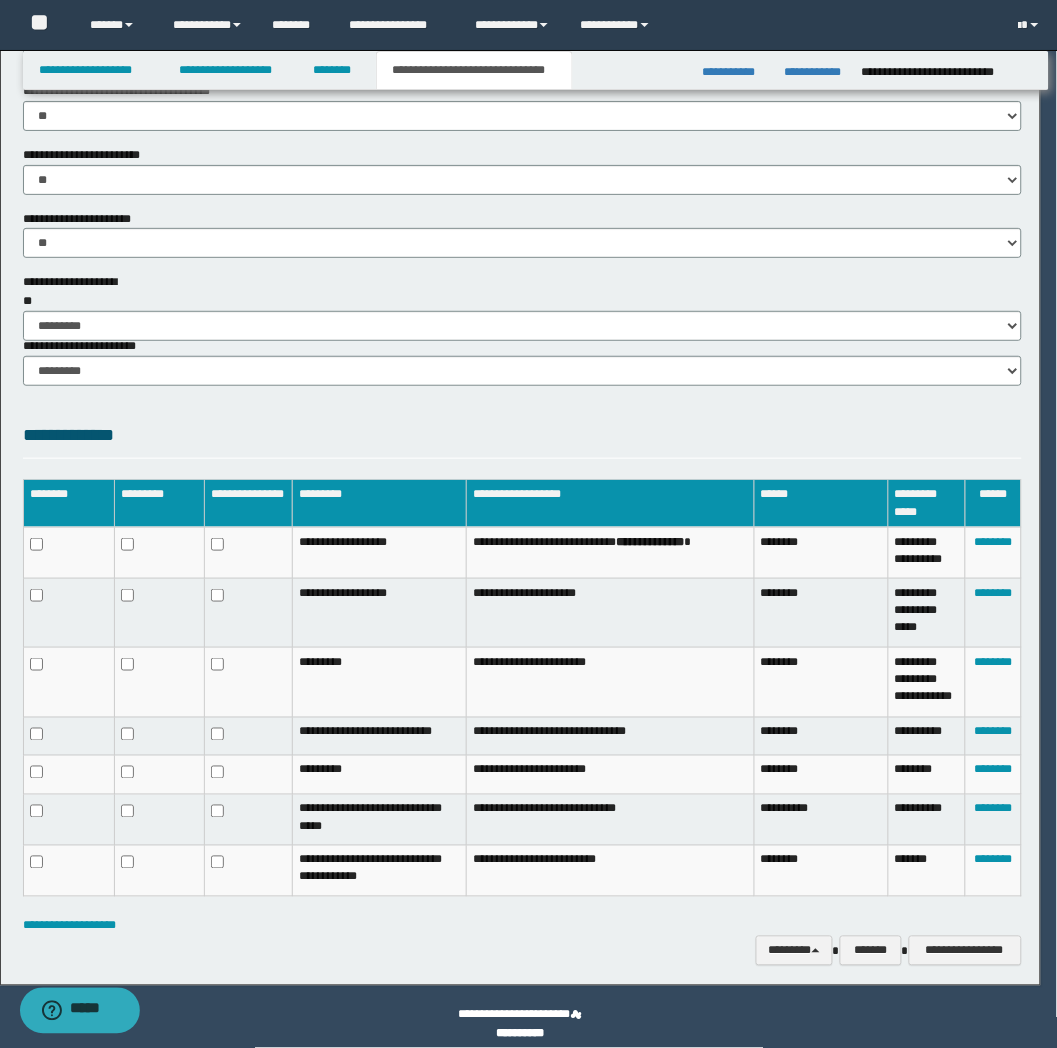 scroll, scrollTop: 1304, scrollLeft: 0, axis: vertical 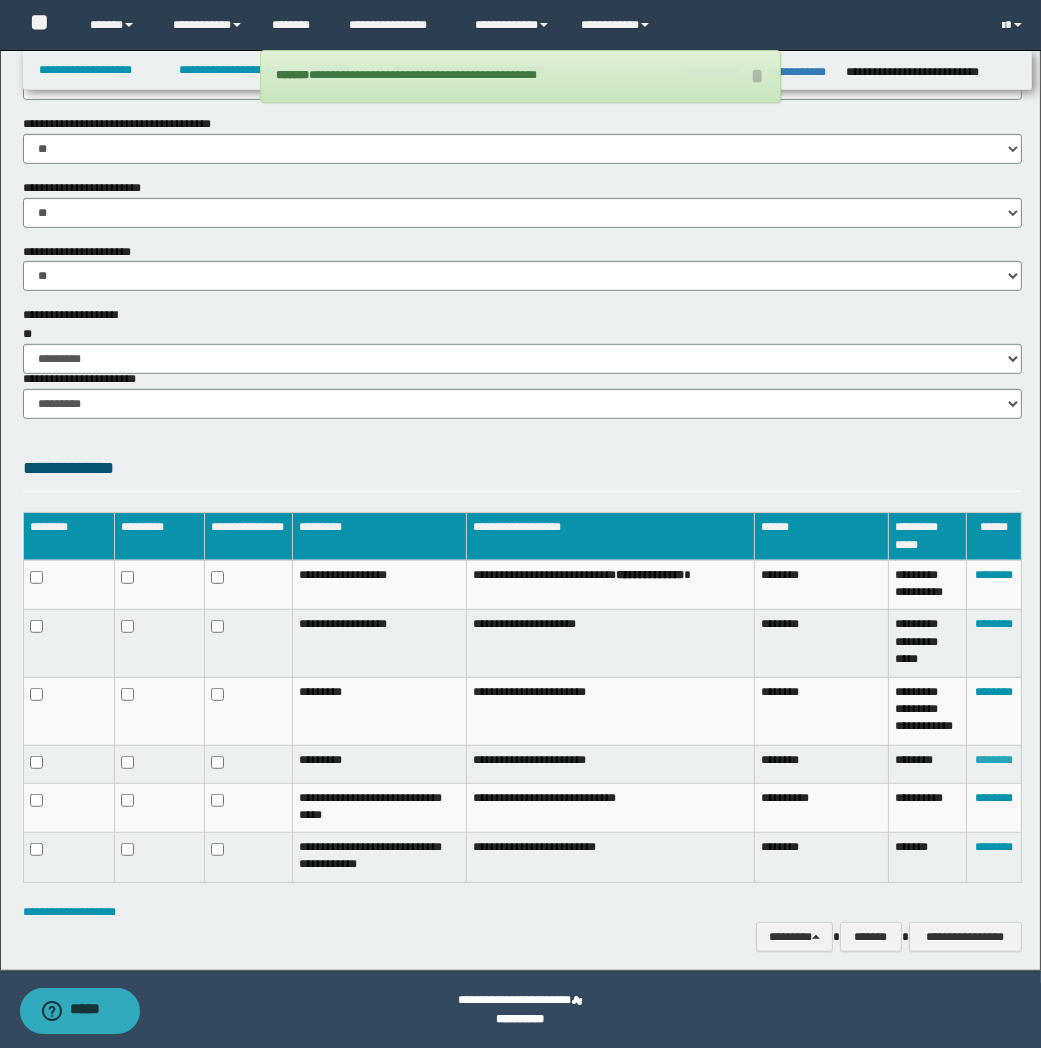 click on "********" at bounding box center (994, 760) 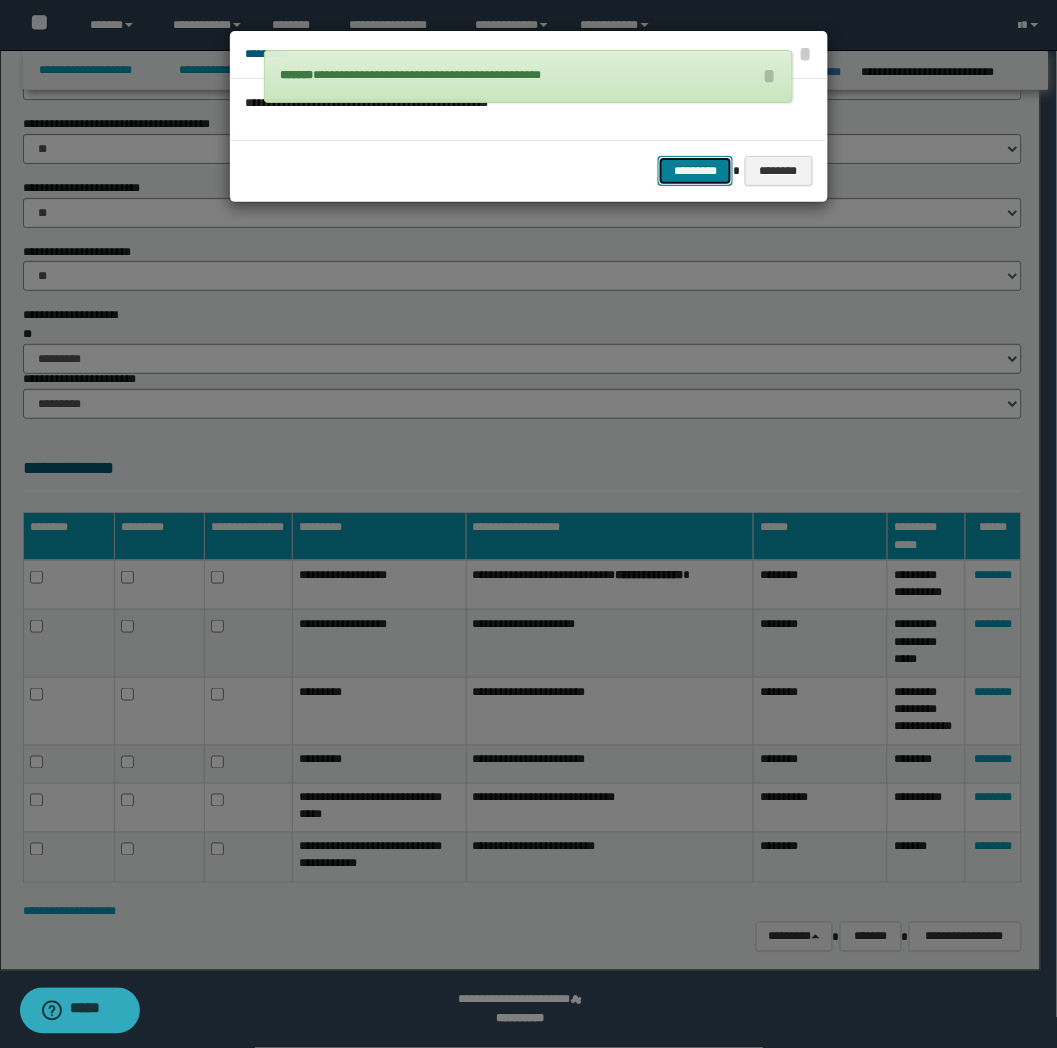 click on "*********" at bounding box center [695, 171] 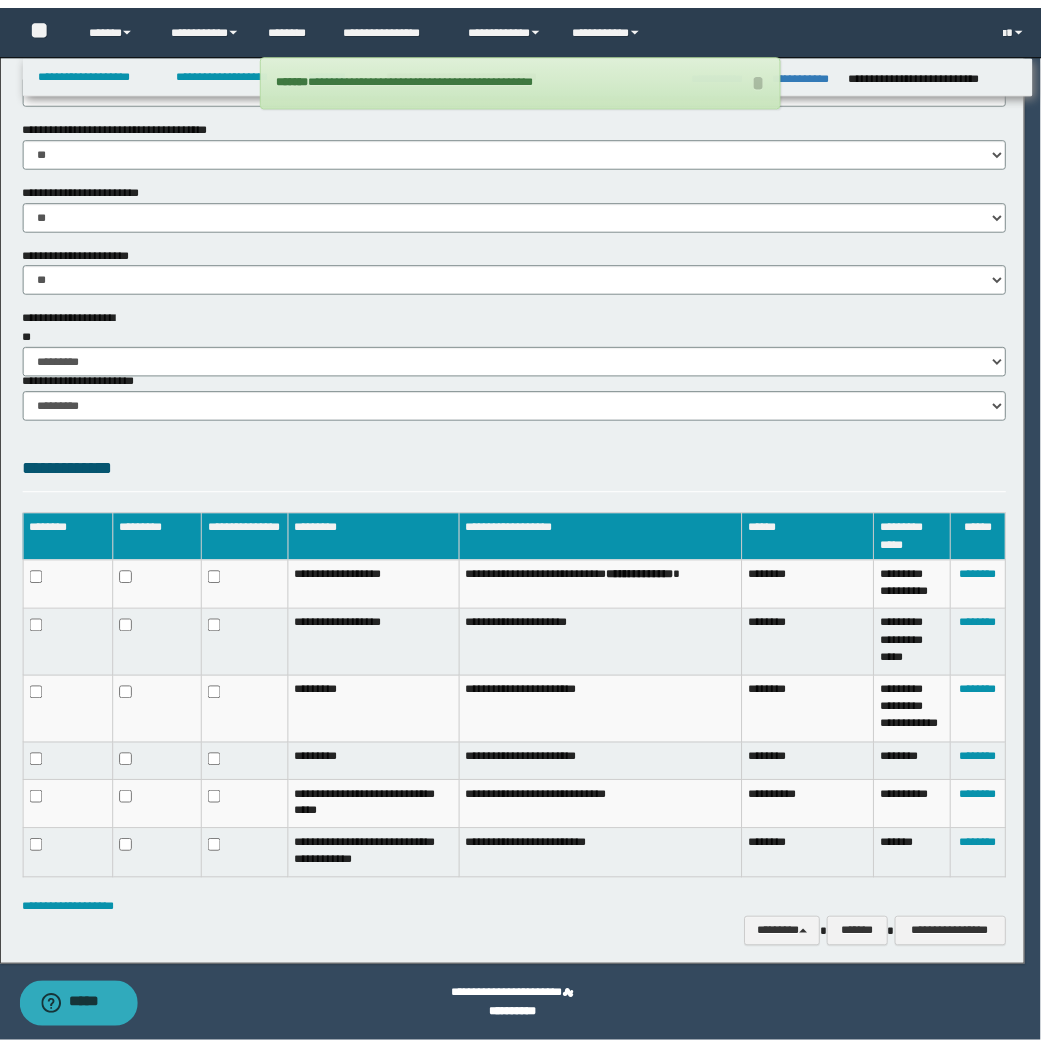 scroll, scrollTop: 1270, scrollLeft: 0, axis: vertical 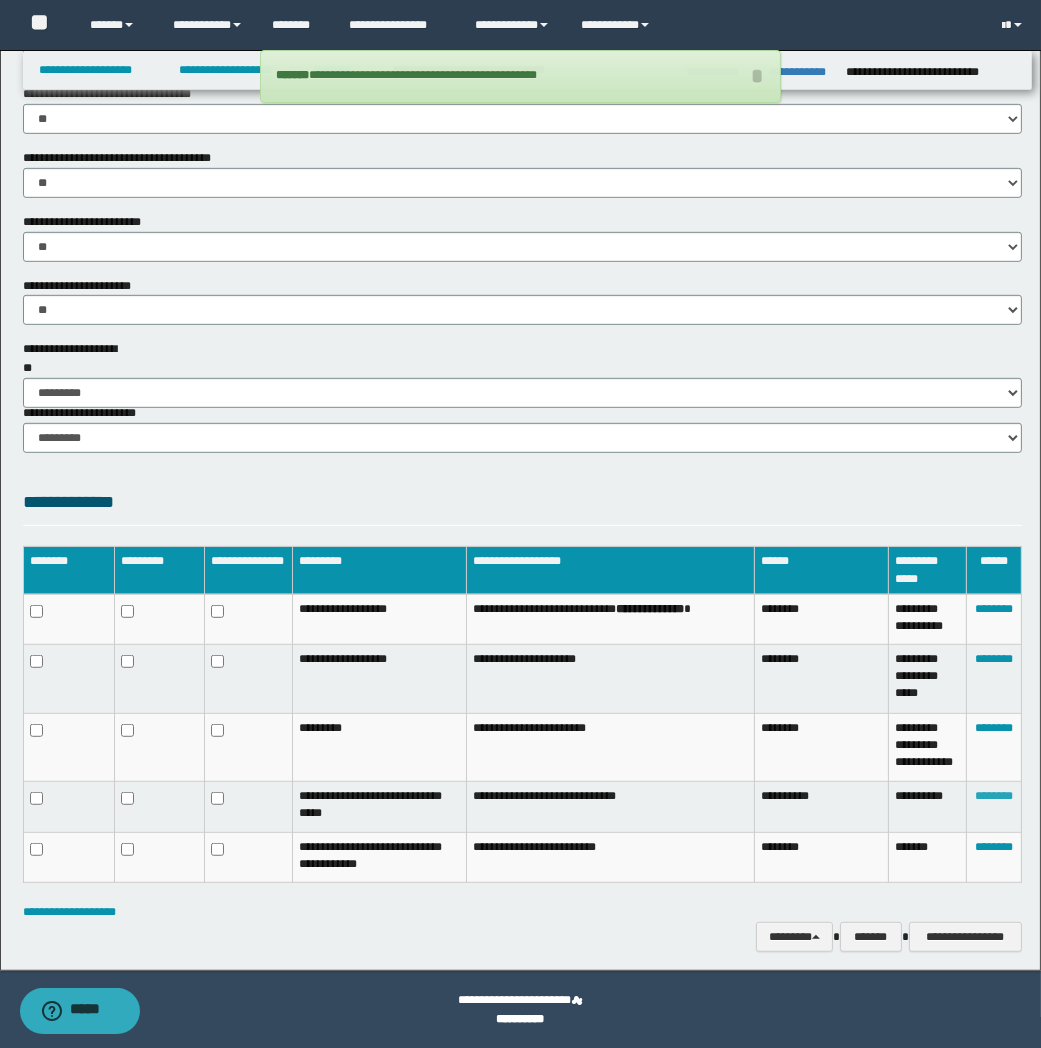 click on "********" at bounding box center [994, 796] 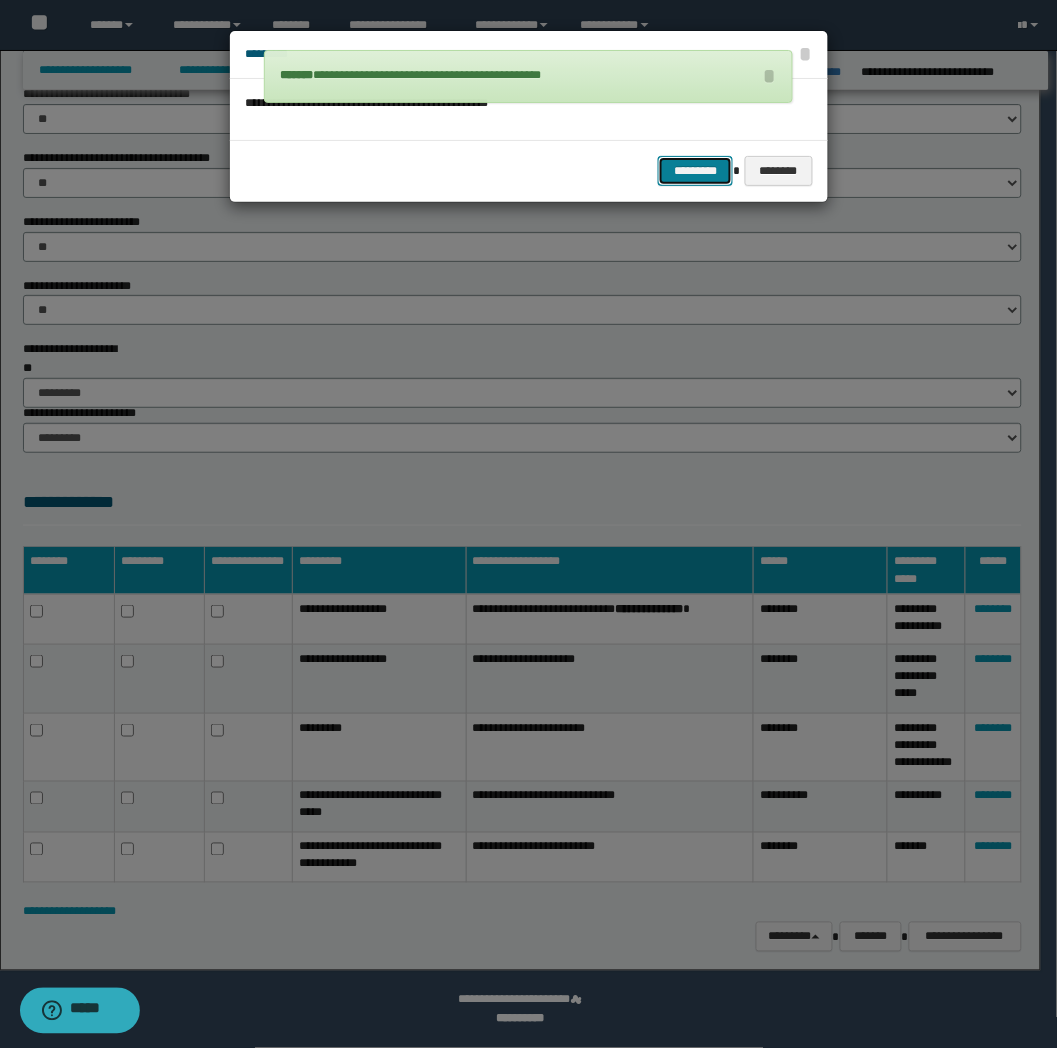 click on "*********" at bounding box center [695, 171] 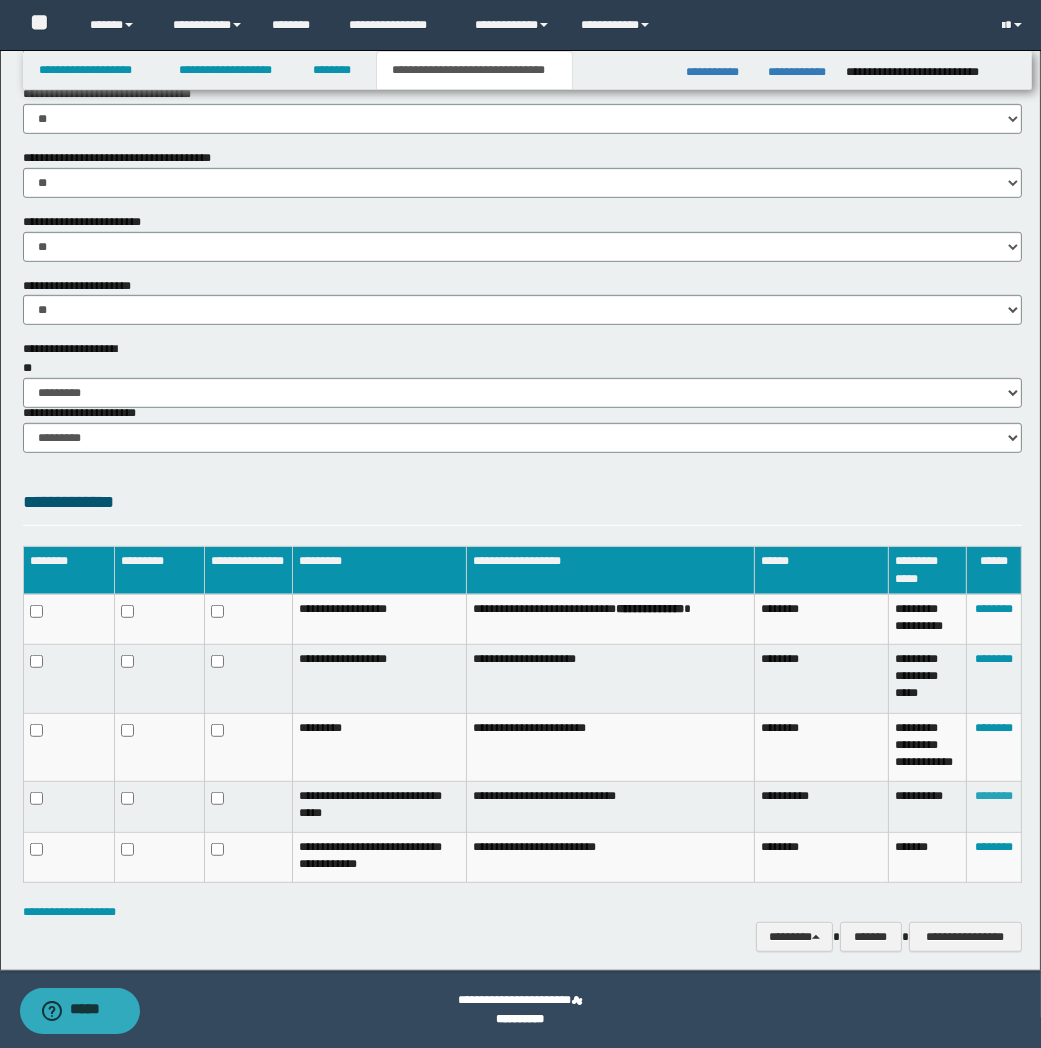 click on "********" at bounding box center [994, 796] 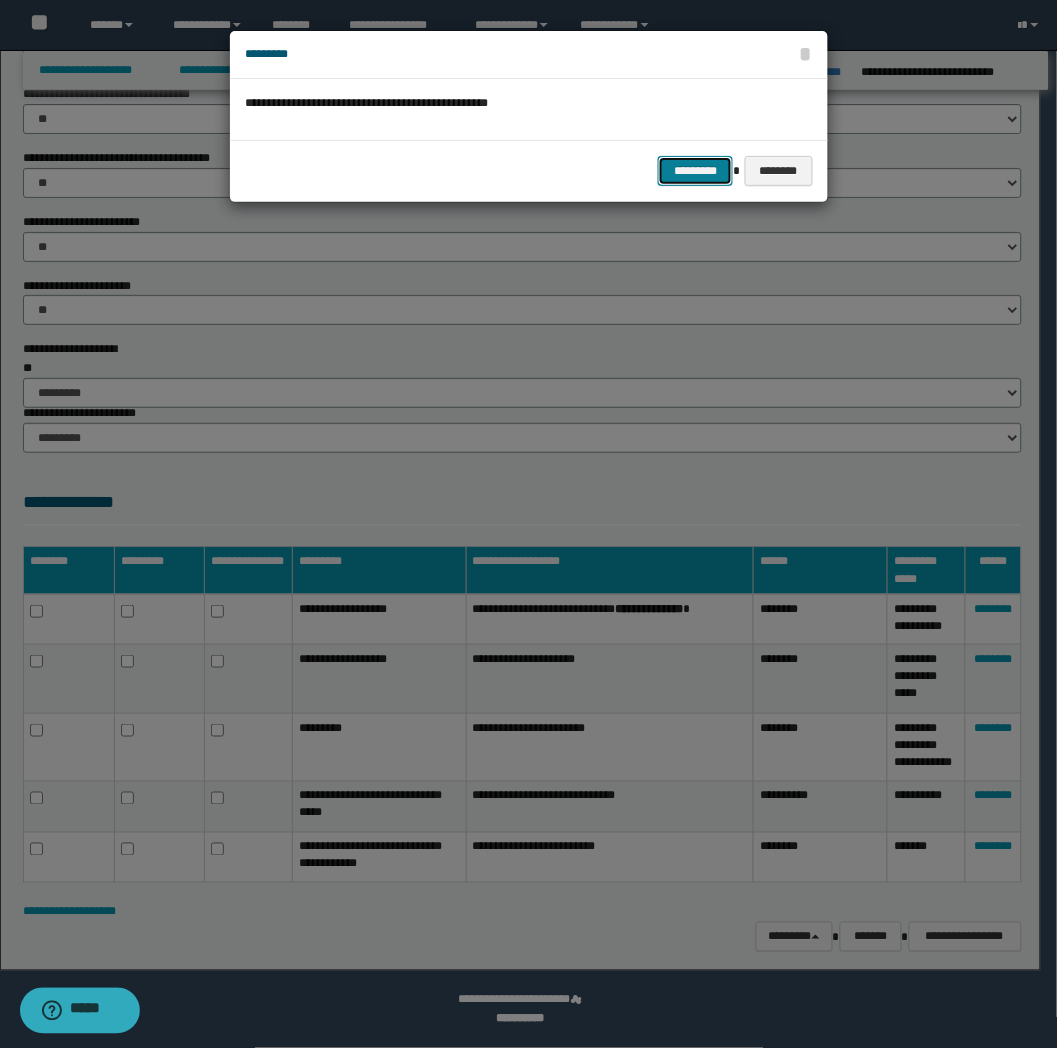 click on "*********" at bounding box center [695, 171] 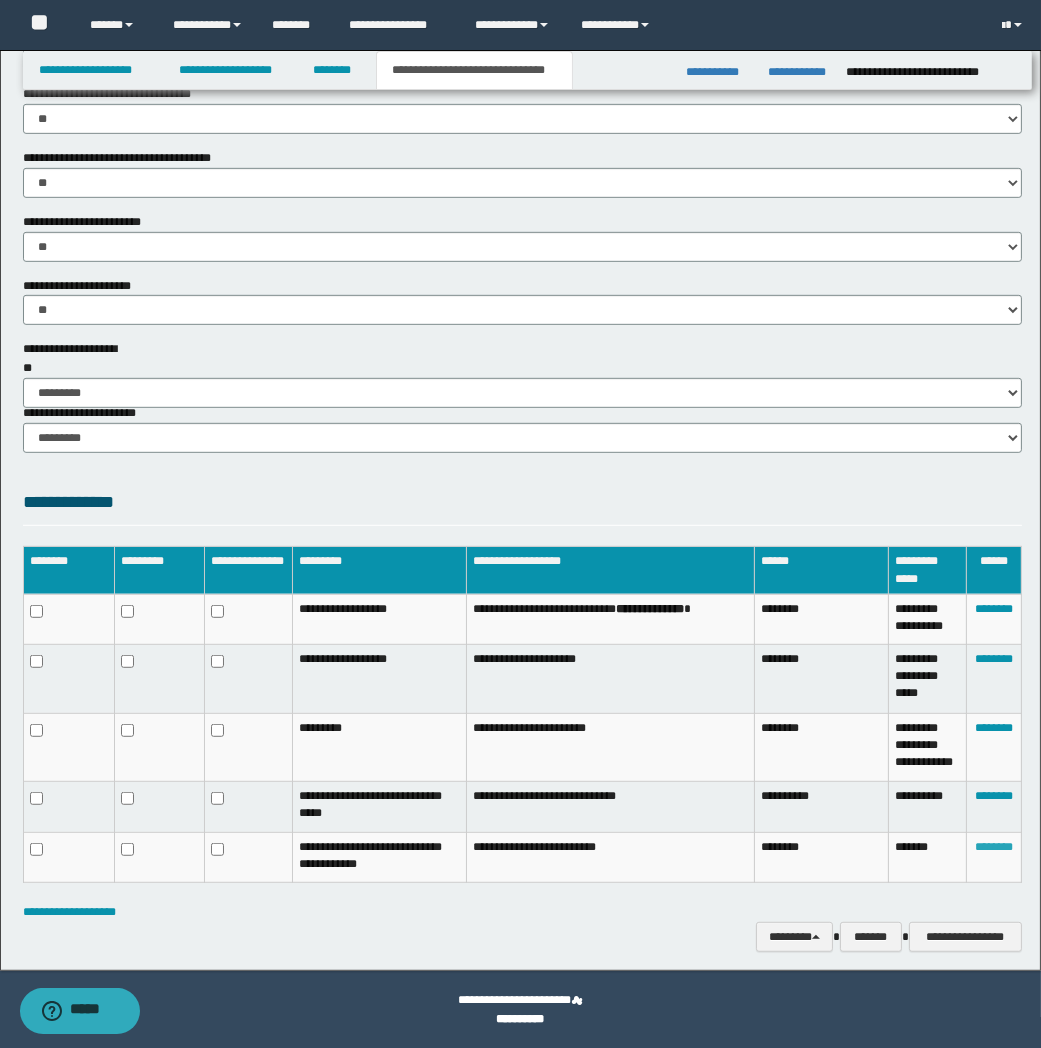 click on "********" at bounding box center [994, 847] 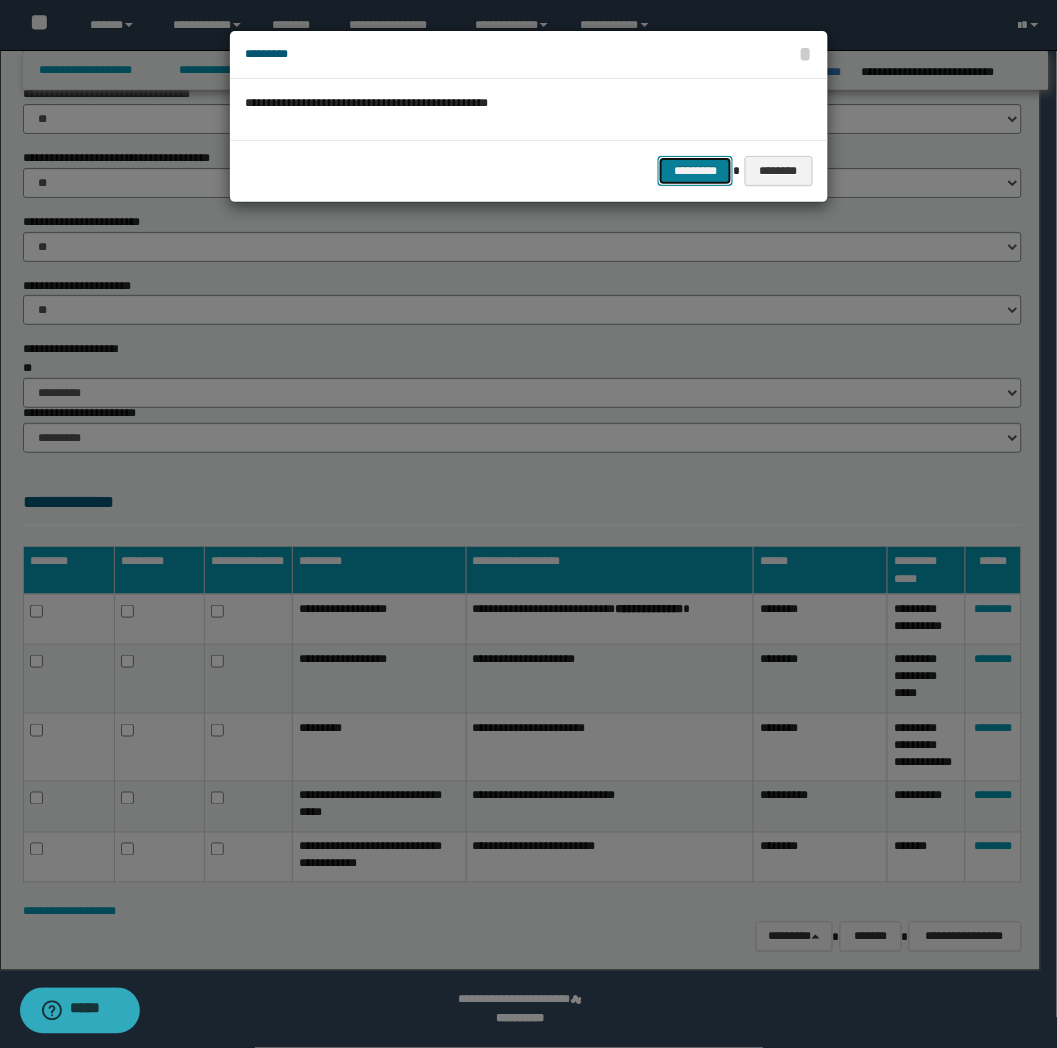 click on "*********" at bounding box center [695, 171] 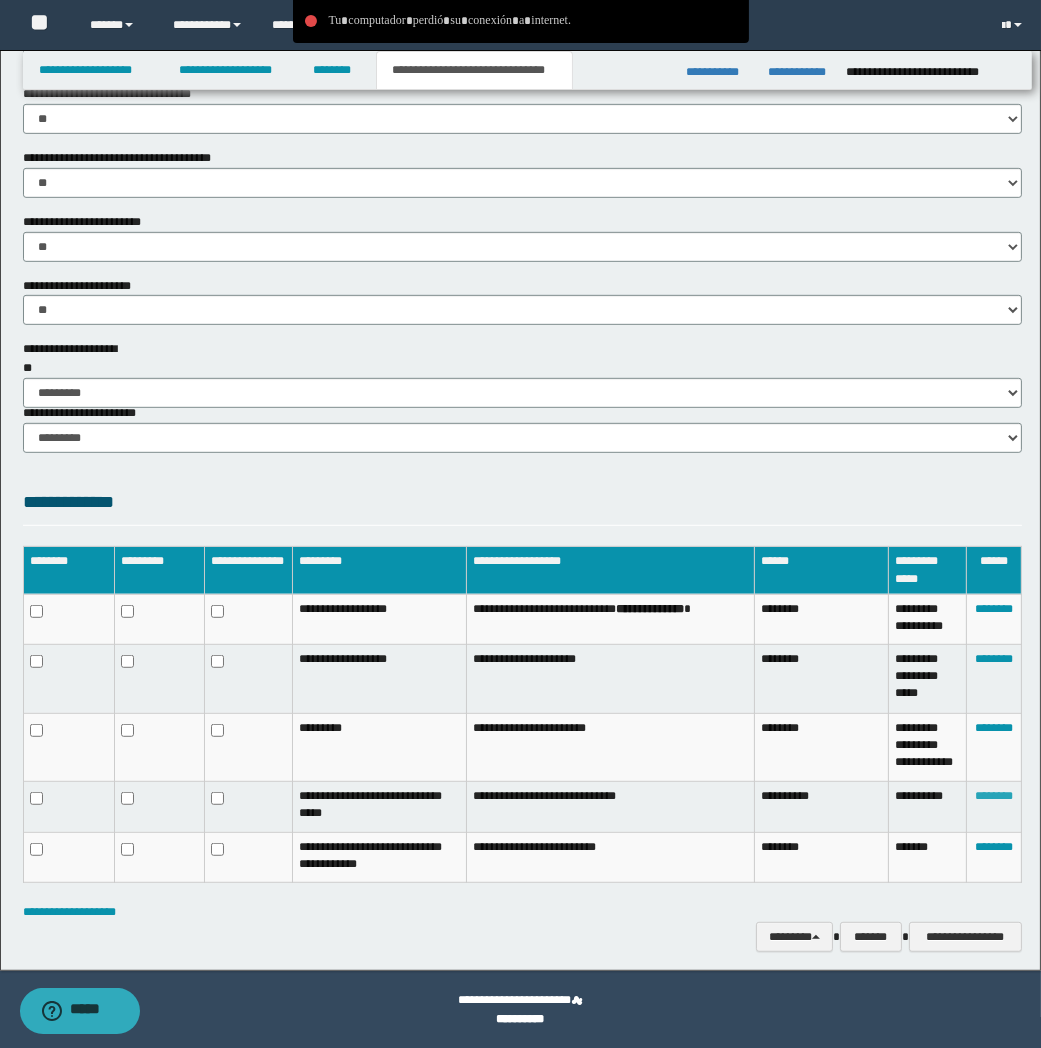click on "********" at bounding box center [994, 796] 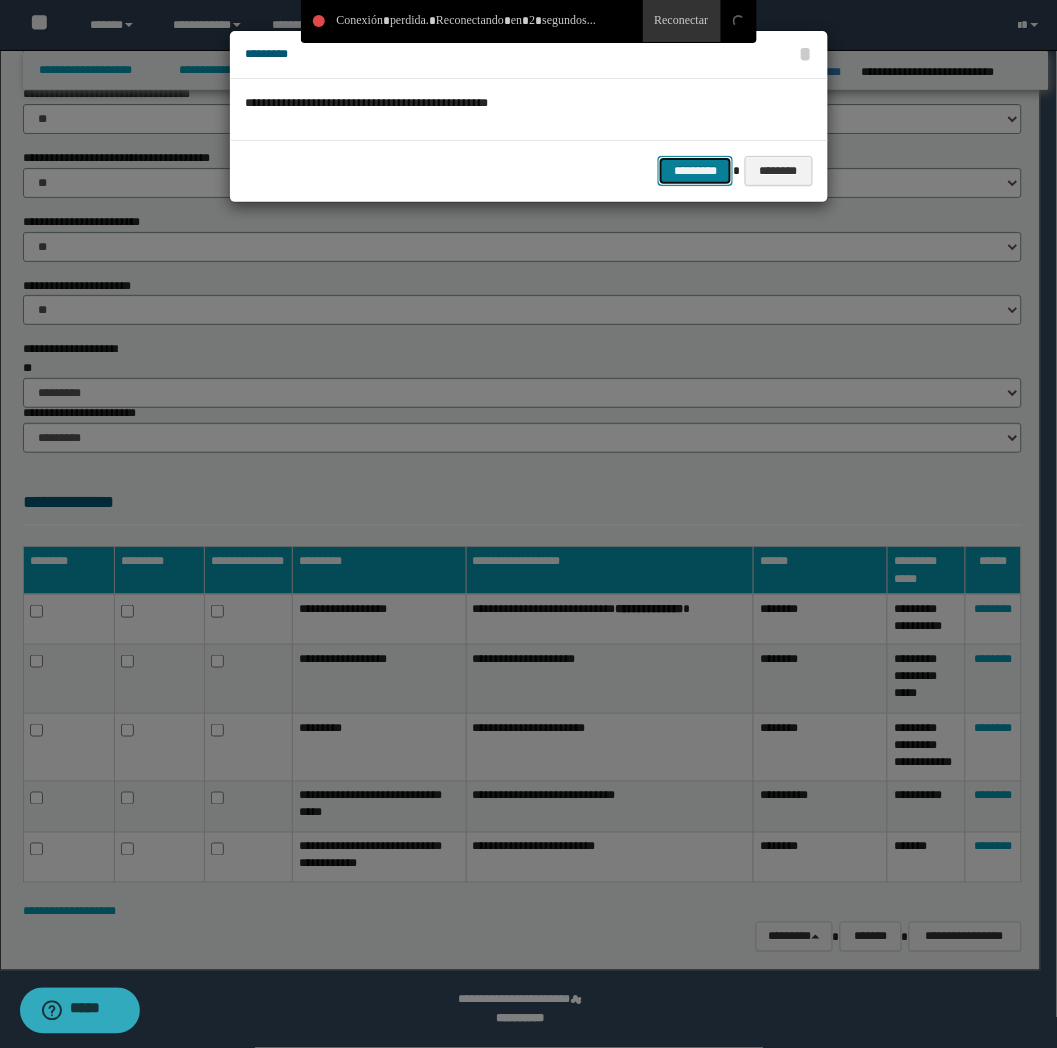 click on "*********" at bounding box center [695, 171] 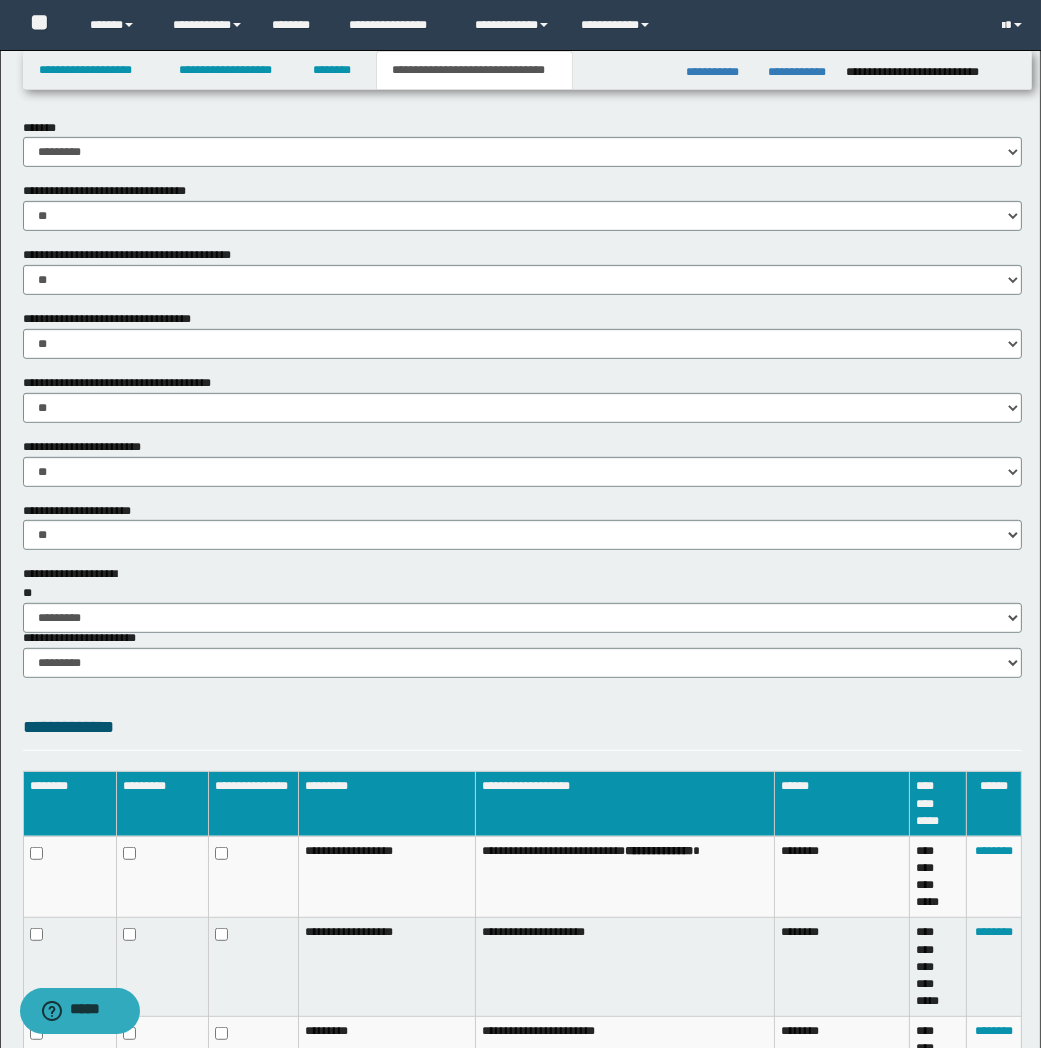 scroll, scrollTop: 1261, scrollLeft: 0, axis: vertical 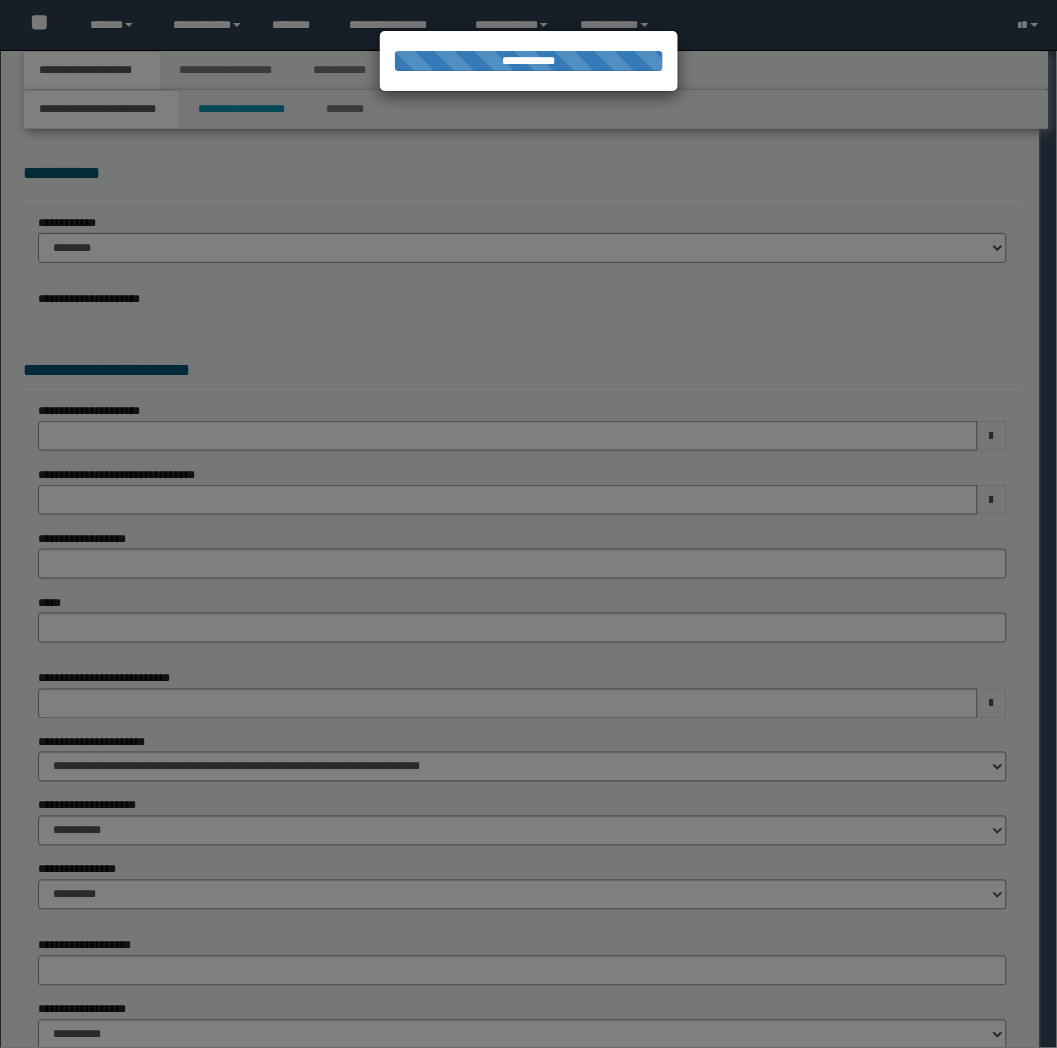 select on "**" 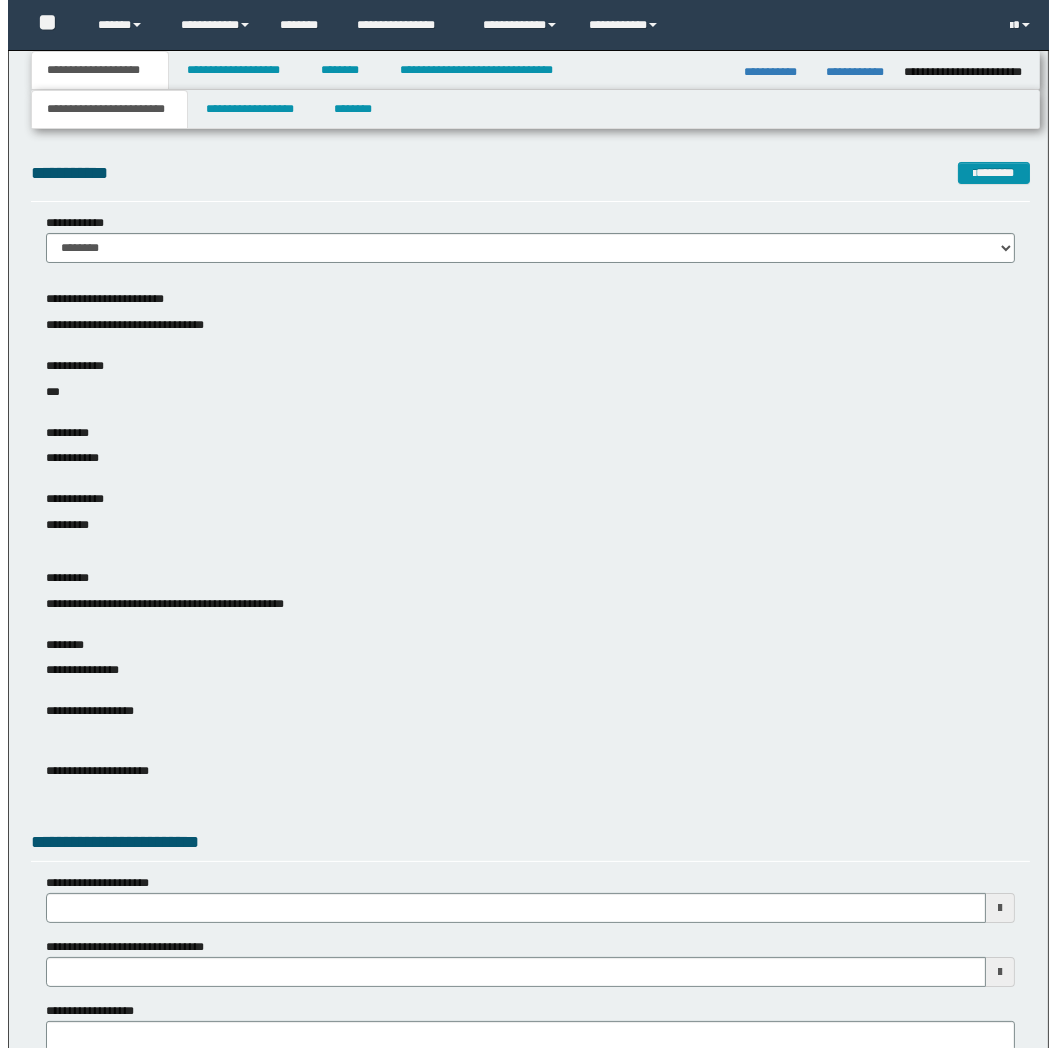 scroll, scrollTop: 0, scrollLeft: 0, axis: both 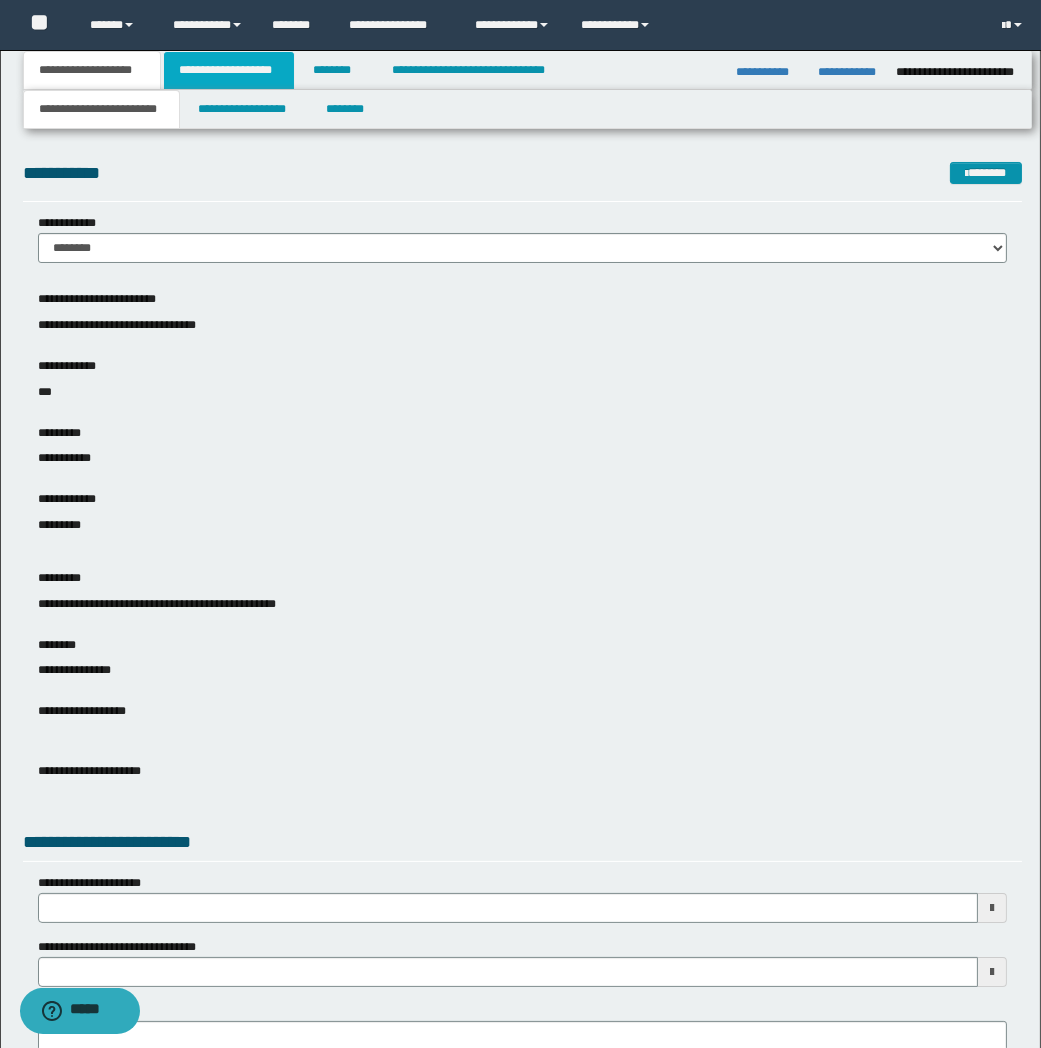 drag, startPoint x: 196, startPoint y: 55, endPoint x: 213, endPoint y: 72, distance: 24.04163 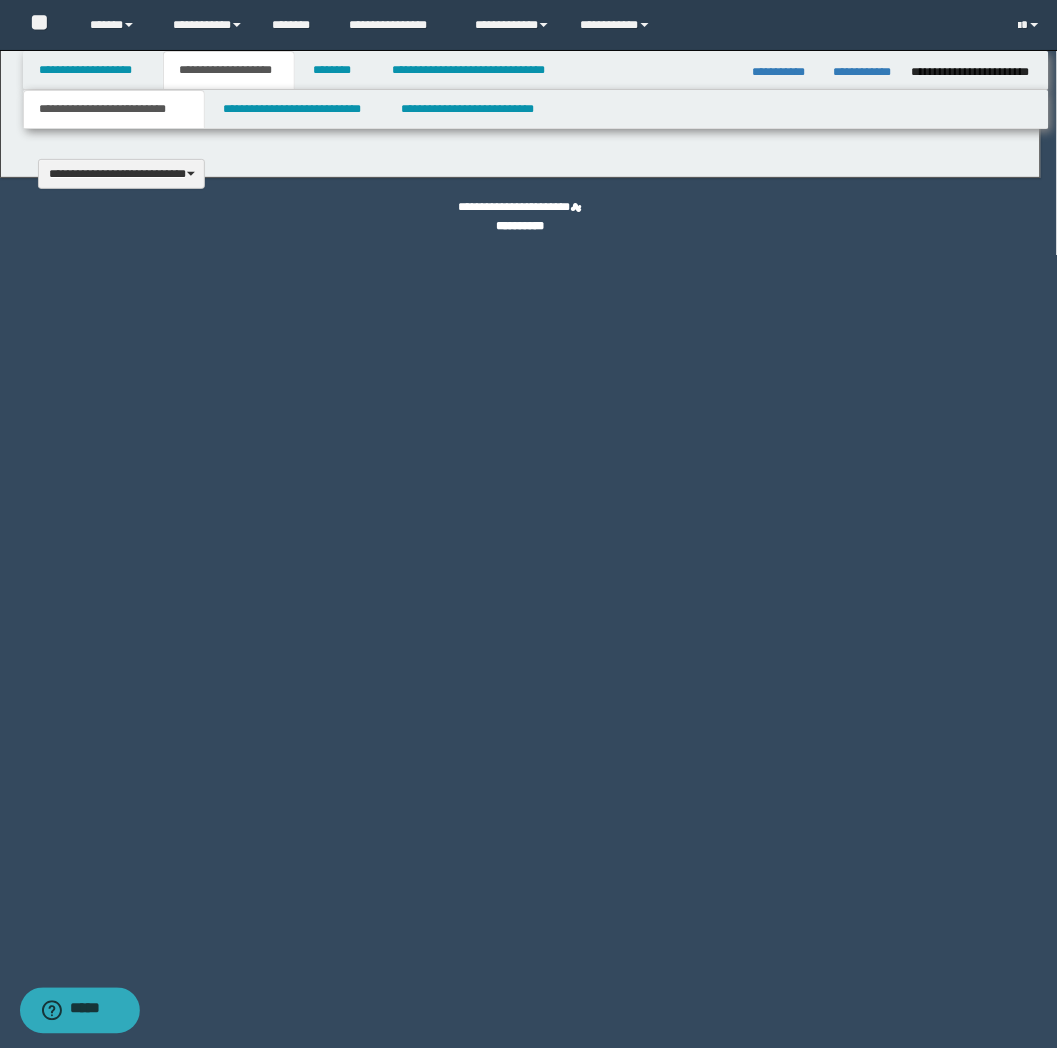 type 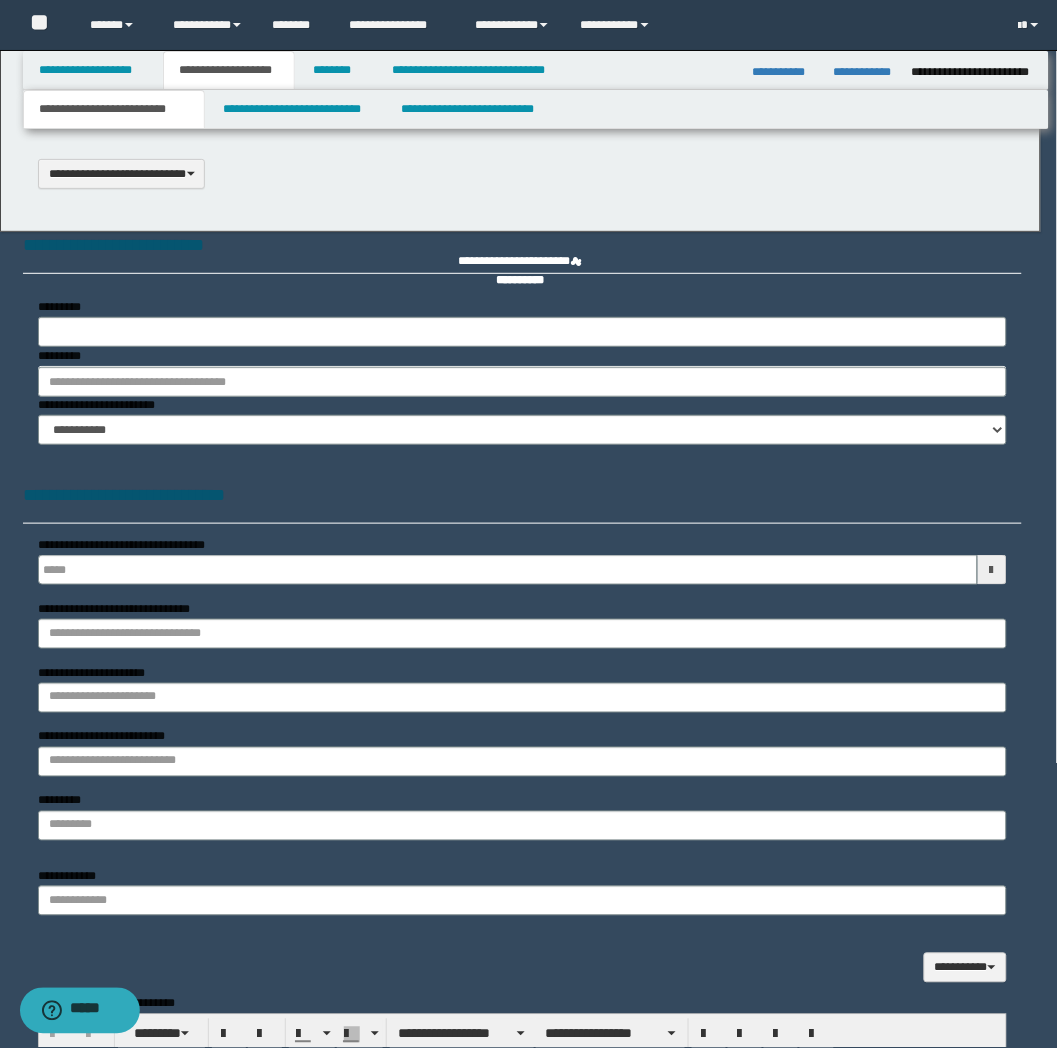 scroll, scrollTop: 0, scrollLeft: 0, axis: both 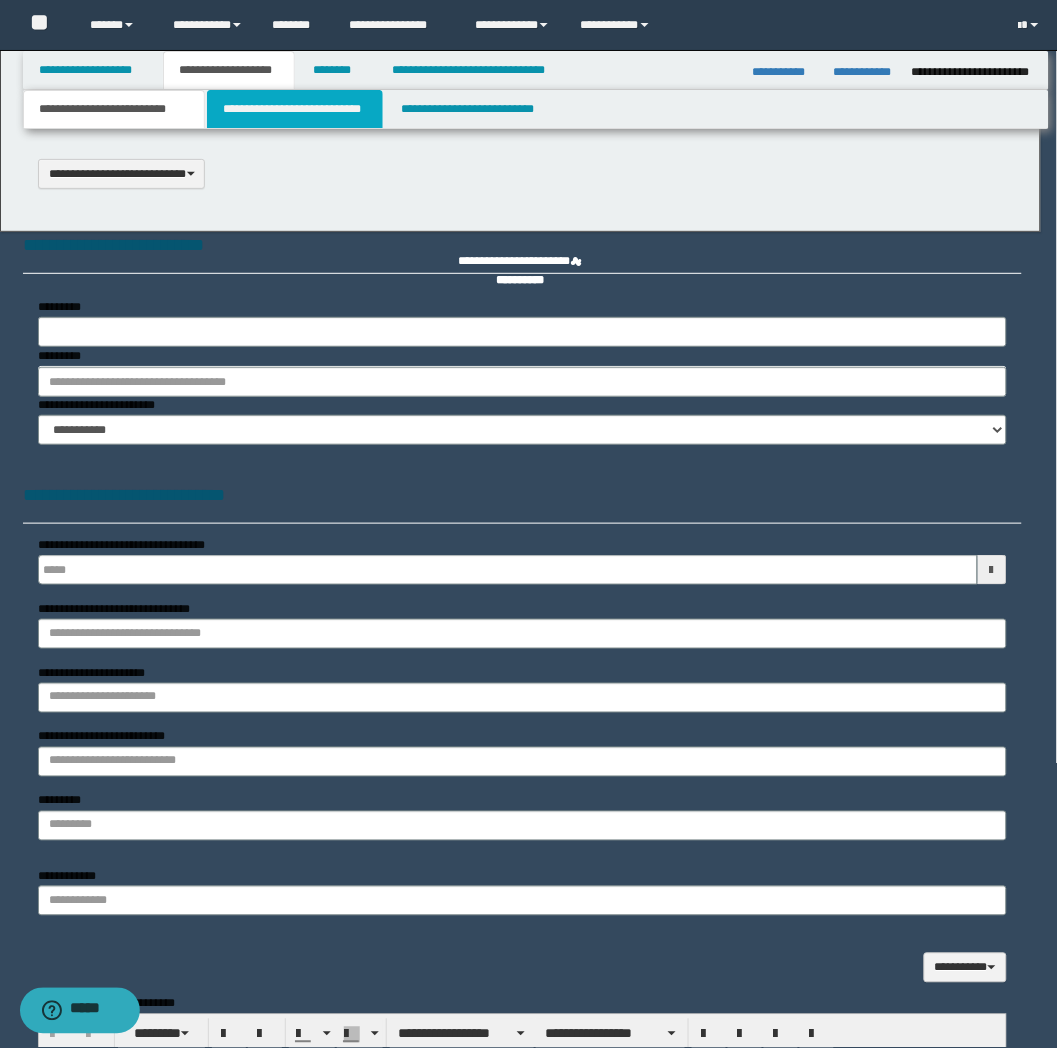 type on "**********" 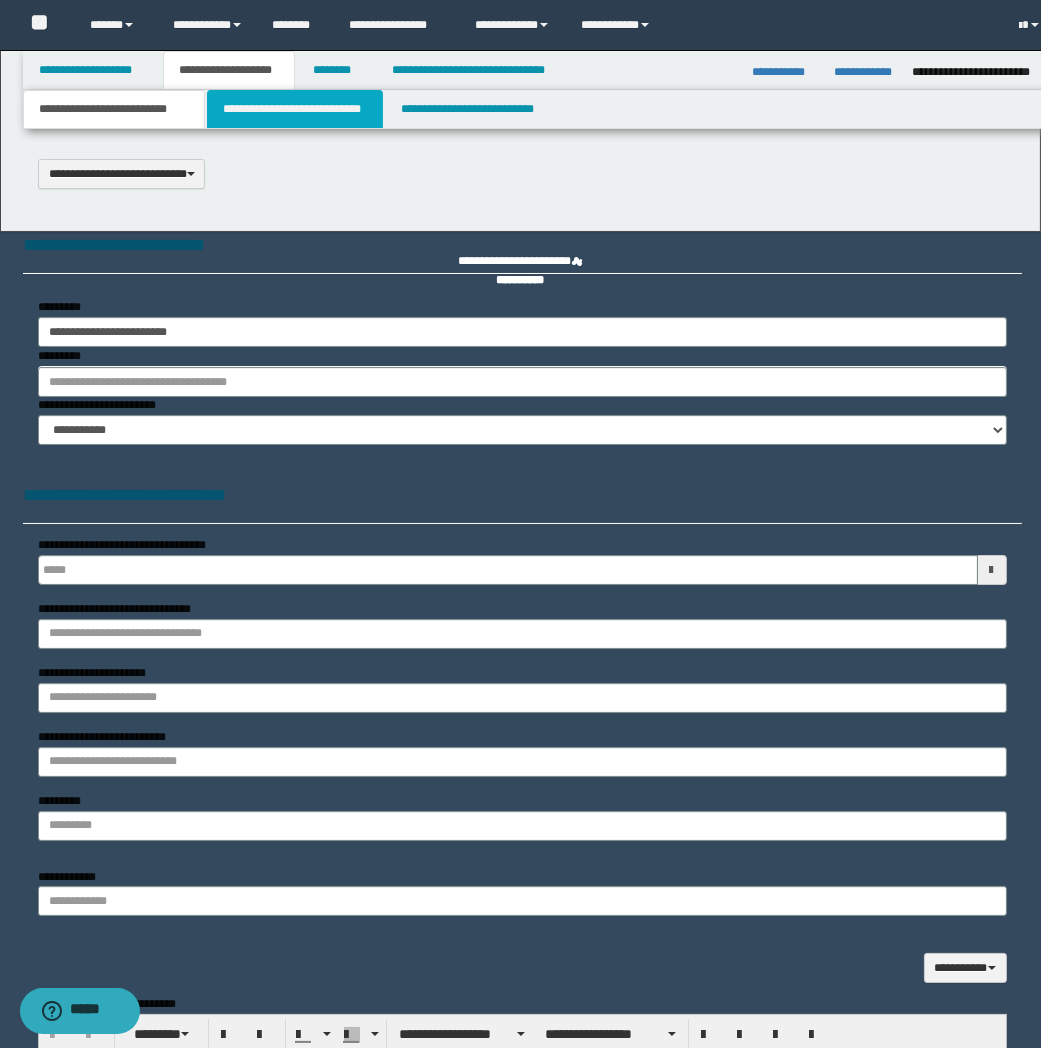 click on "**********" at bounding box center [295, 109] 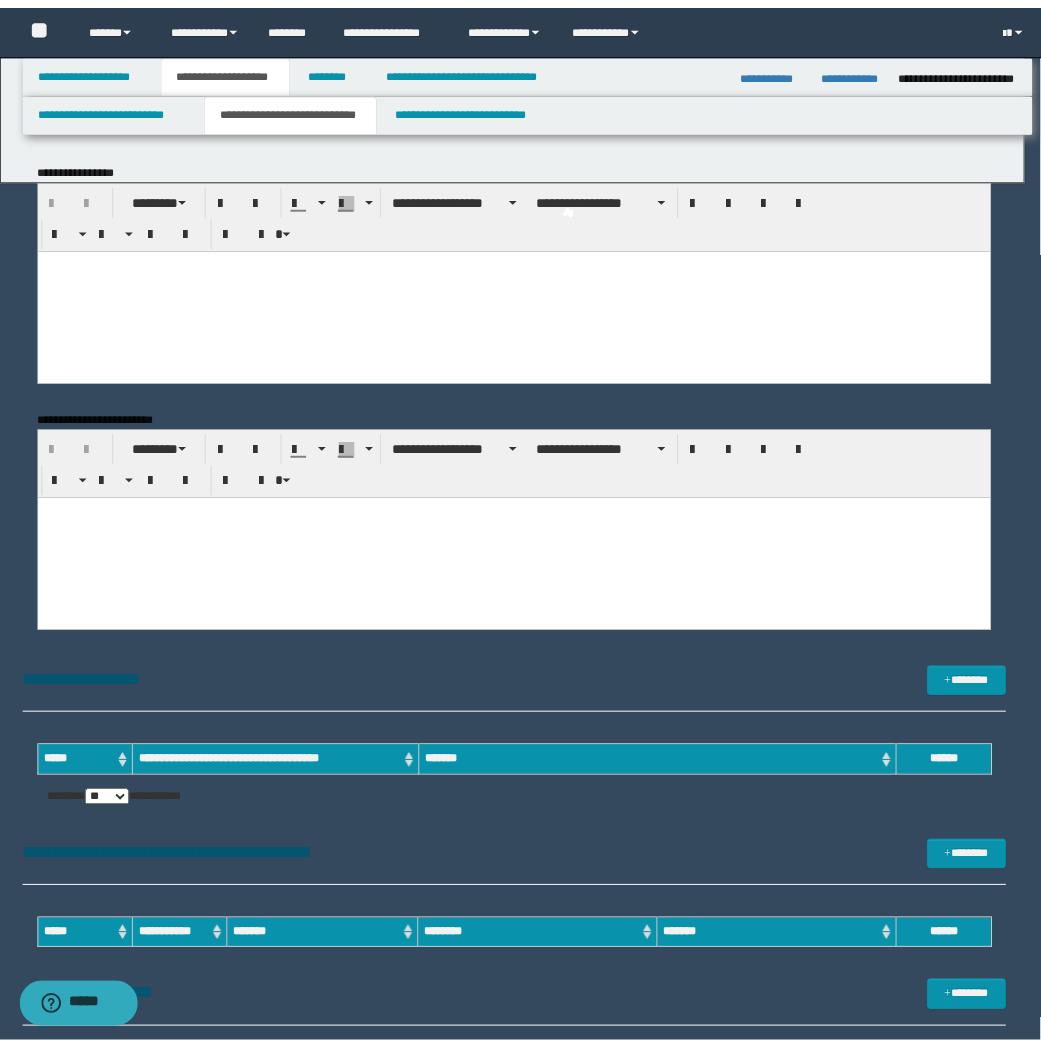 scroll, scrollTop: 0, scrollLeft: 0, axis: both 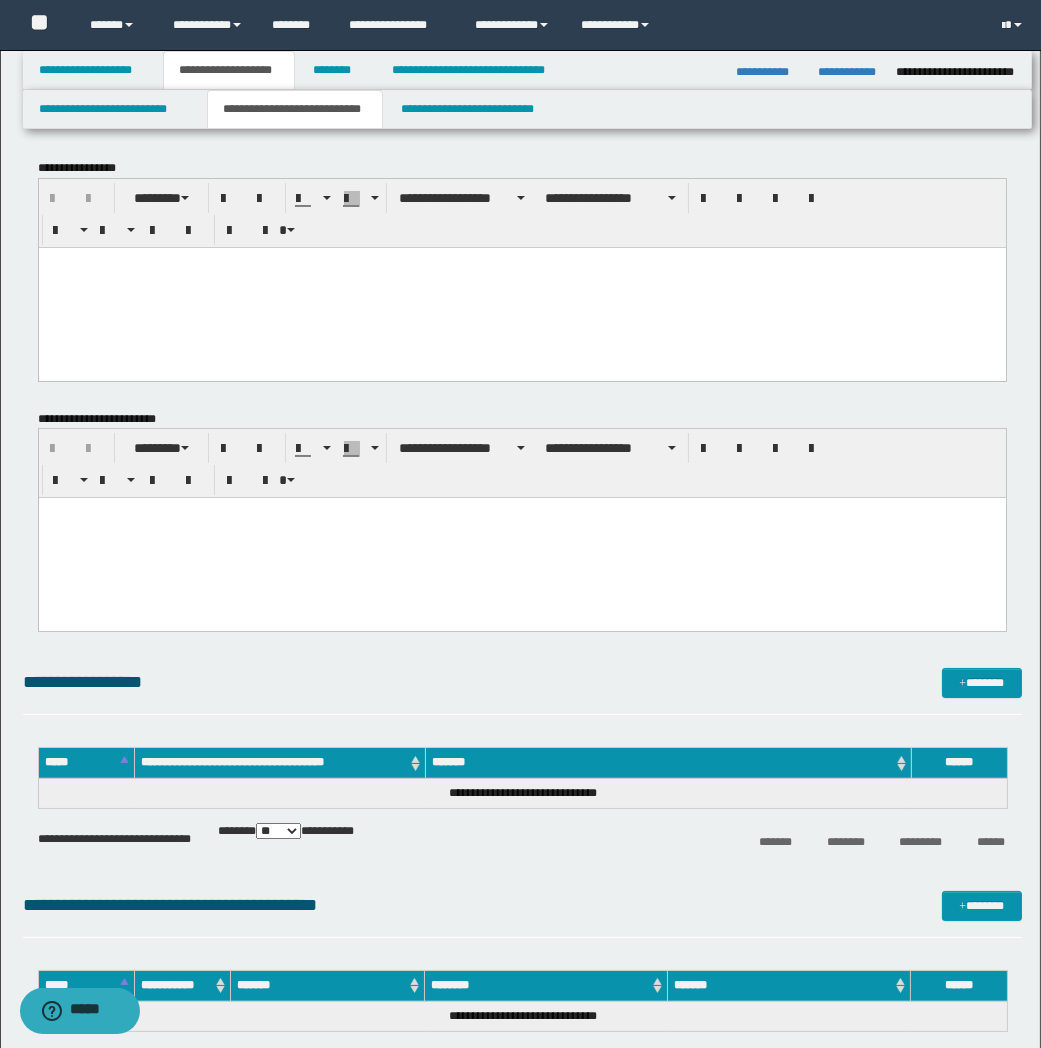 click at bounding box center [521, 287] 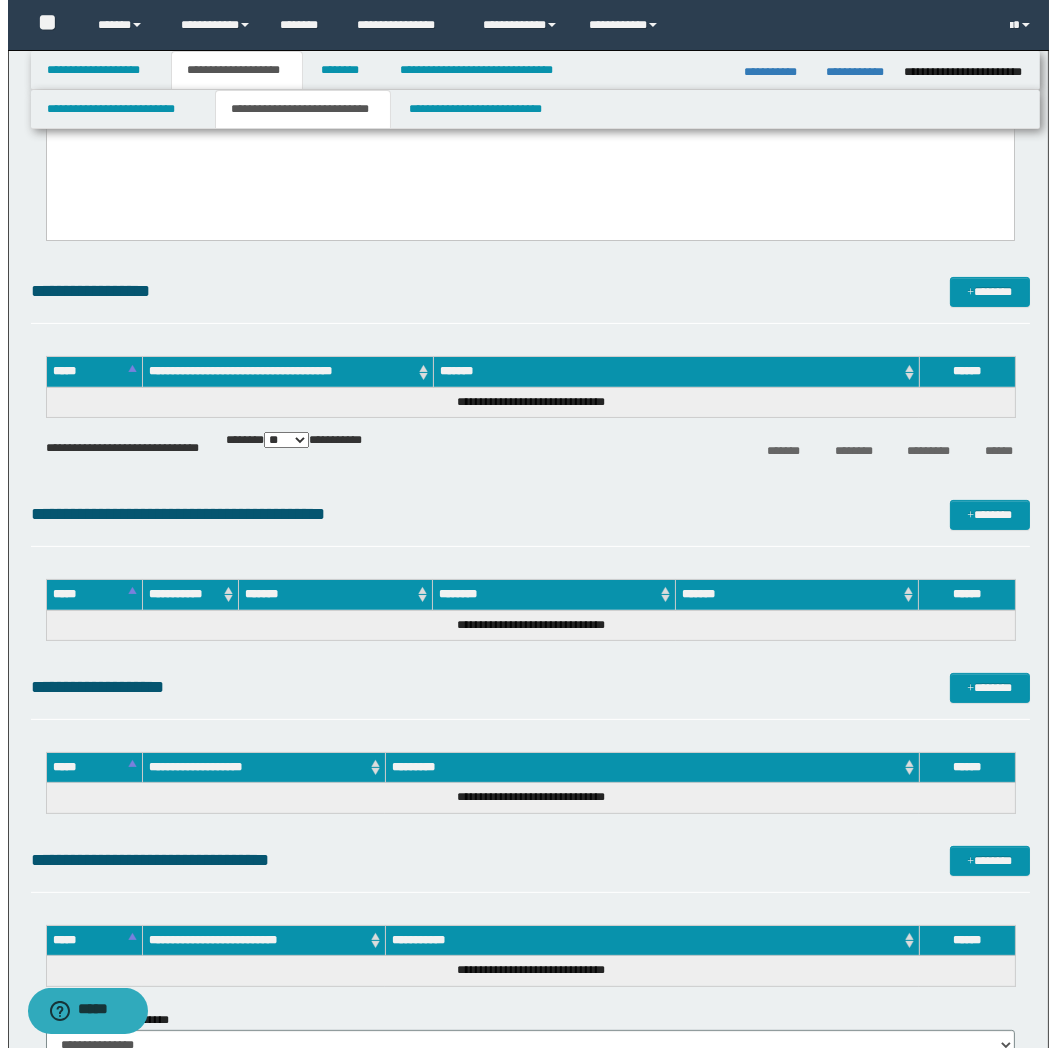 scroll, scrollTop: 444, scrollLeft: 0, axis: vertical 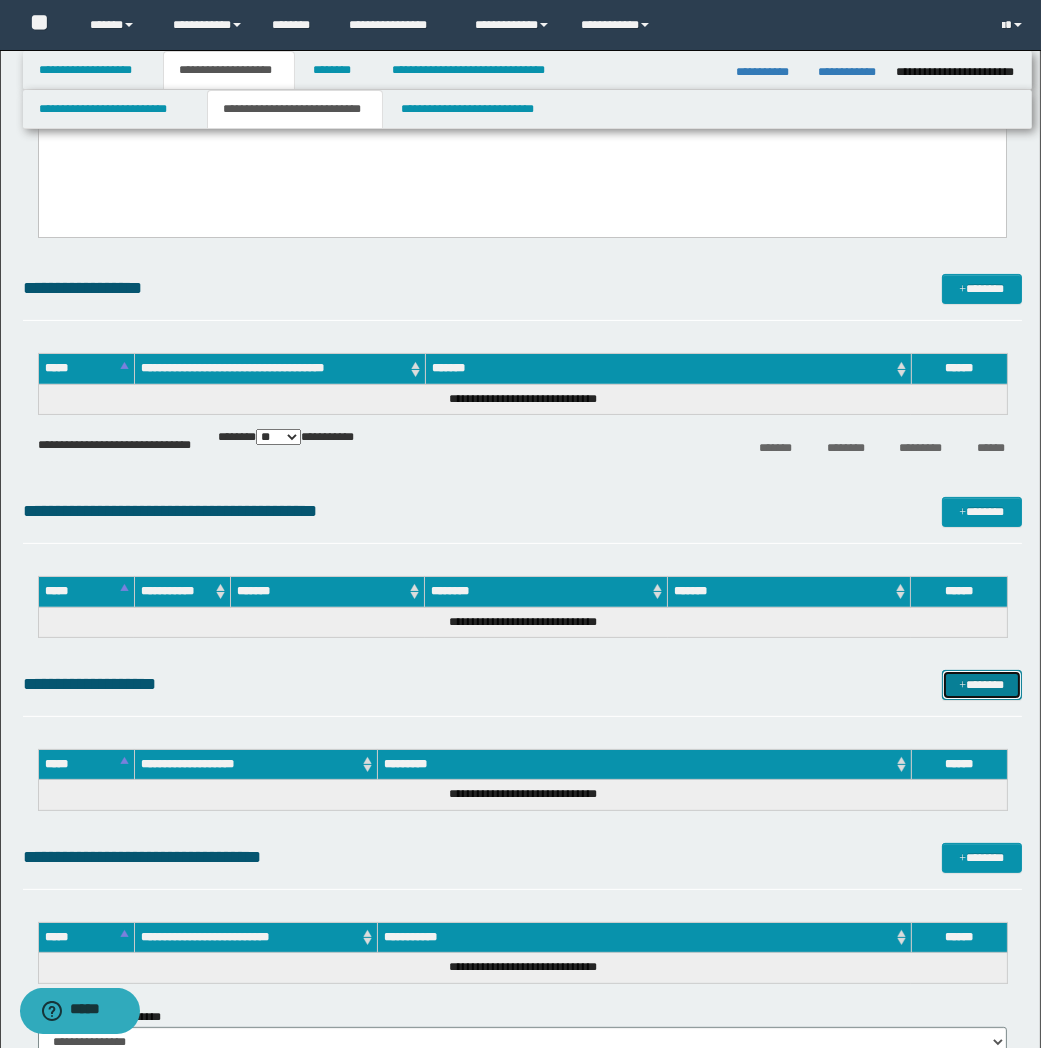 click on "*******" at bounding box center (982, 685) 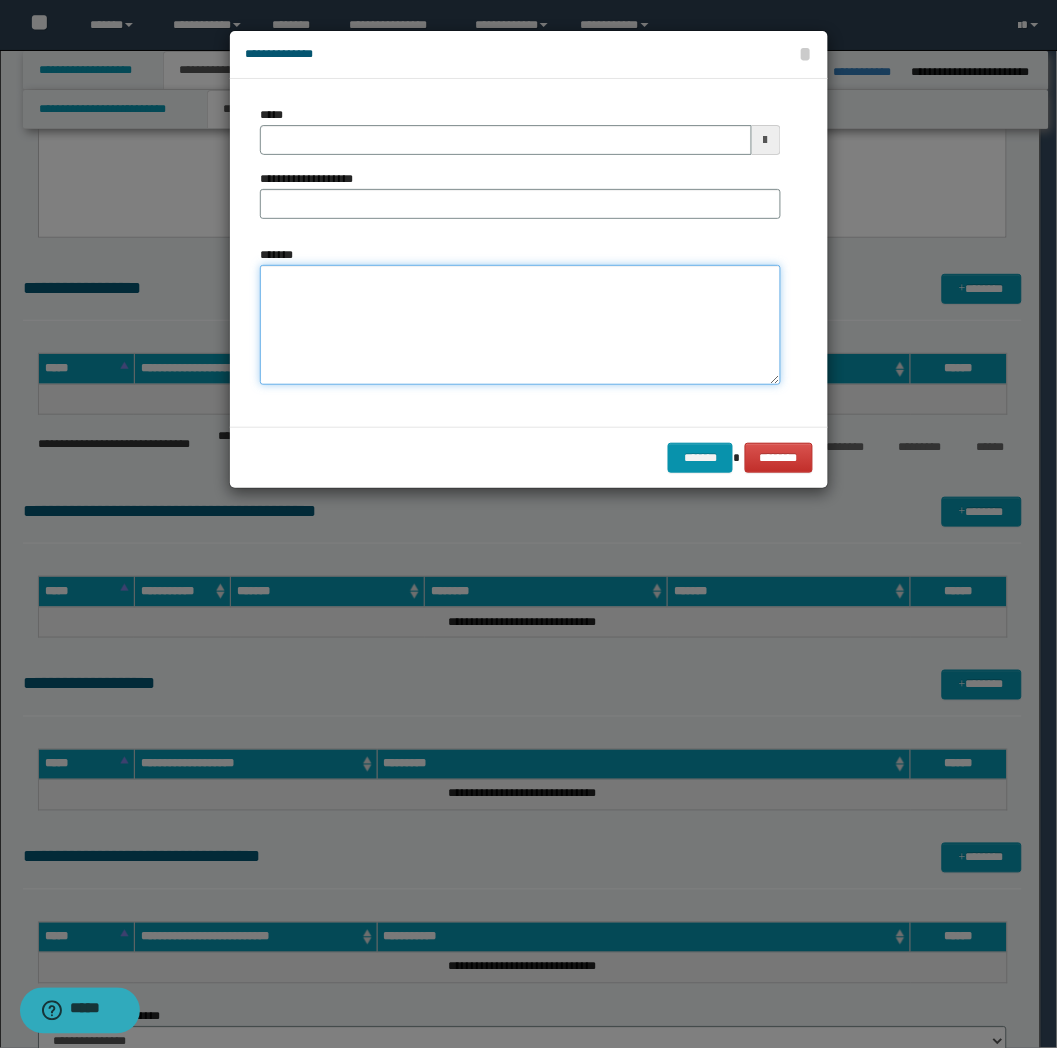 click on "*******" at bounding box center [520, 325] 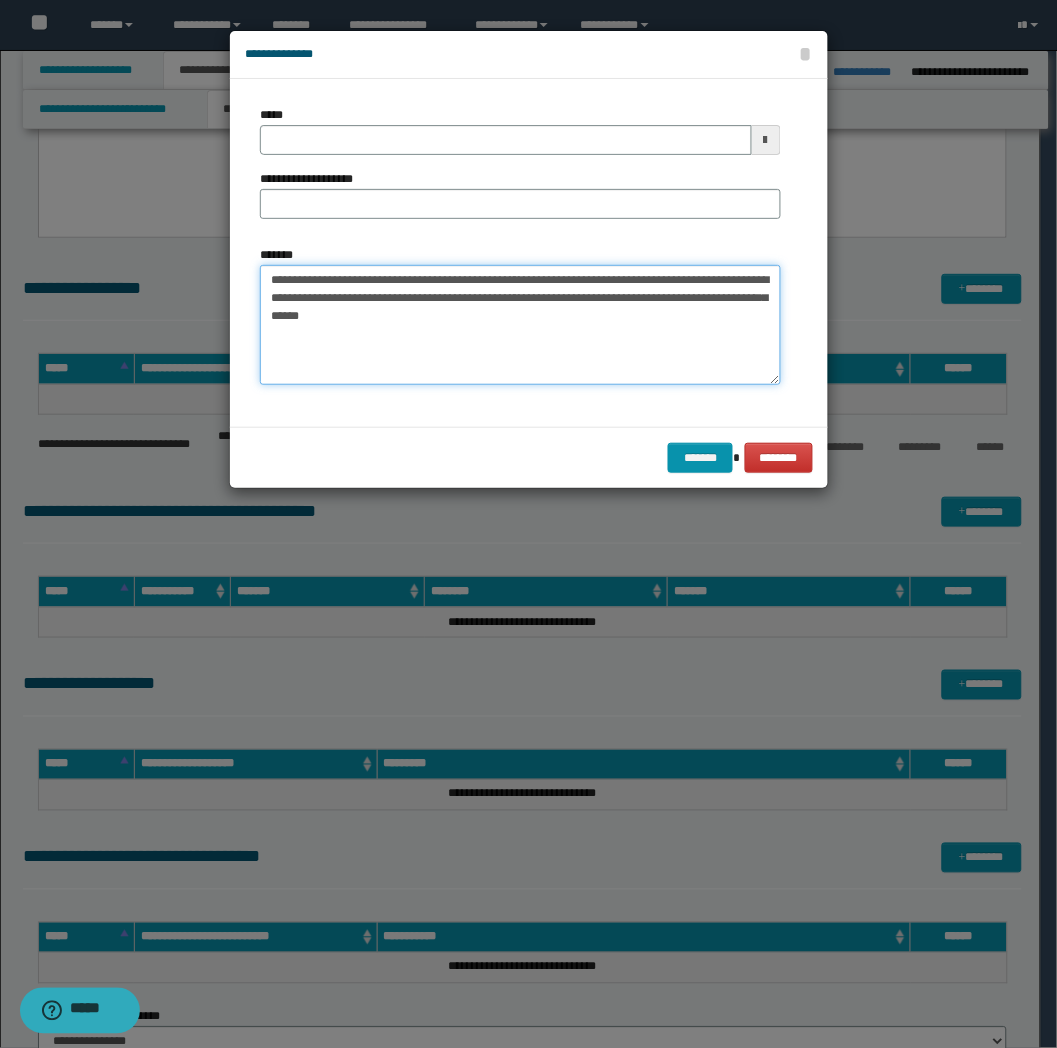 type on "**********" 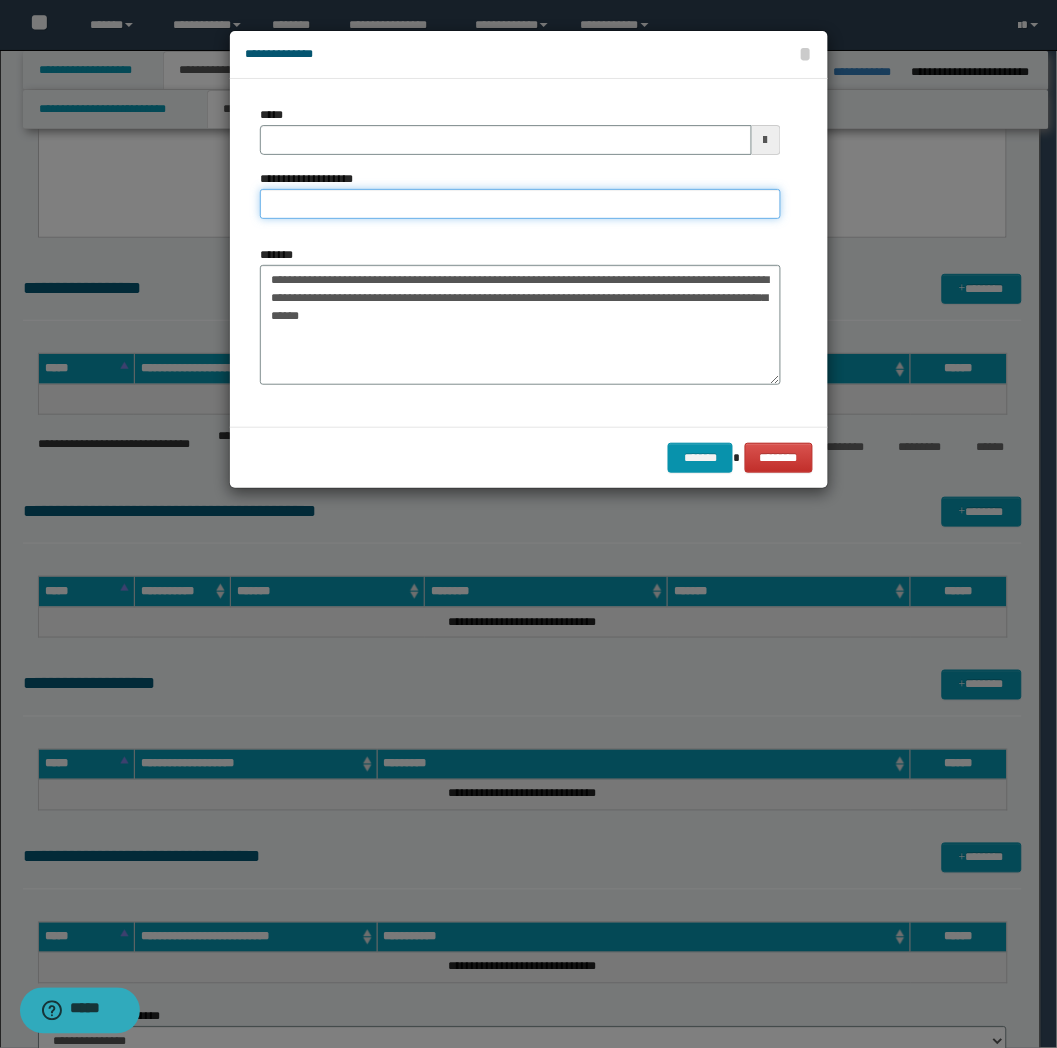 click on "**********" at bounding box center [520, 204] 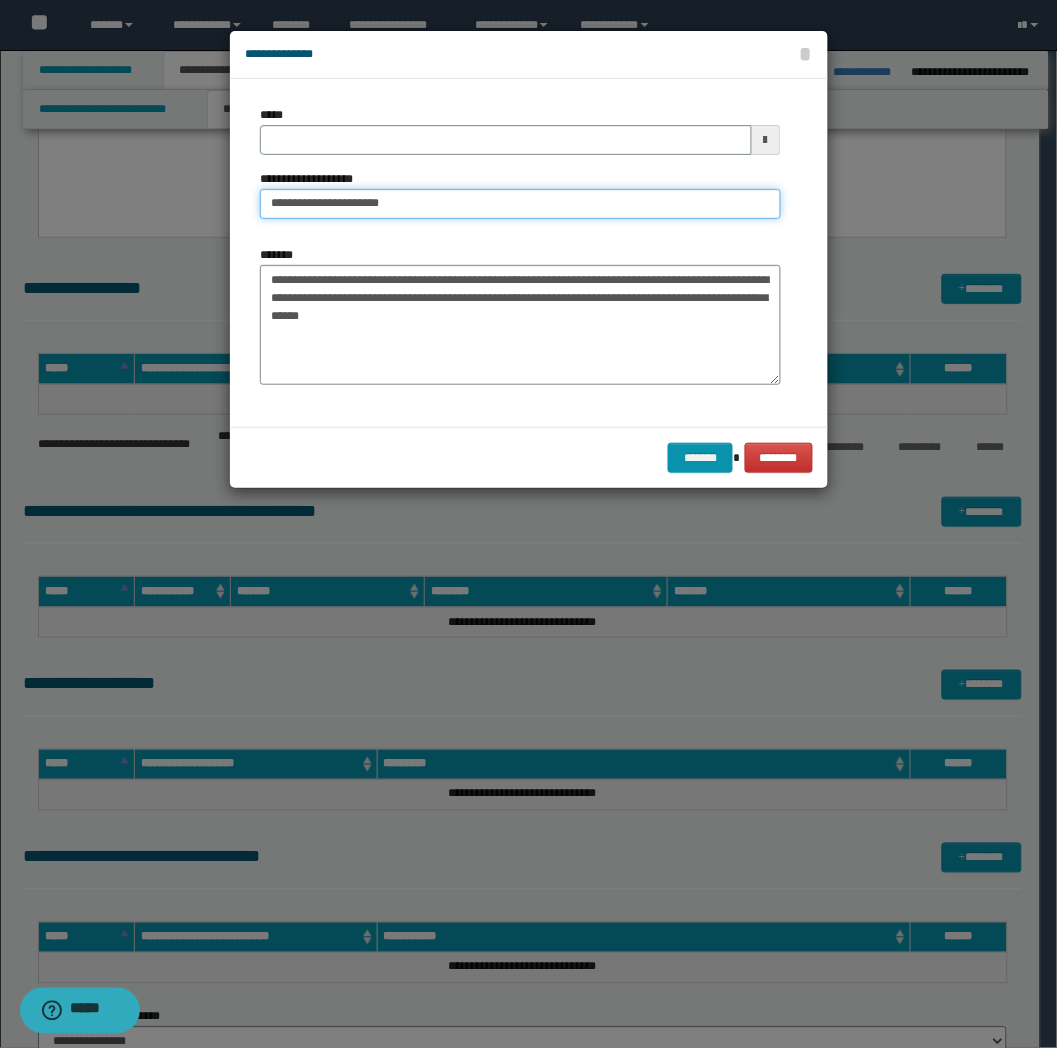 type 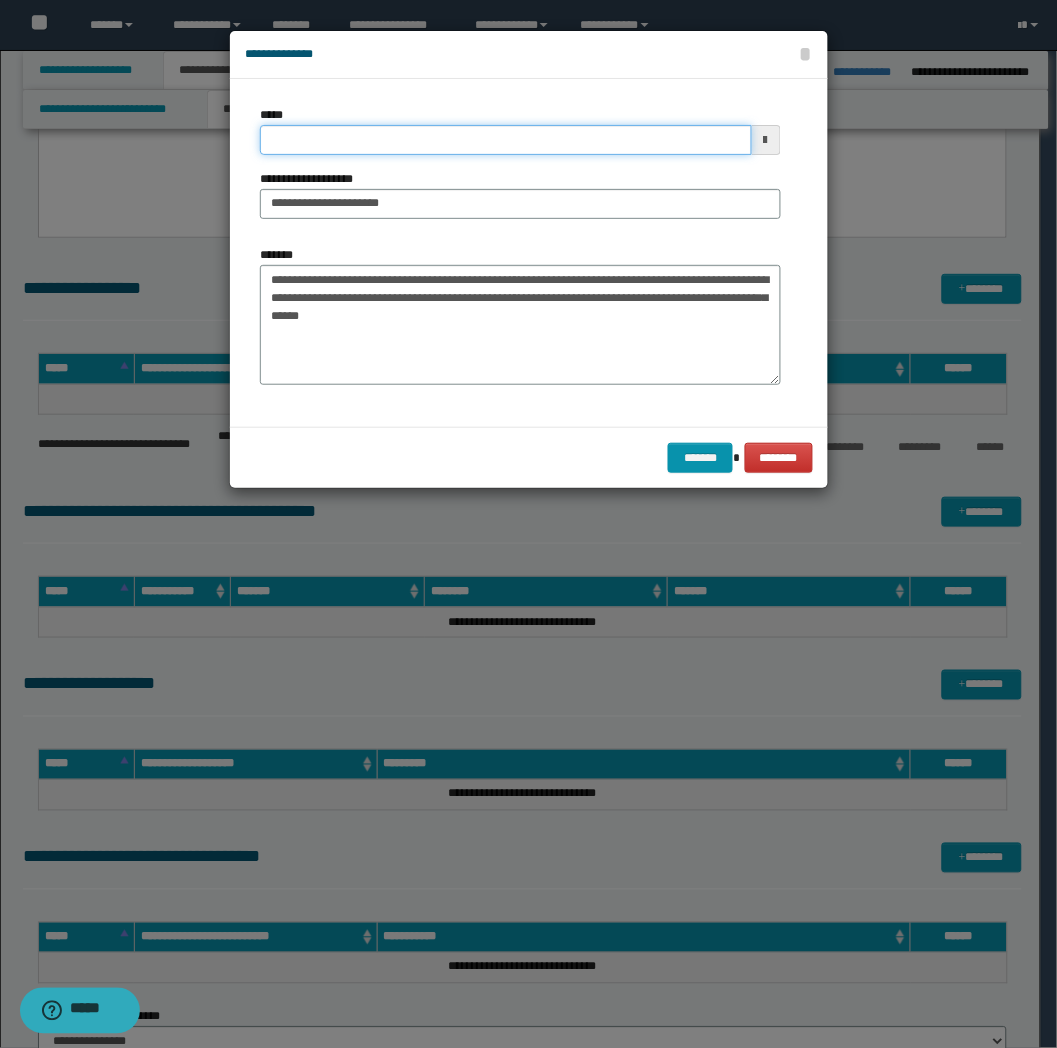 click on "*****" at bounding box center [506, 140] 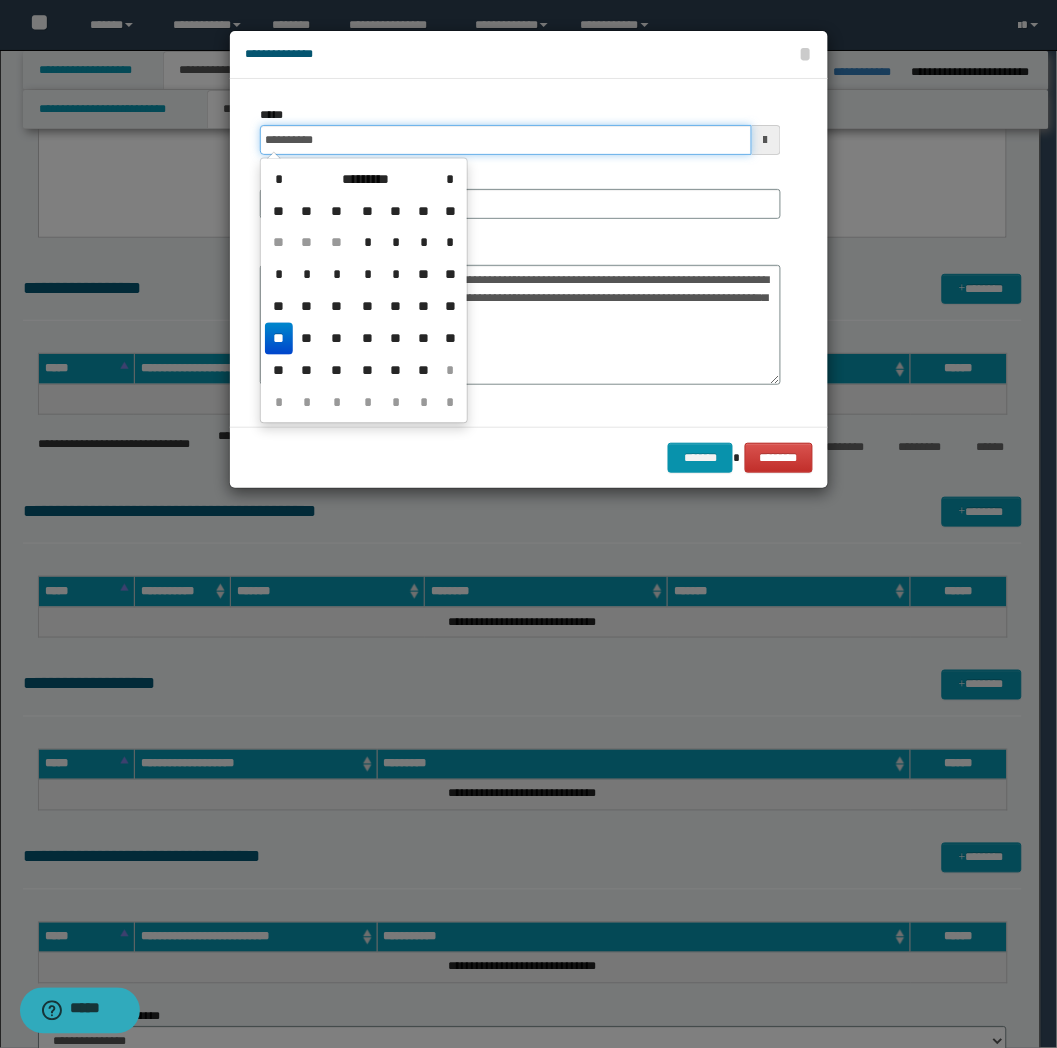 type on "**********" 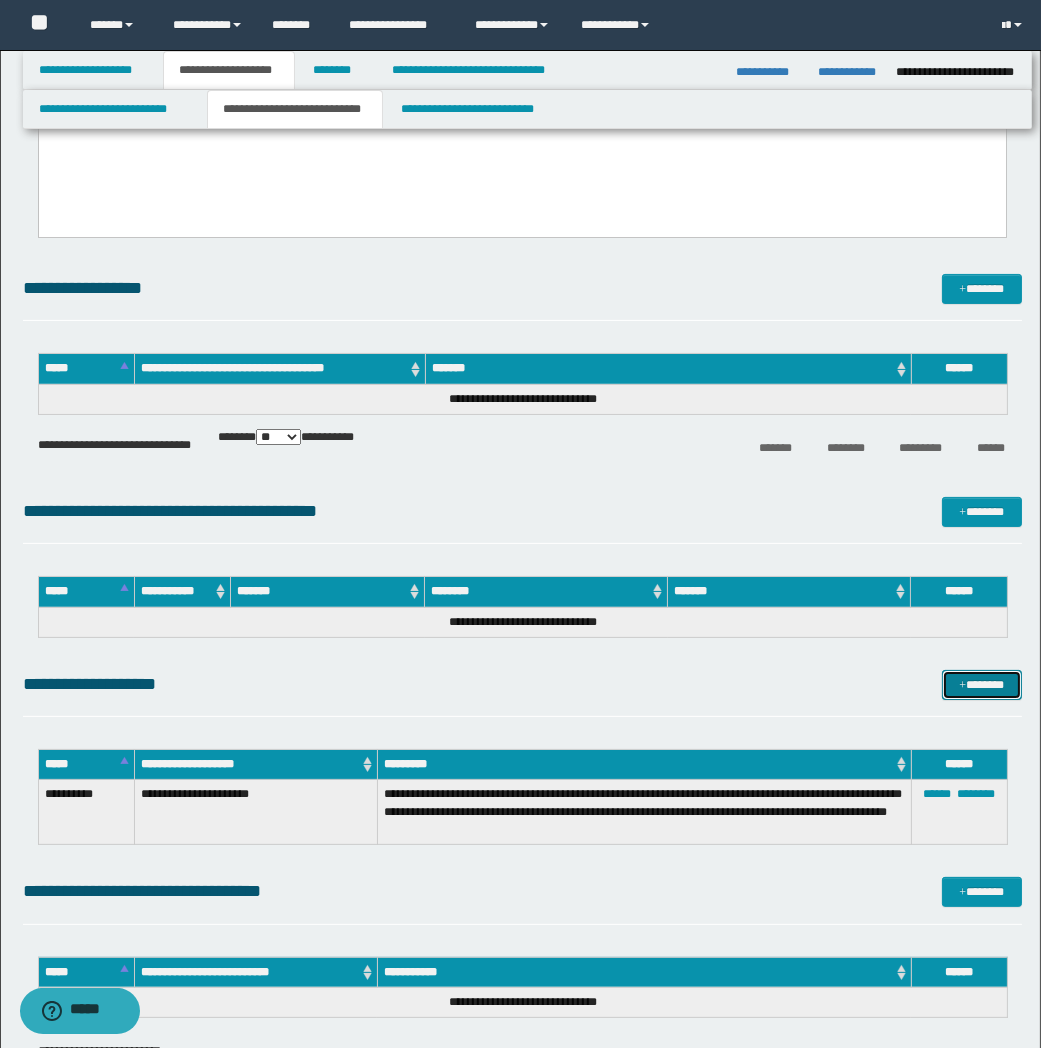 click at bounding box center [962, 686] 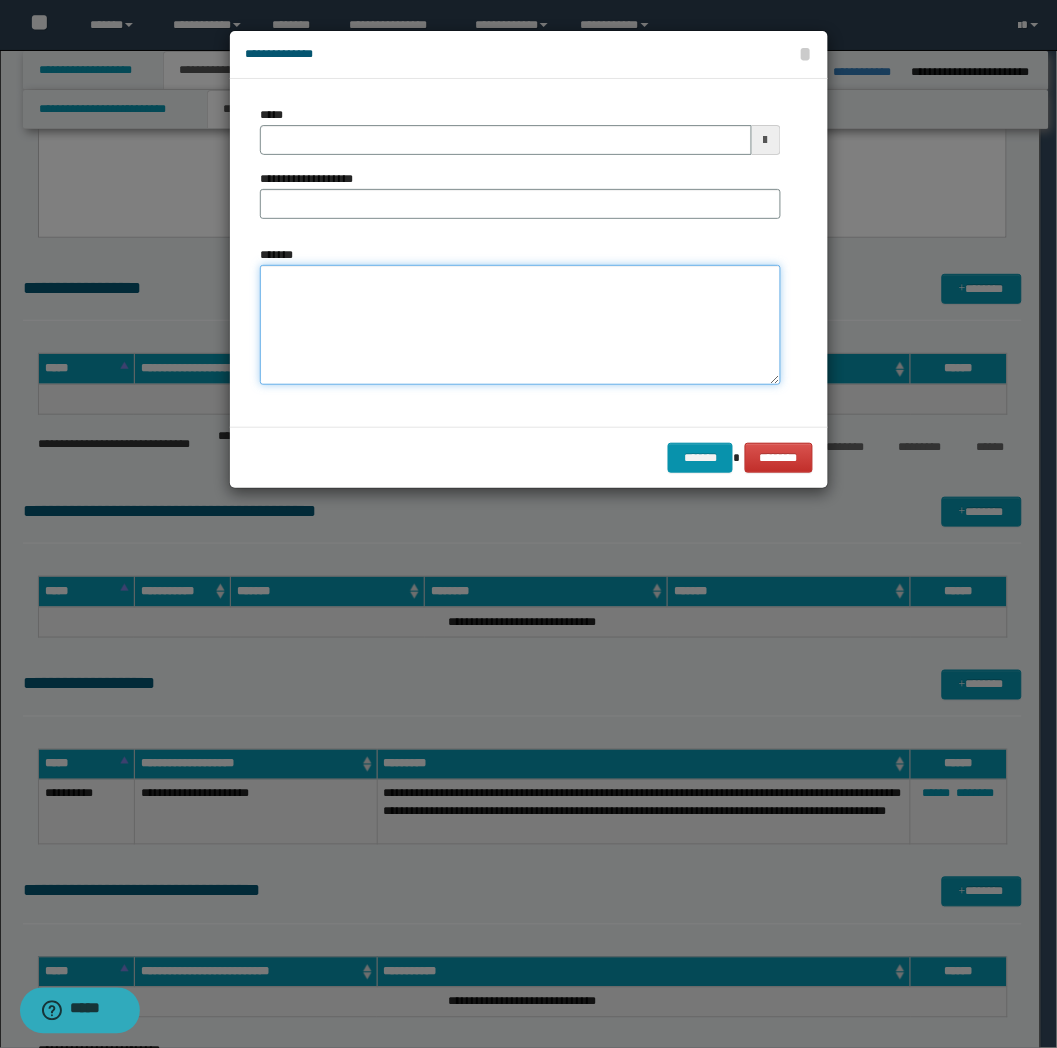 click on "*******" at bounding box center [520, 325] 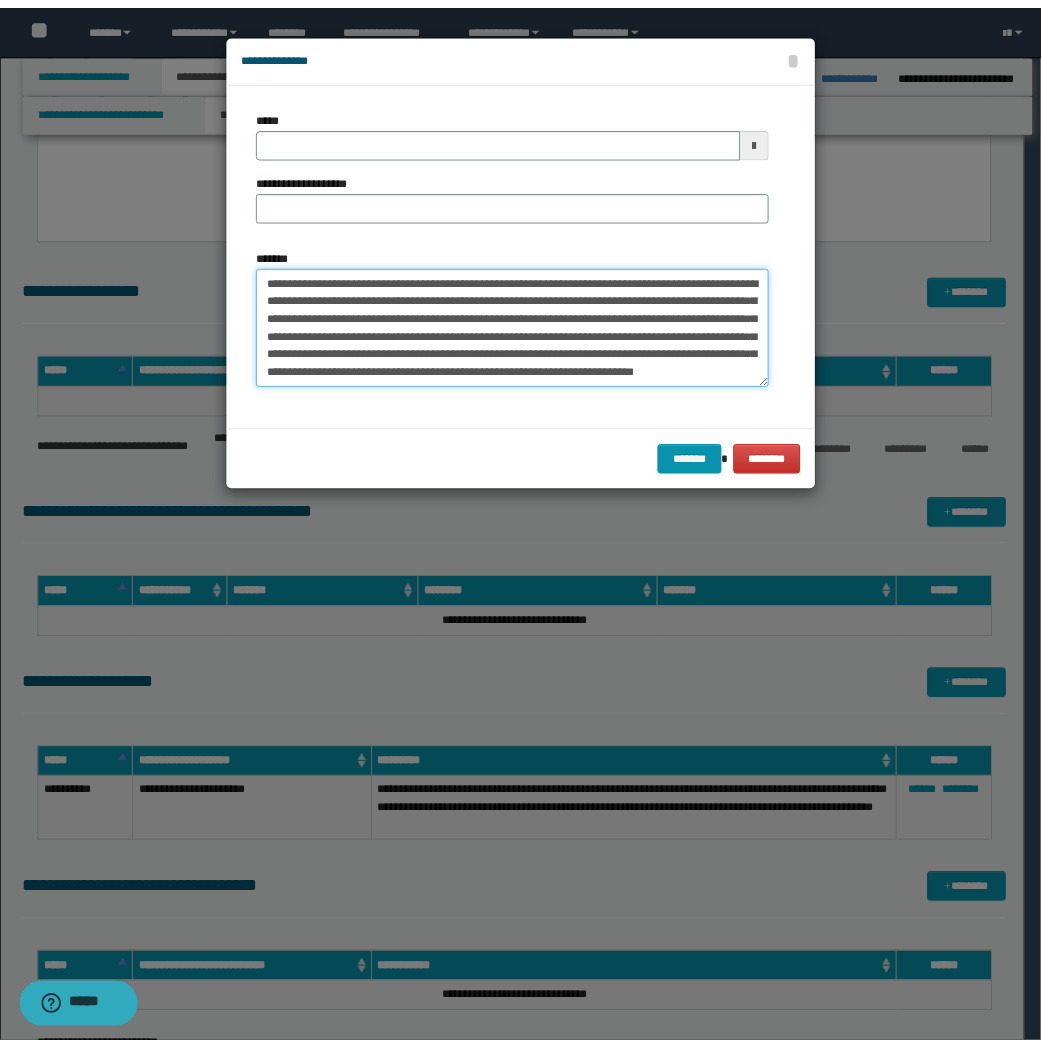 scroll, scrollTop: 12, scrollLeft: 0, axis: vertical 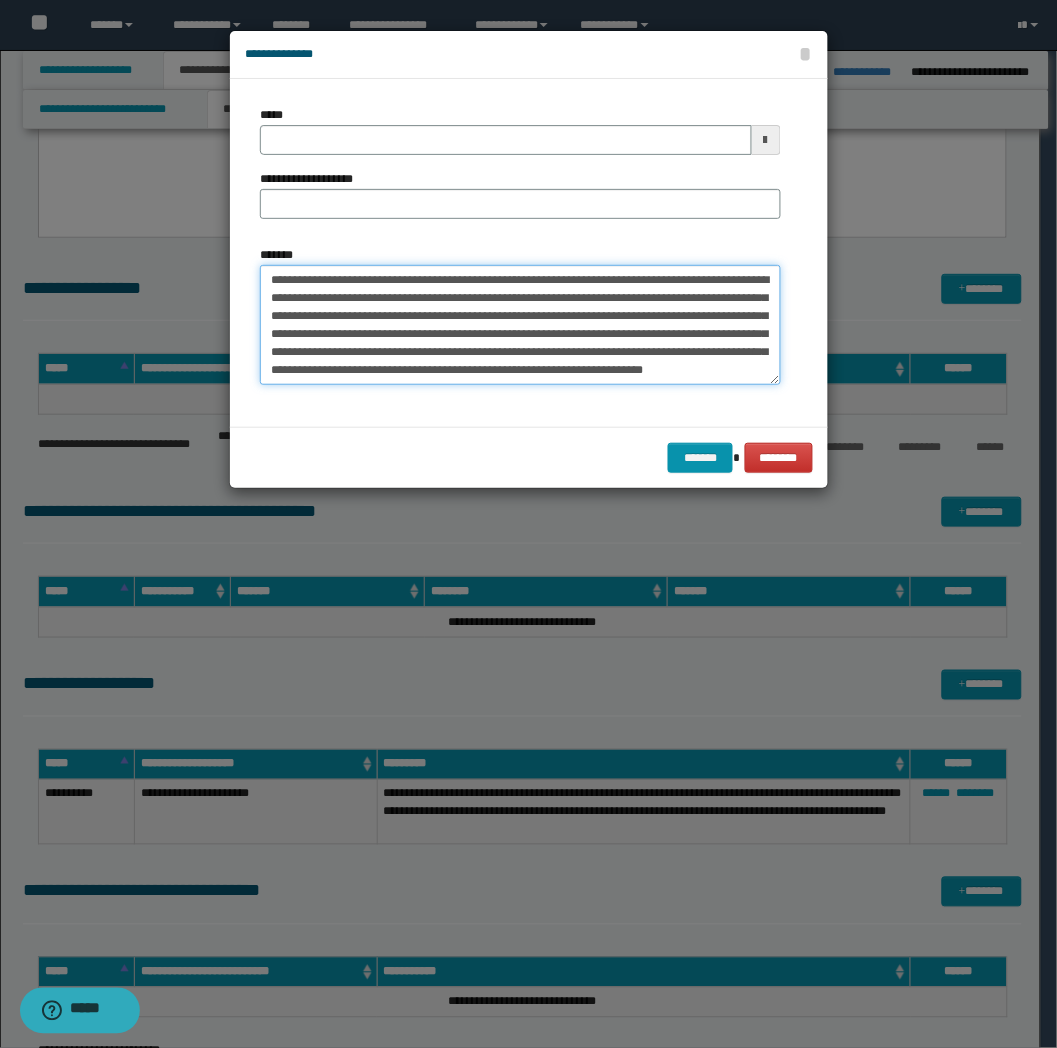 type on "**********" 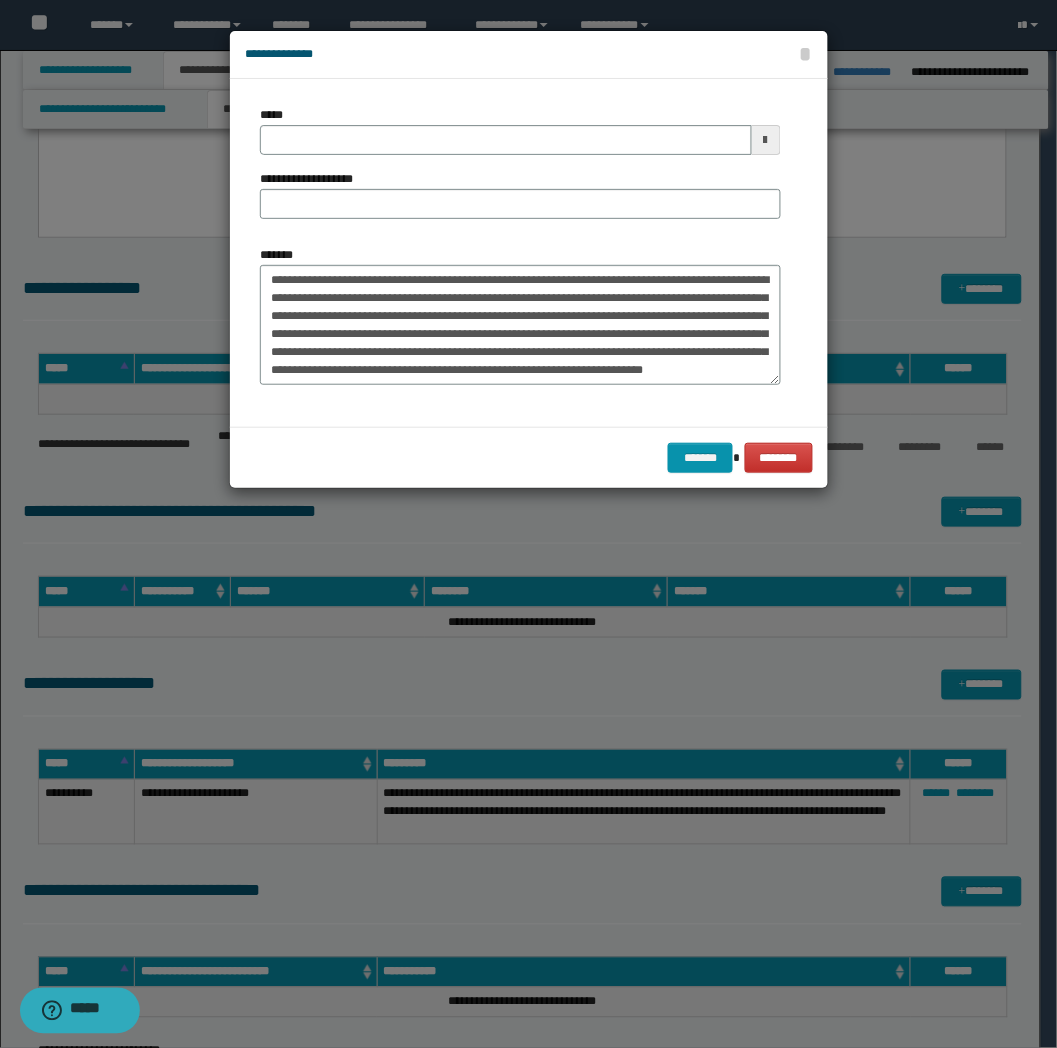 type 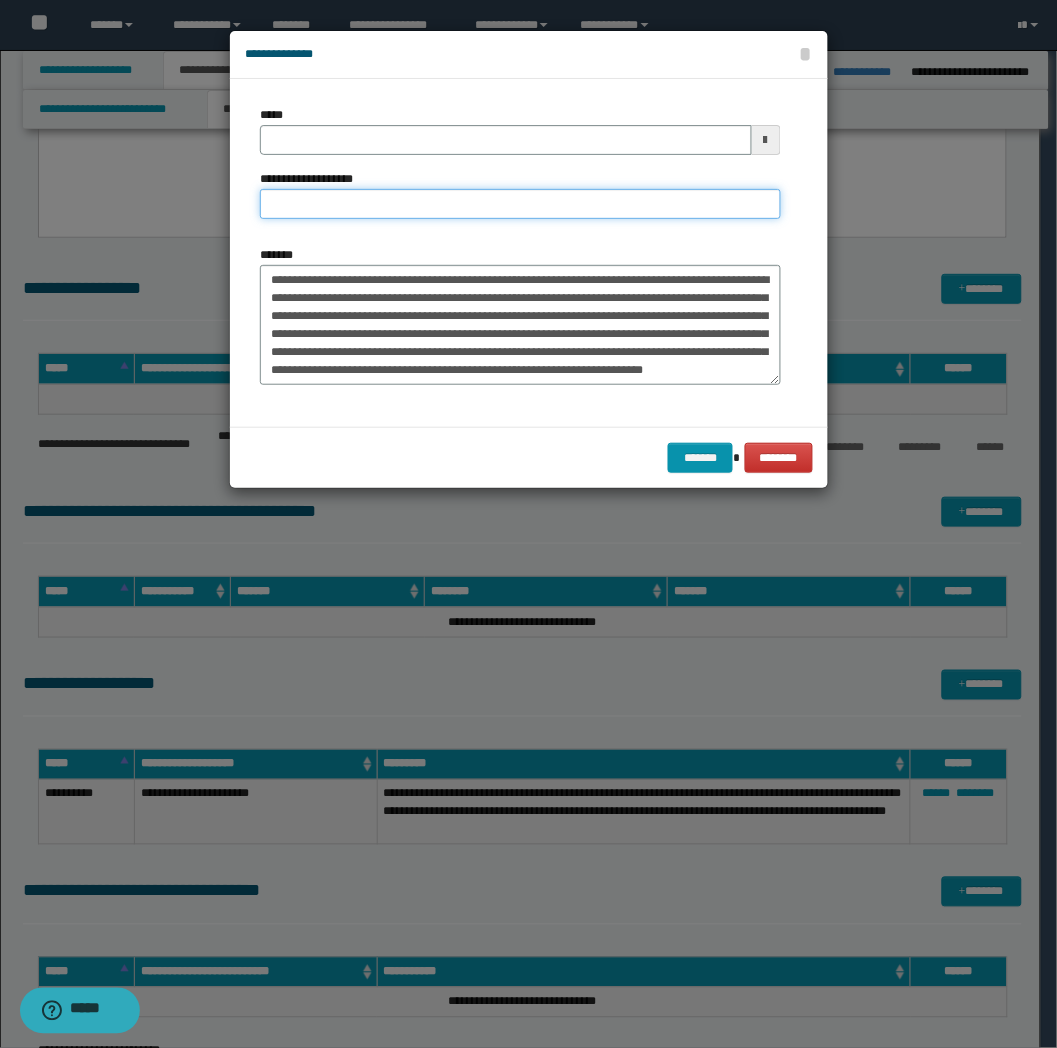 click on "**********" at bounding box center [520, 204] 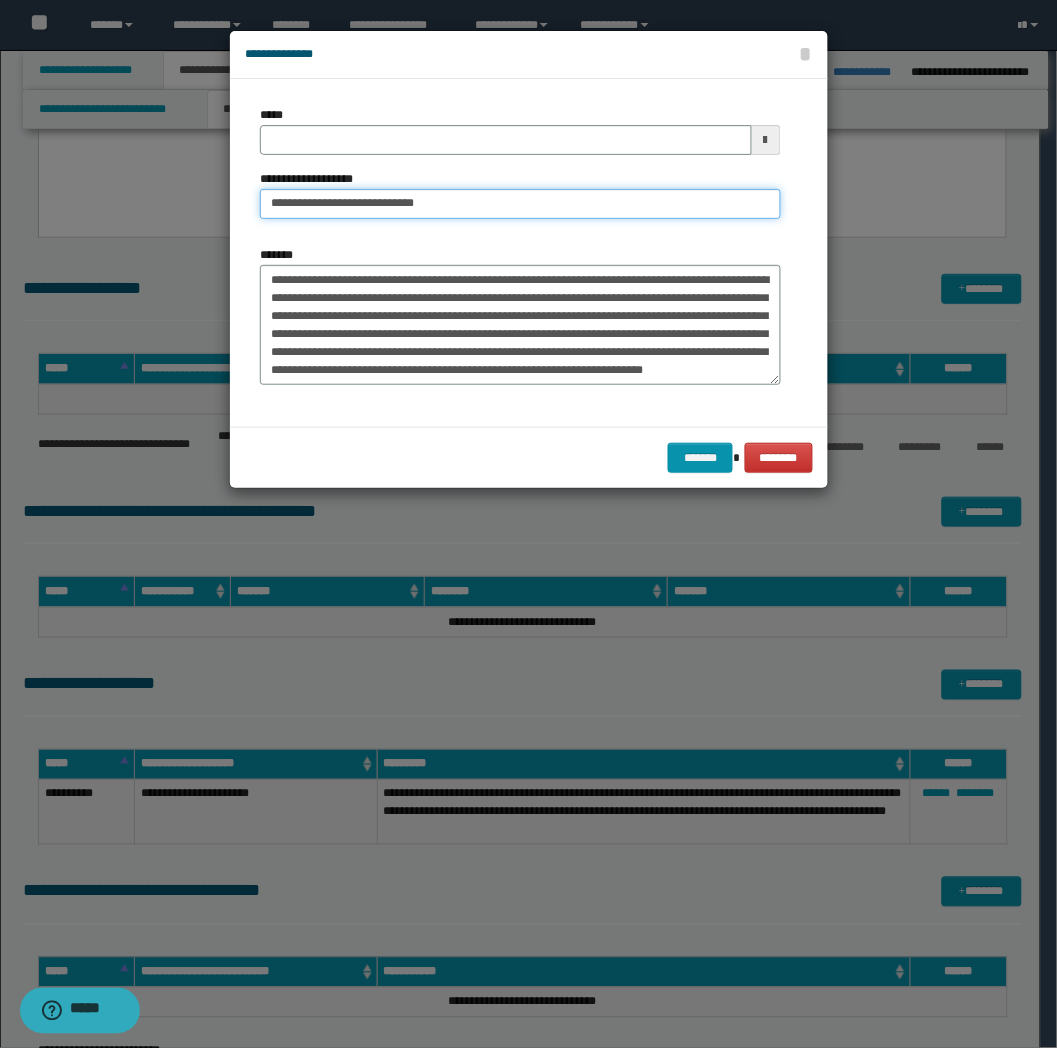 click on "**********" at bounding box center [520, 204] 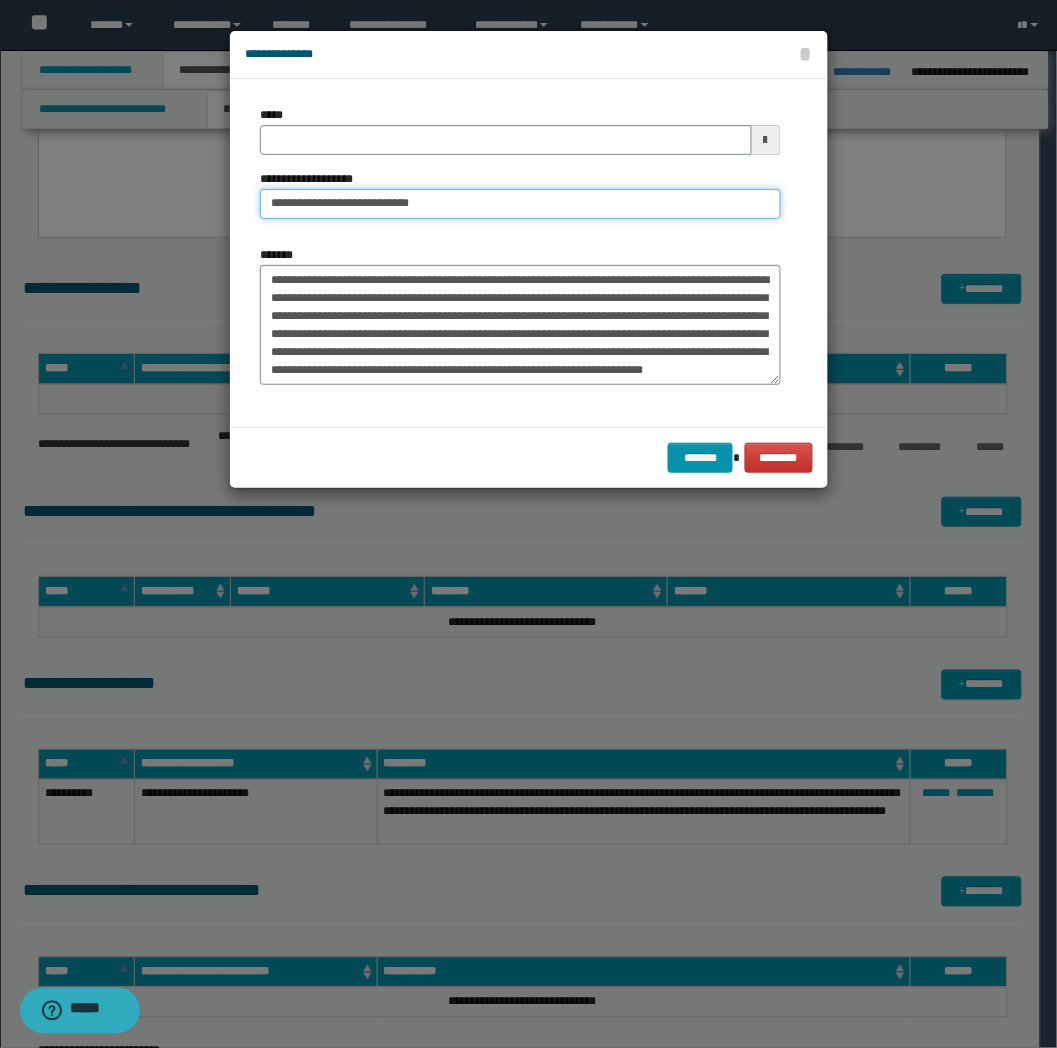 type on "**********" 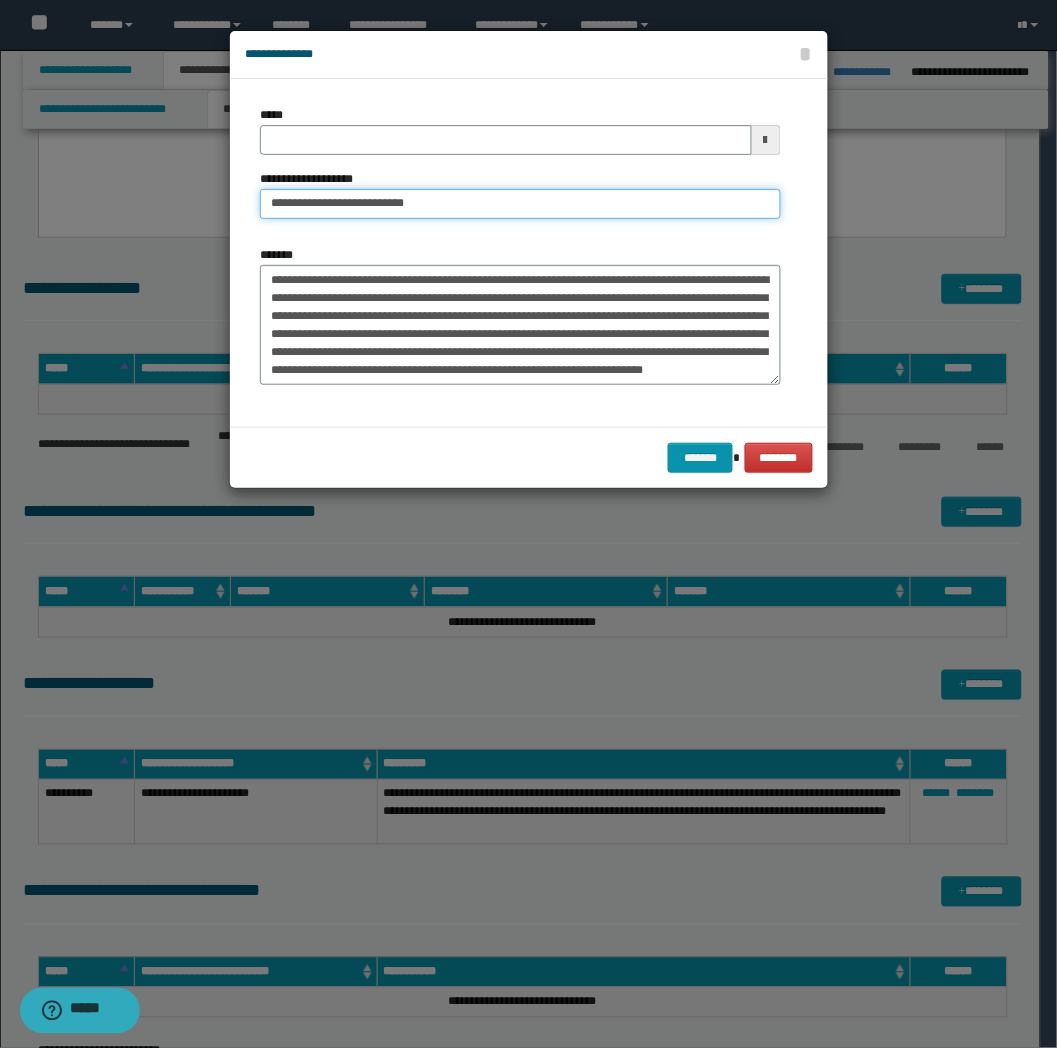 type 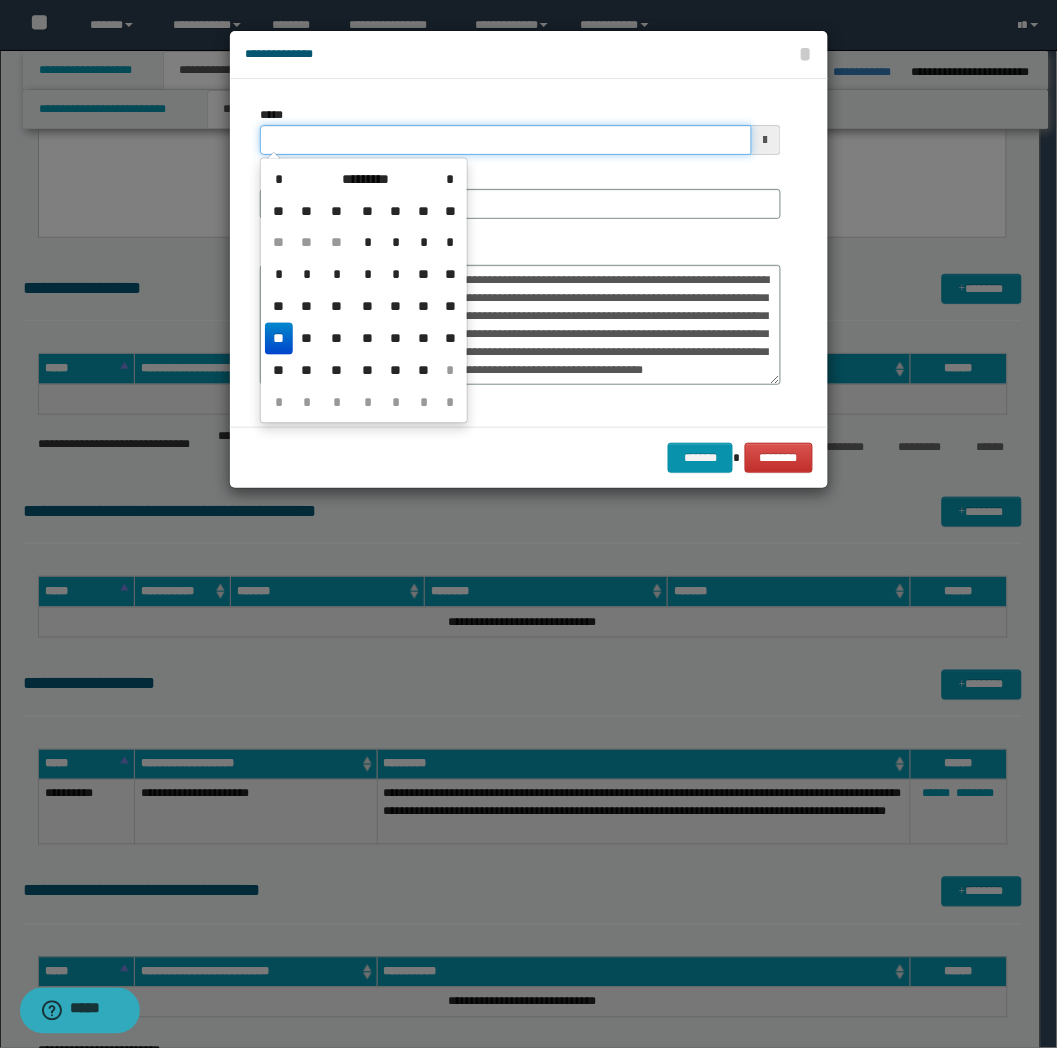click on "*****" at bounding box center (506, 140) 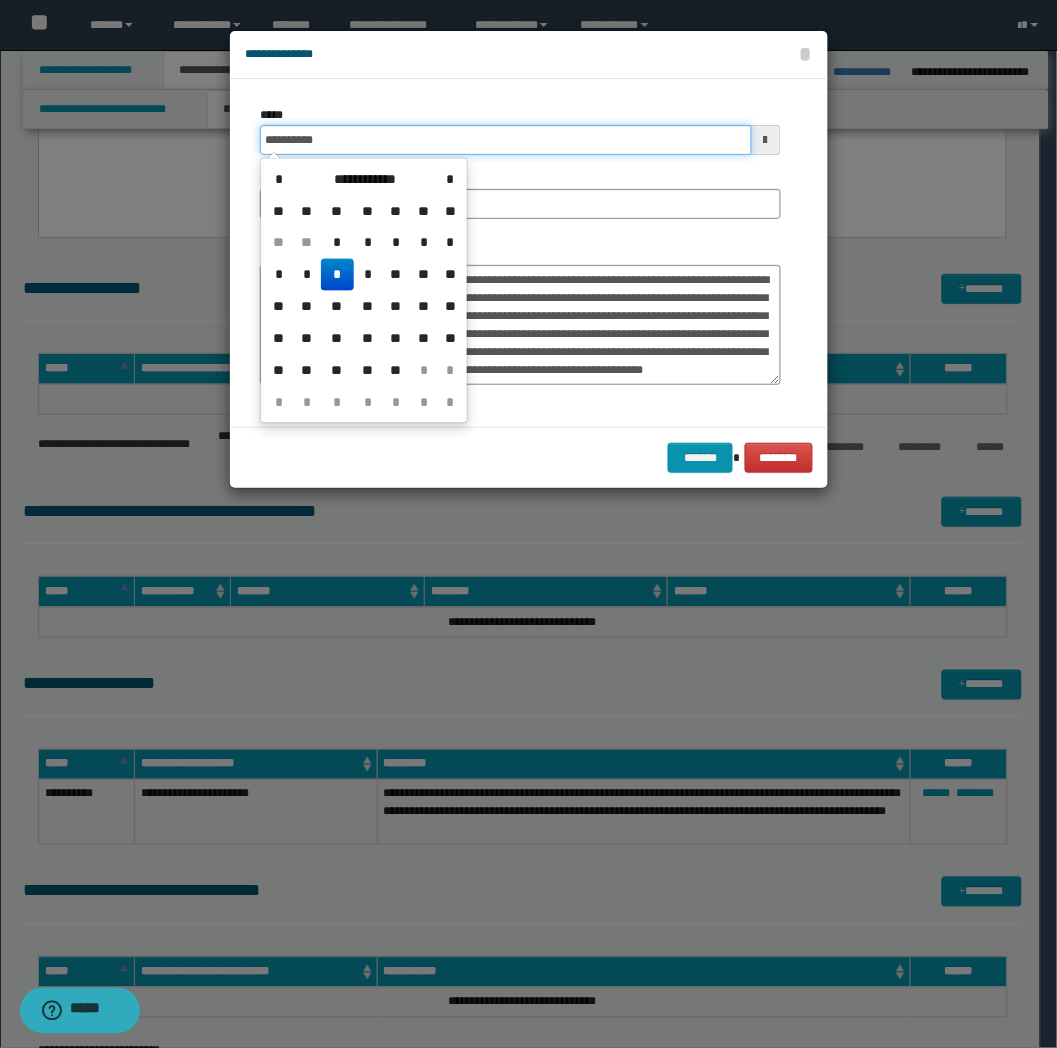 type on "**********" 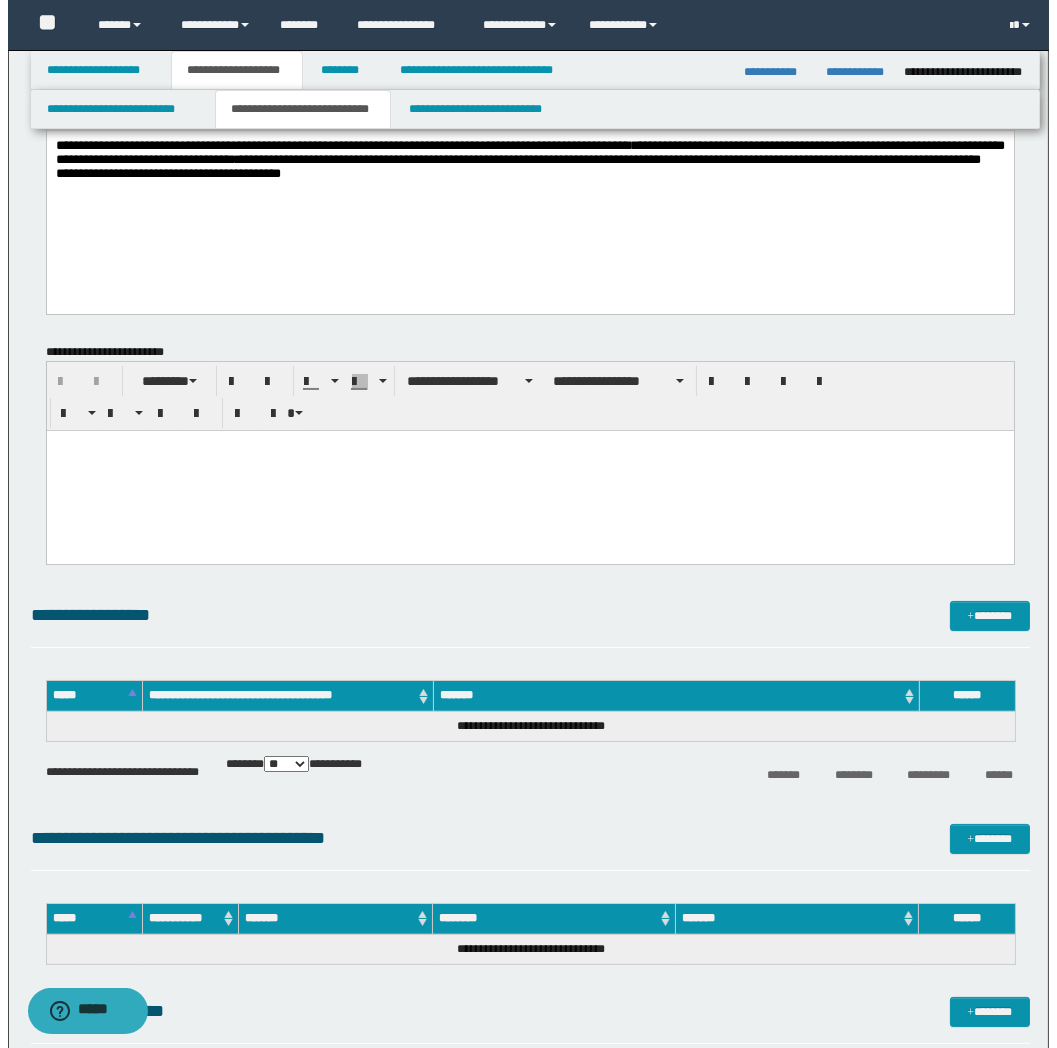 scroll, scrollTop: 111, scrollLeft: 0, axis: vertical 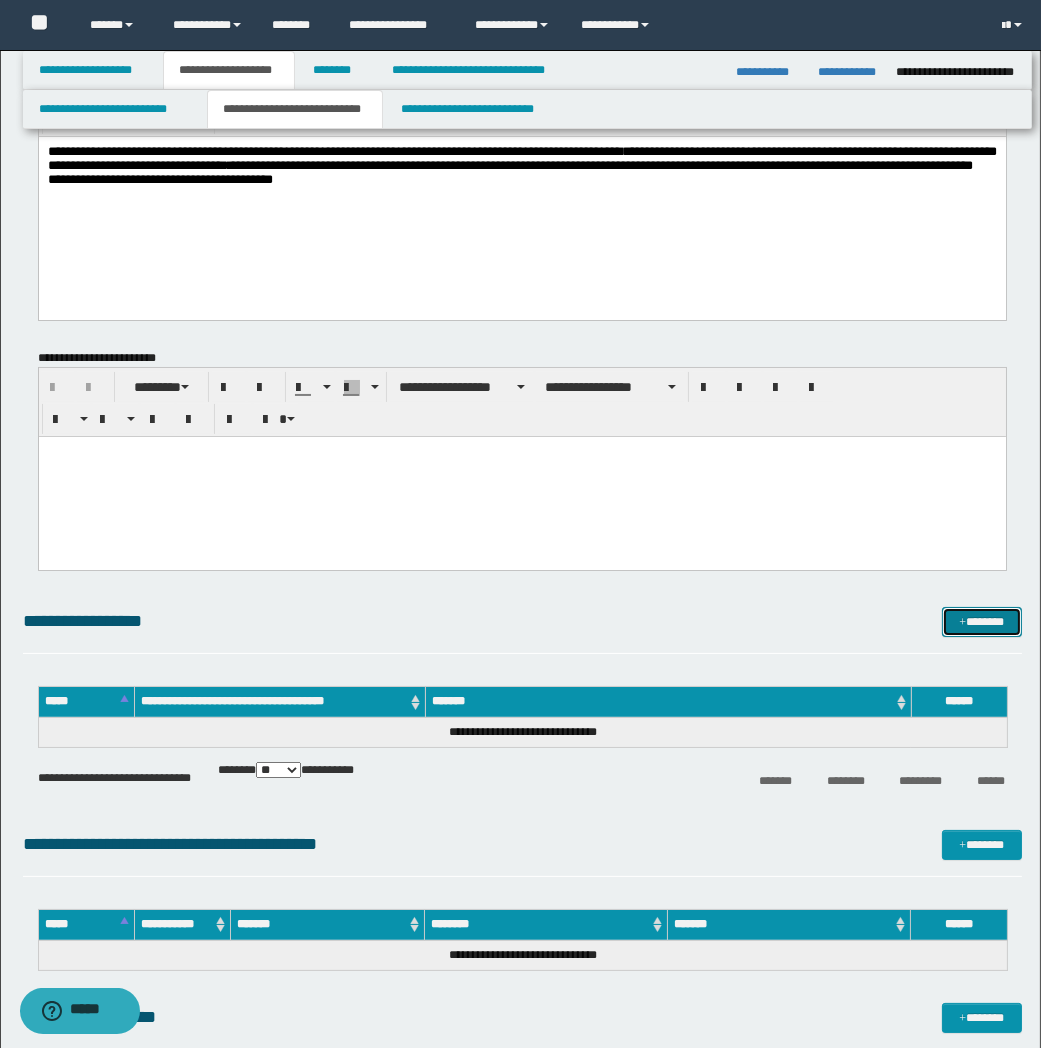 click on "*******" at bounding box center (982, 622) 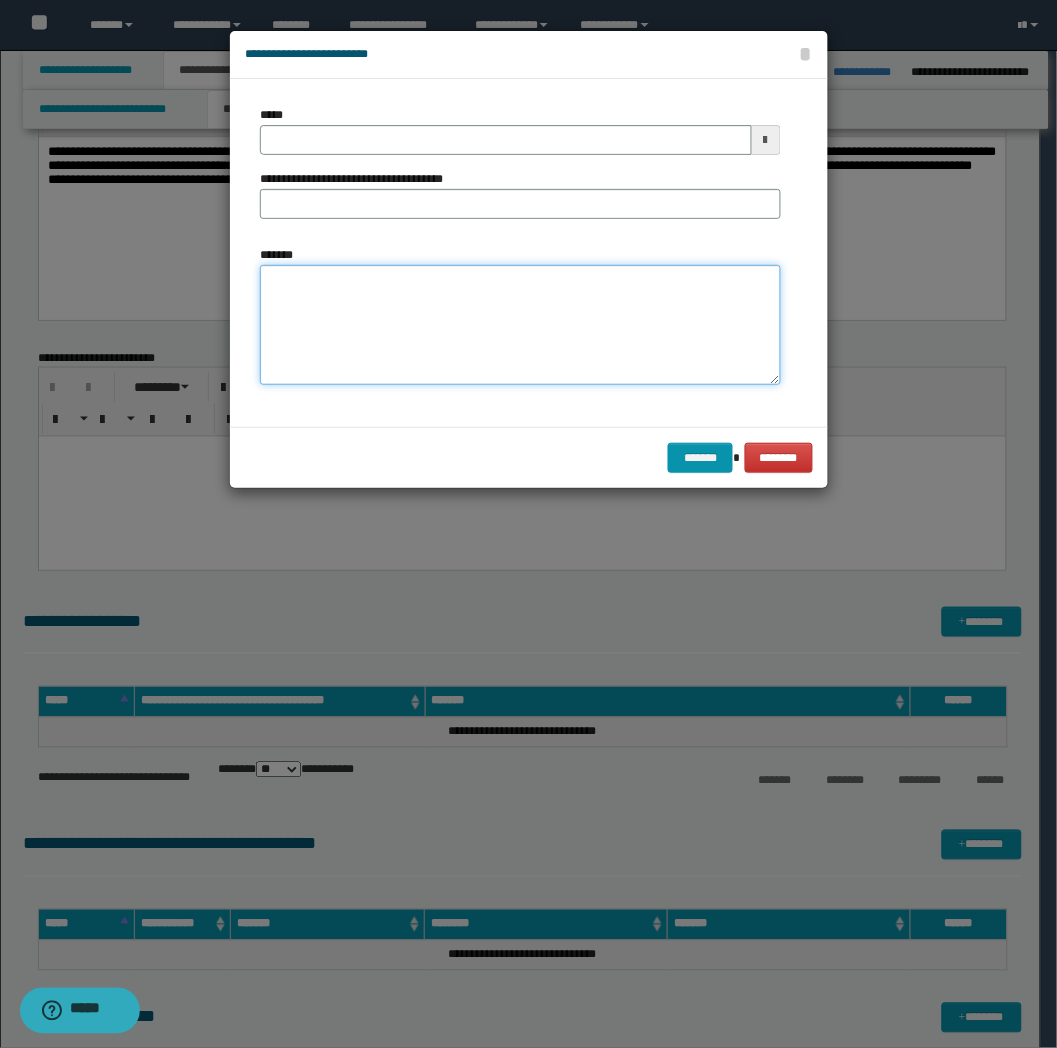 click on "*******" at bounding box center [520, 325] 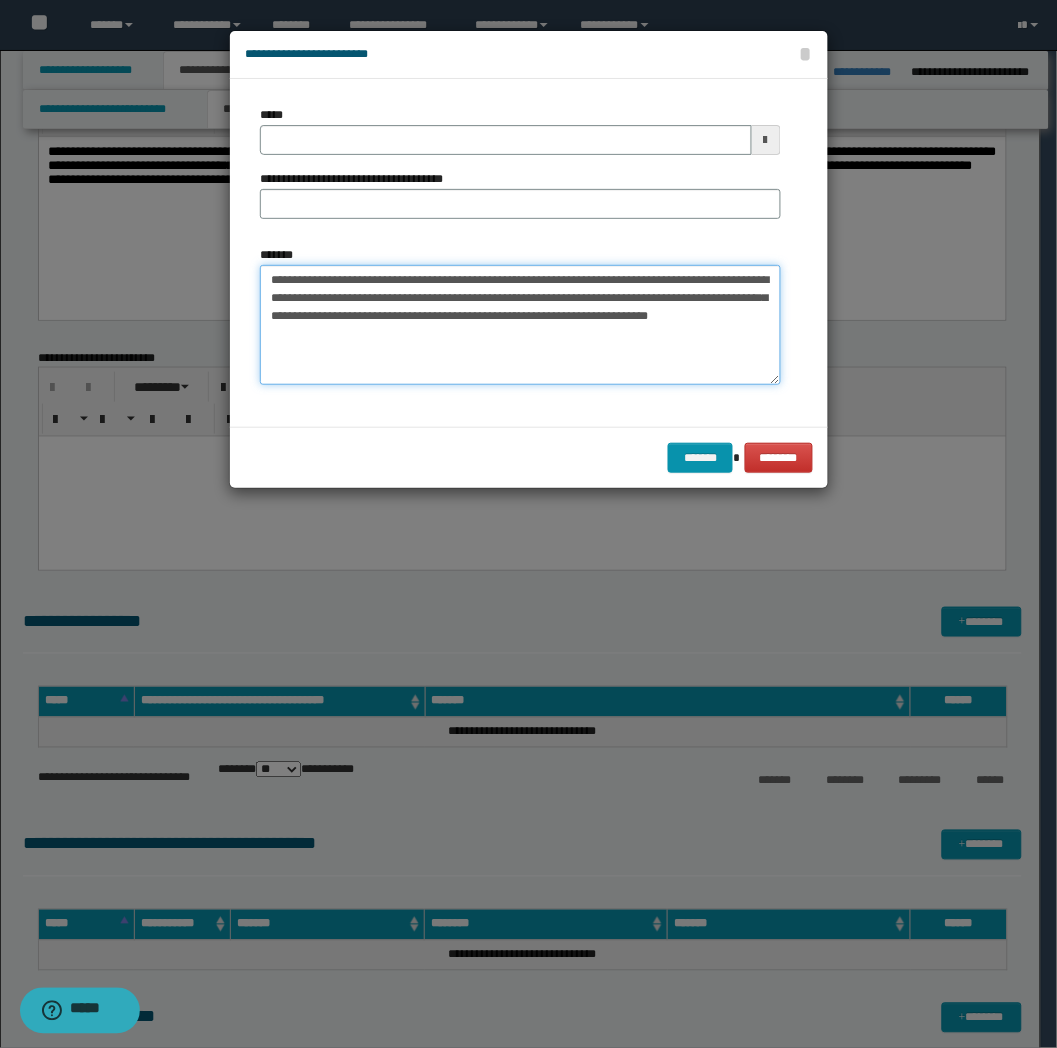 type on "**********" 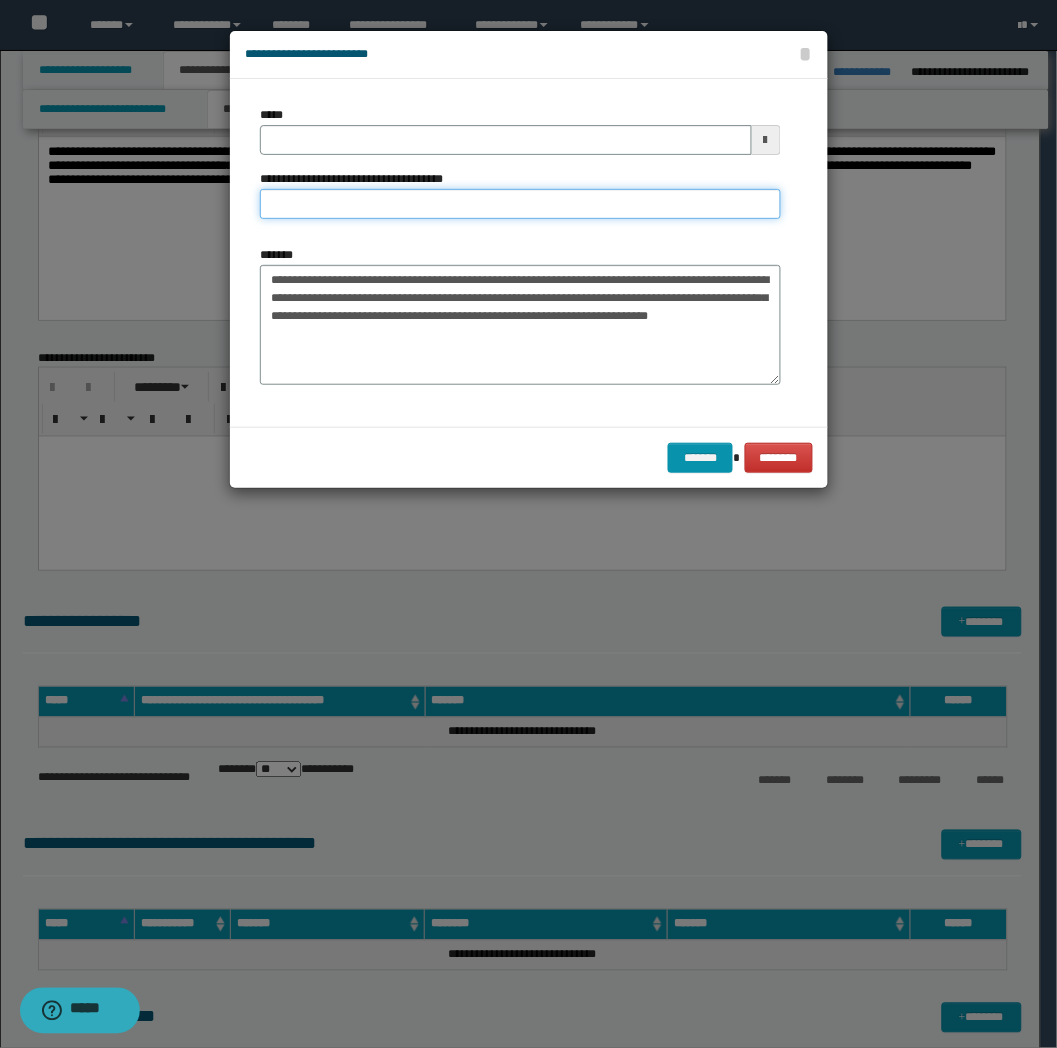 click on "**********" at bounding box center (520, 204) 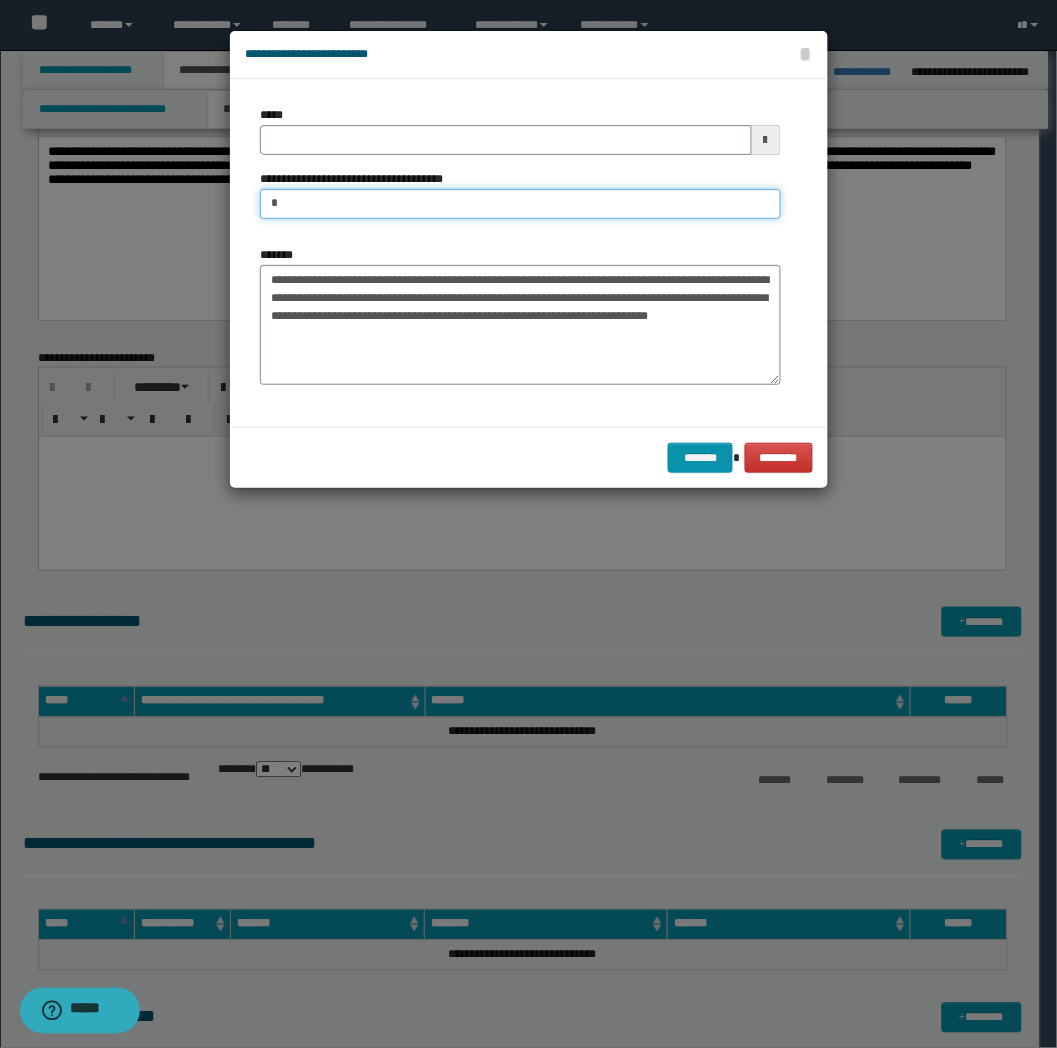 type on "*********" 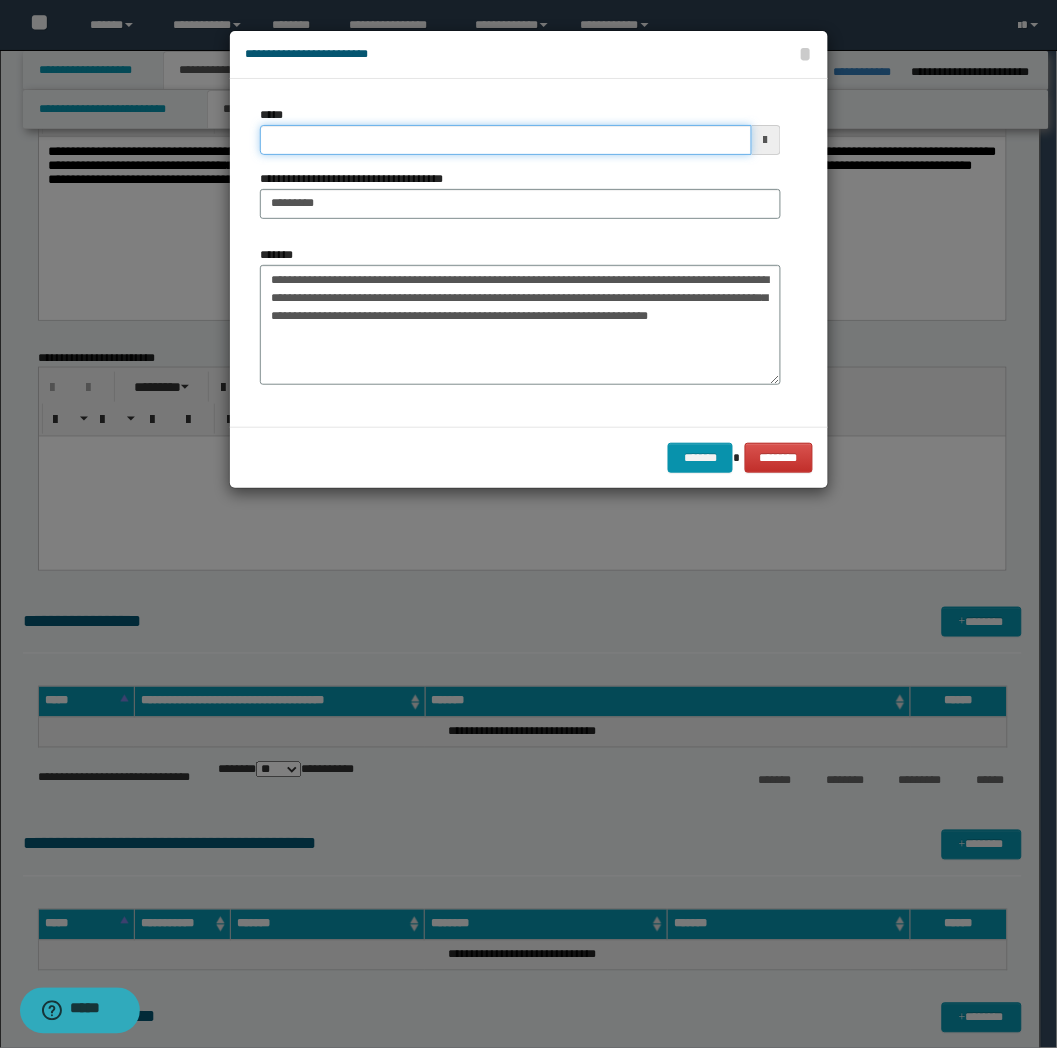 click on "*****" at bounding box center (506, 140) 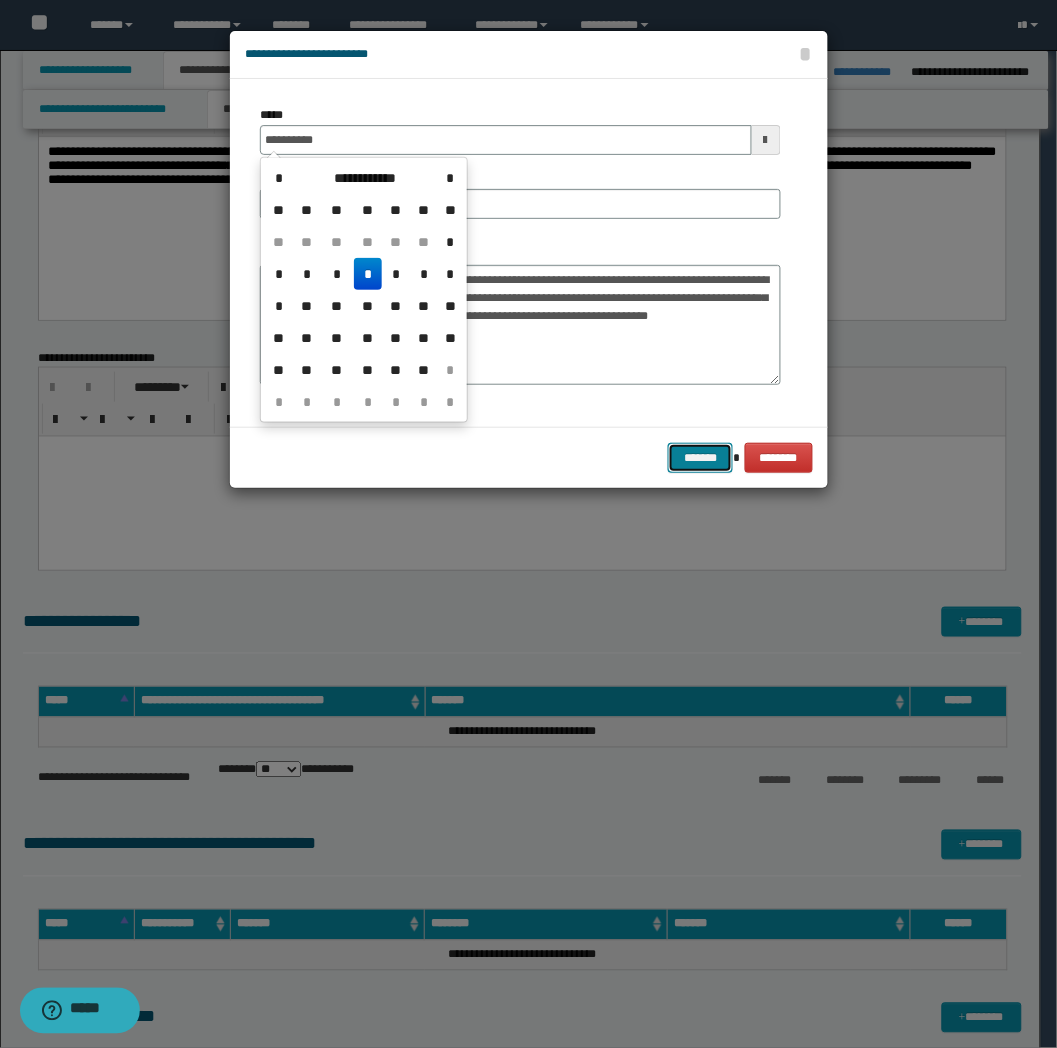 type on "**********" 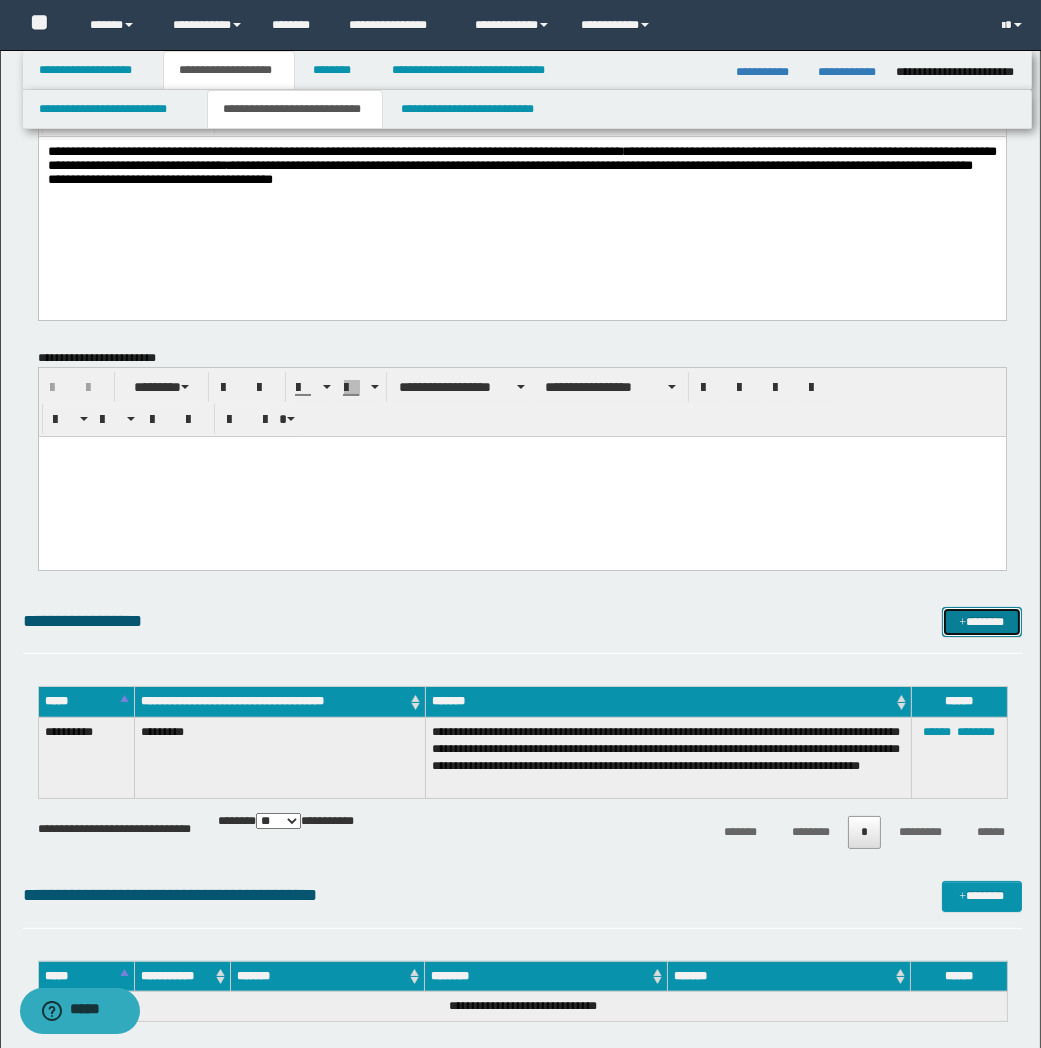 click at bounding box center [962, 623] 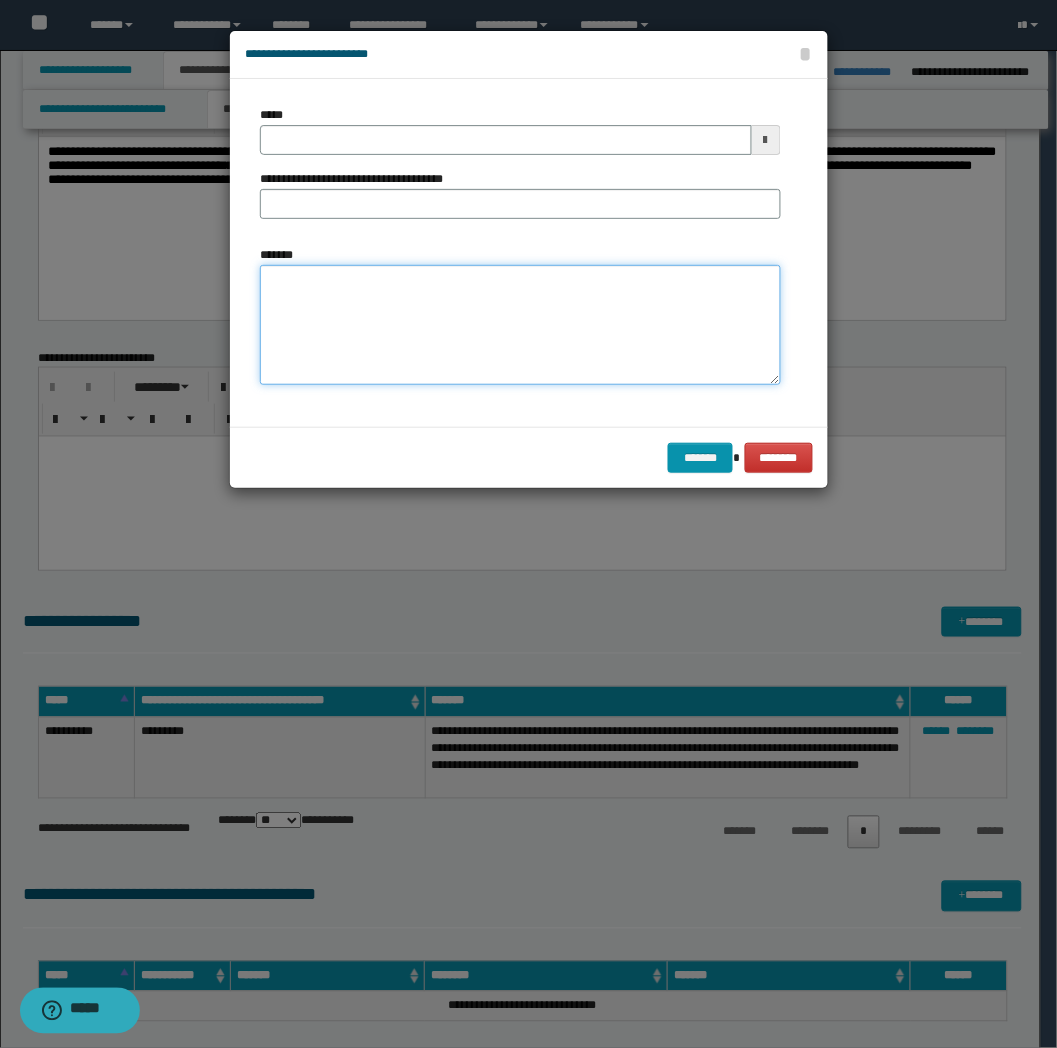 click on "*******" at bounding box center [520, 325] 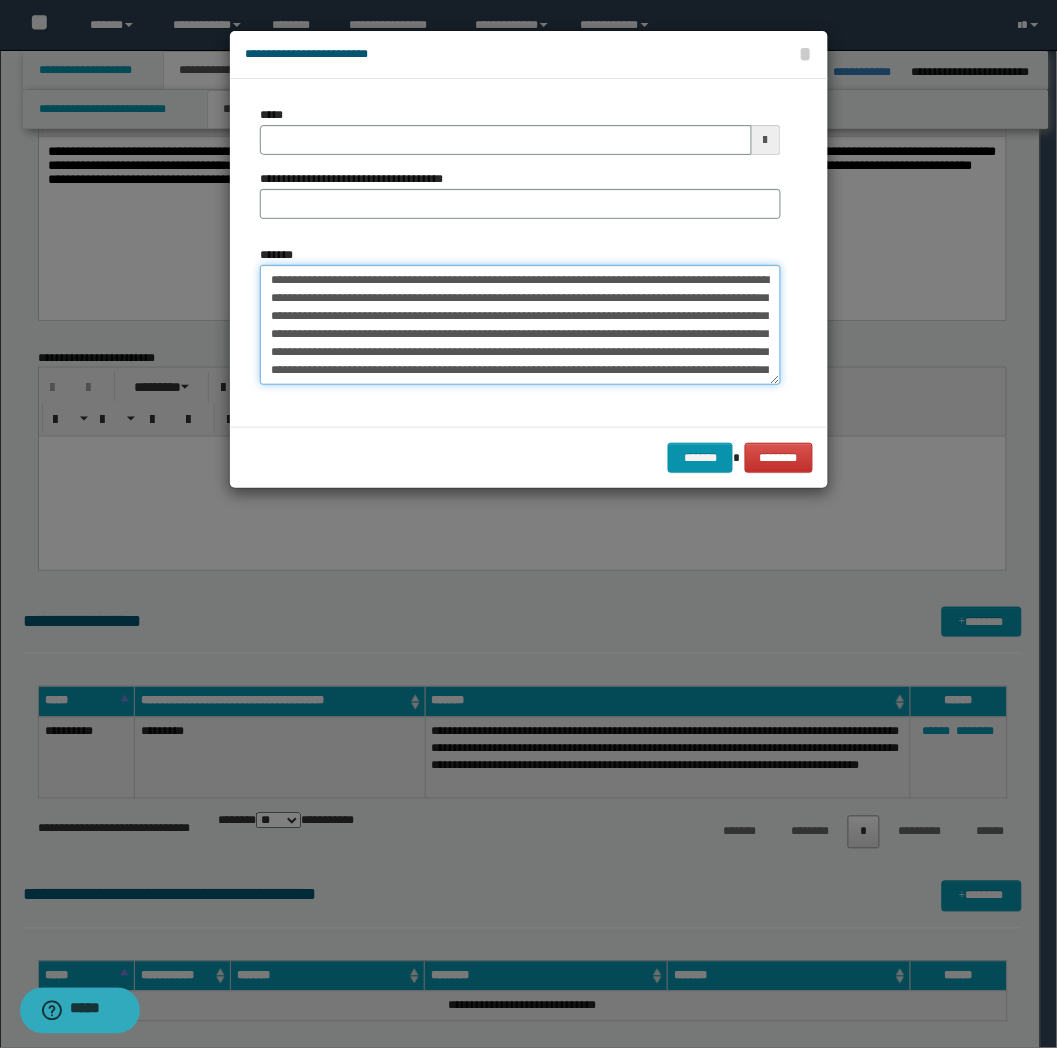 scroll, scrollTop: 84, scrollLeft: 0, axis: vertical 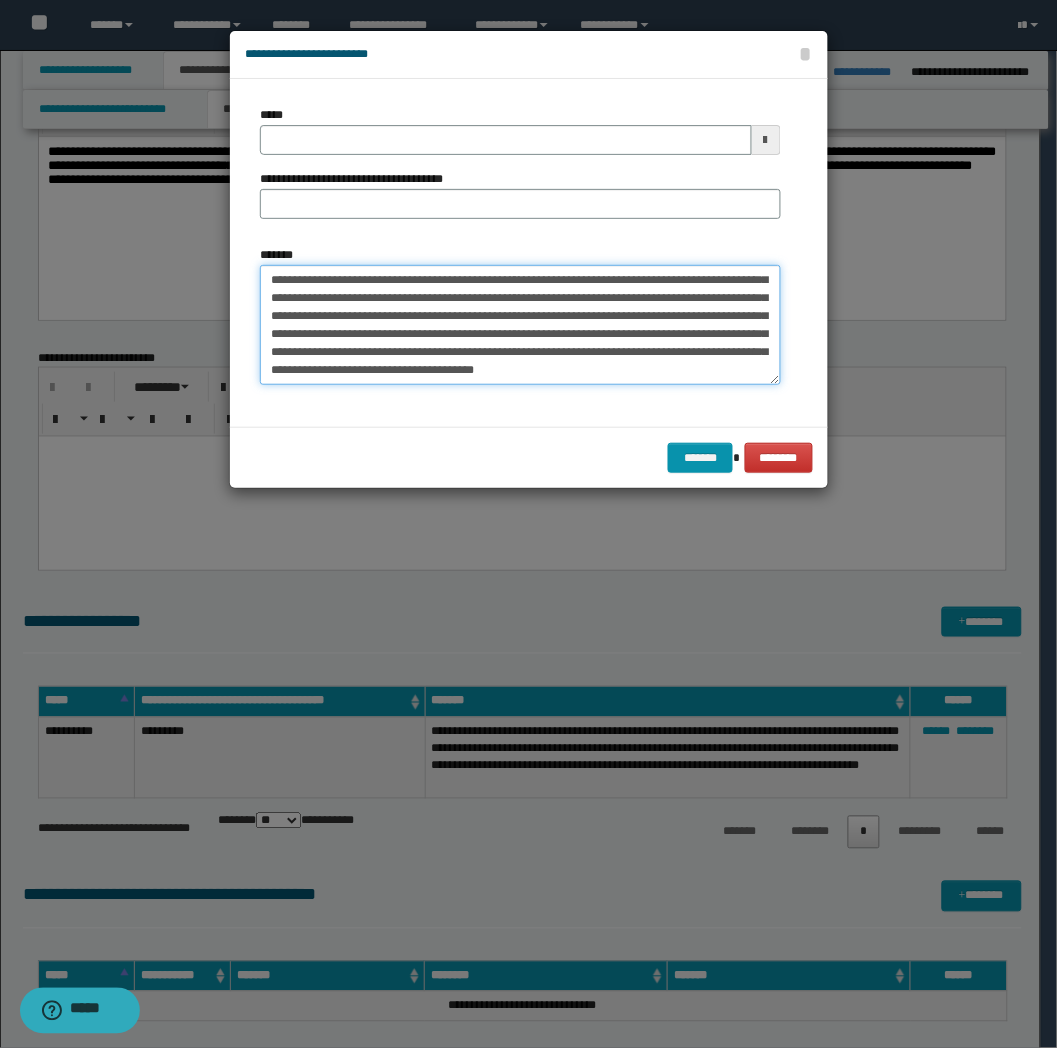 type on "**********" 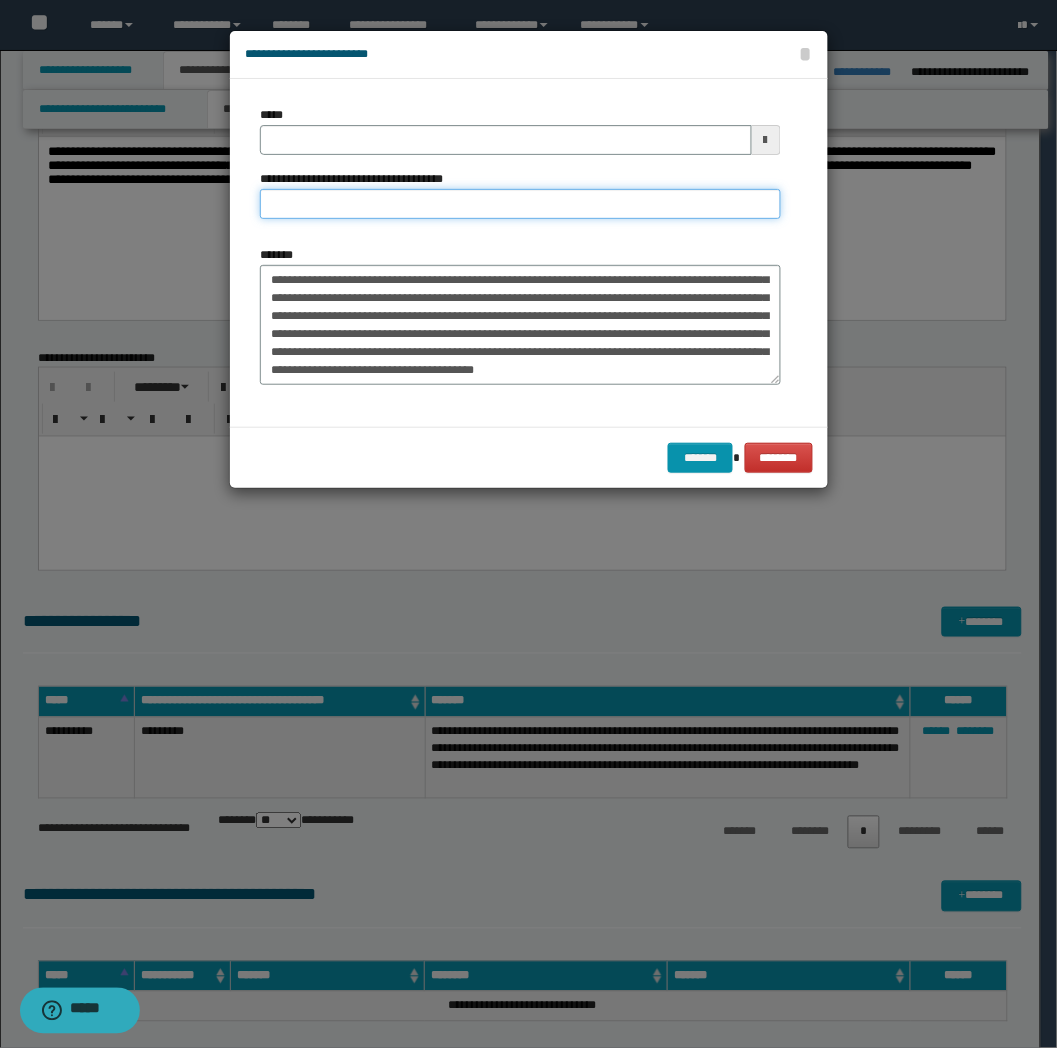 click on "**********" at bounding box center (520, 204) 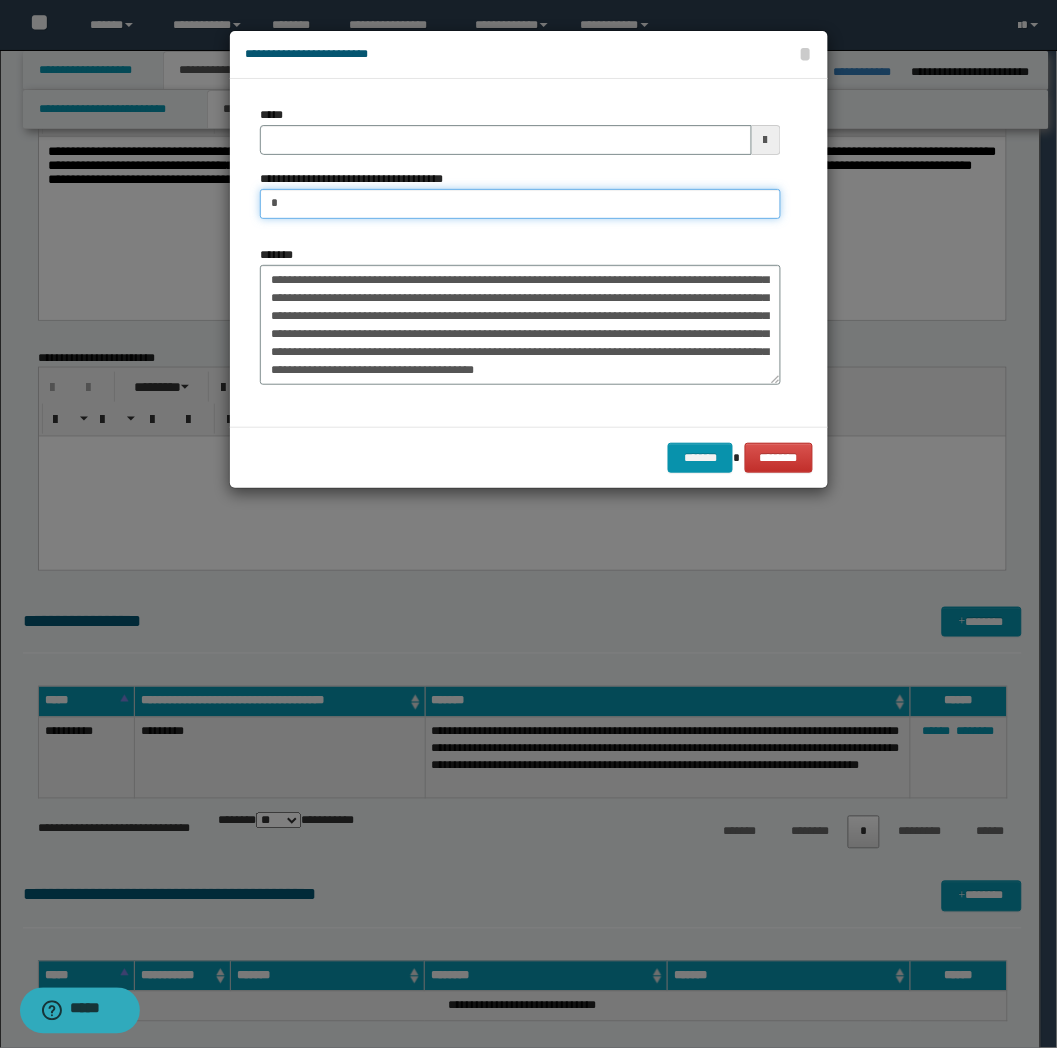 type on "**********" 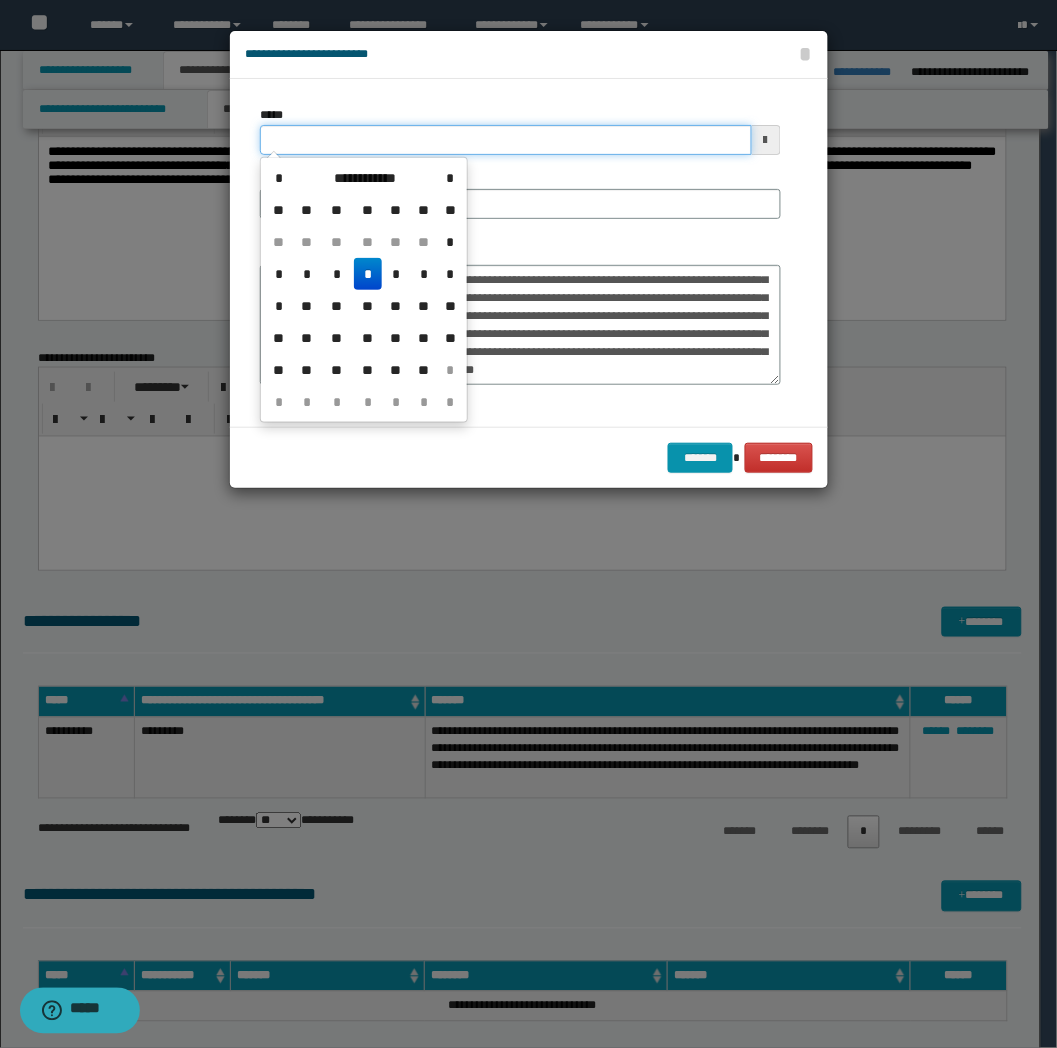 click on "*****" at bounding box center [506, 140] 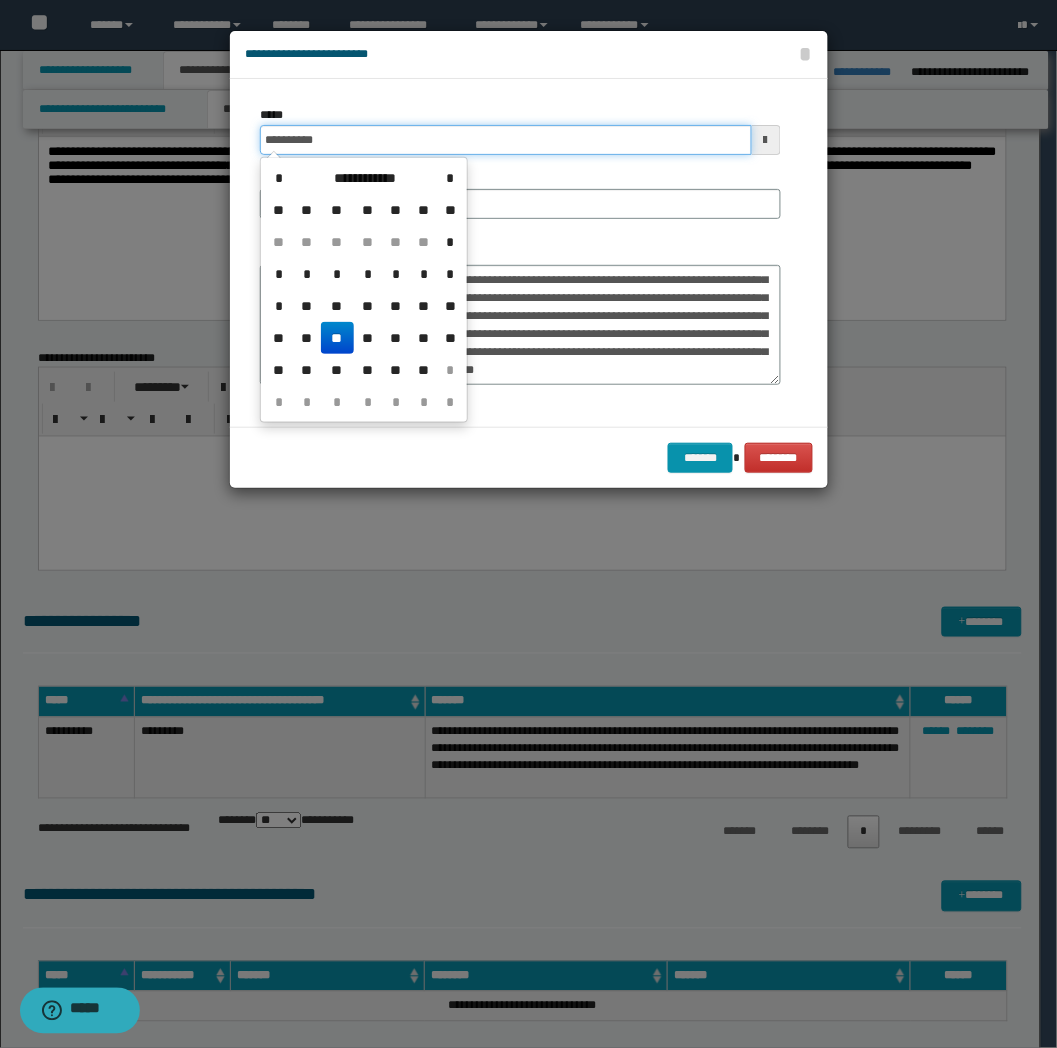 type on "**********" 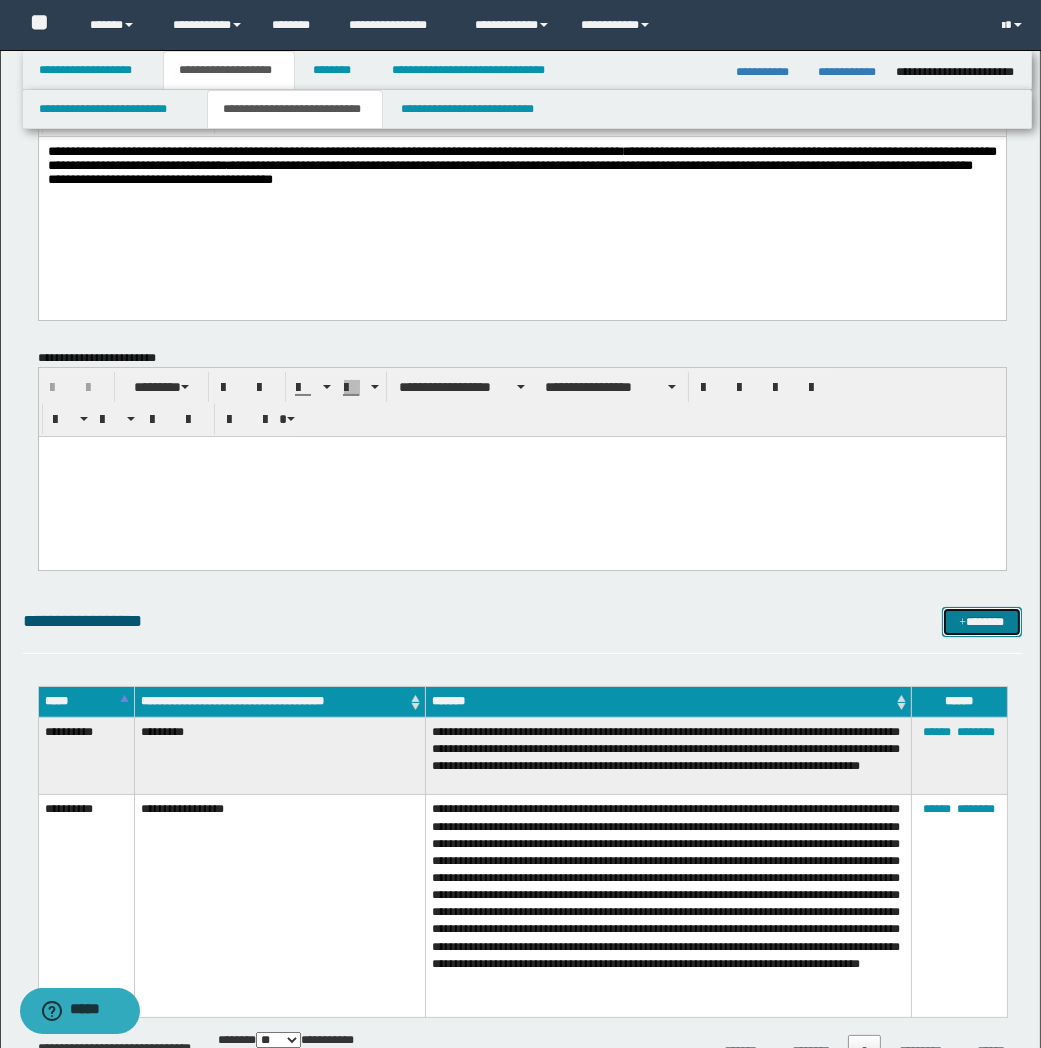 click on "*******" at bounding box center [982, 622] 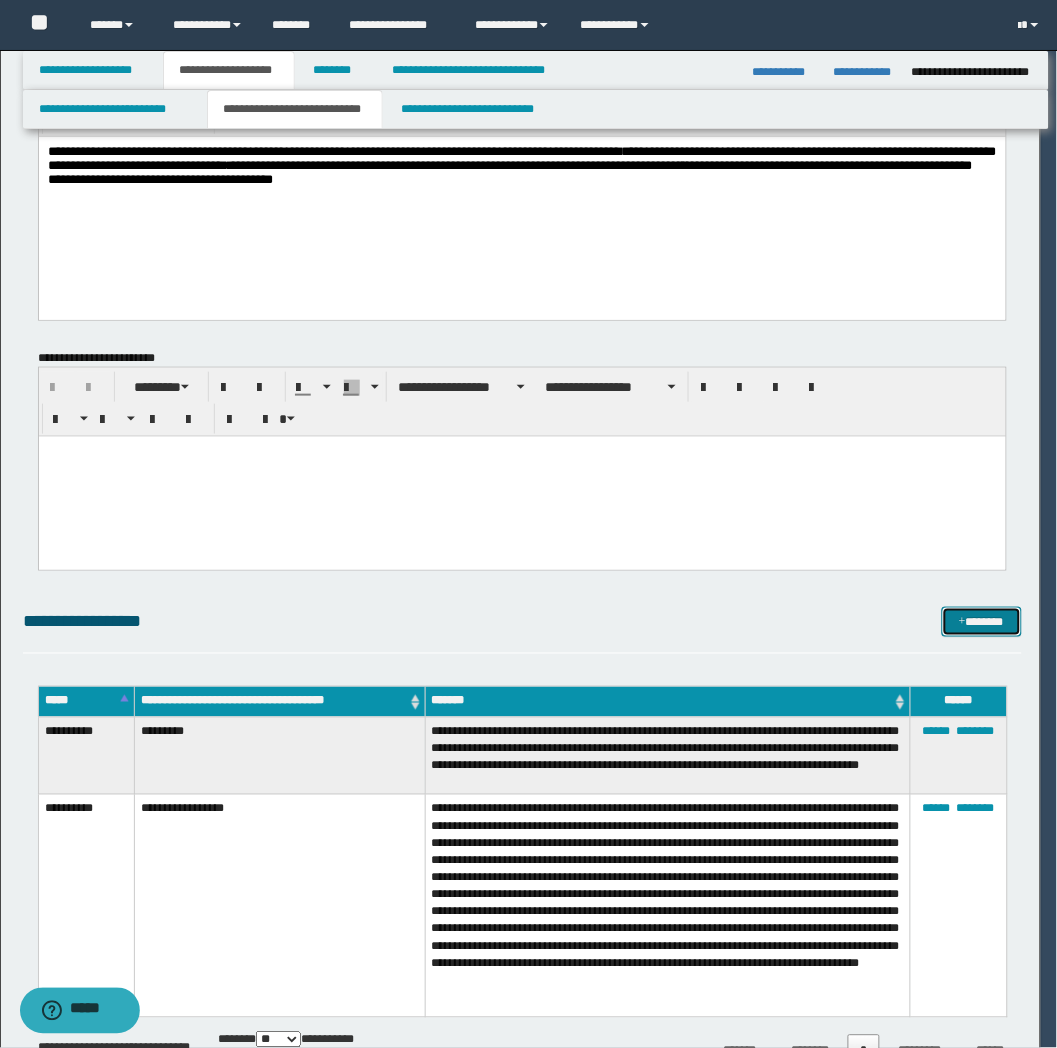 scroll, scrollTop: 0, scrollLeft: 0, axis: both 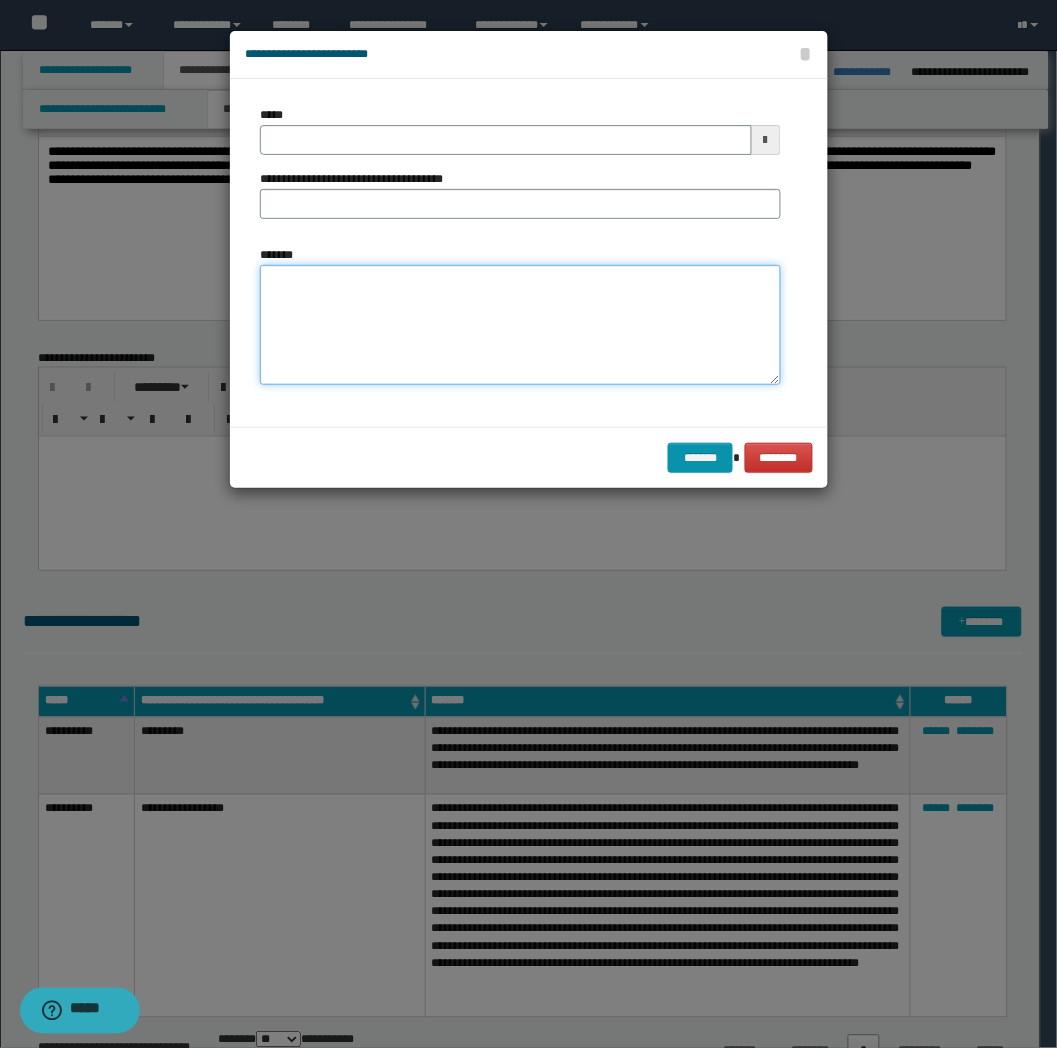 click on "*******" at bounding box center [520, 325] 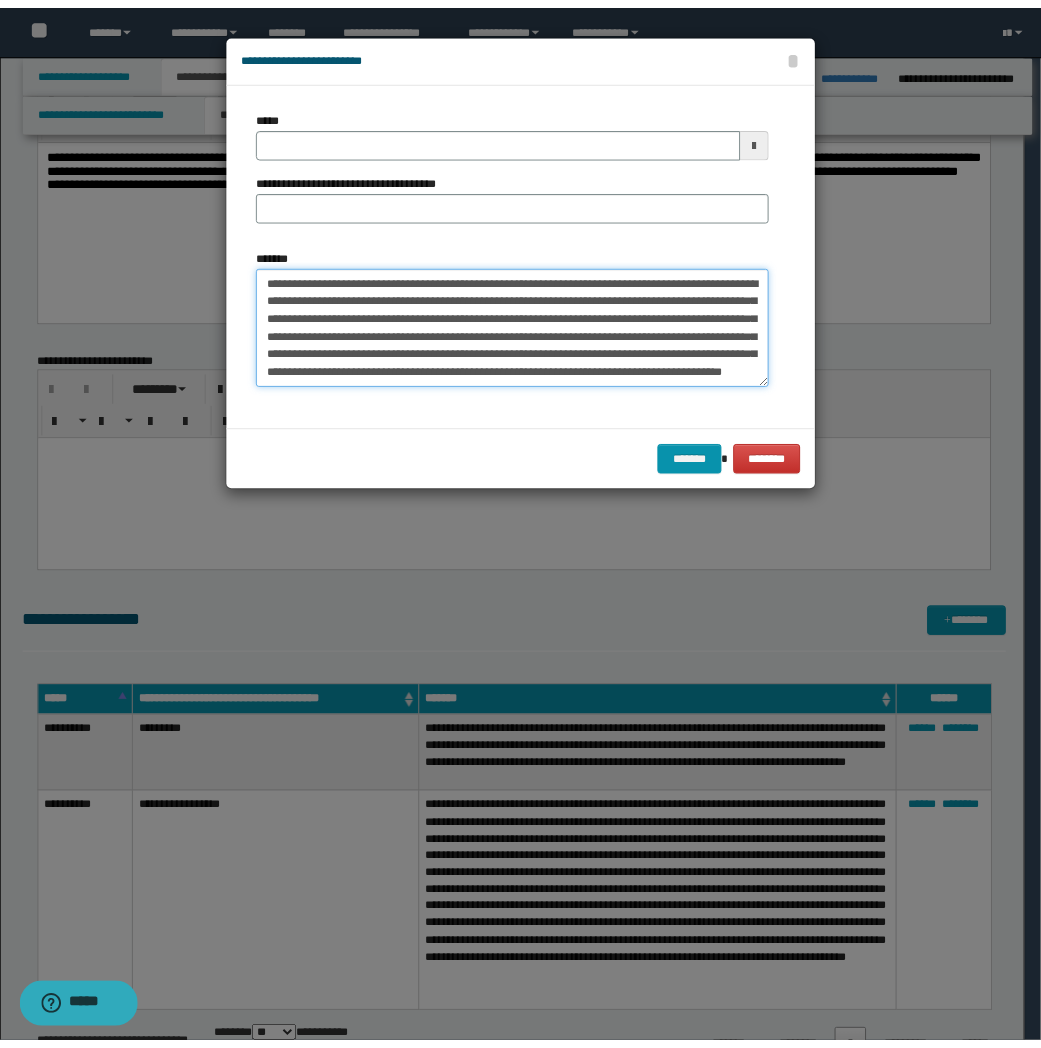 scroll, scrollTop: 12, scrollLeft: 0, axis: vertical 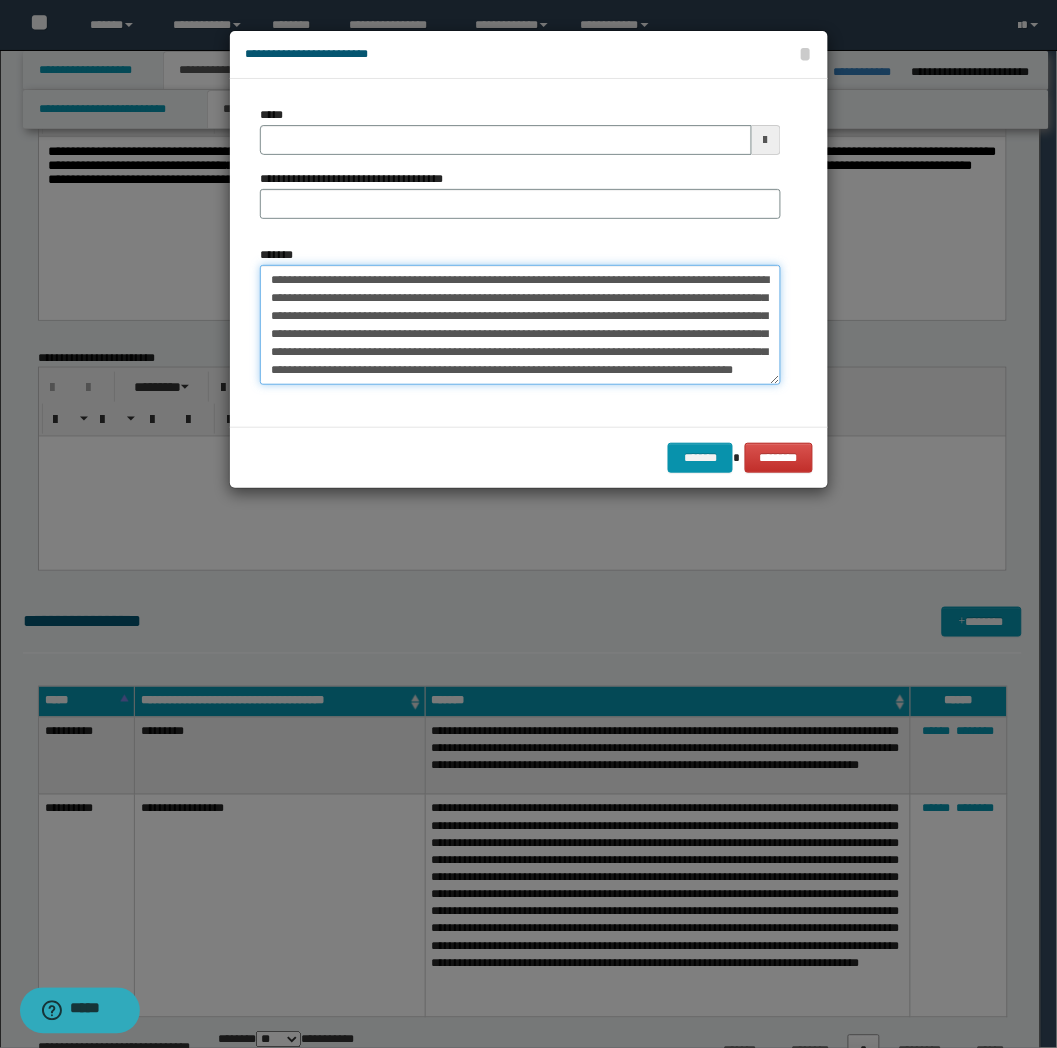type on "**********" 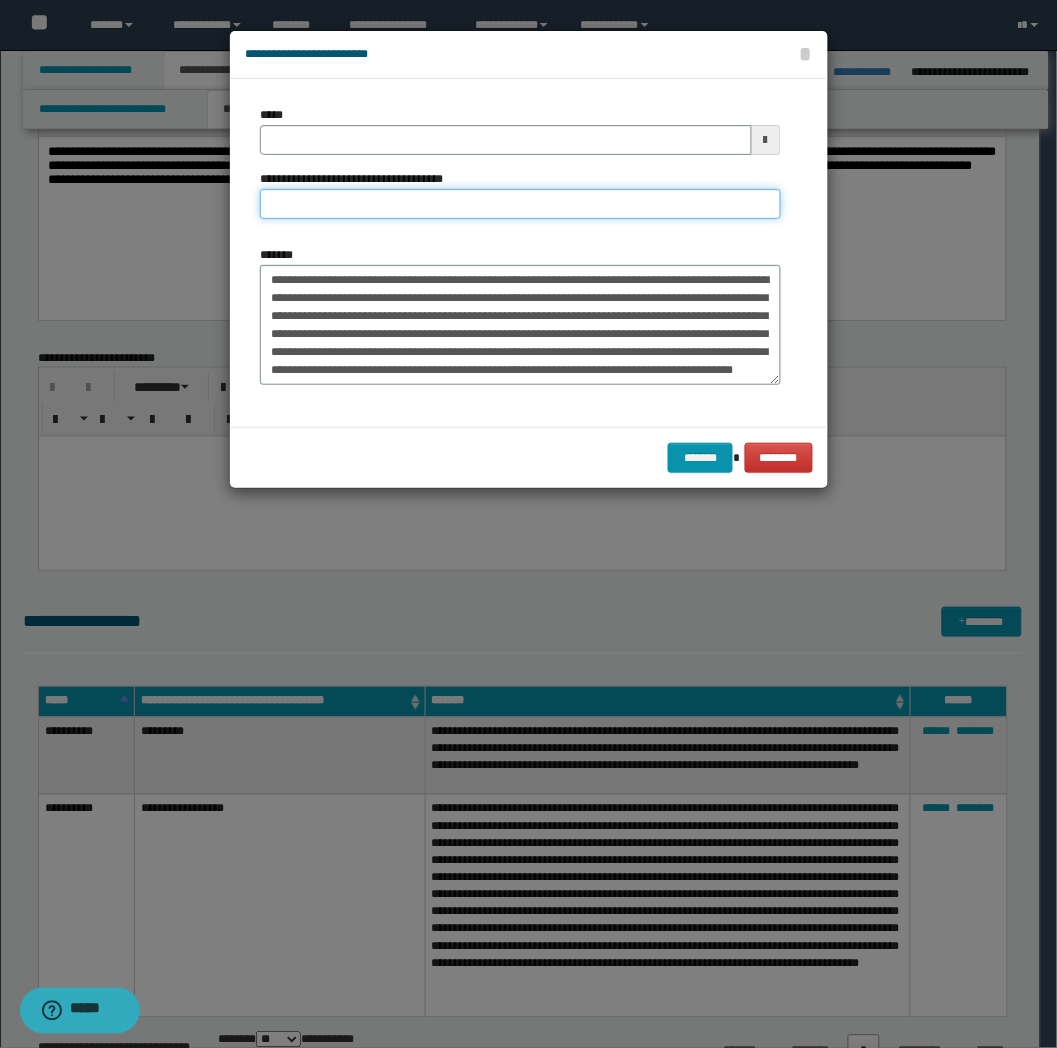 click on "**********" at bounding box center [520, 204] 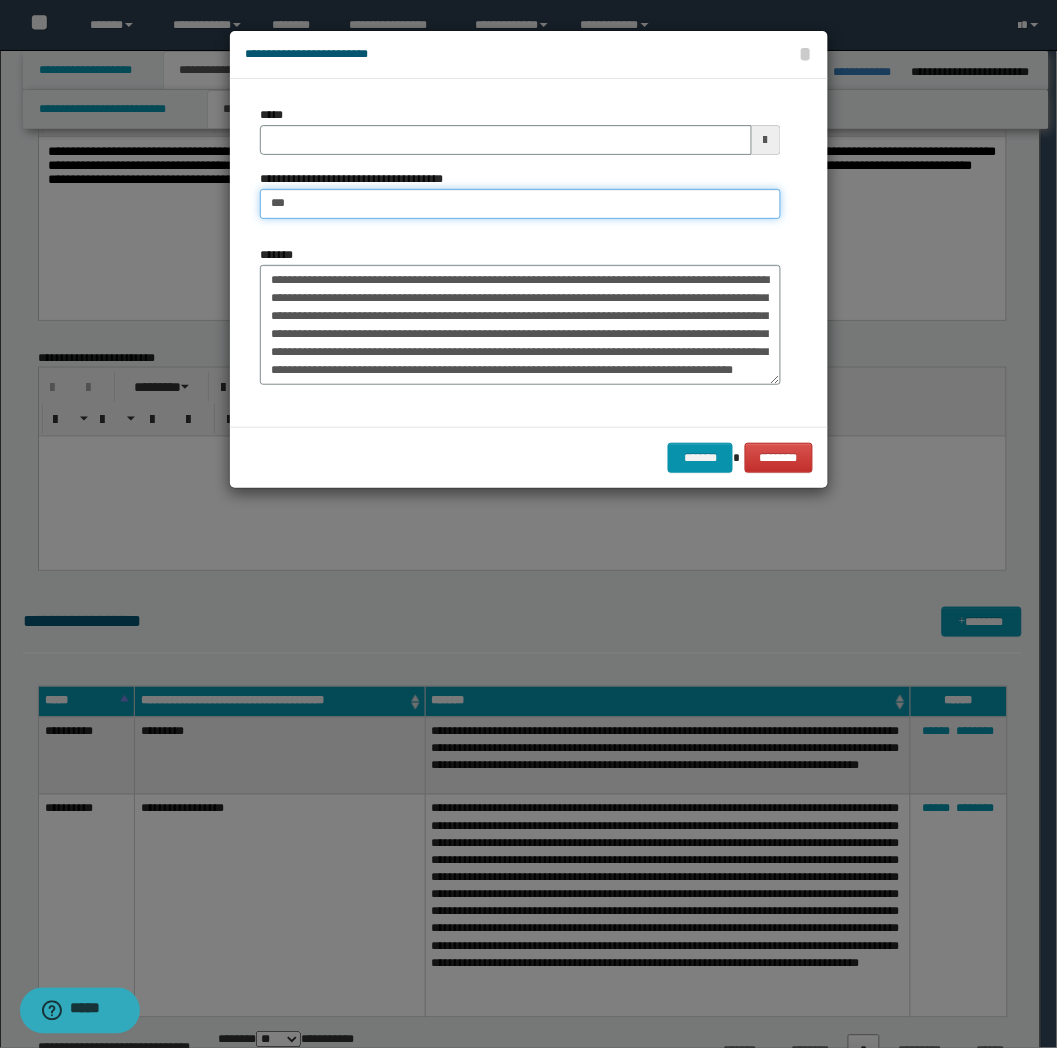 type on "*********" 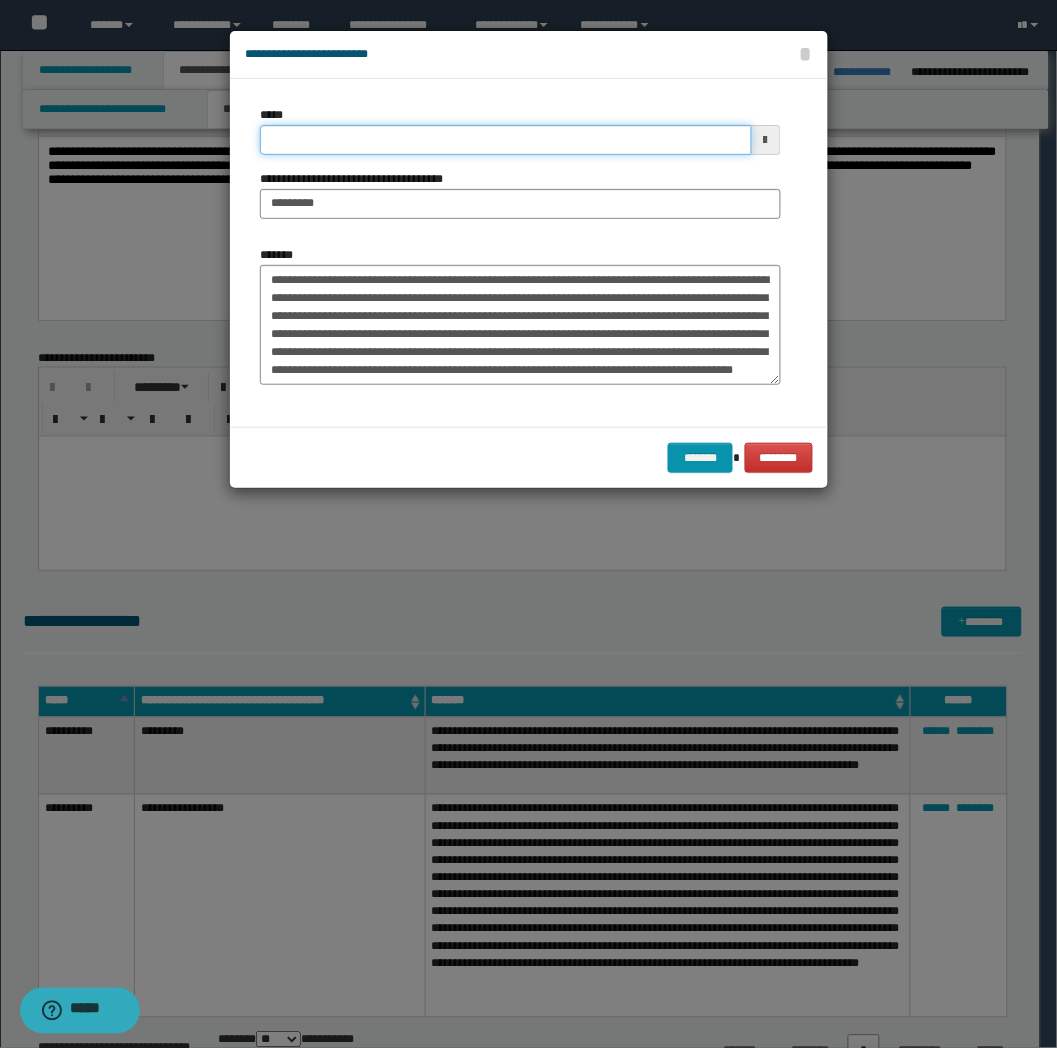 click on "*****" at bounding box center [506, 140] 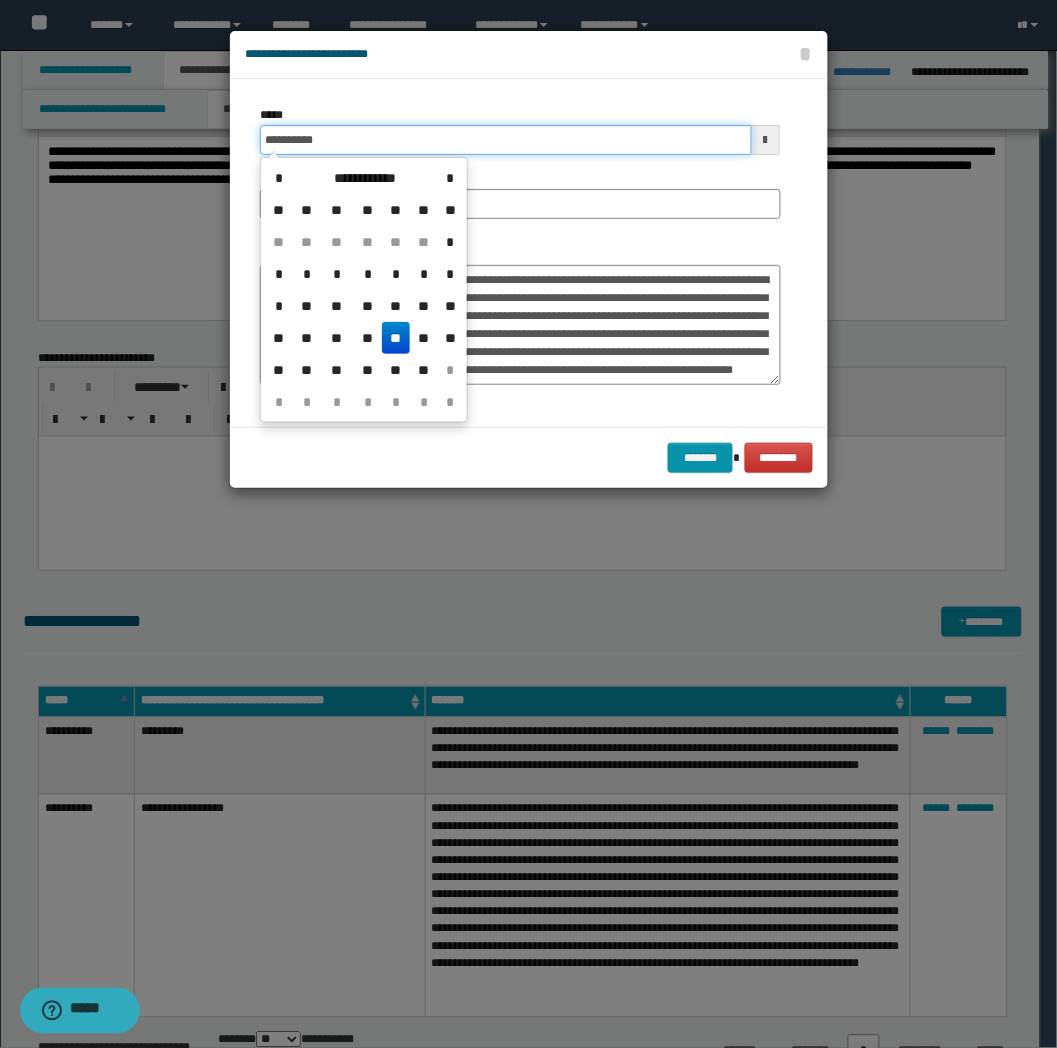 type on "**********" 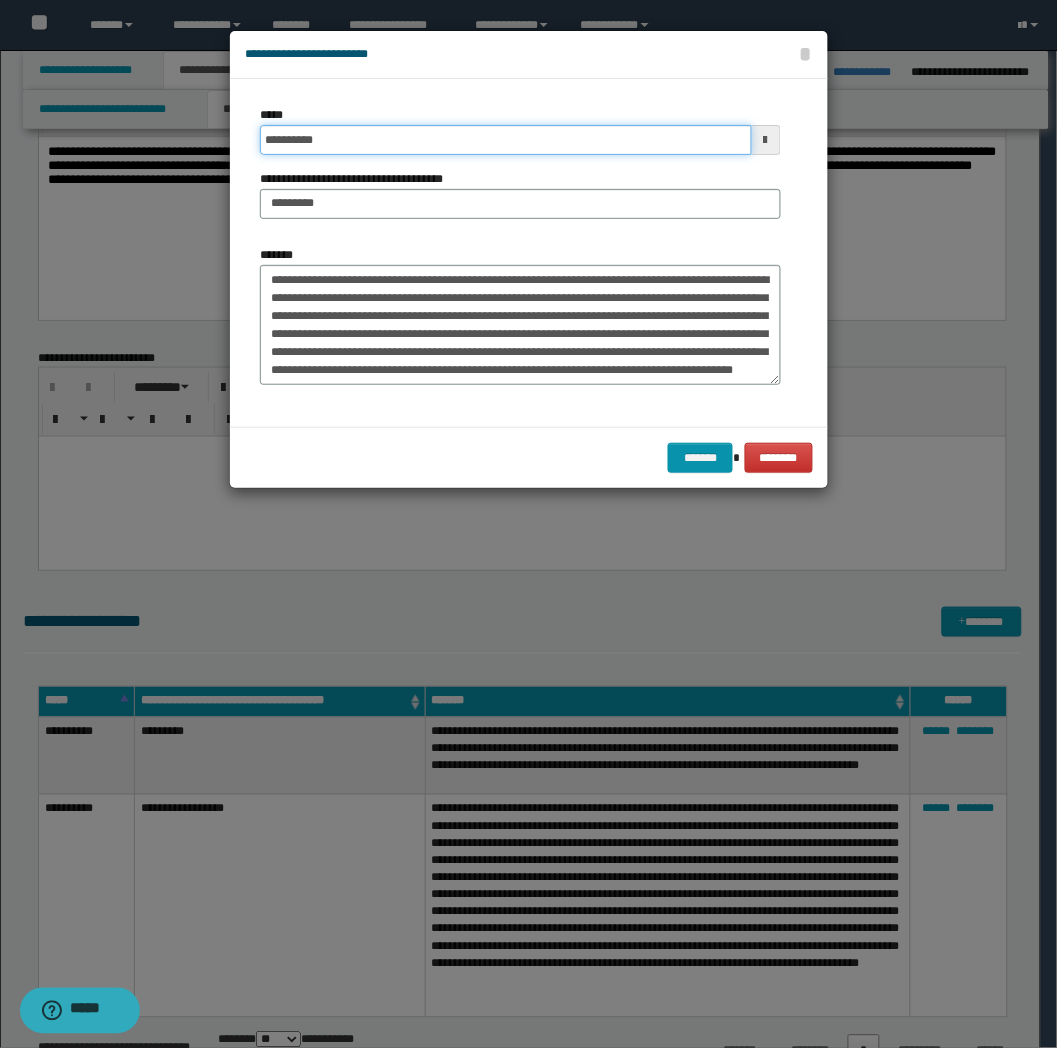 click on "*******" at bounding box center [700, 458] 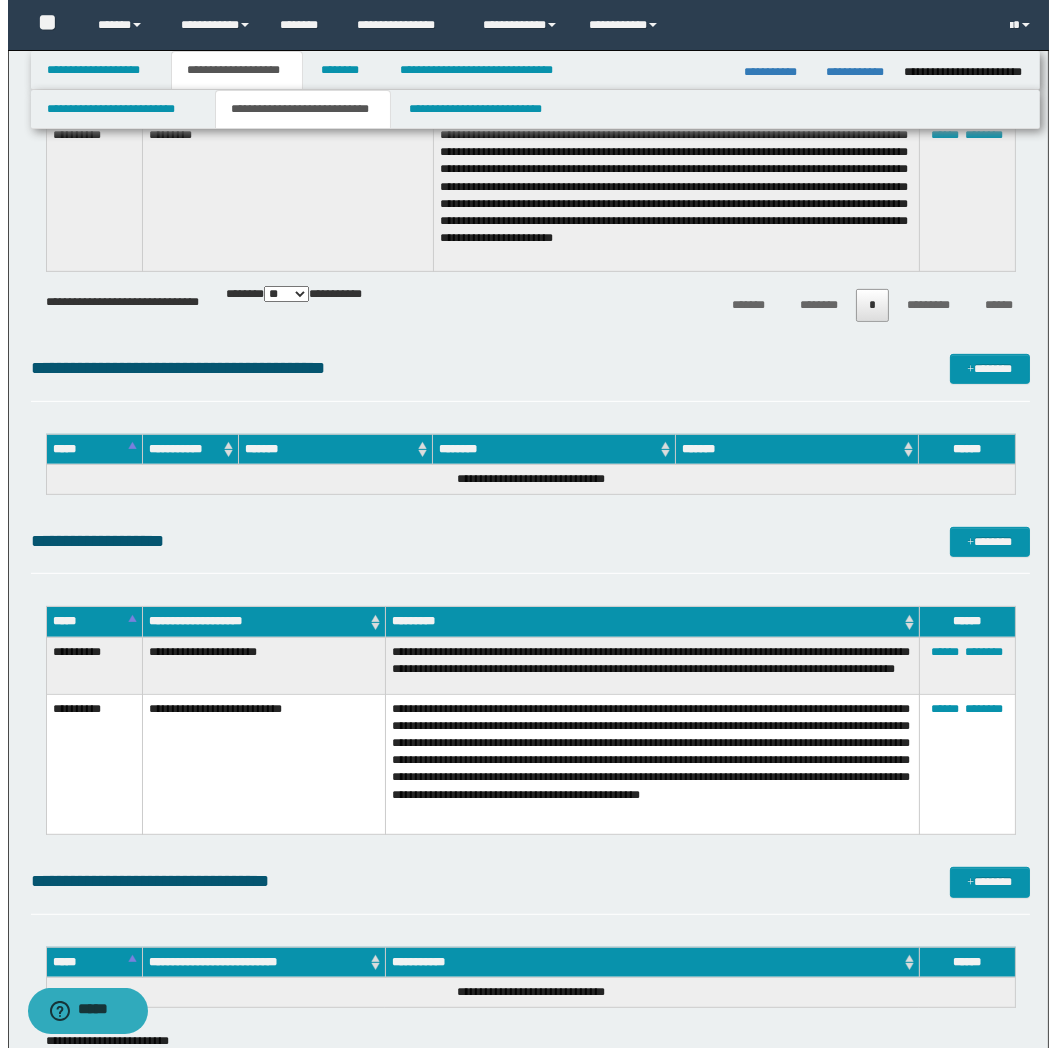 scroll, scrollTop: 1000, scrollLeft: 0, axis: vertical 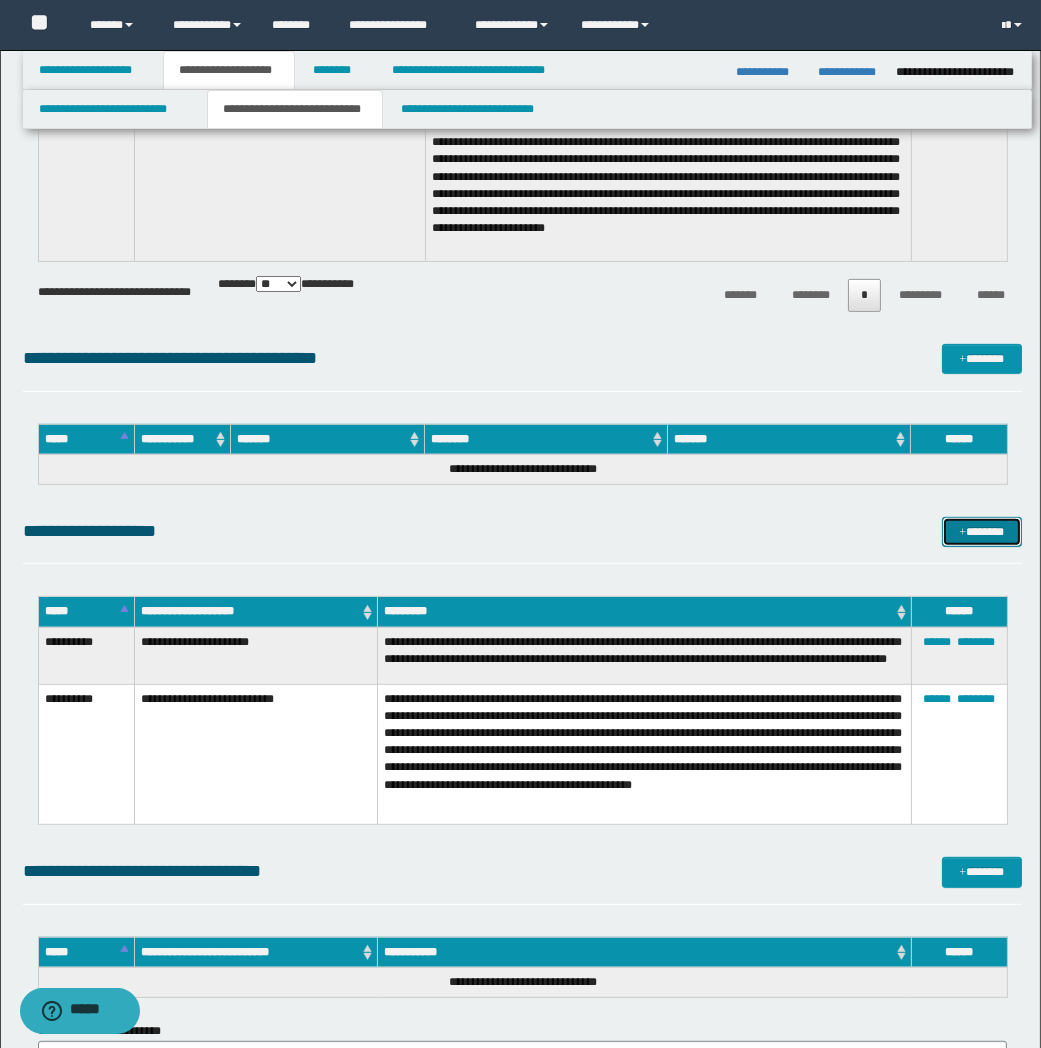 click on "*******" at bounding box center (982, 532) 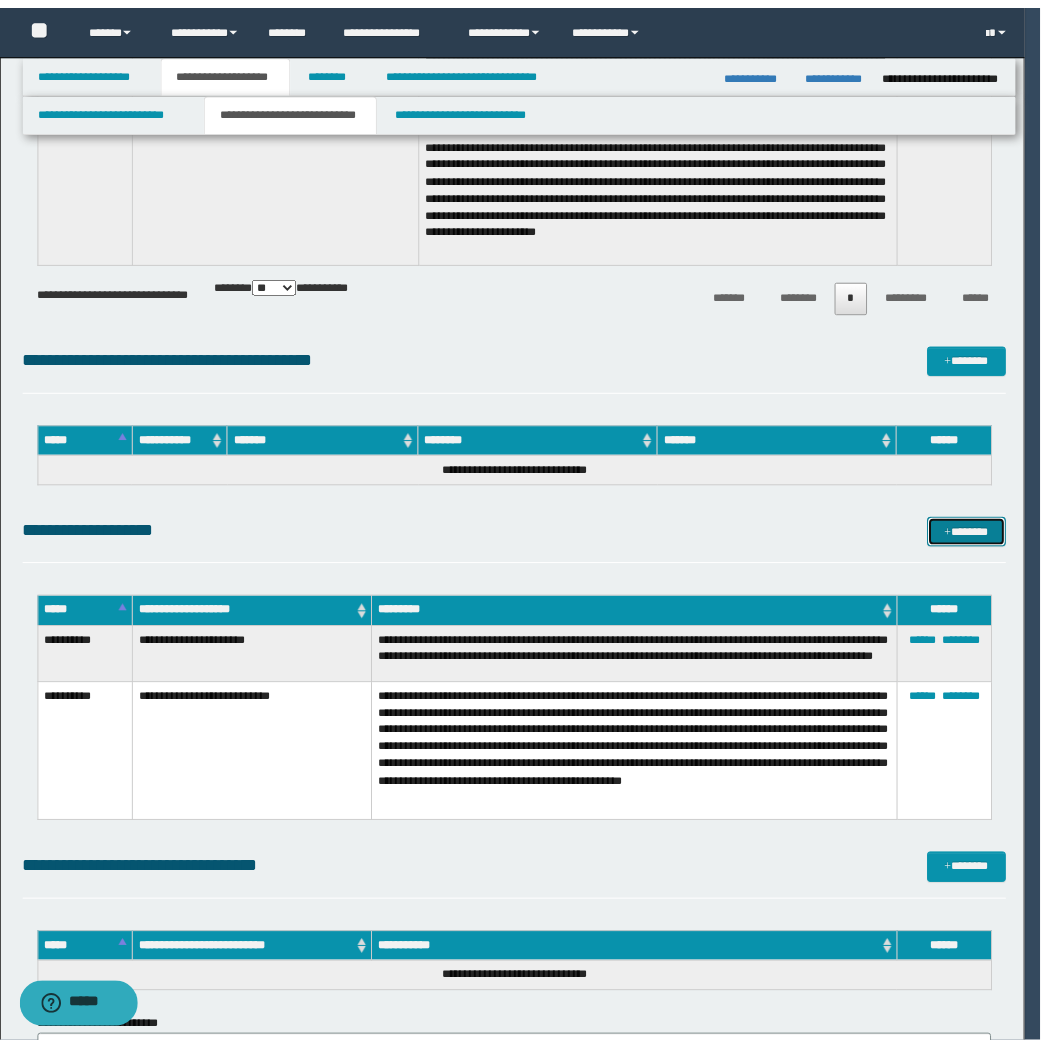 scroll, scrollTop: 0, scrollLeft: 0, axis: both 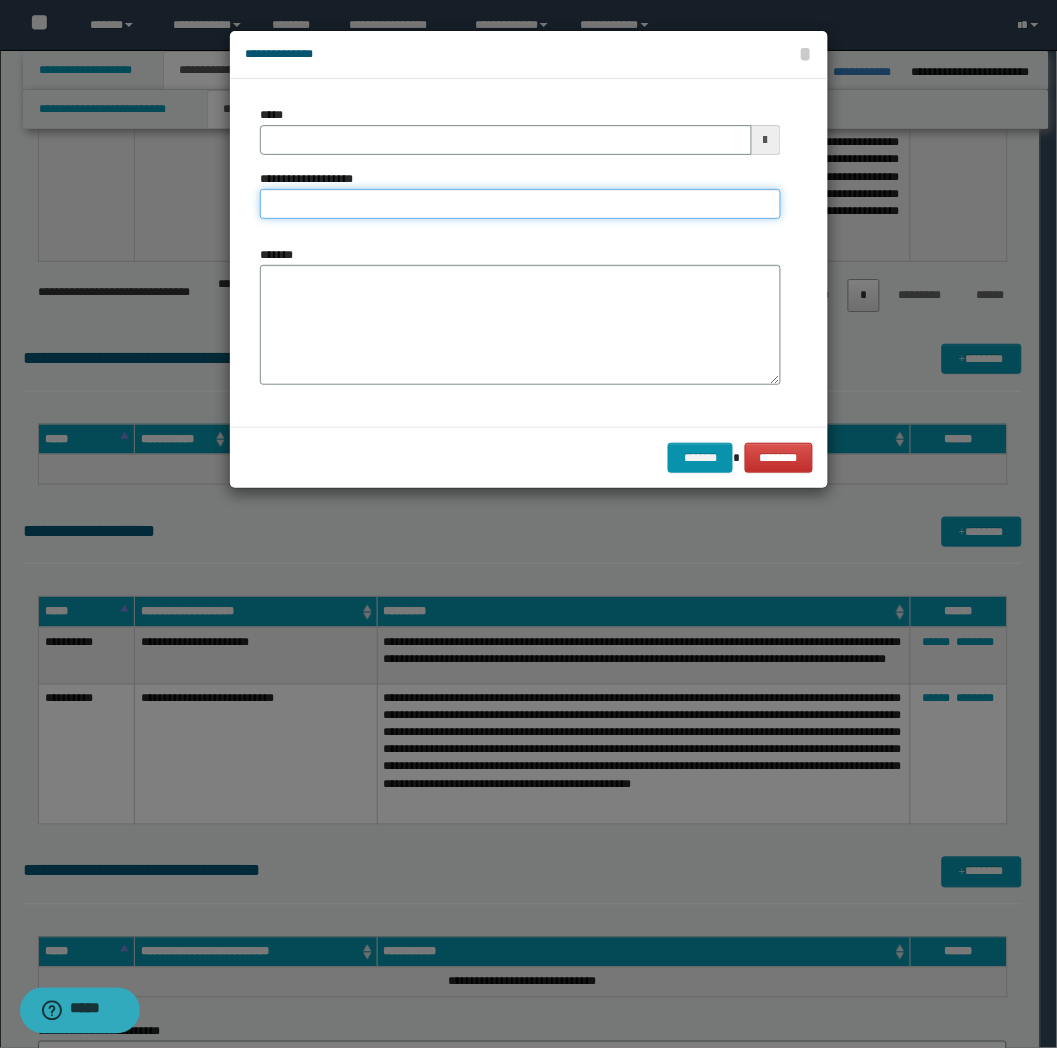 click on "**********" at bounding box center [520, 204] 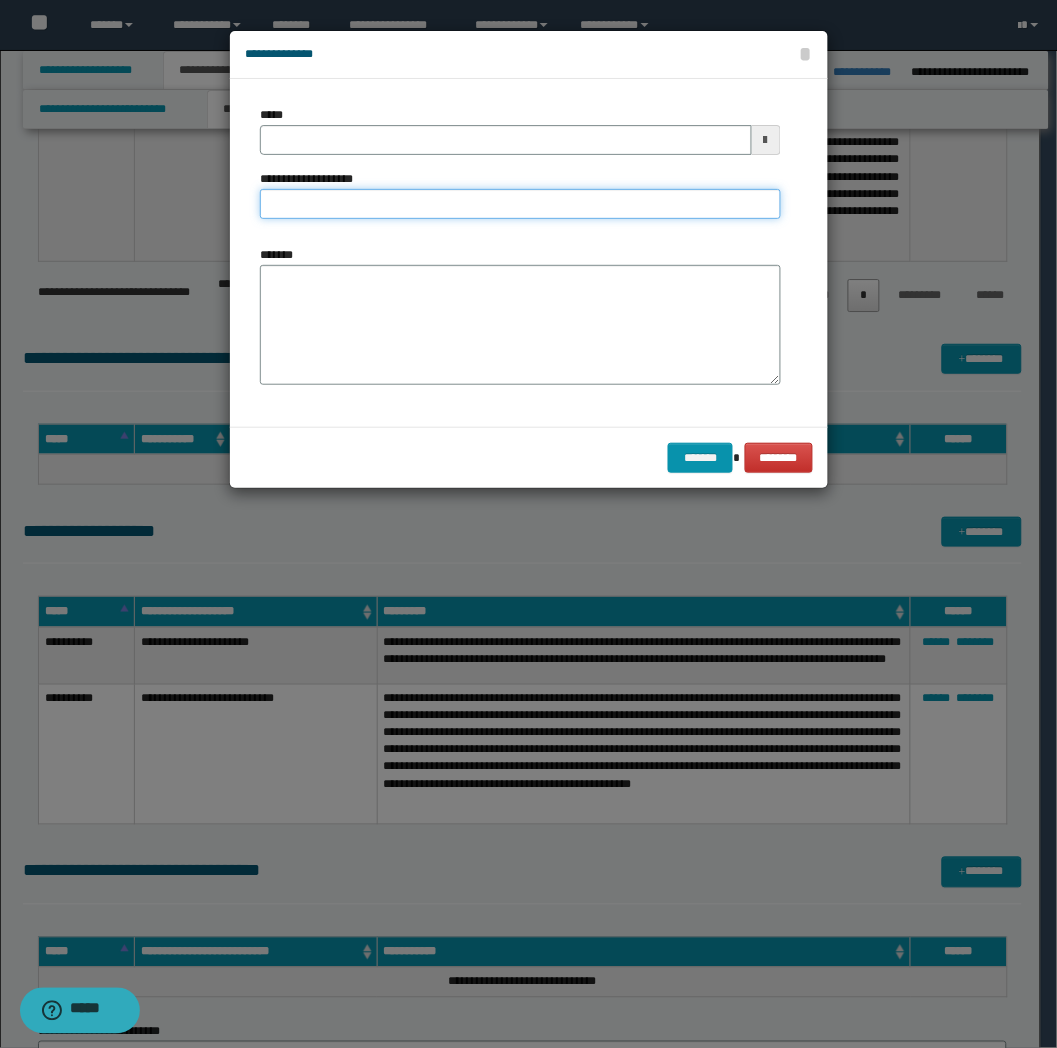 paste on "**********" 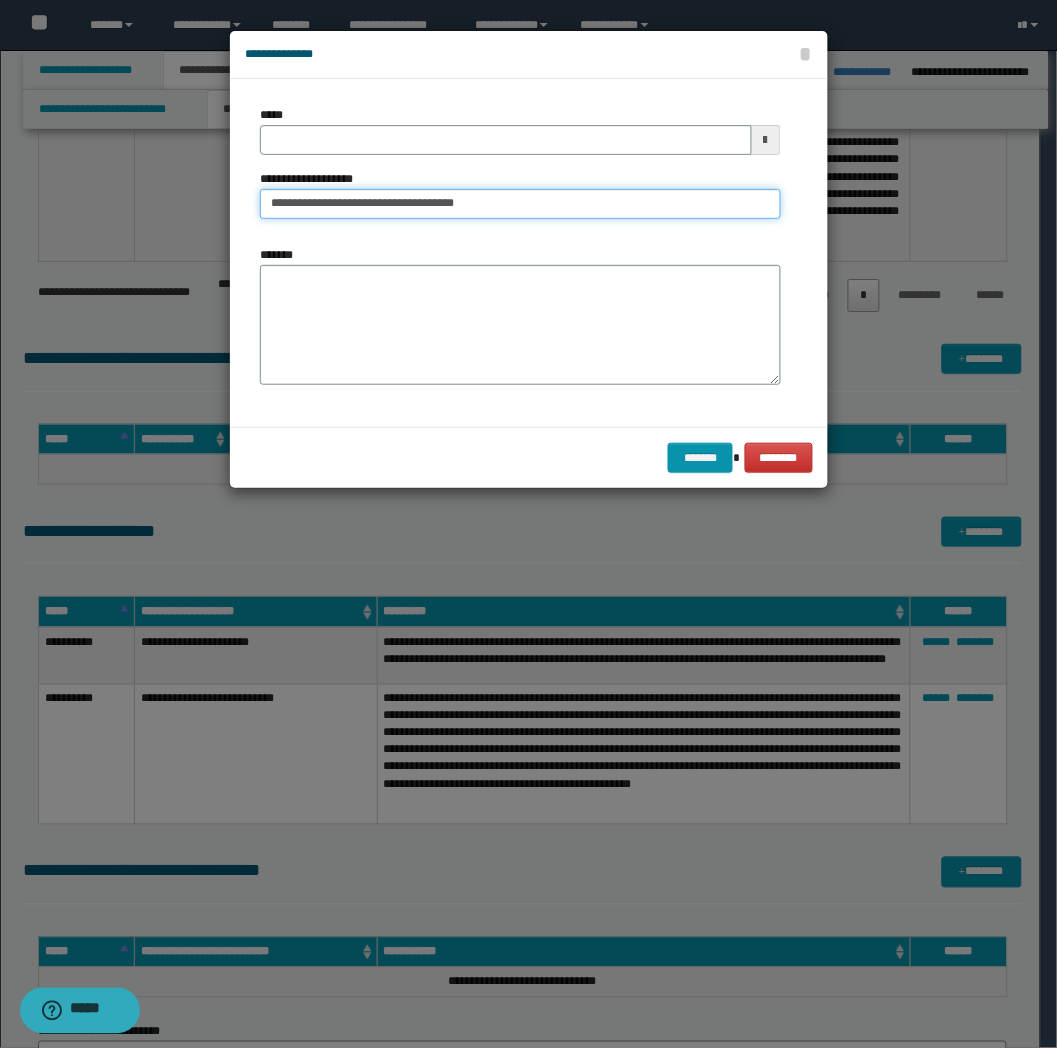 type on "**********" 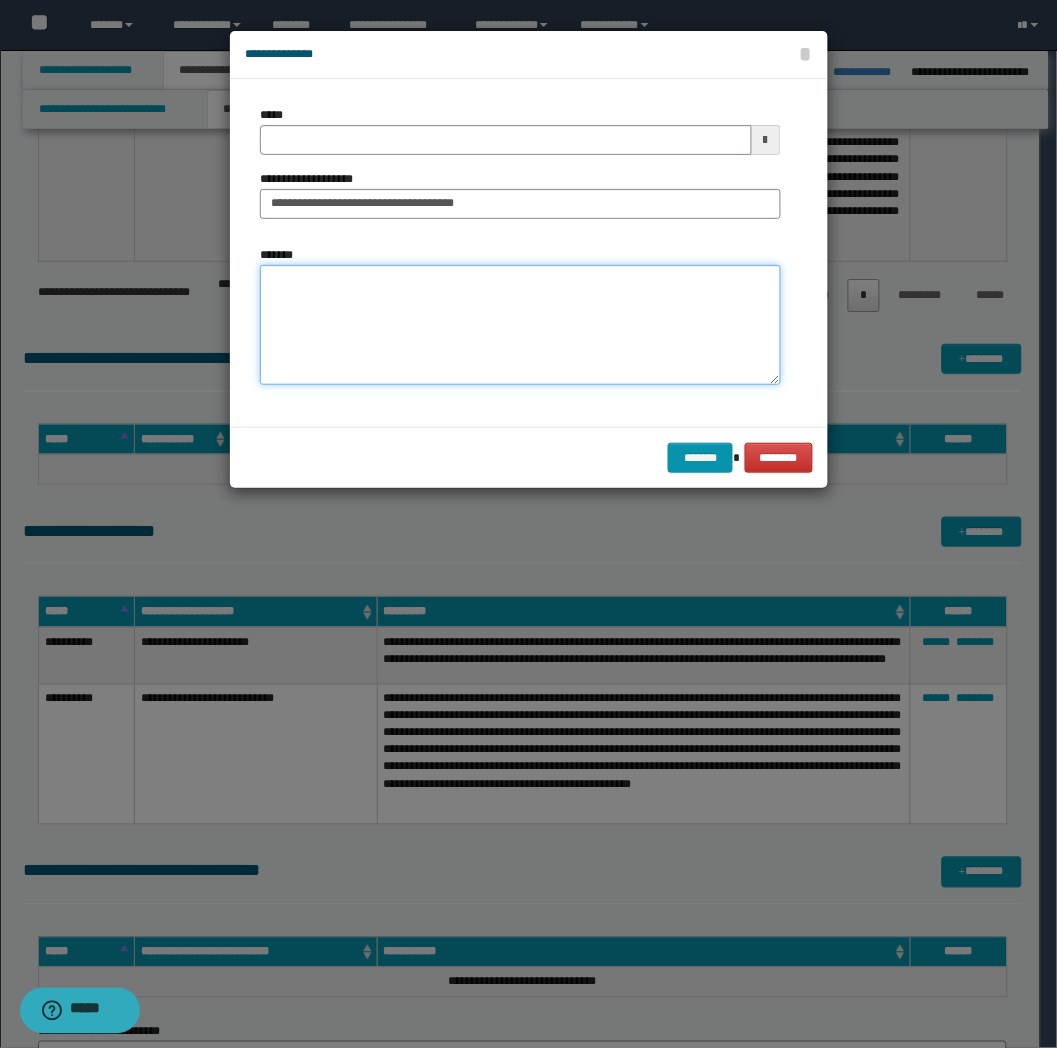click on "*******" at bounding box center (520, 325) 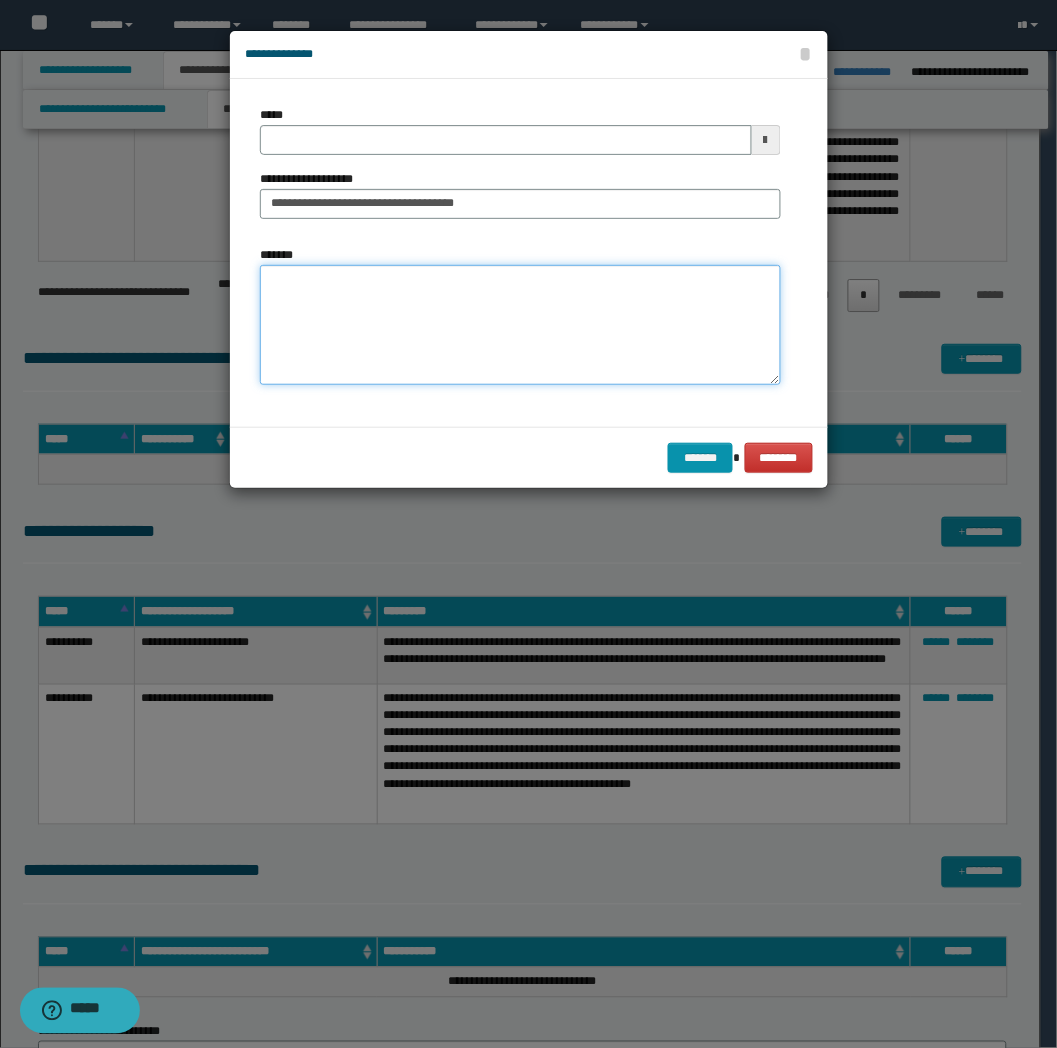 paste on "**********" 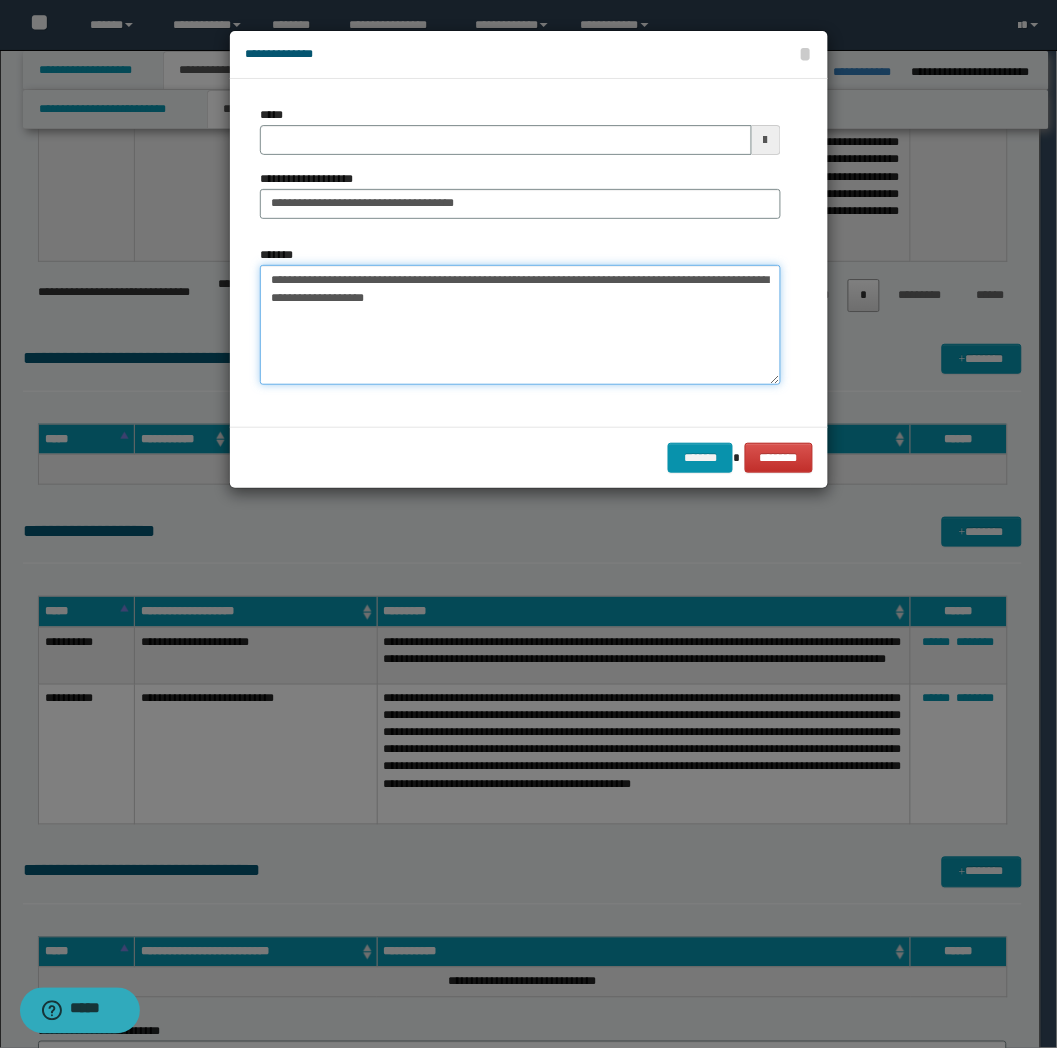 type 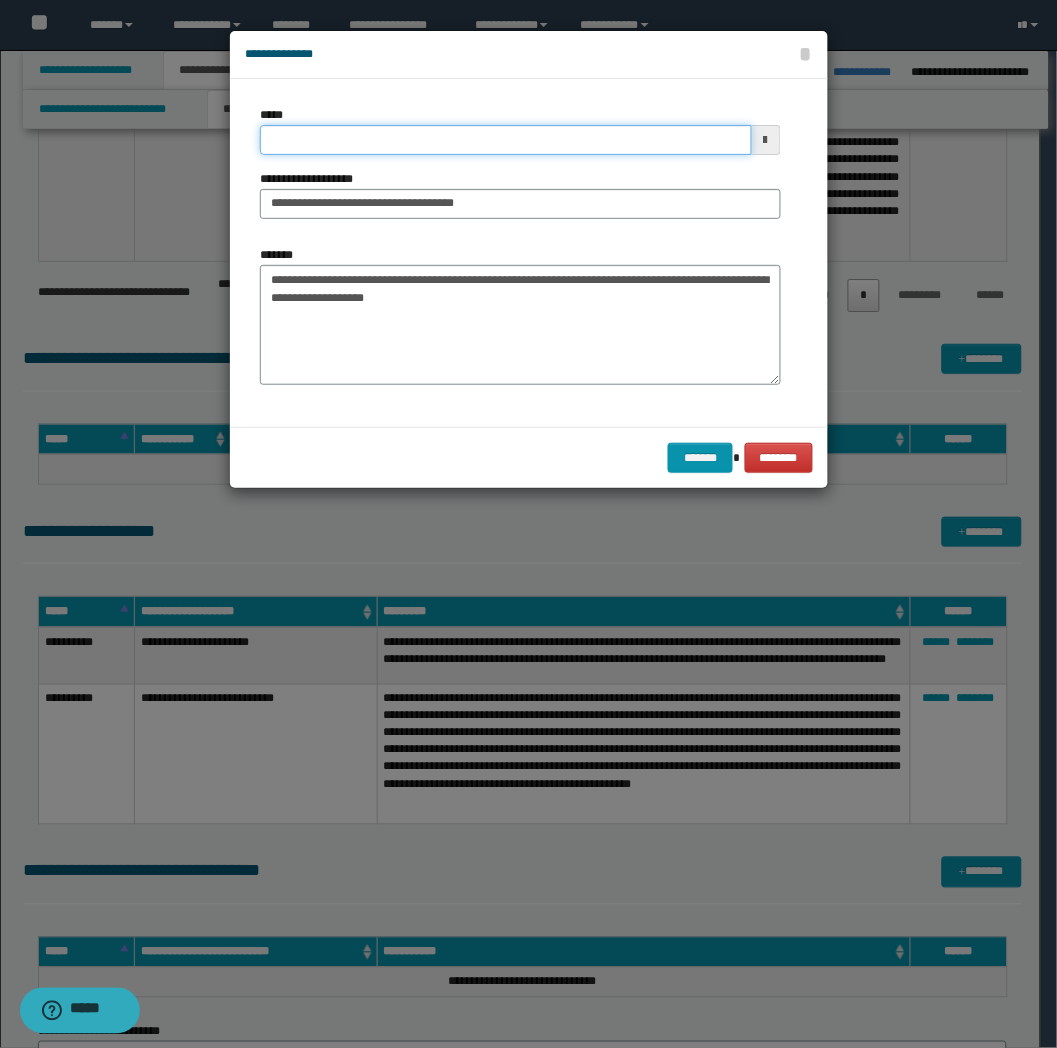 click on "*****" at bounding box center (506, 140) 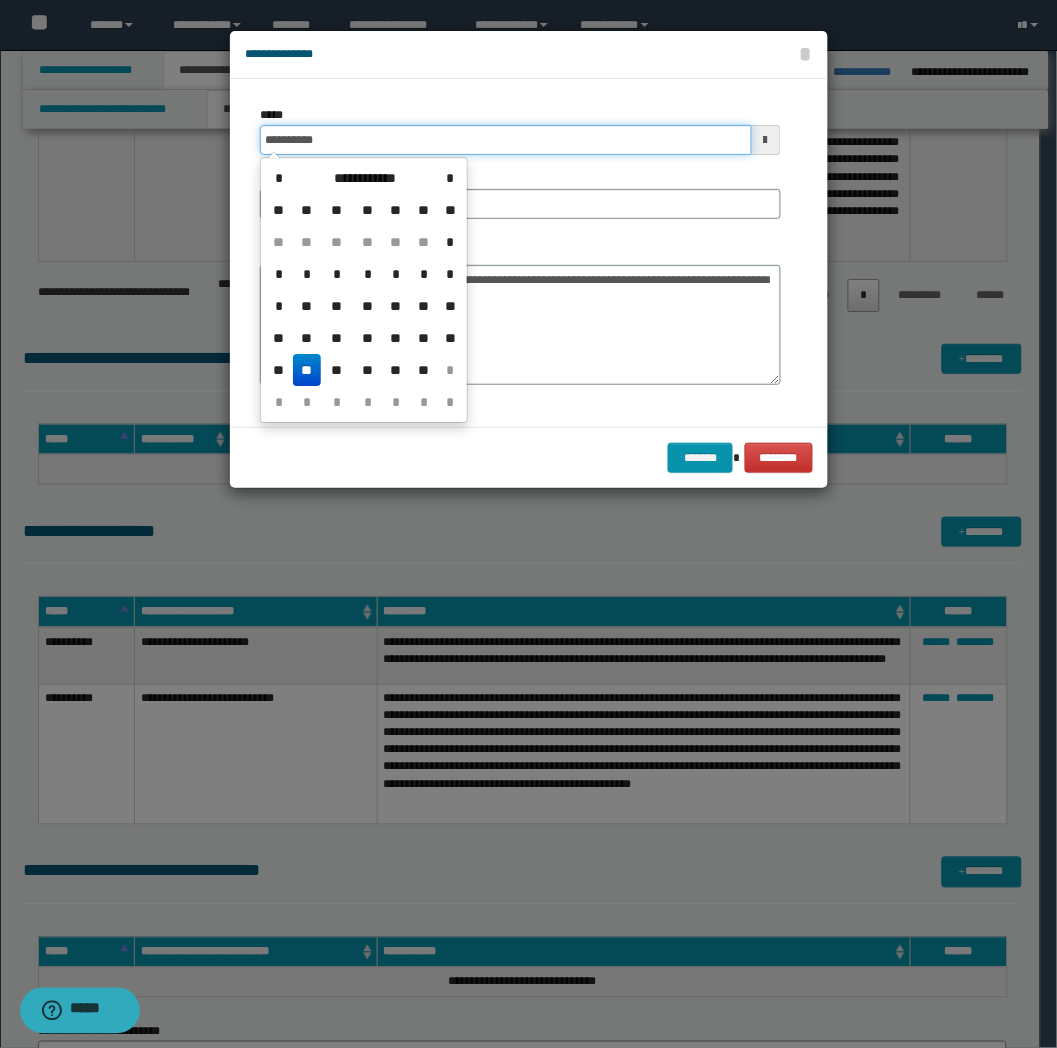 type on "**********" 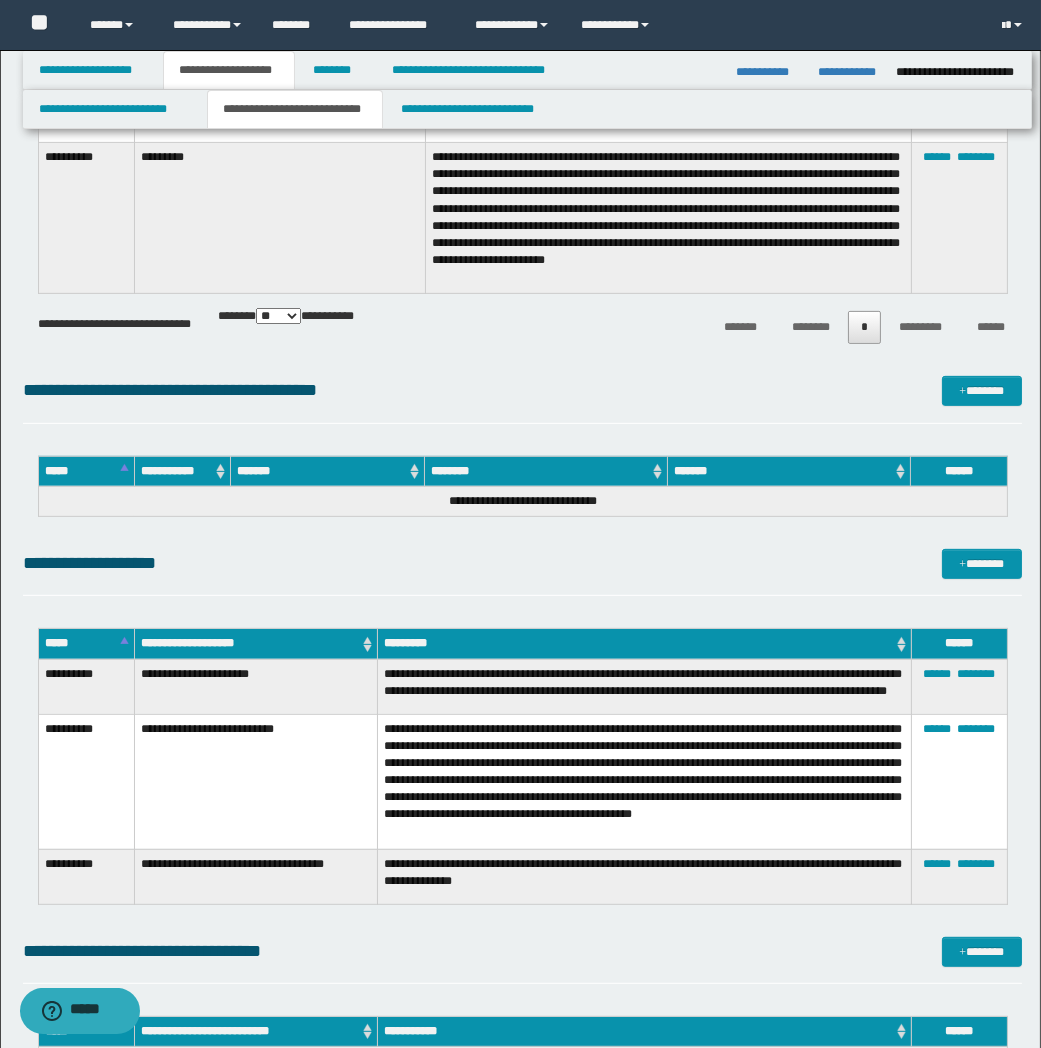 scroll, scrollTop: 1000, scrollLeft: 0, axis: vertical 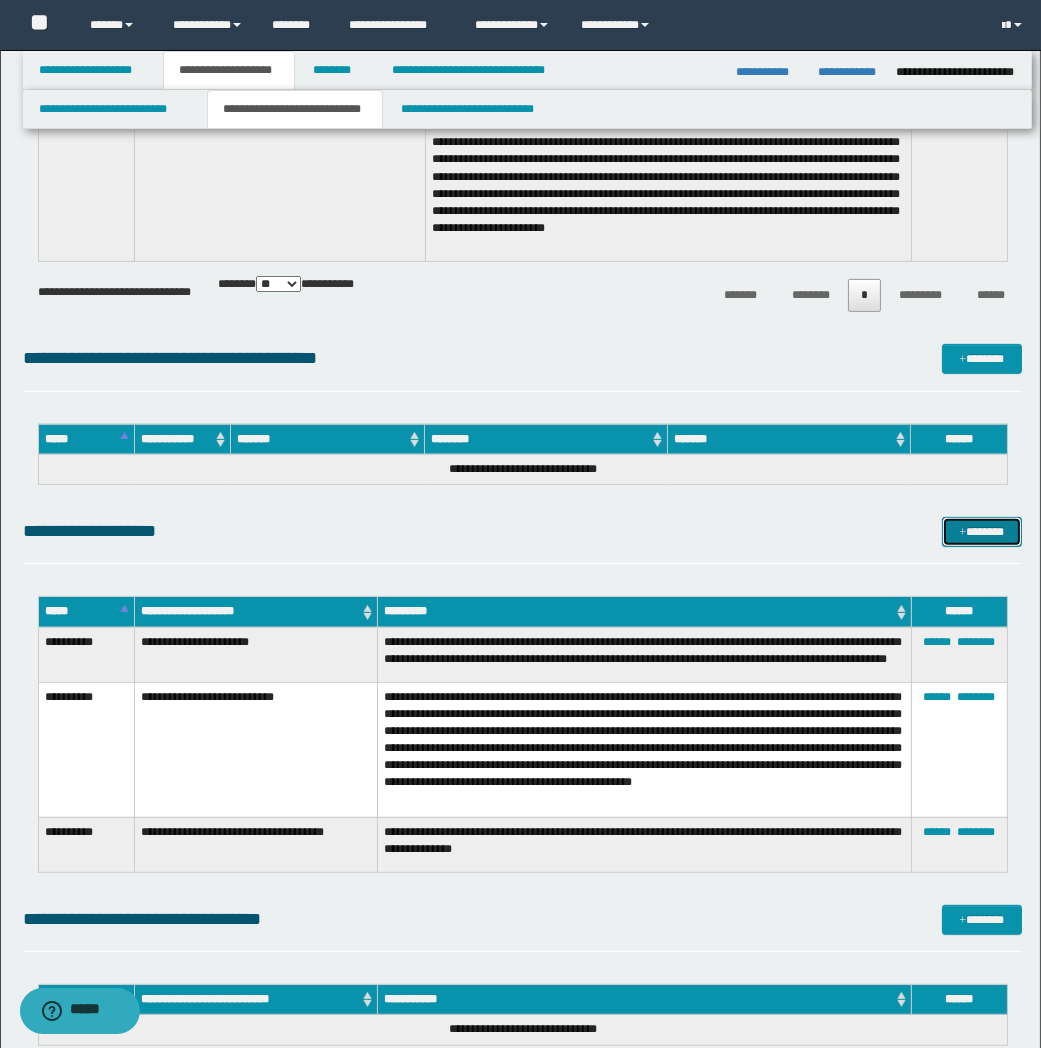 click on "*******" at bounding box center (982, 532) 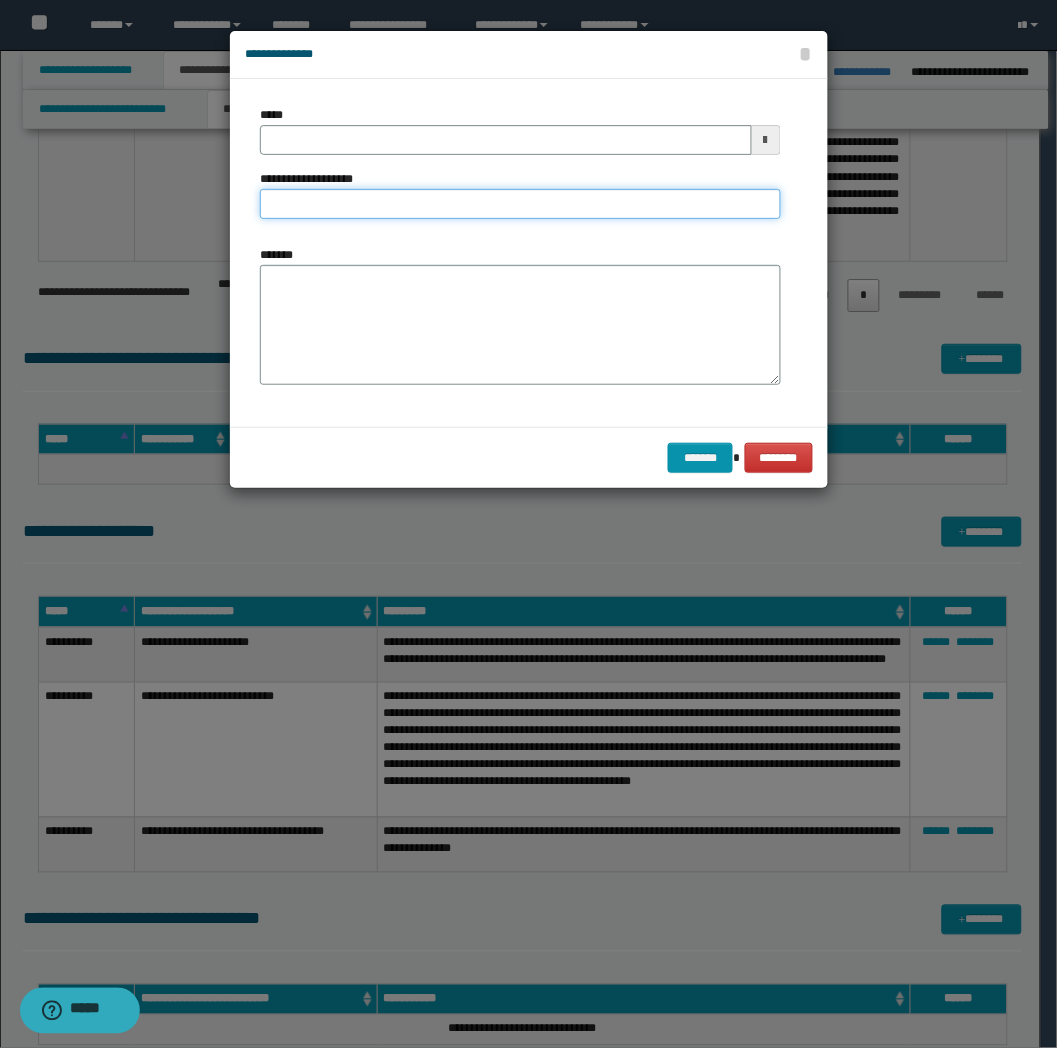 click on "**********" at bounding box center (520, 204) 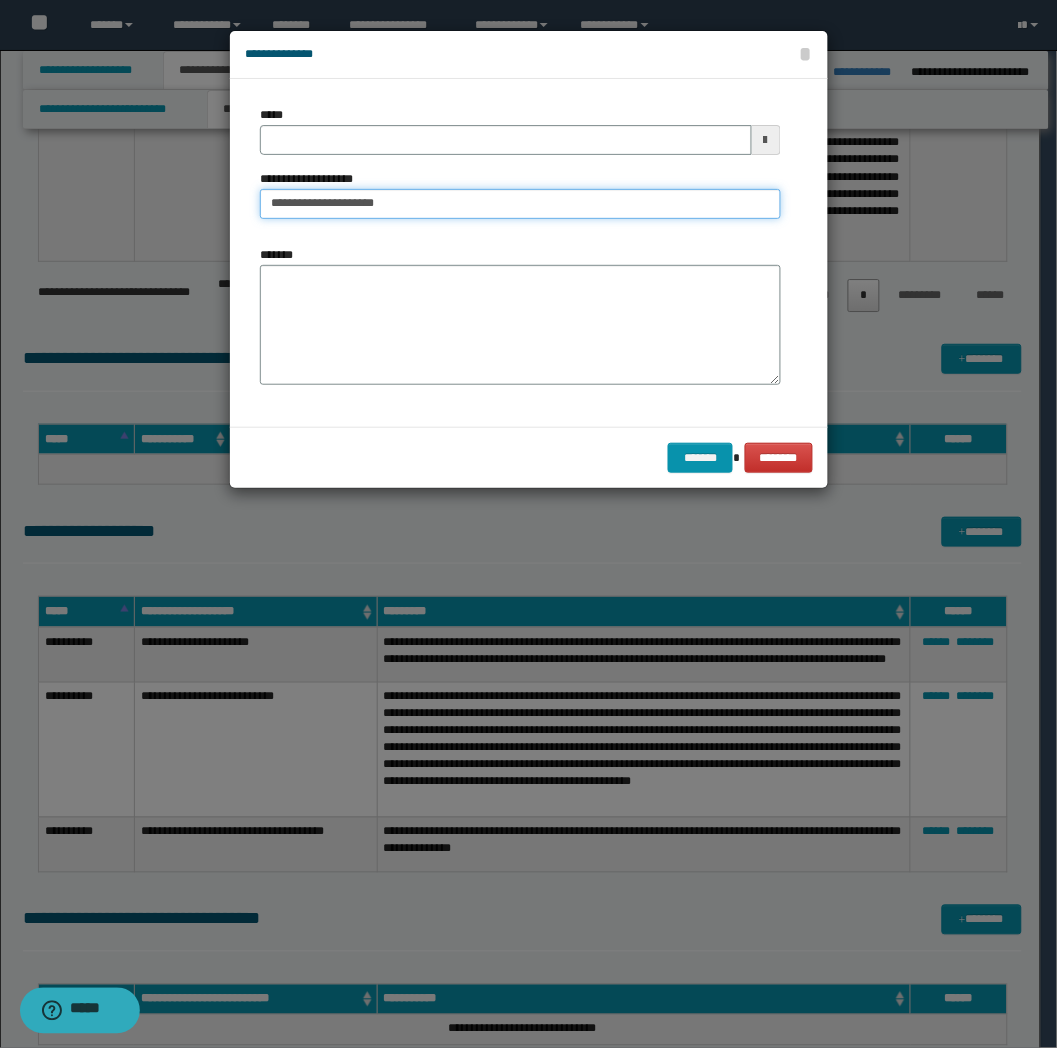 type on "**********" 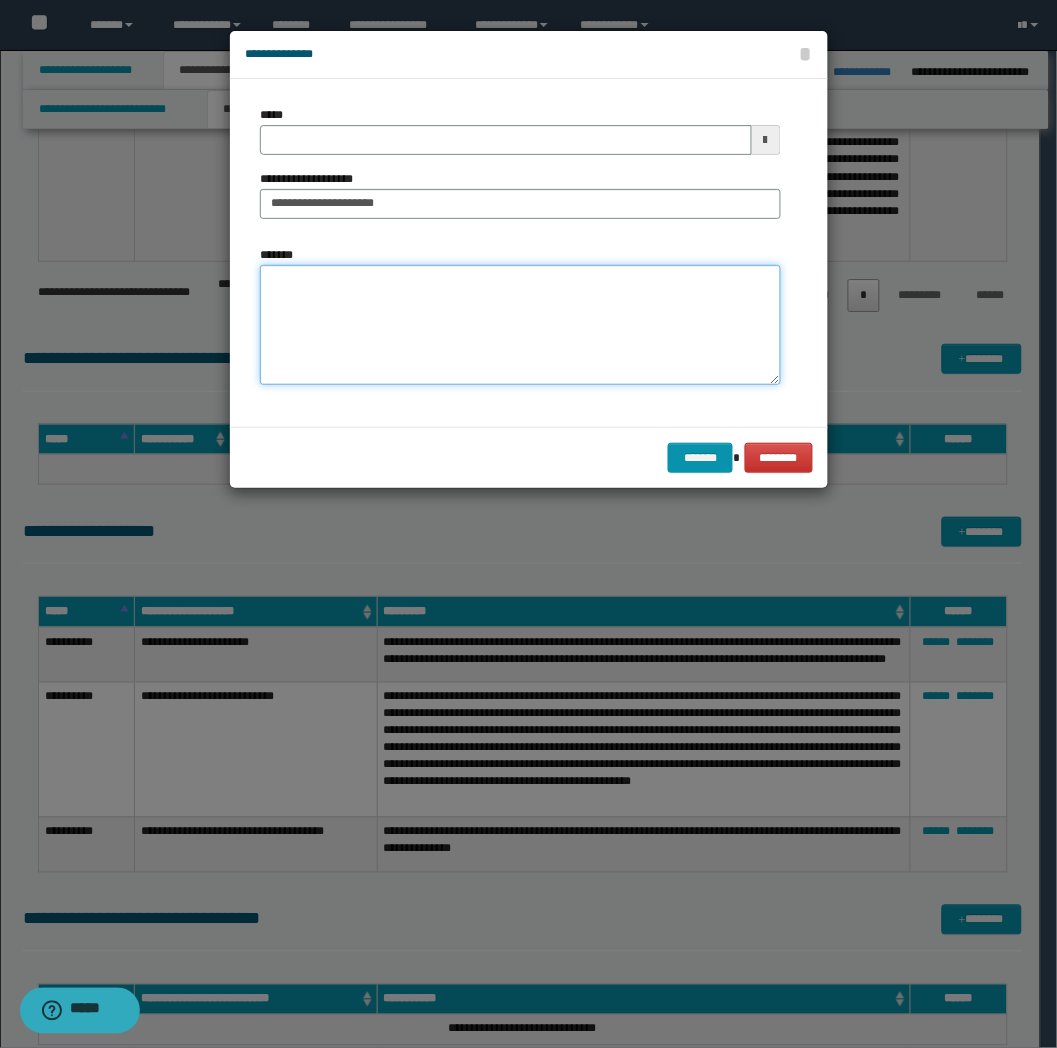 click on "*******" at bounding box center [520, 325] 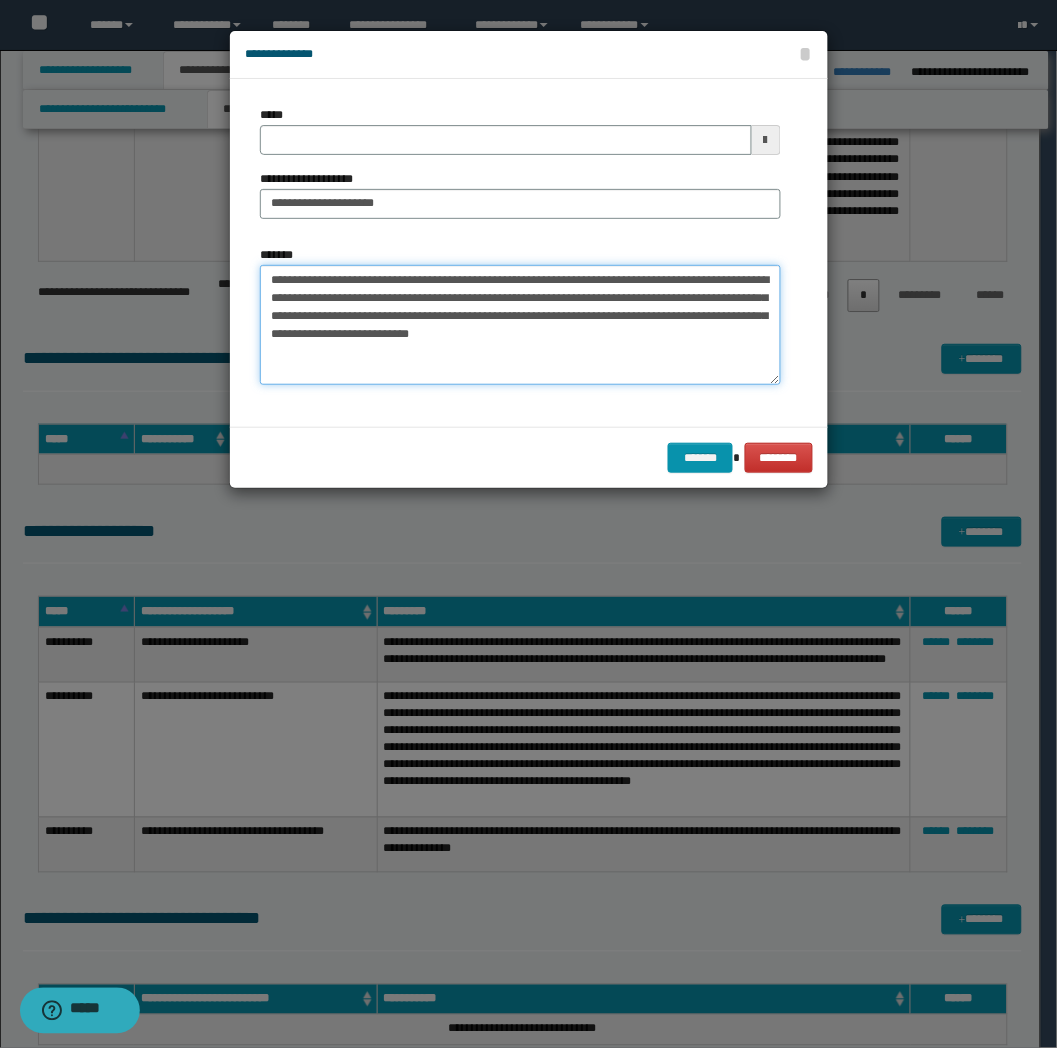 type 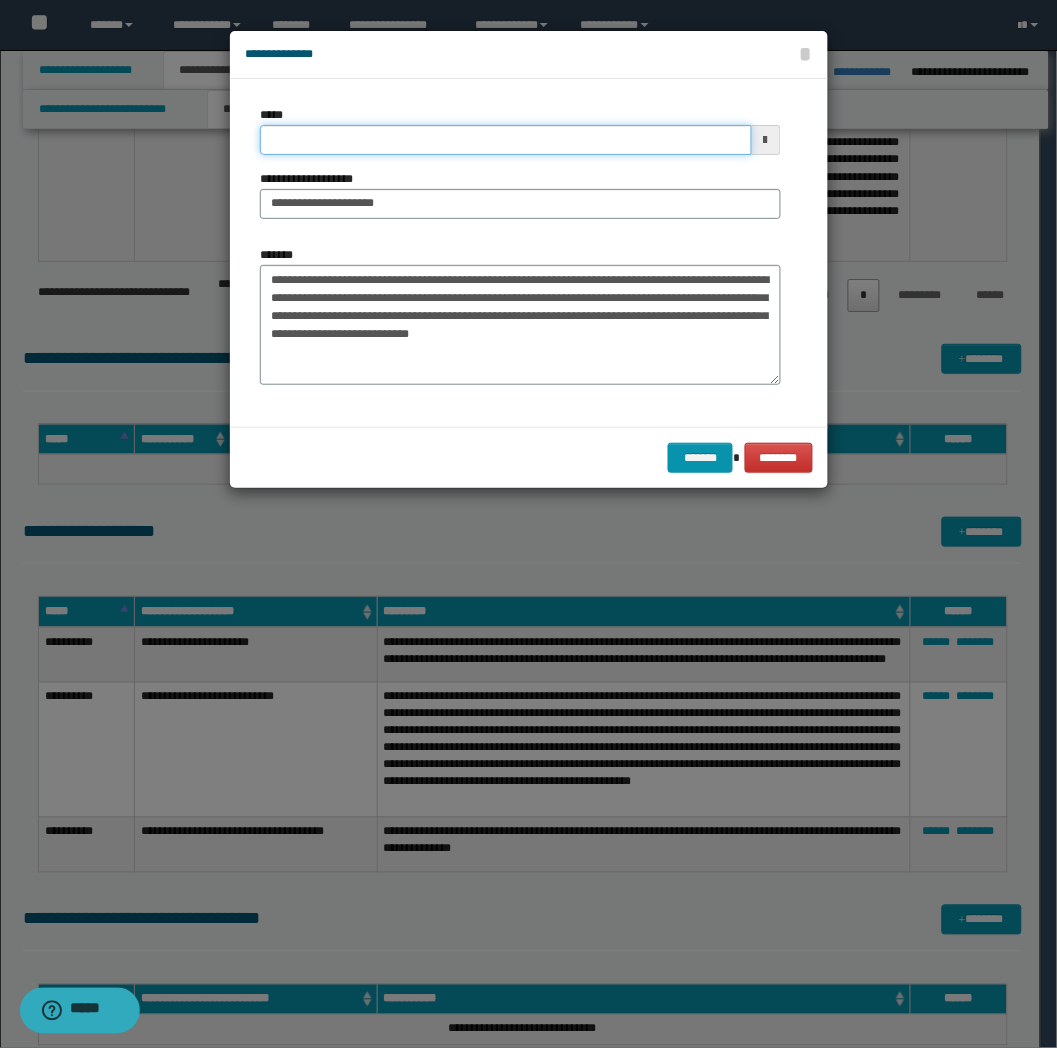 click on "*****" at bounding box center [506, 140] 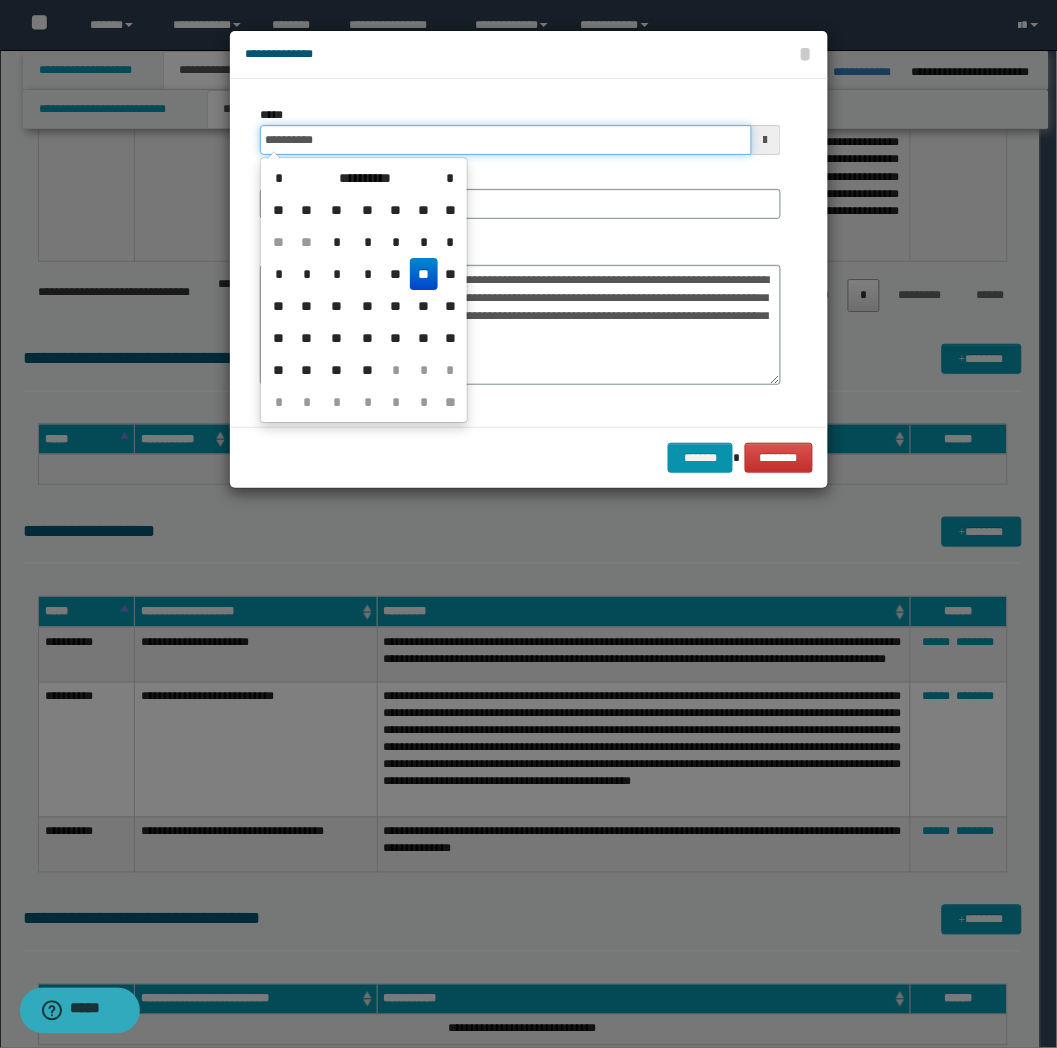 type on "**********" 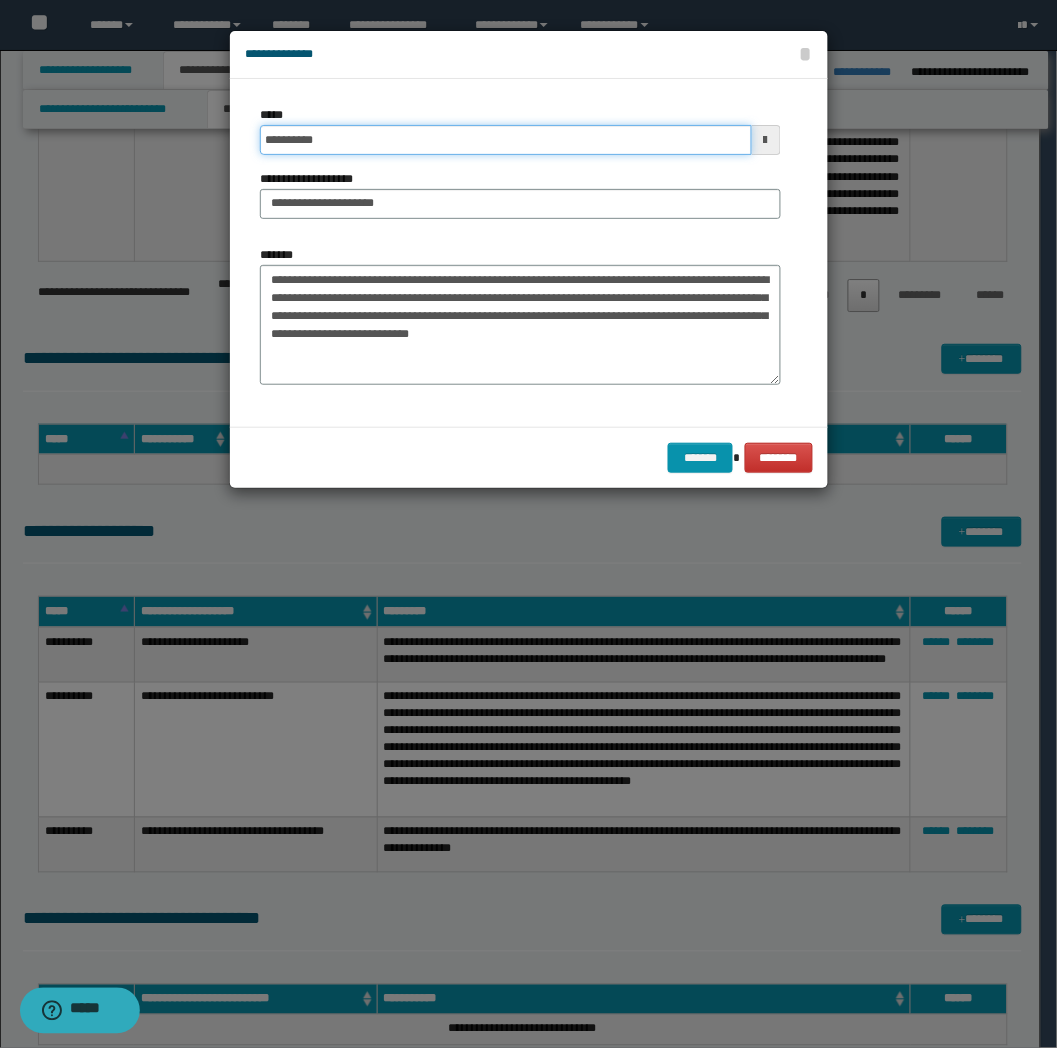 click on "*******" at bounding box center (700, 458) 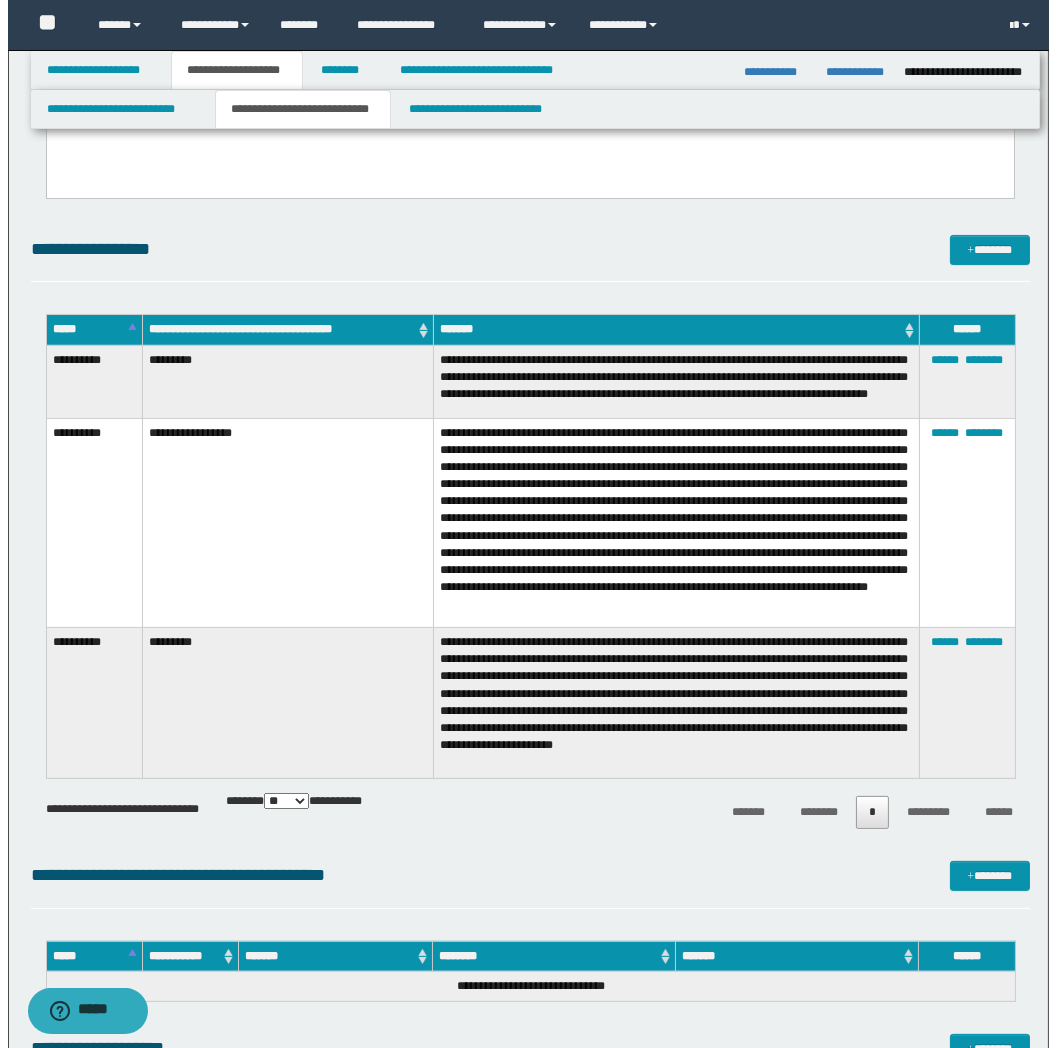 scroll, scrollTop: 444, scrollLeft: 0, axis: vertical 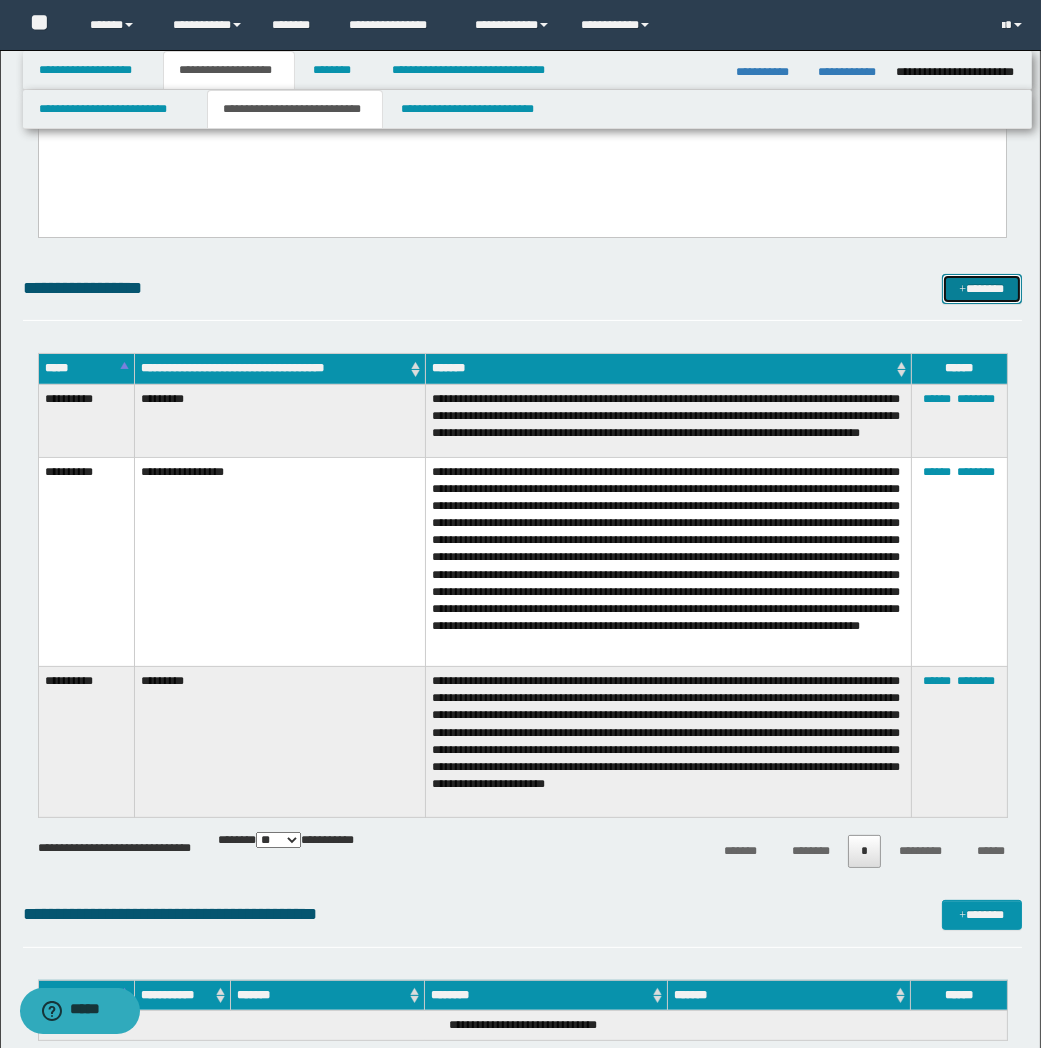 click on "*******" at bounding box center [982, 289] 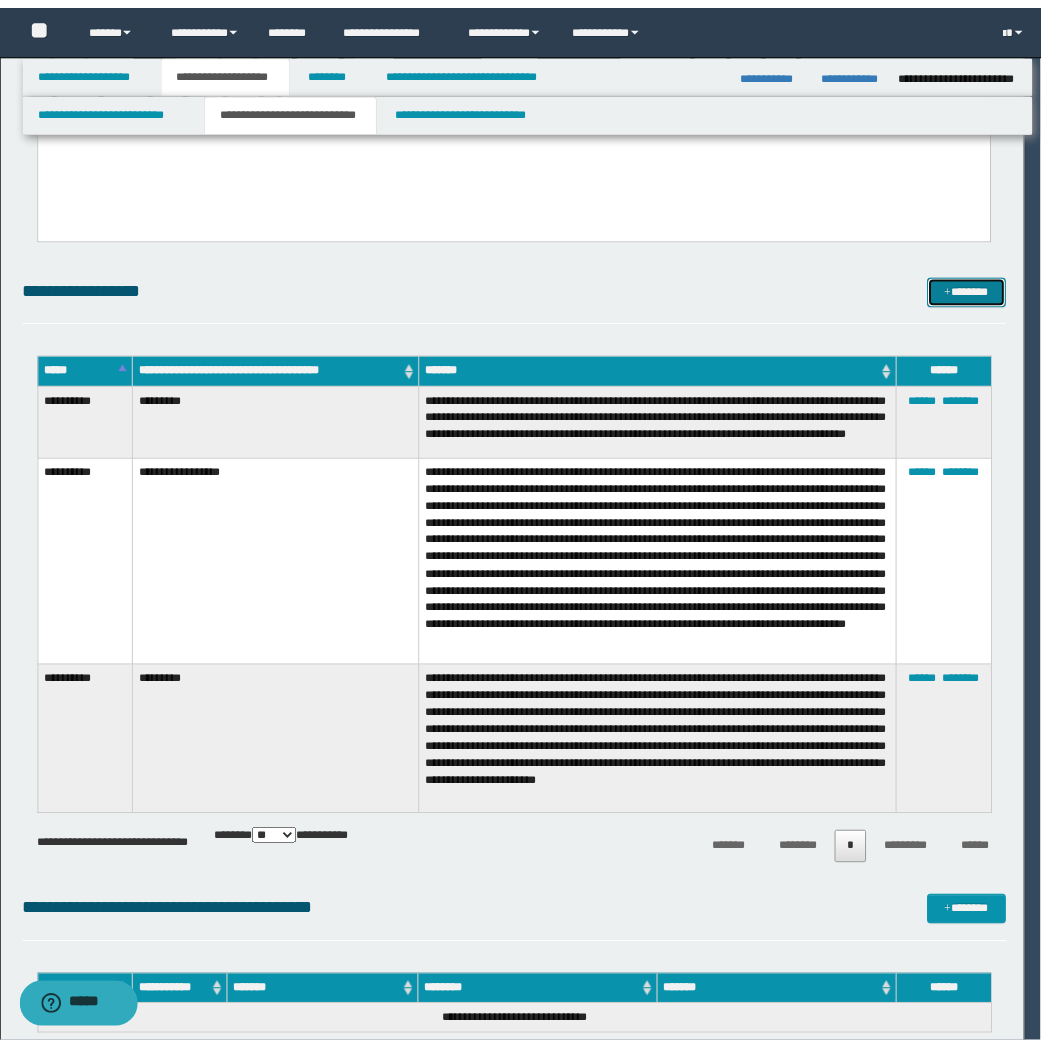 scroll, scrollTop: 0, scrollLeft: 0, axis: both 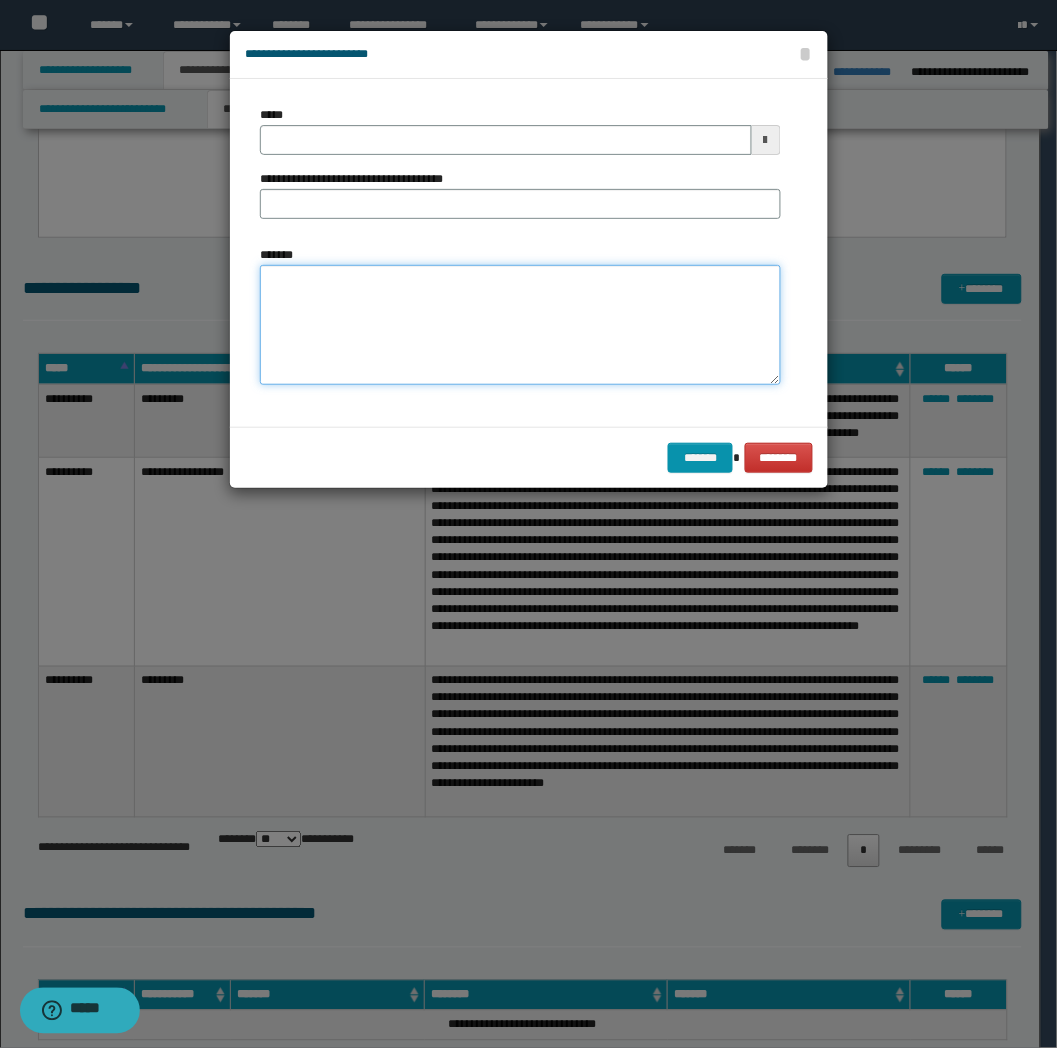 click on "*******" at bounding box center [520, 325] 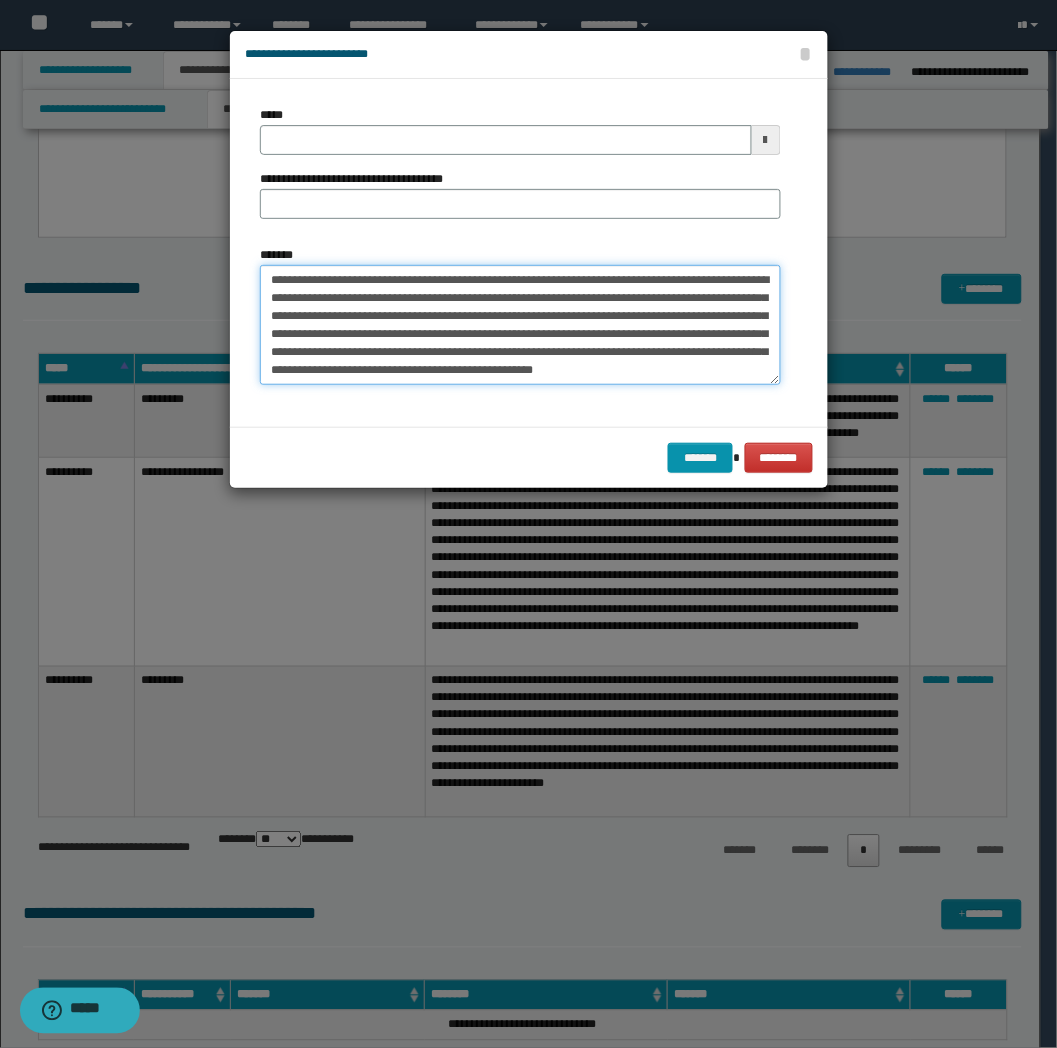 type on "**********" 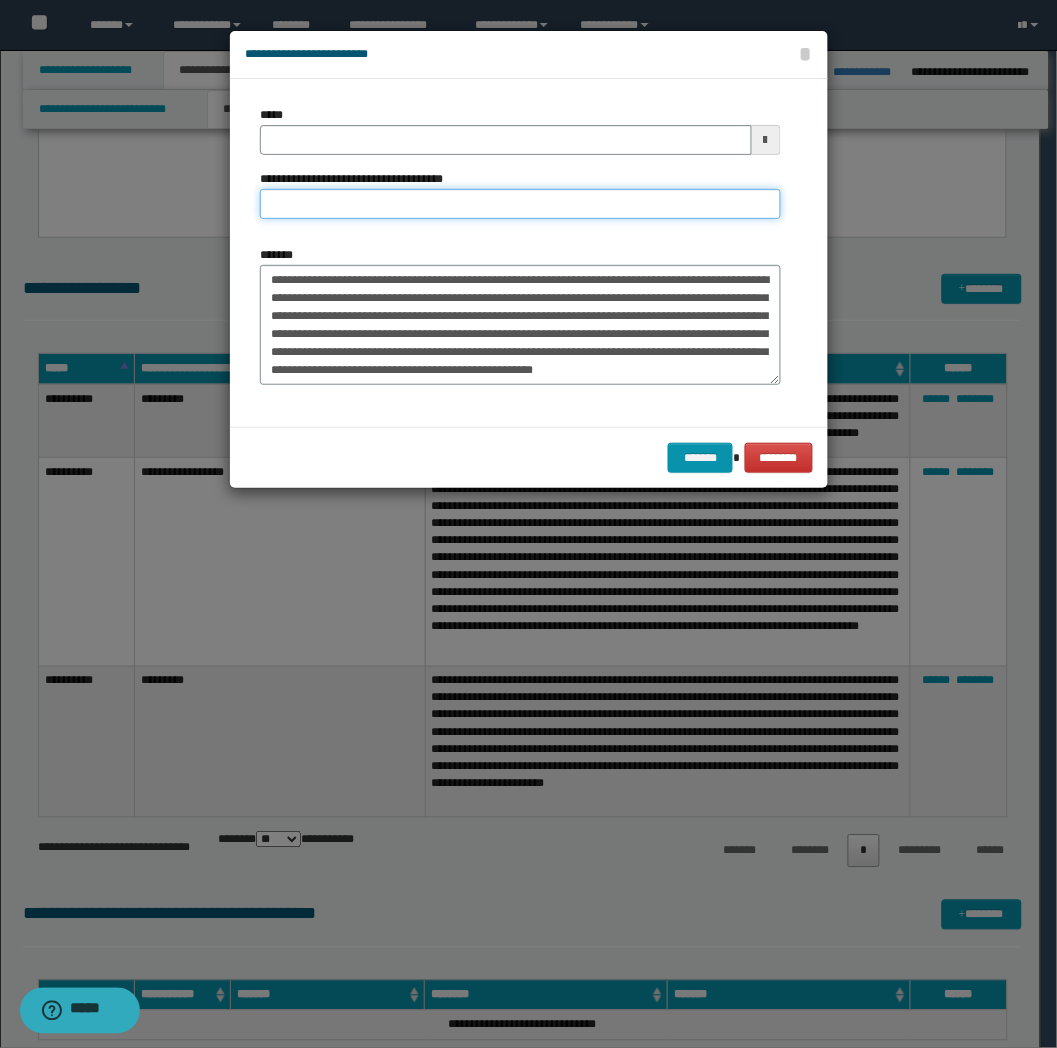 click on "**********" at bounding box center (520, 204) 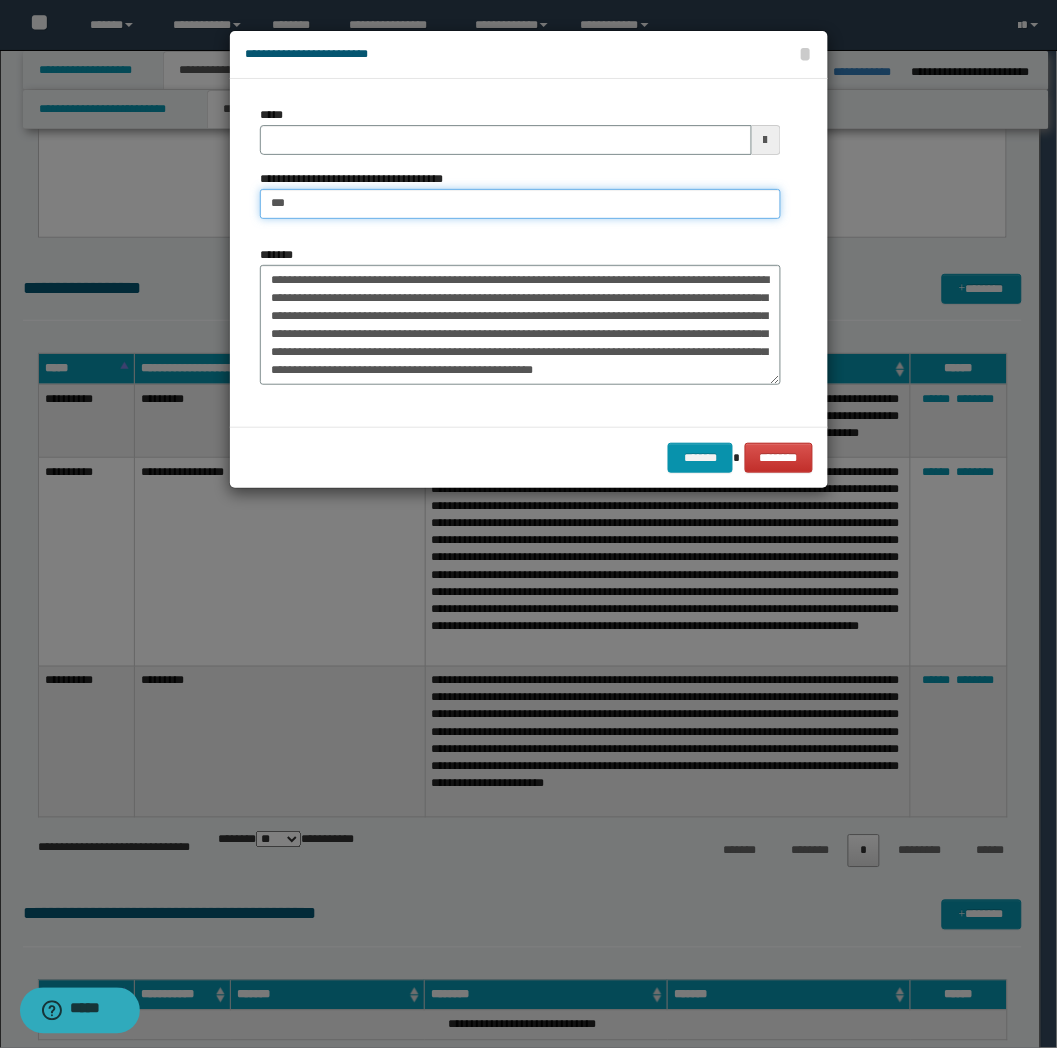 type on "*********" 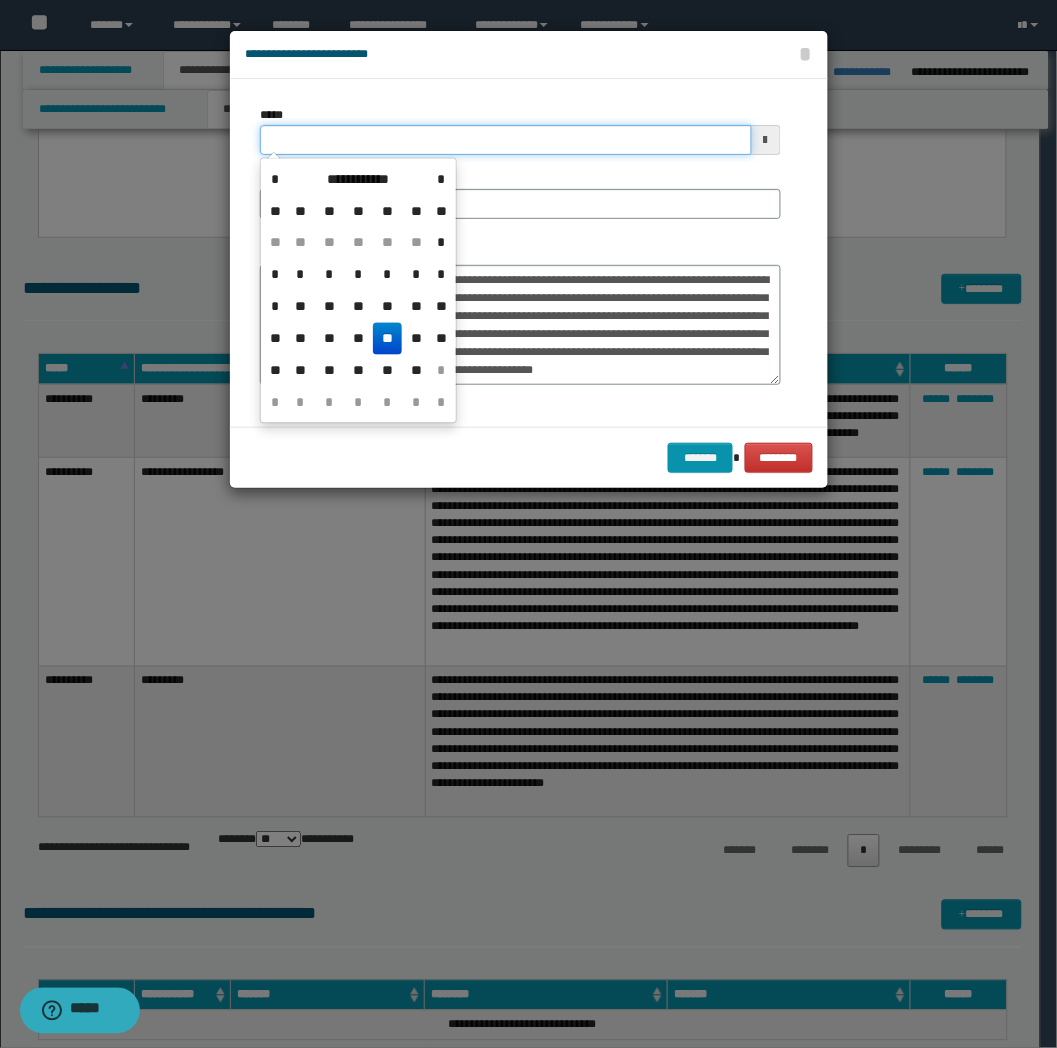 click on "*****" at bounding box center (506, 140) 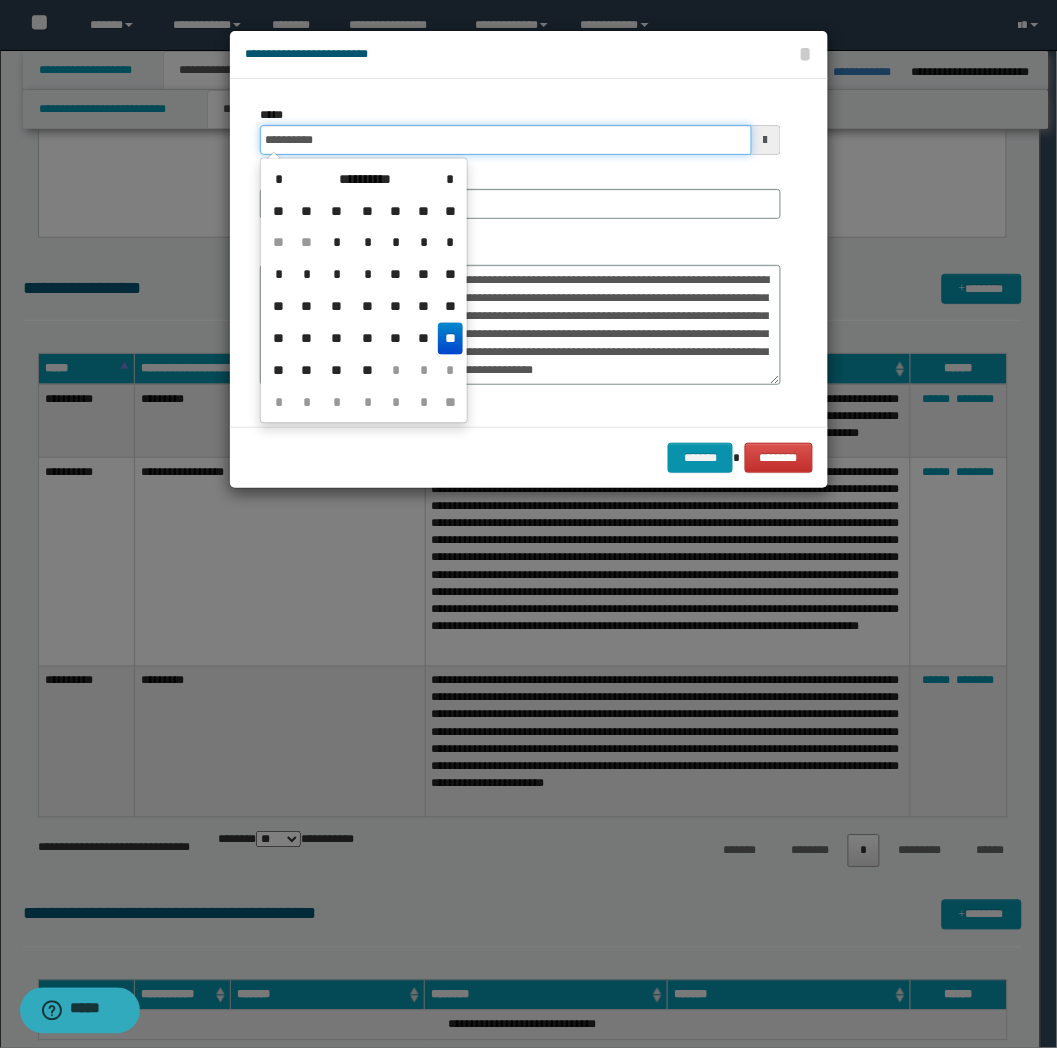 click on "*******" at bounding box center [700, 458] 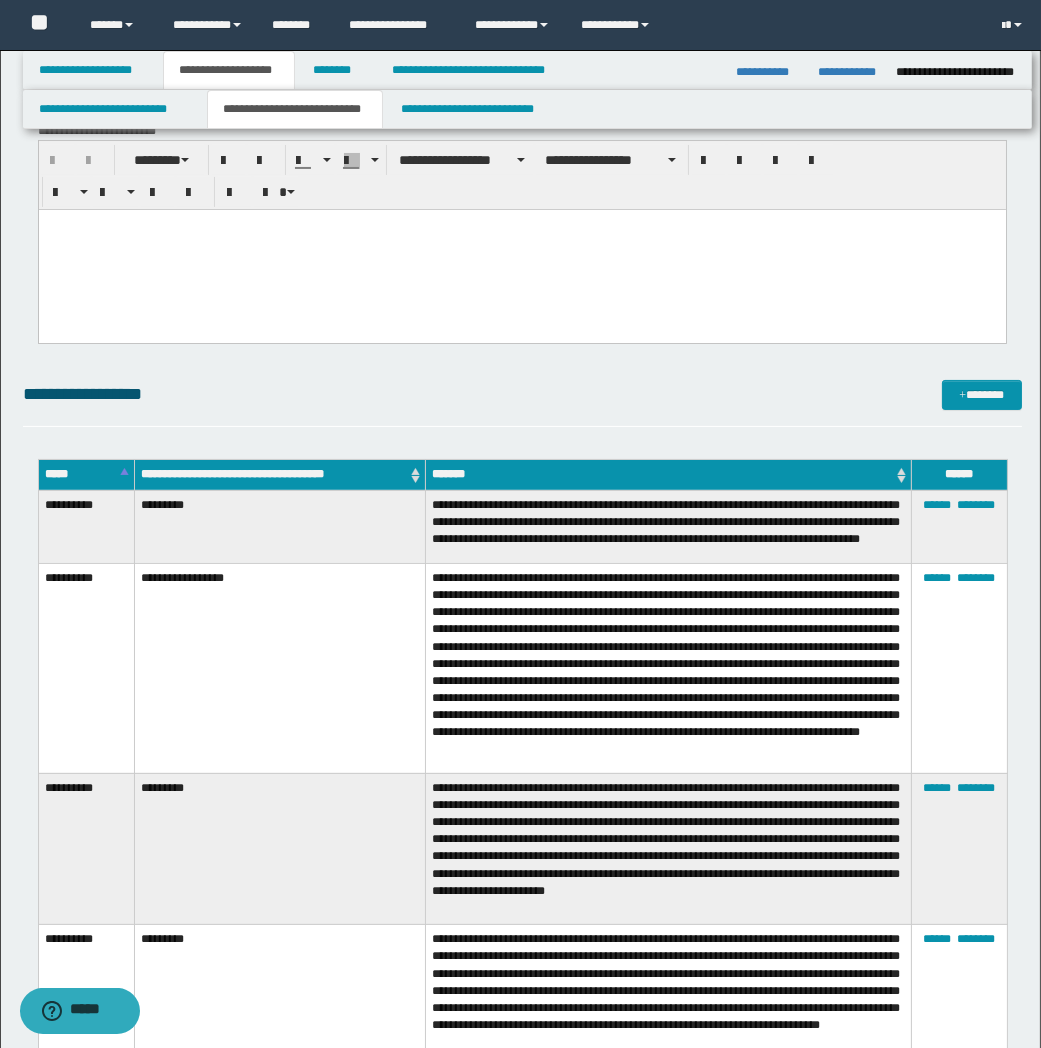 scroll, scrollTop: 333, scrollLeft: 0, axis: vertical 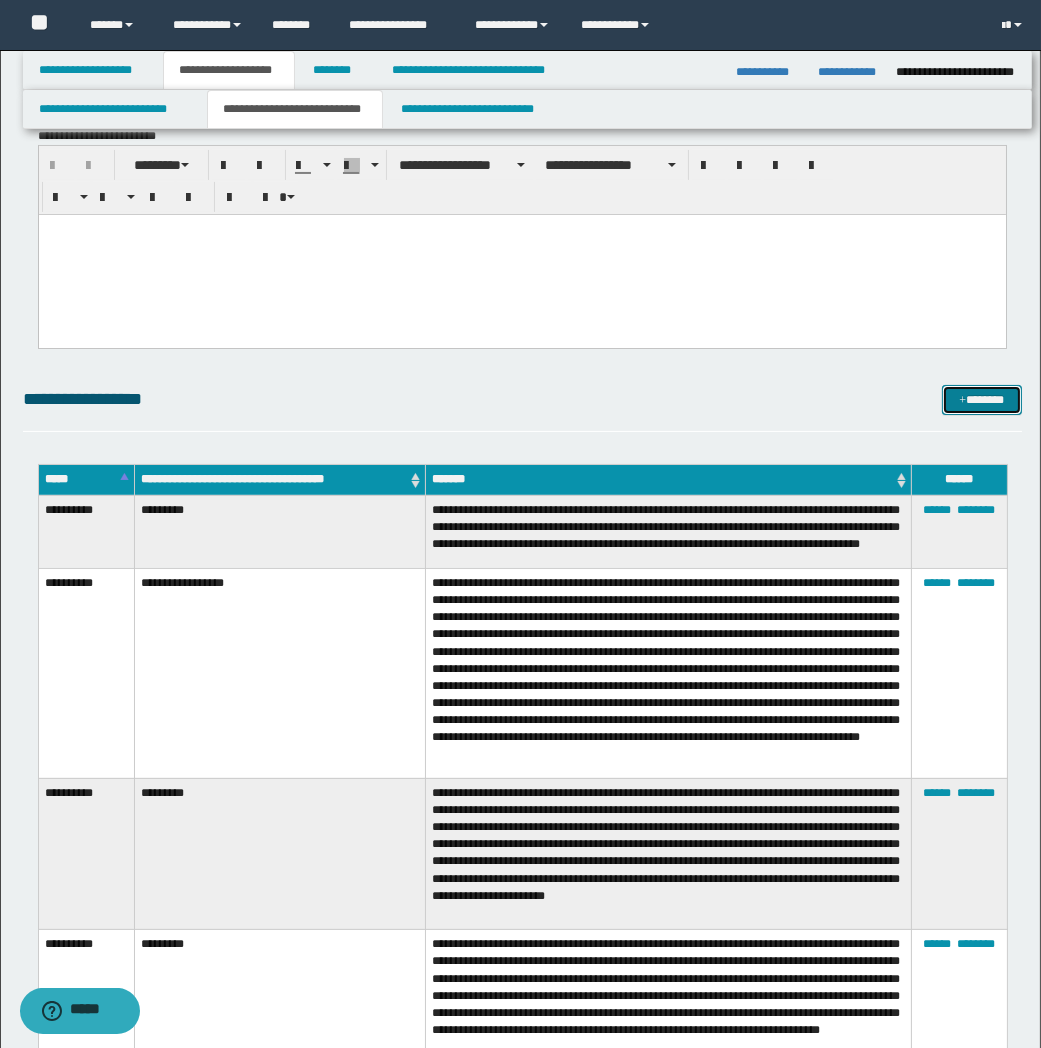 click on "*******" at bounding box center (982, 400) 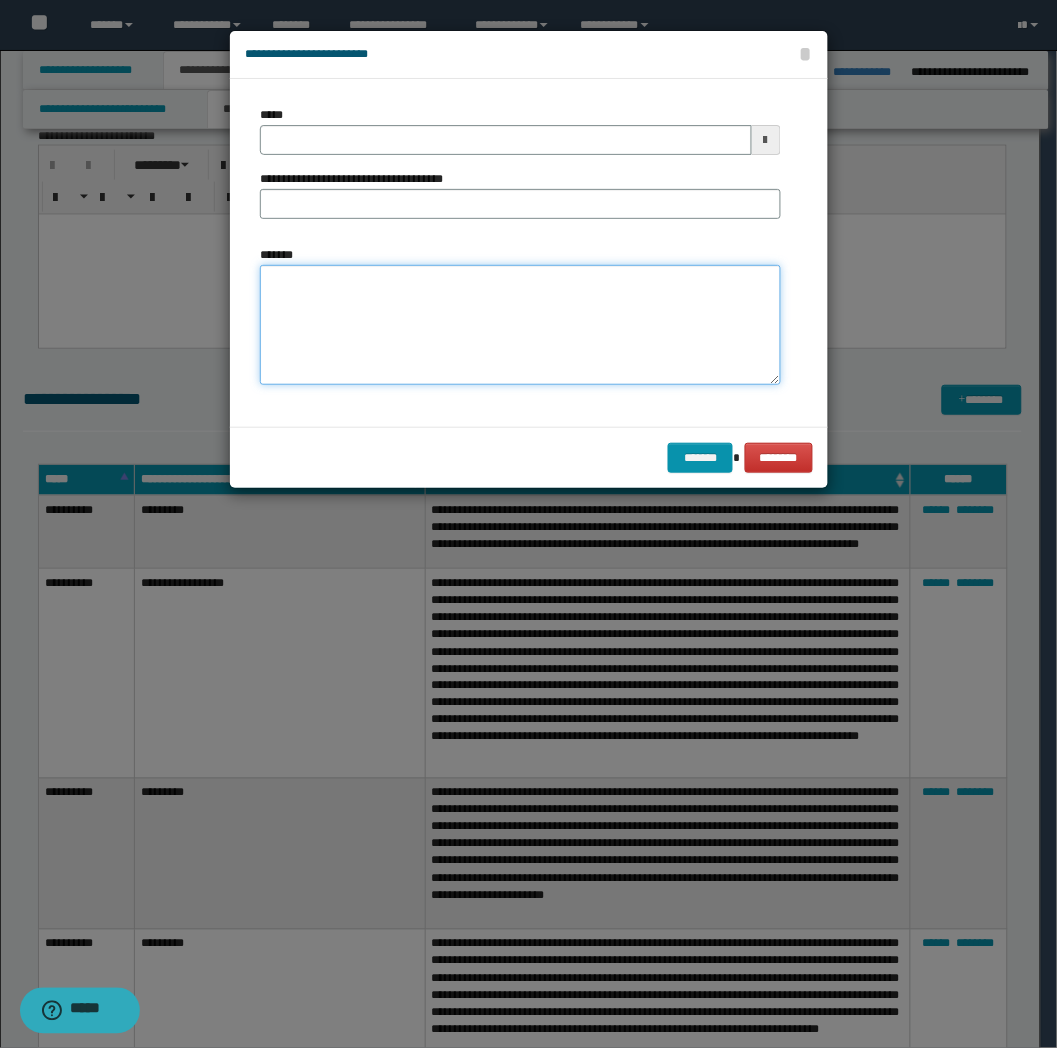 click on "*******" at bounding box center (520, 325) 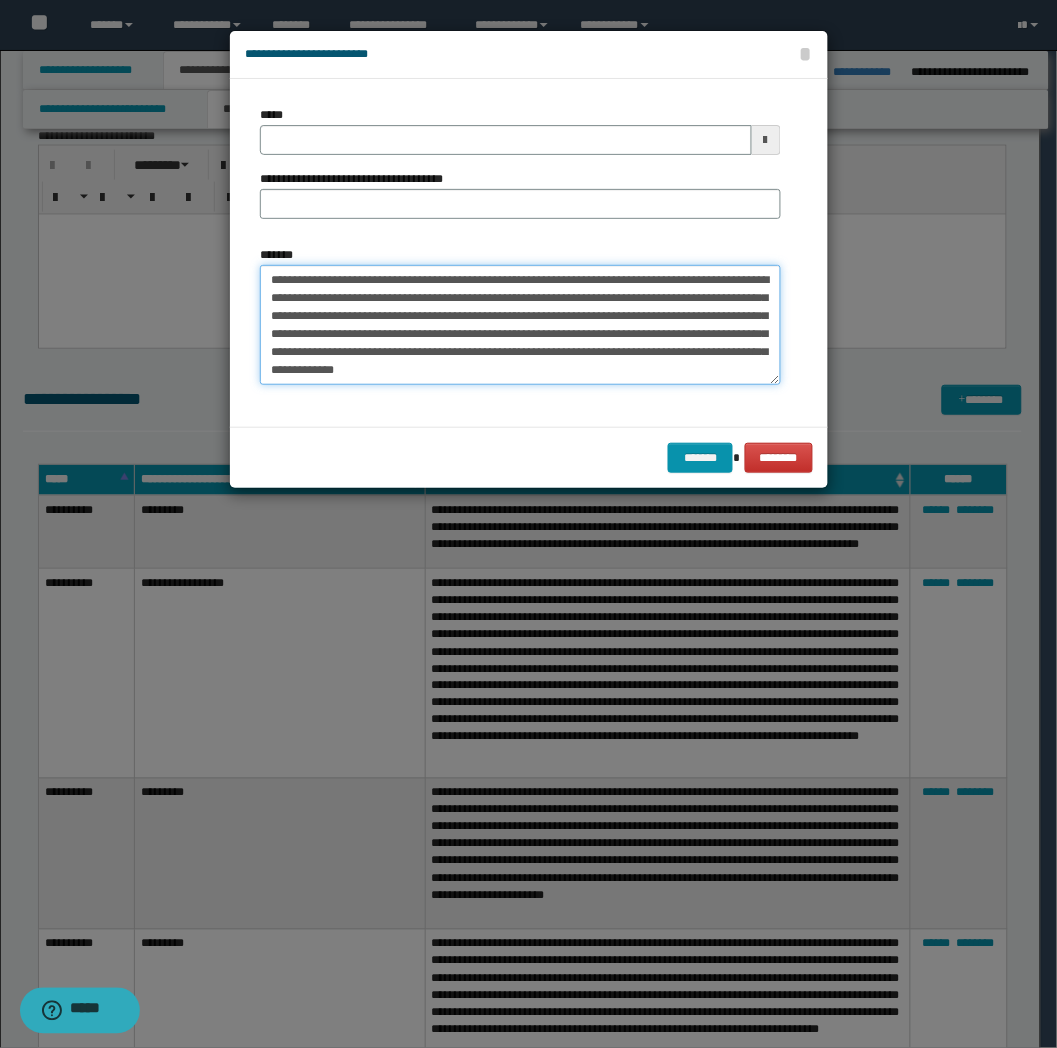 type on "**********" 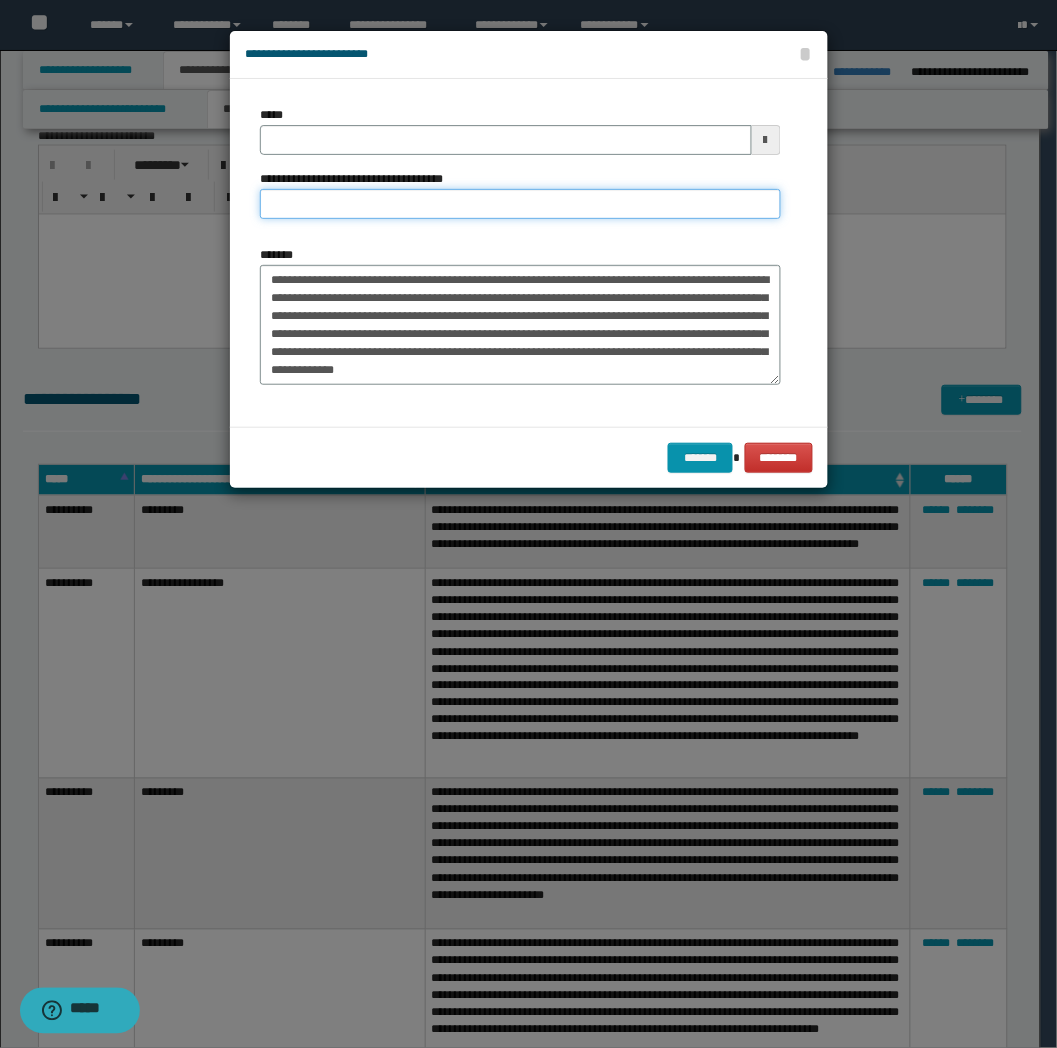 click on "**********" at bounding box center [520, 204] 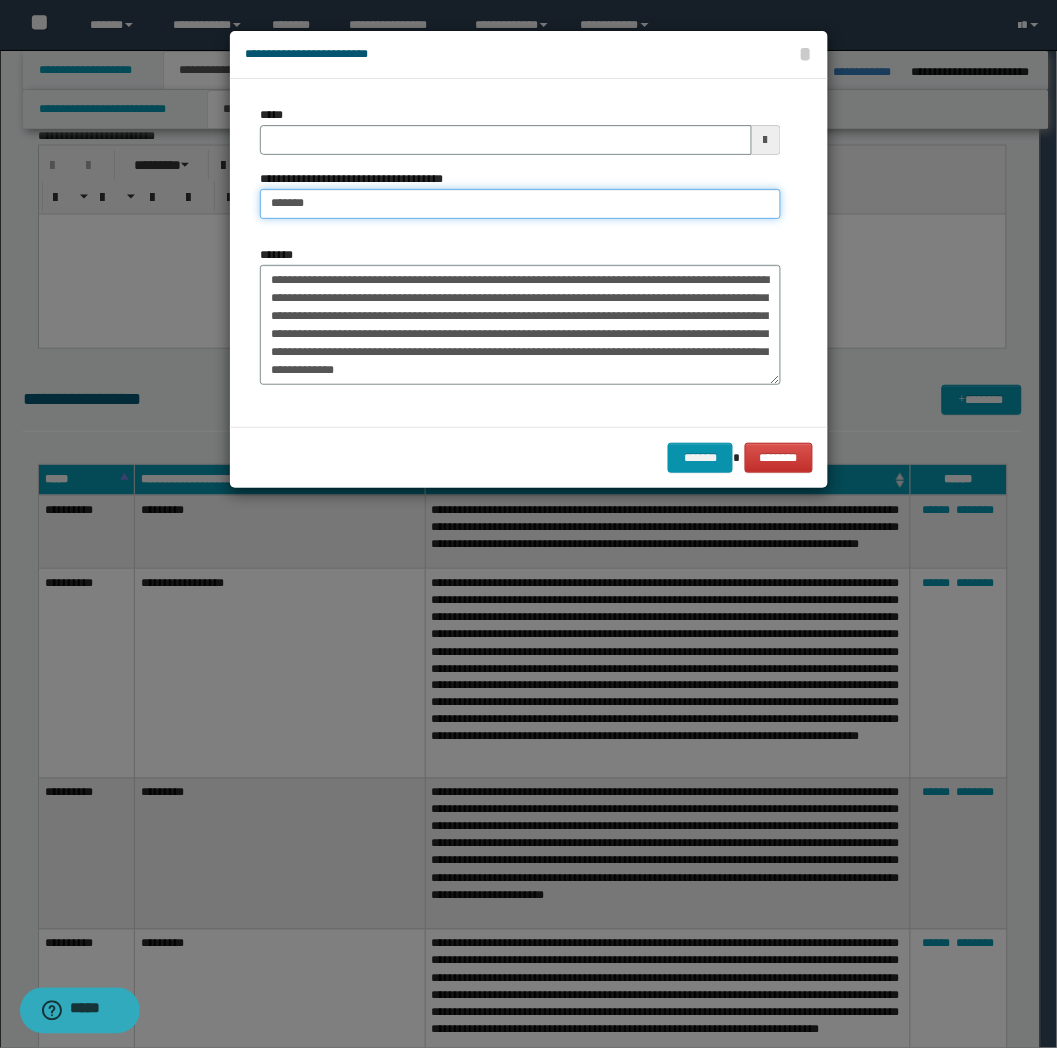 type on "*********" 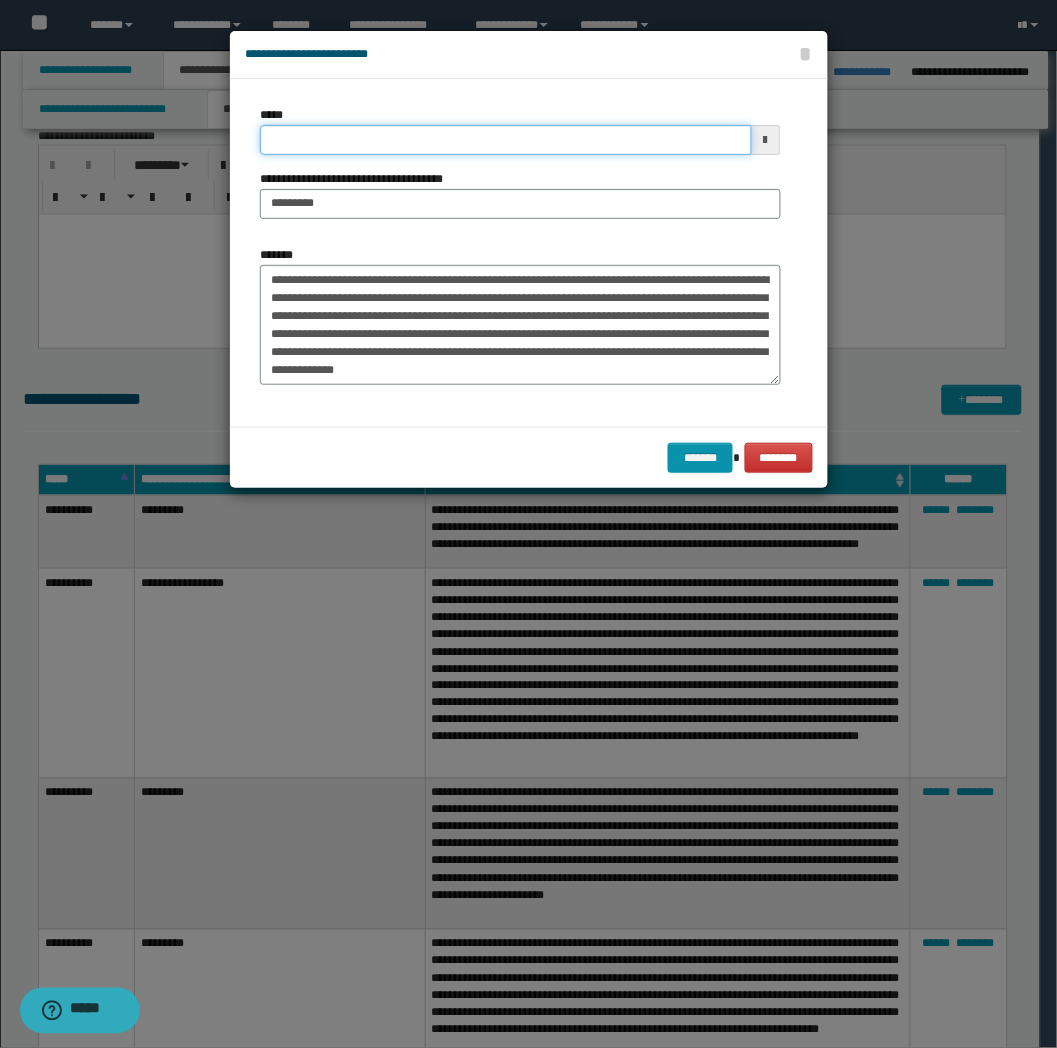 click on "*****" at bounding box center [506, 140] 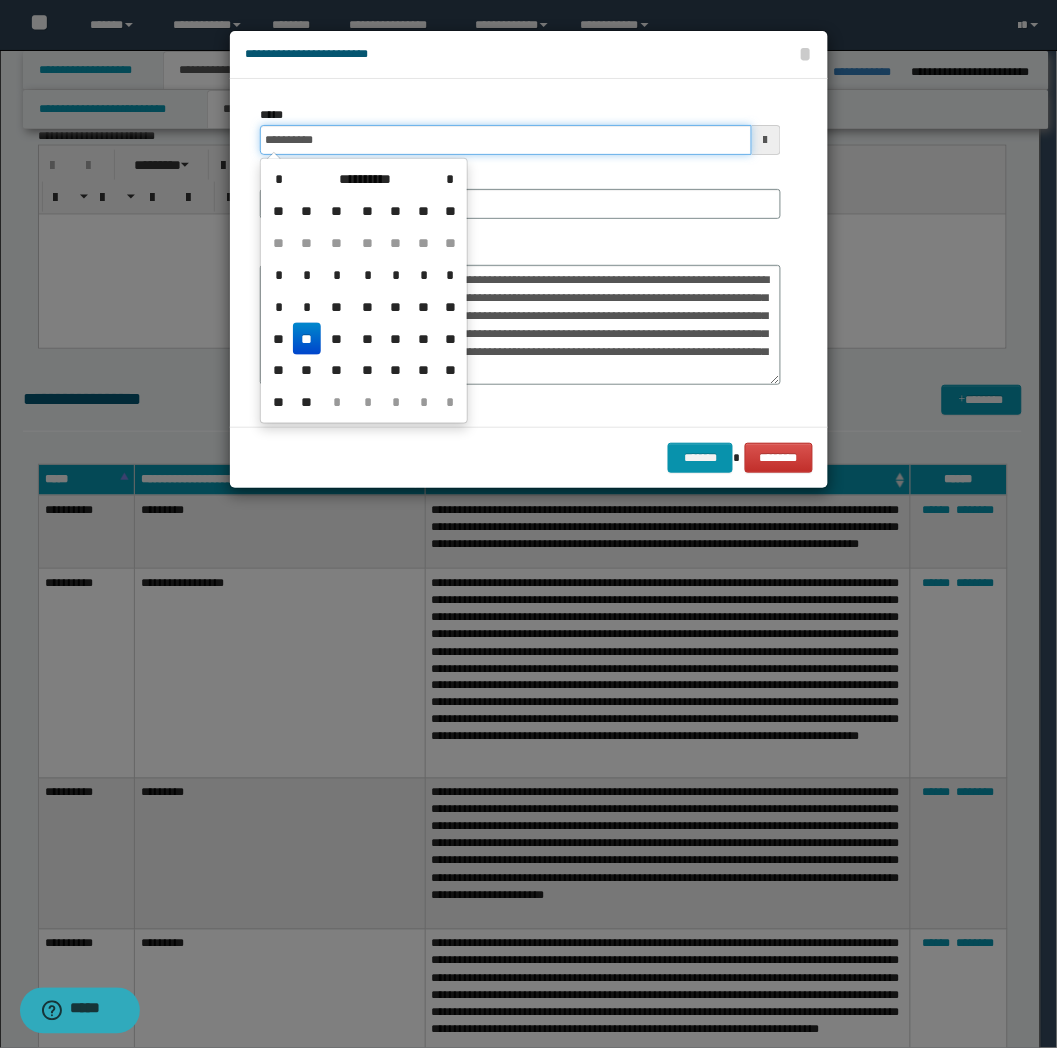 type on "**********" 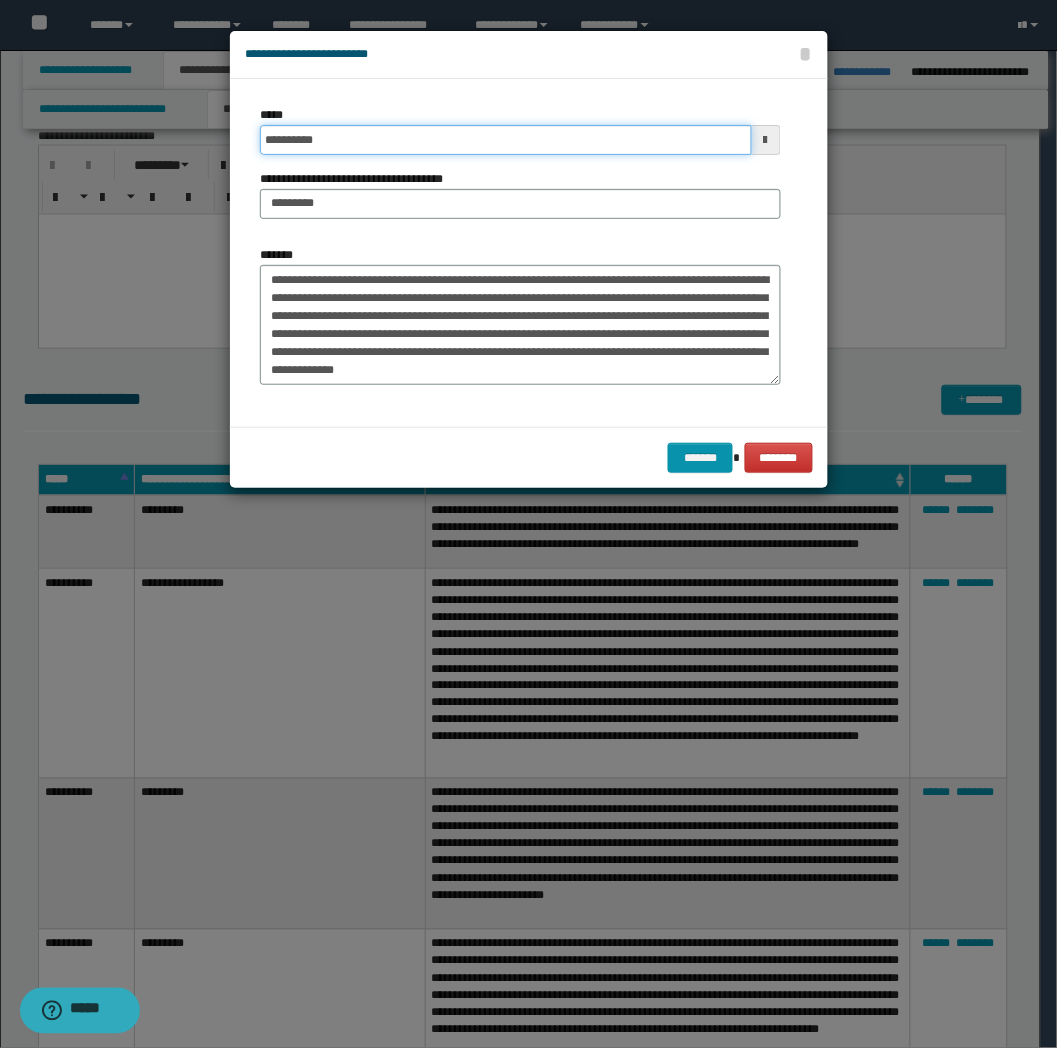 click on "*******" at bounding box center [700, 458] 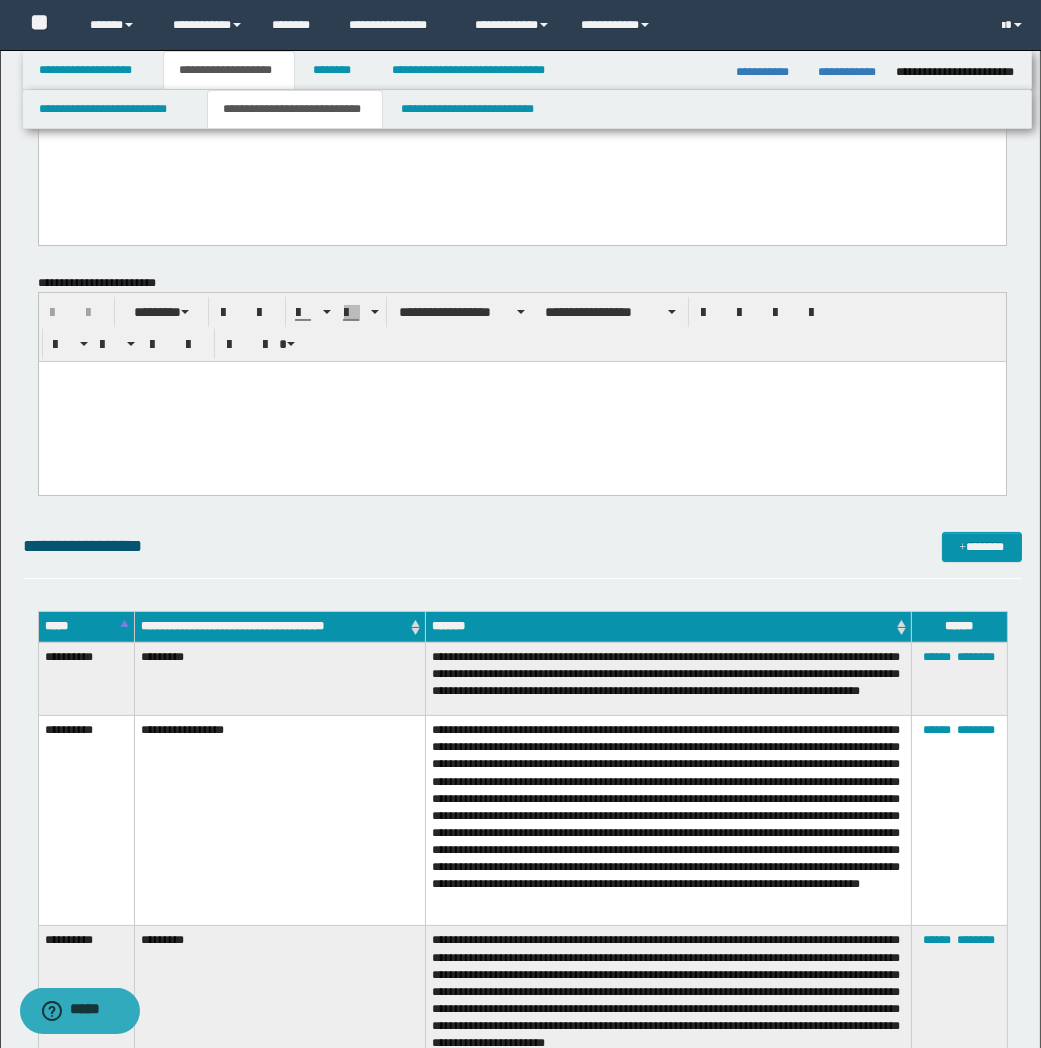 scroll, scrollTop: 0, scrollLeft: 0, axis: both 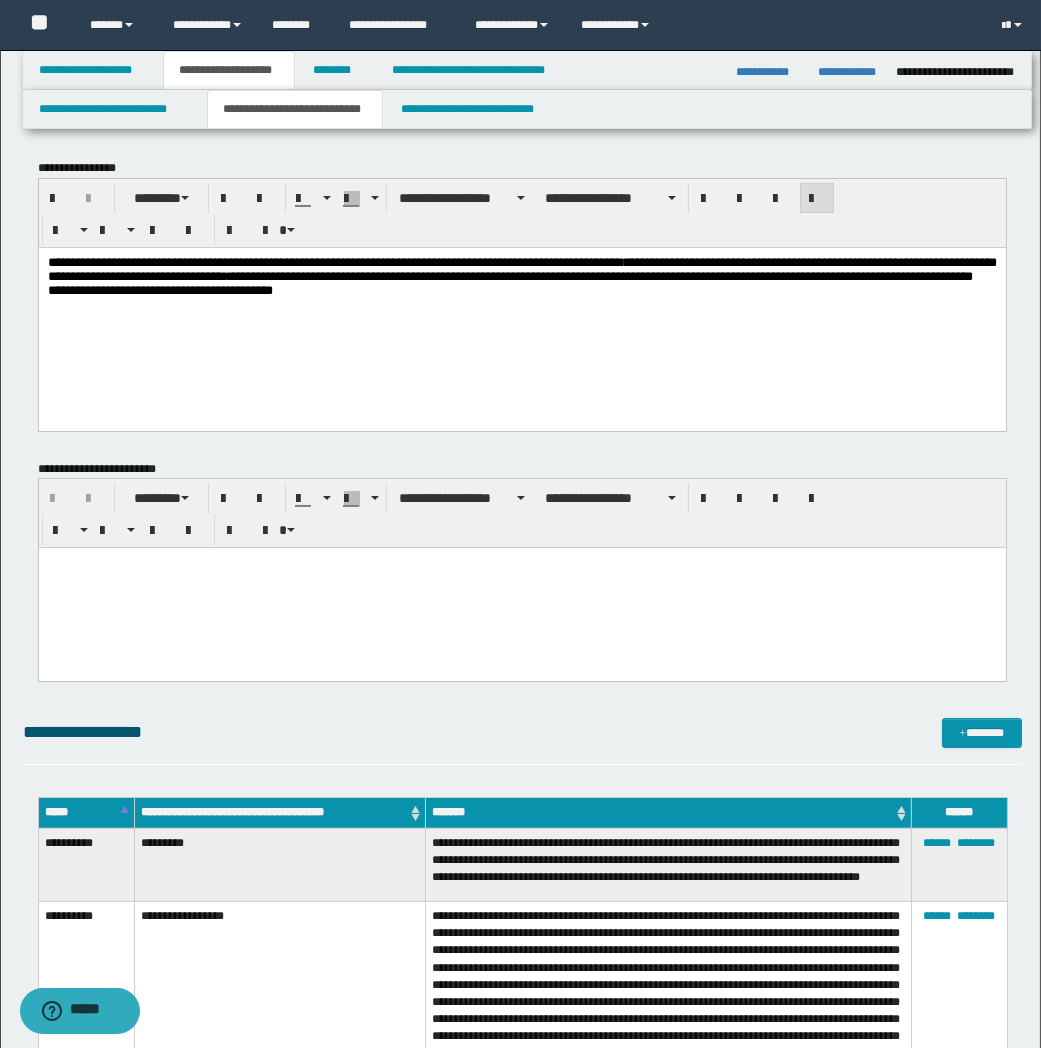 click on "**********" at bounding box center [521, 301] 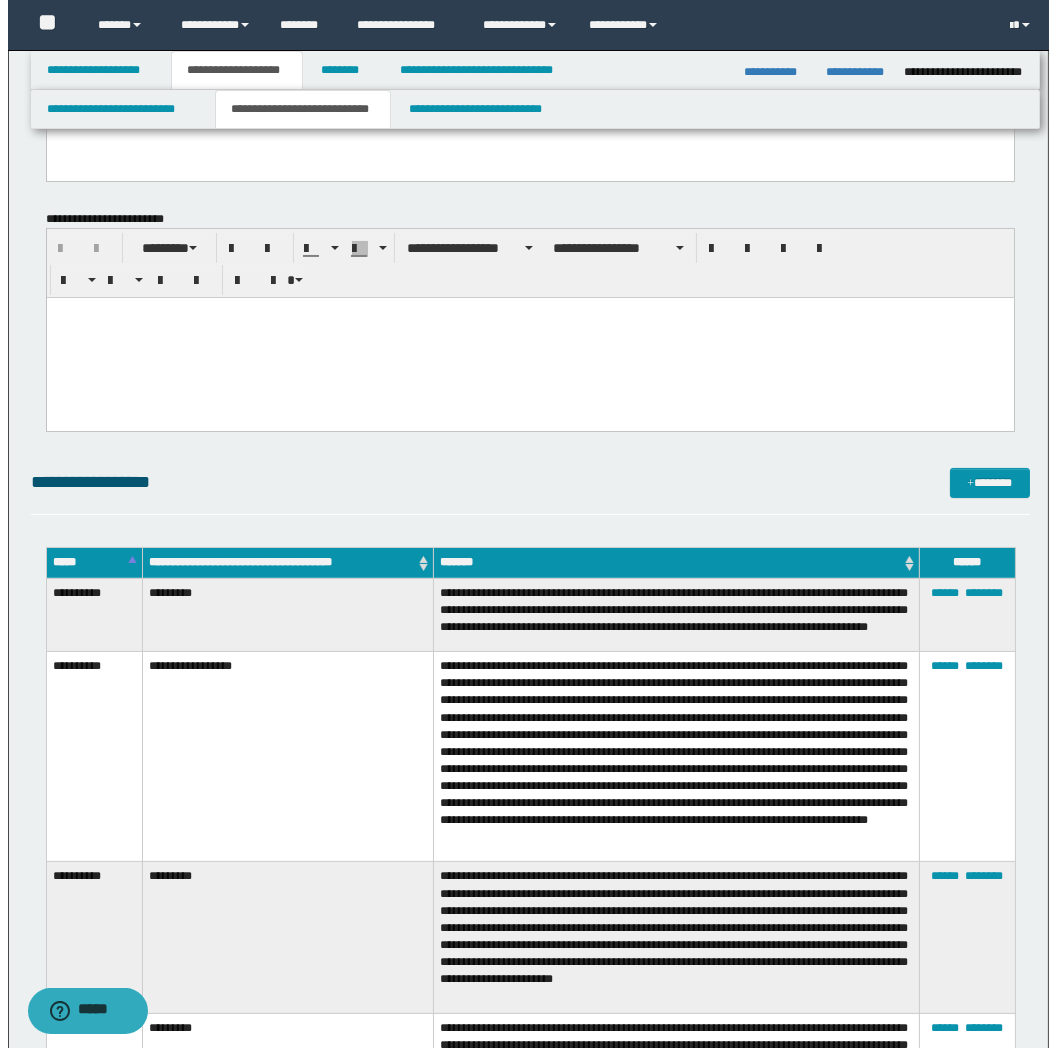 scroll, scrollTop: 333, scrollLeft: 0, axis: vertical 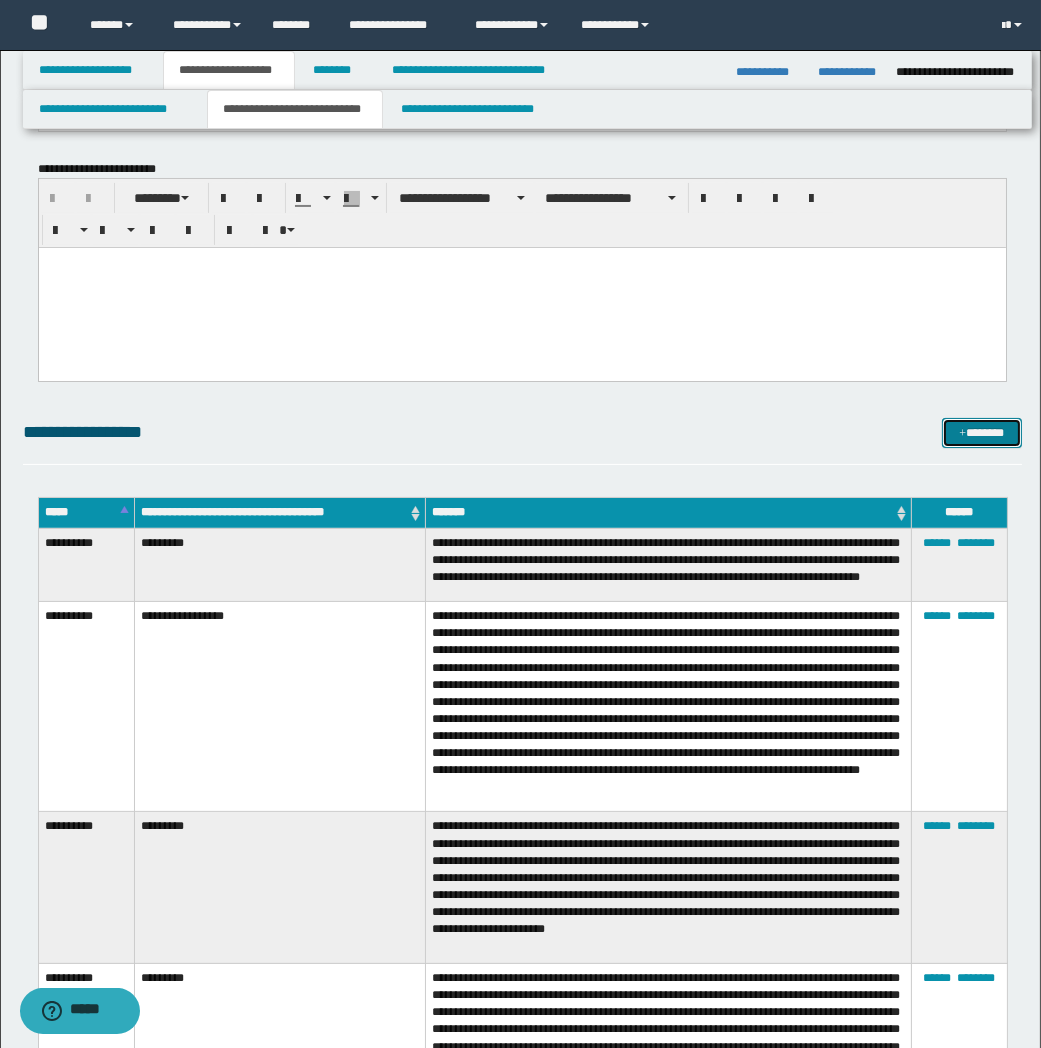 click on "*******" at bounding box center (982, 433) 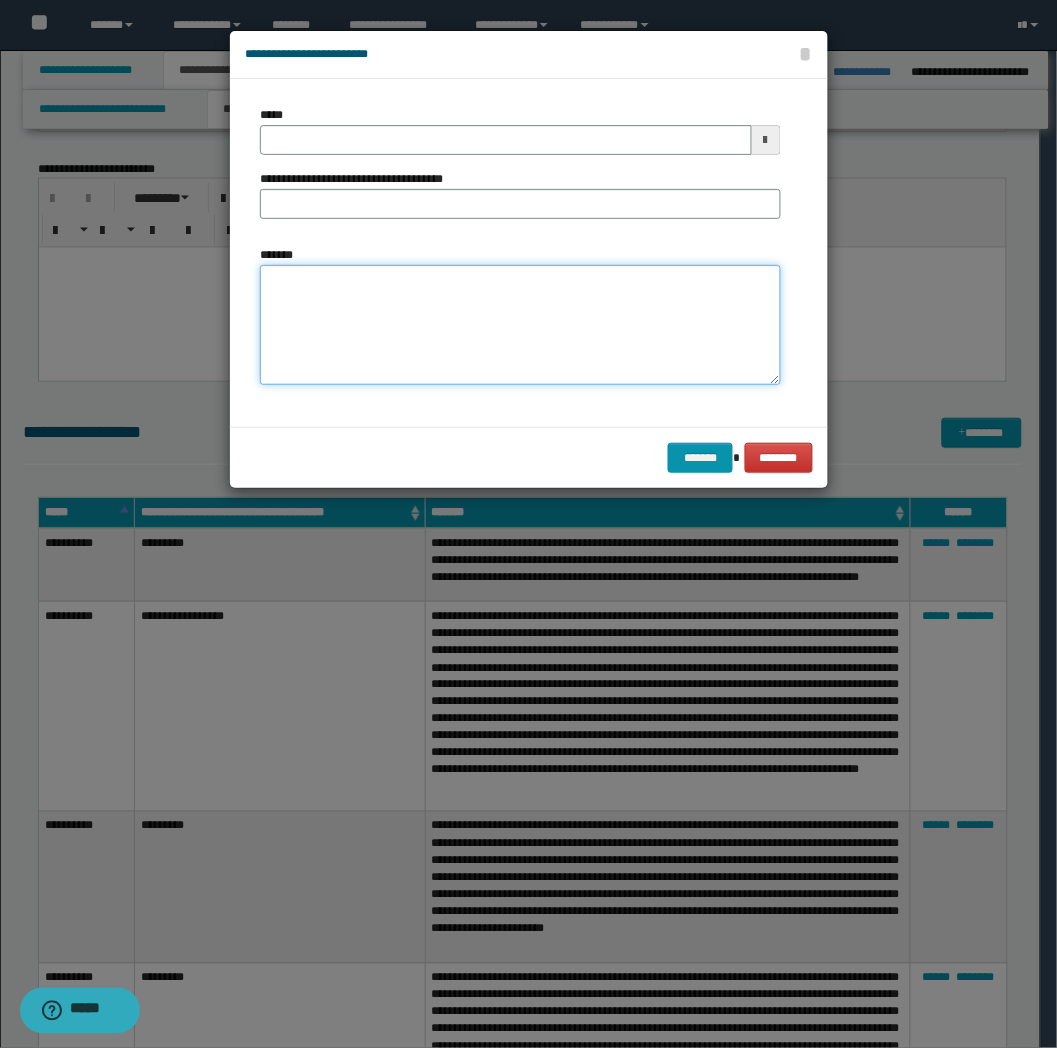 click on "*******" at bounding box center [520, 325] 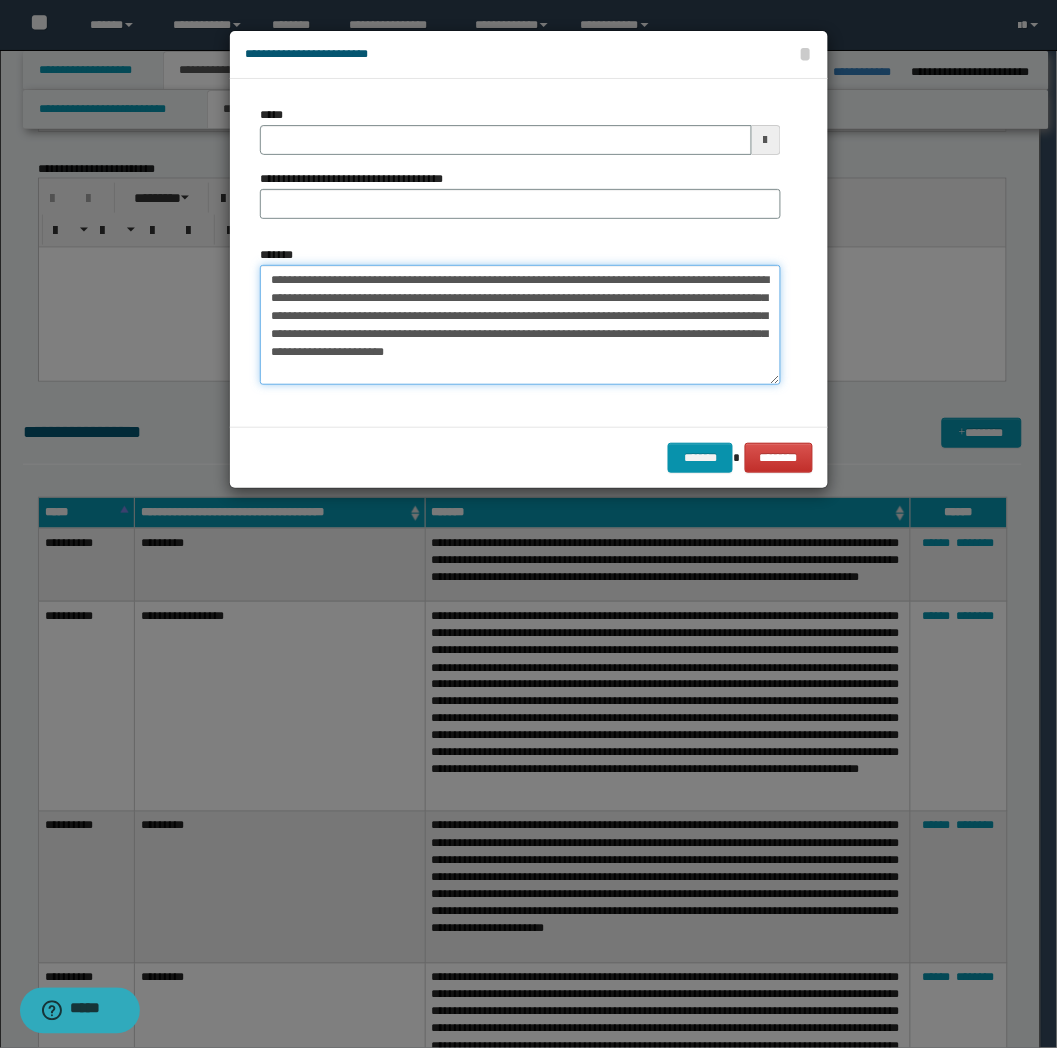 type on "**********" 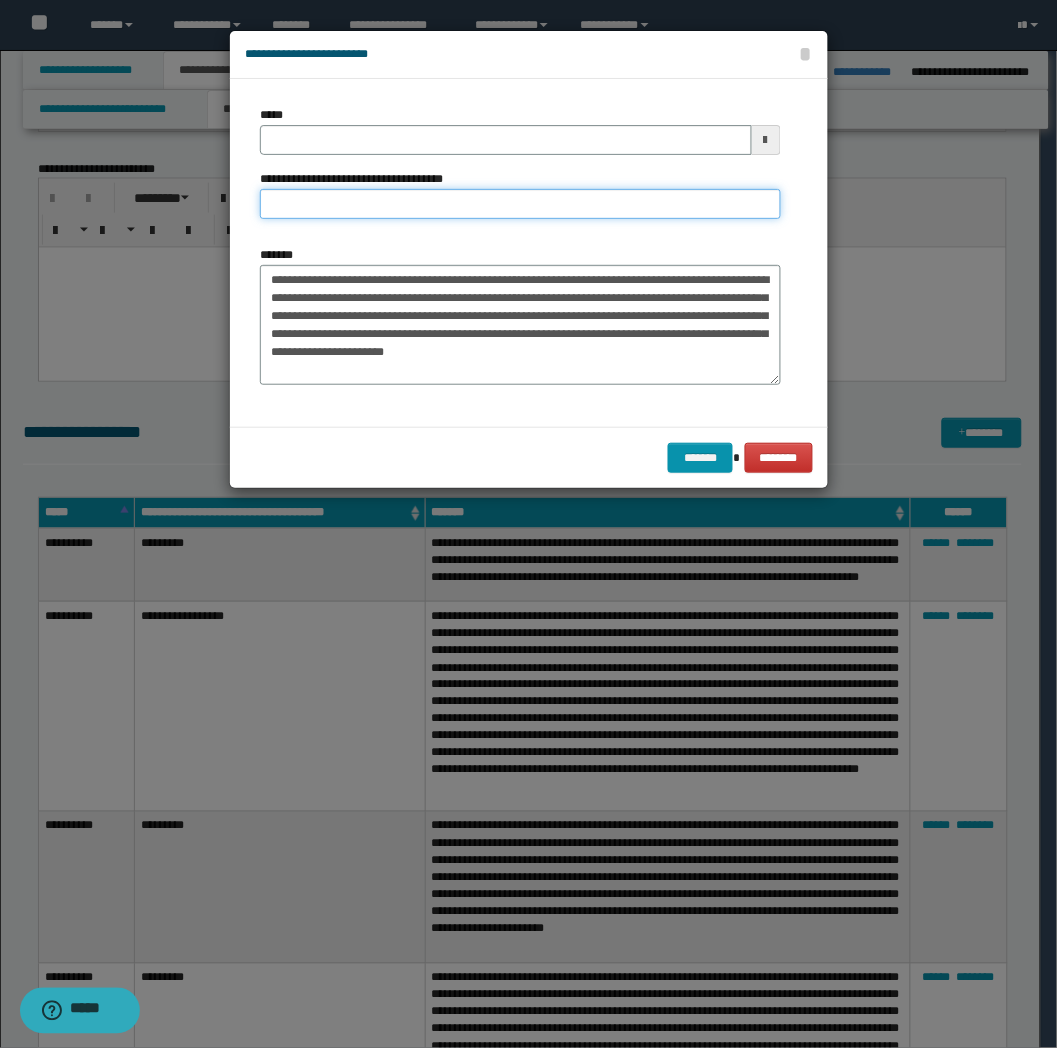 click on "**********" at bounding box center (520, 204) 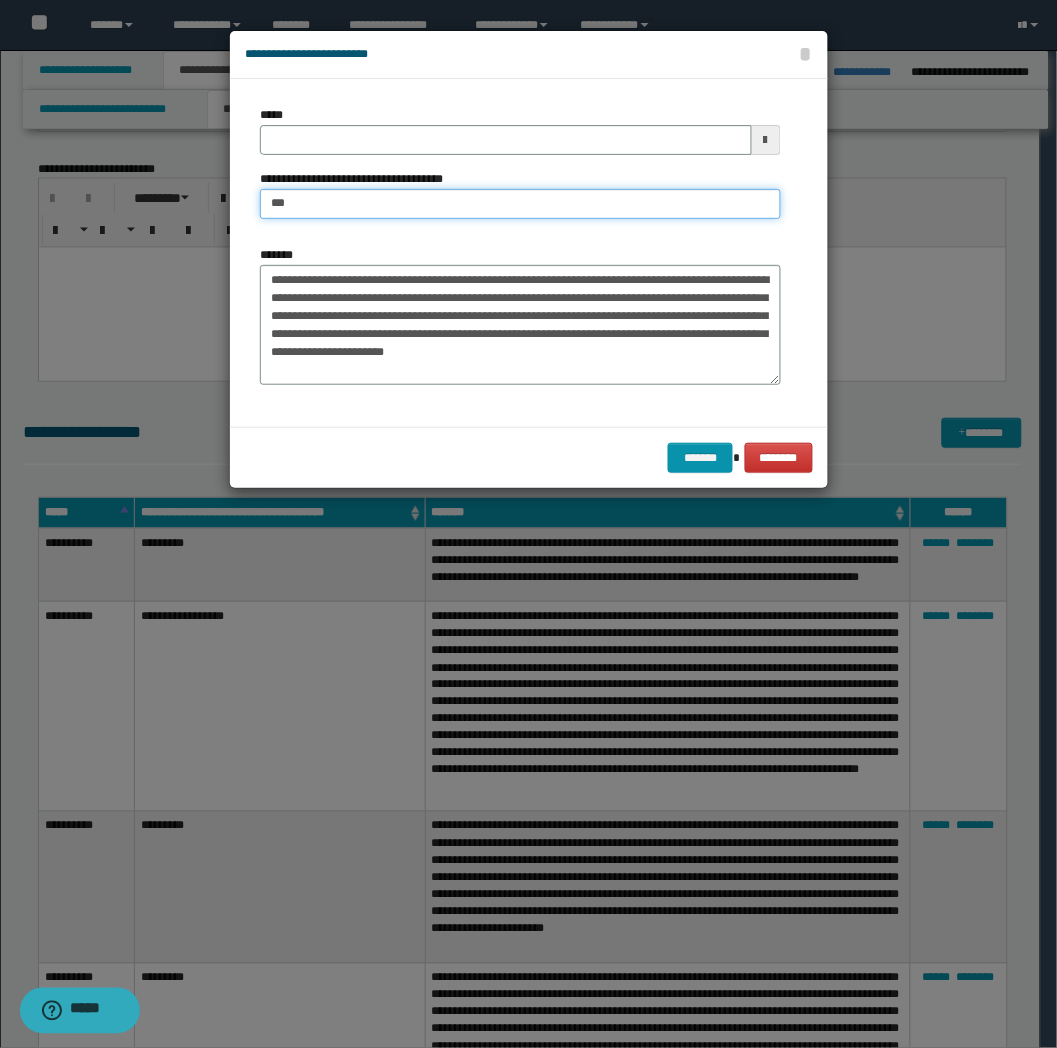 type on "*********" 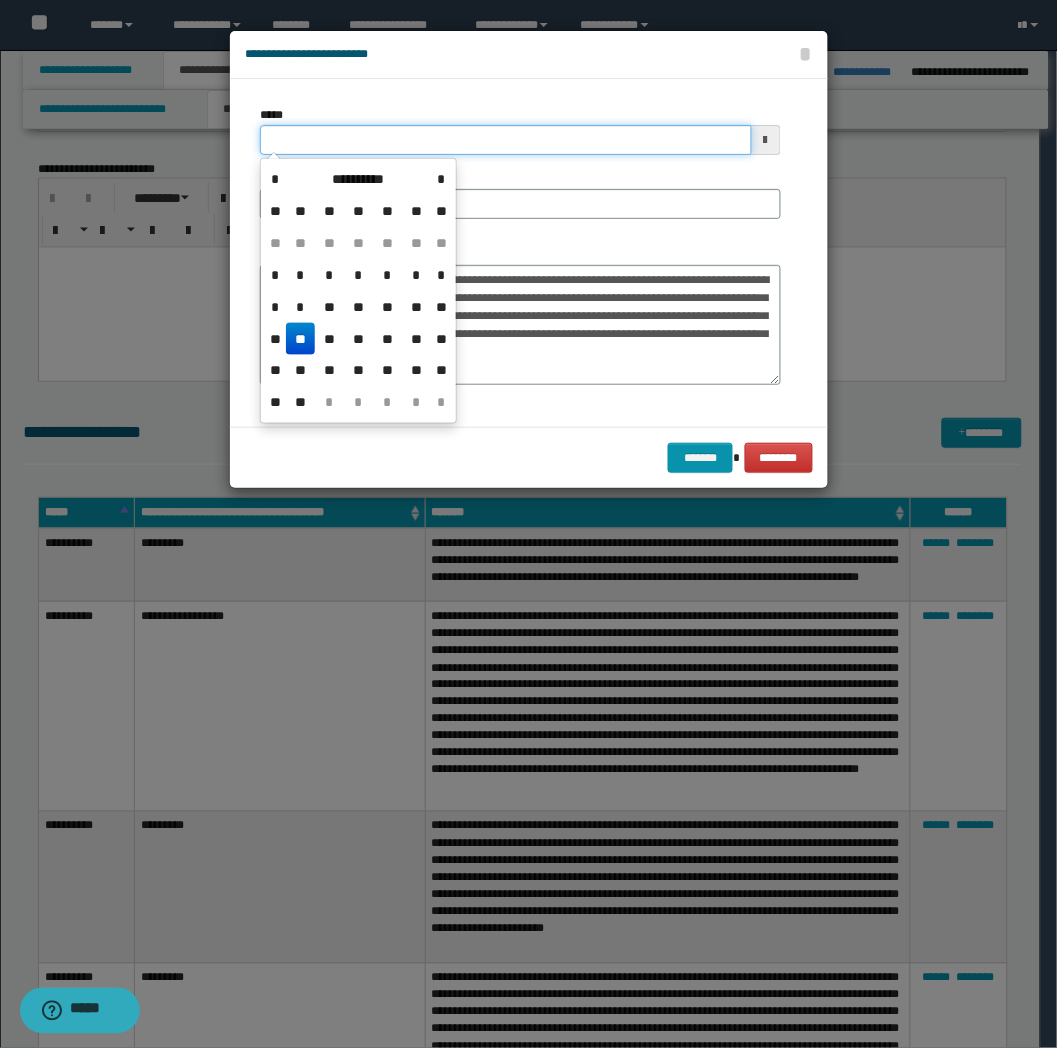 click on "*****" at bounding box center (506, 140) 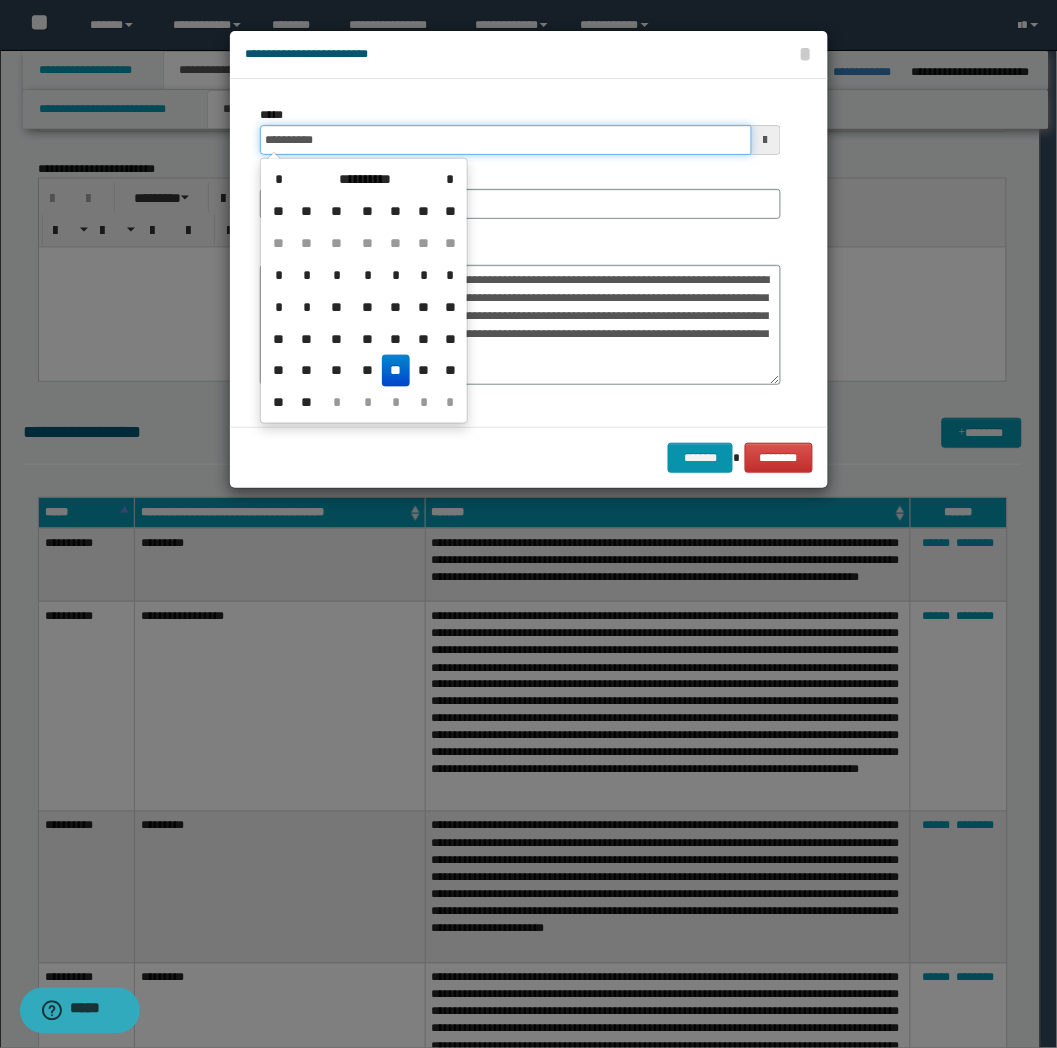 type on "**********" 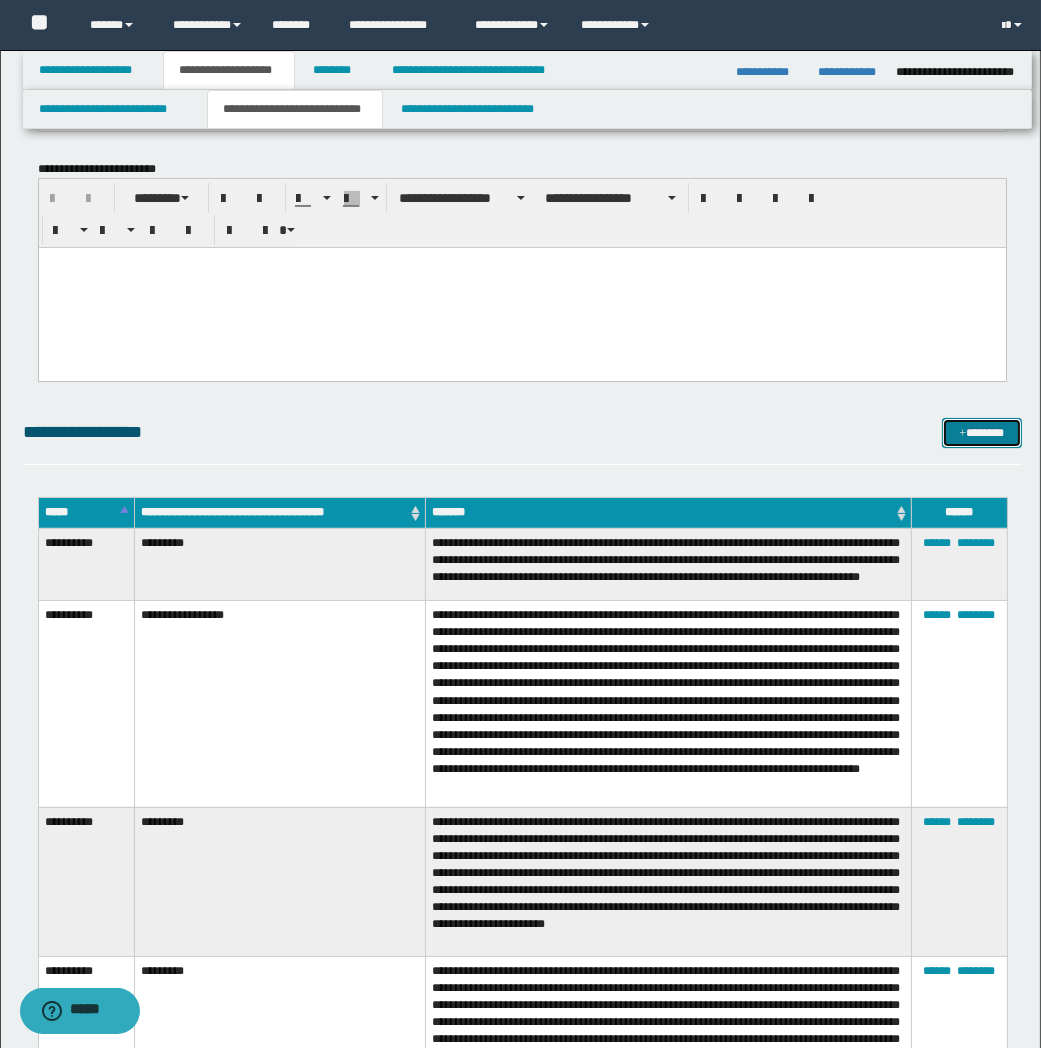 click on "*******" at bounding box center [982, 433] 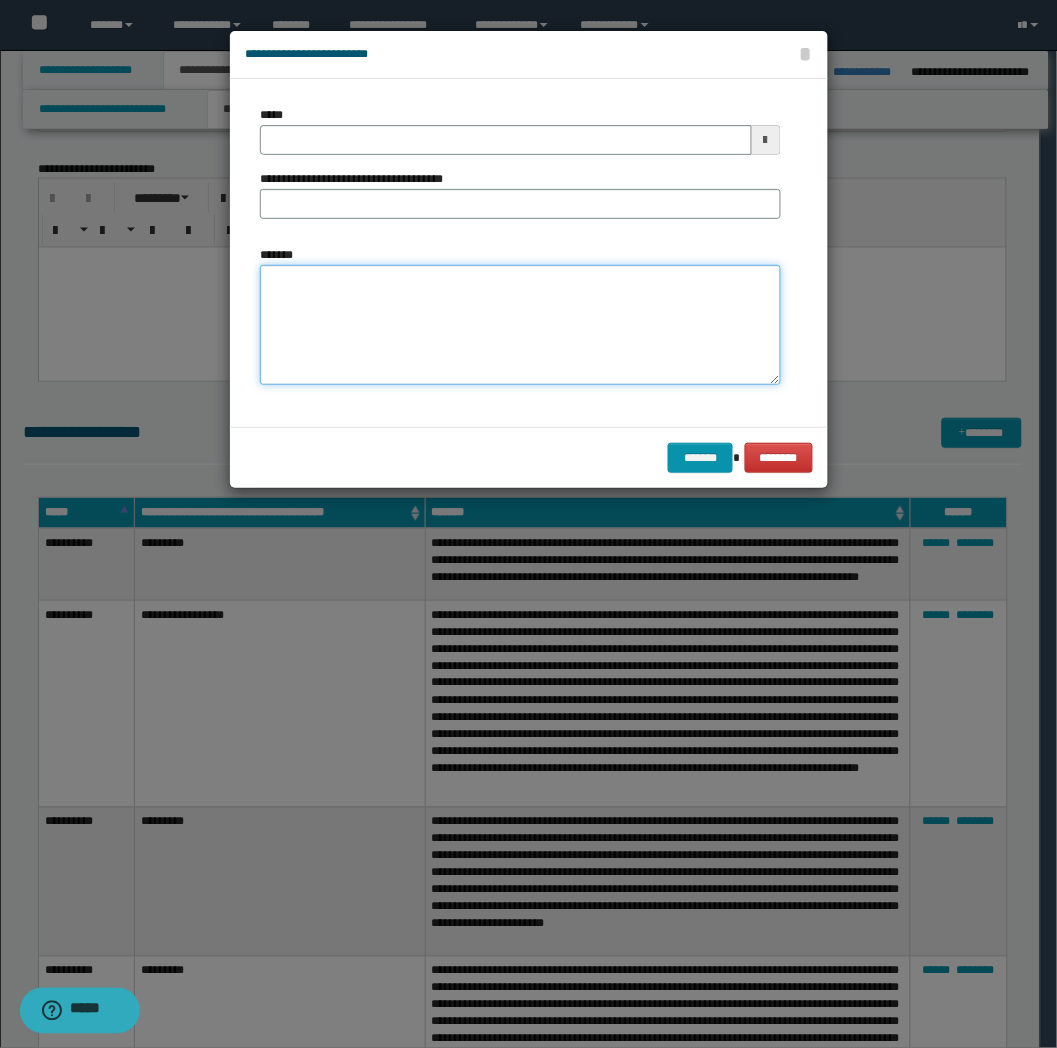 click on "*******" at bounding box center (520, 325) 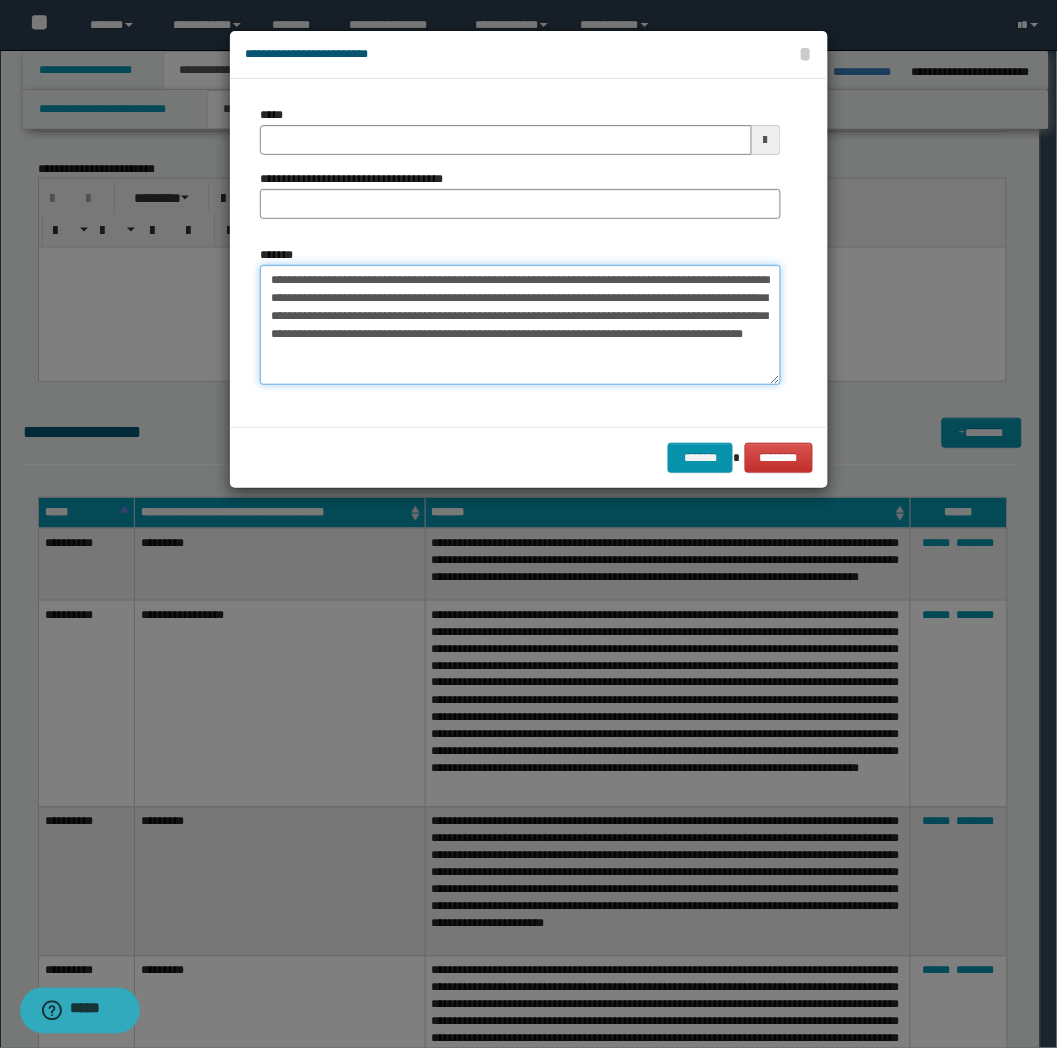 type on "**********" 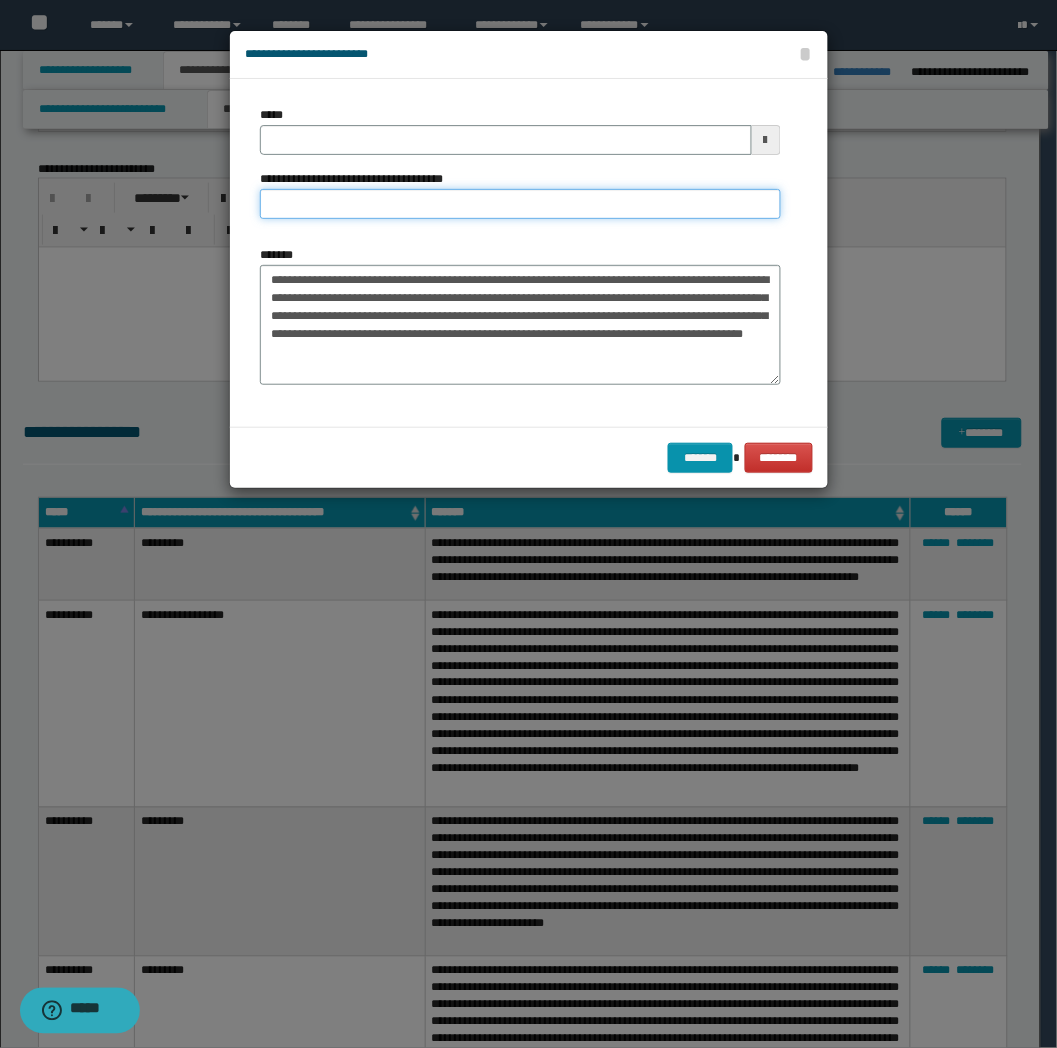 click on "**********" at bounding box center [520, 204] 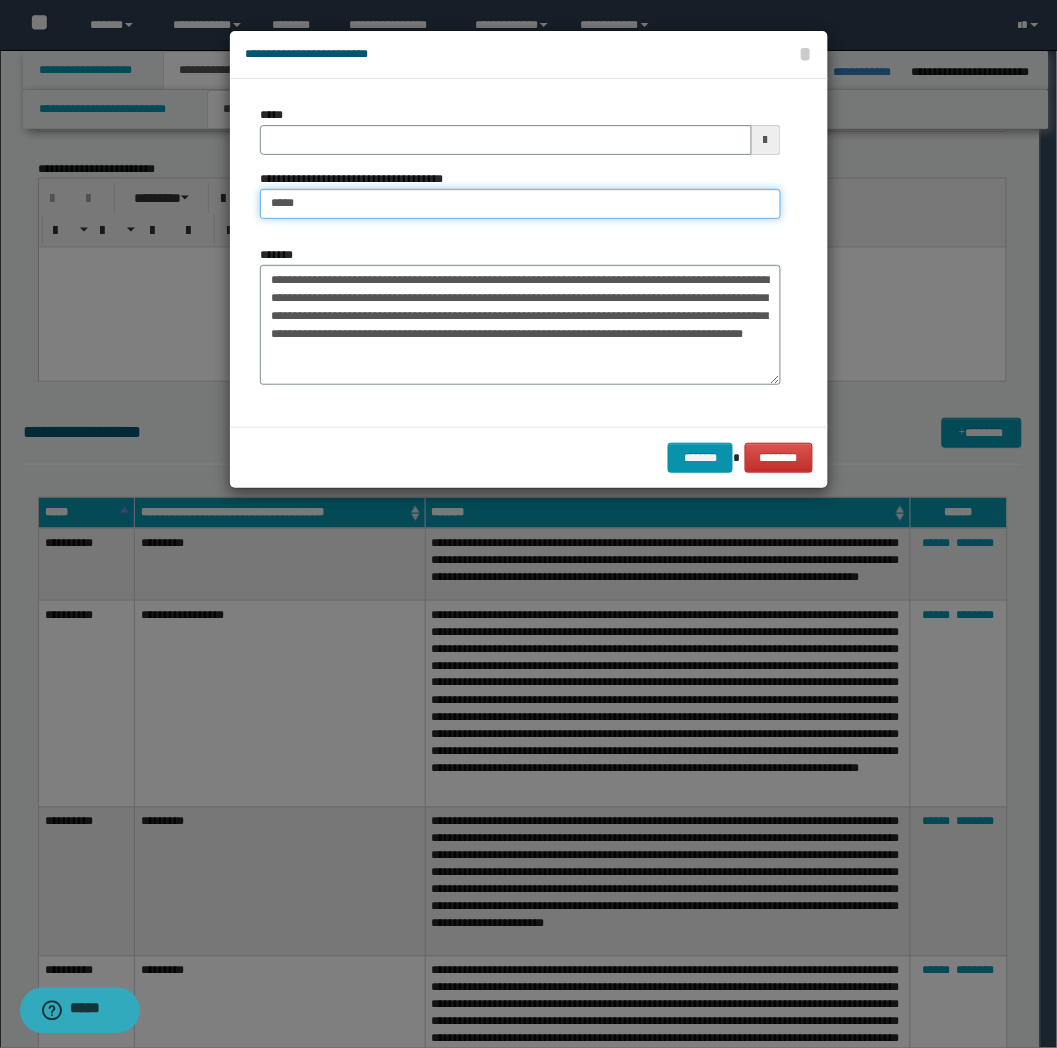 type on "**********" 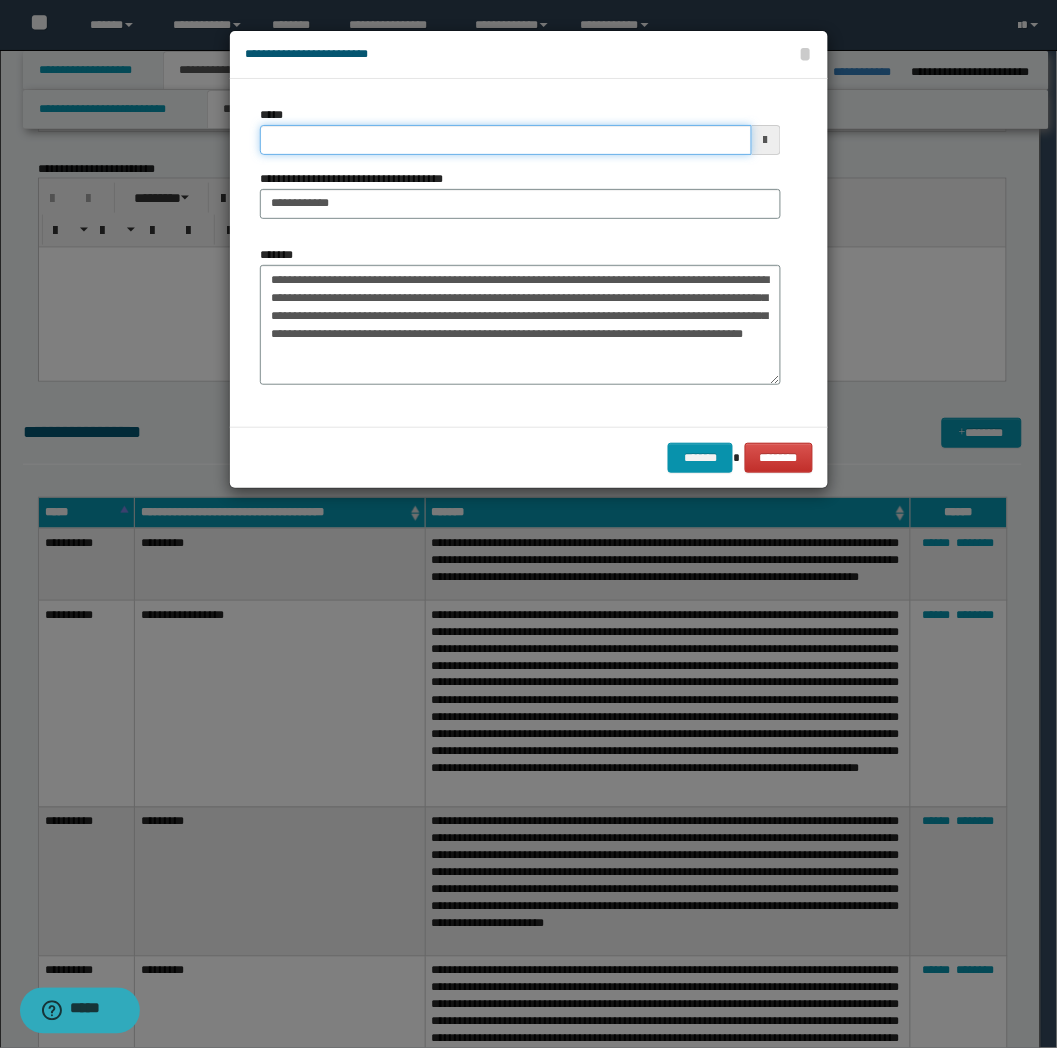 click on "*****" at bounding box center [506, 140] 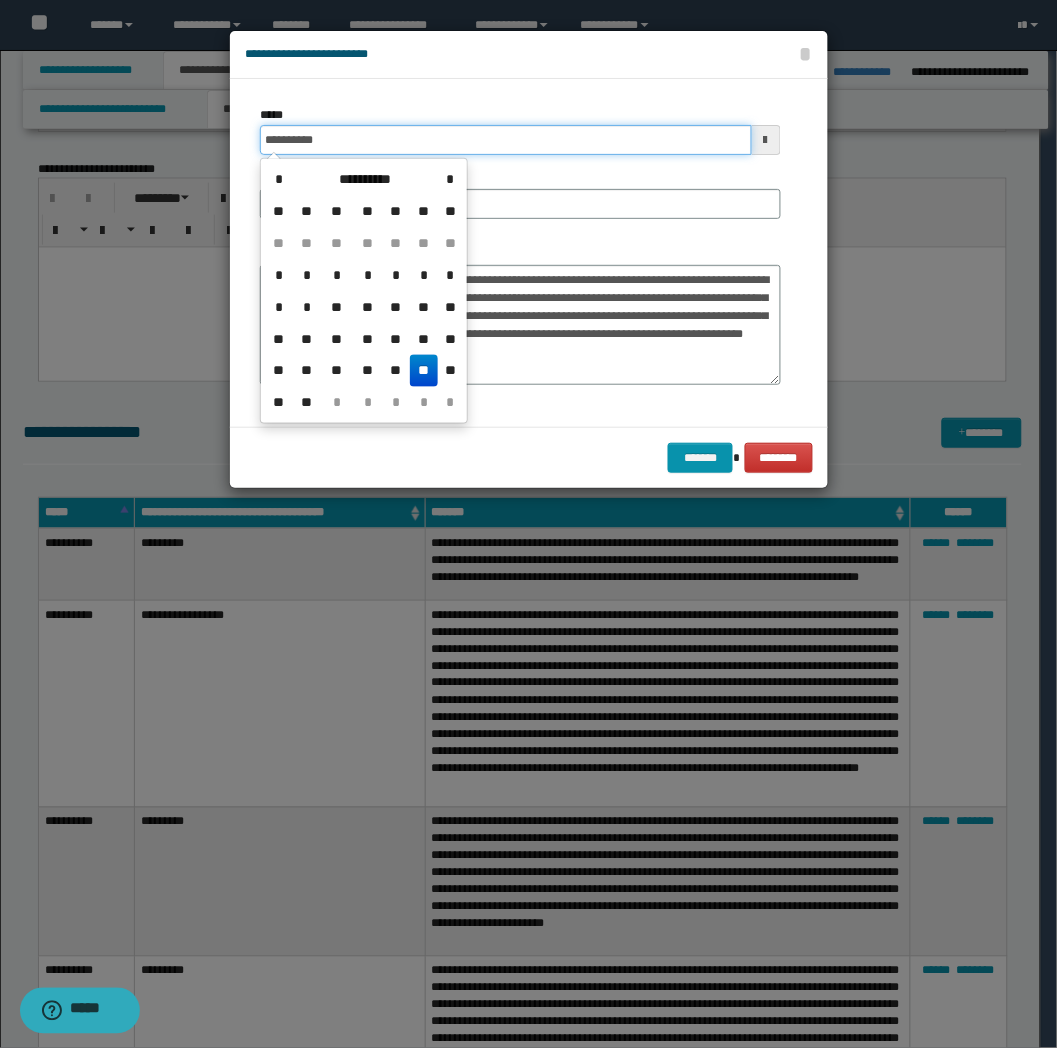 type on "**********" 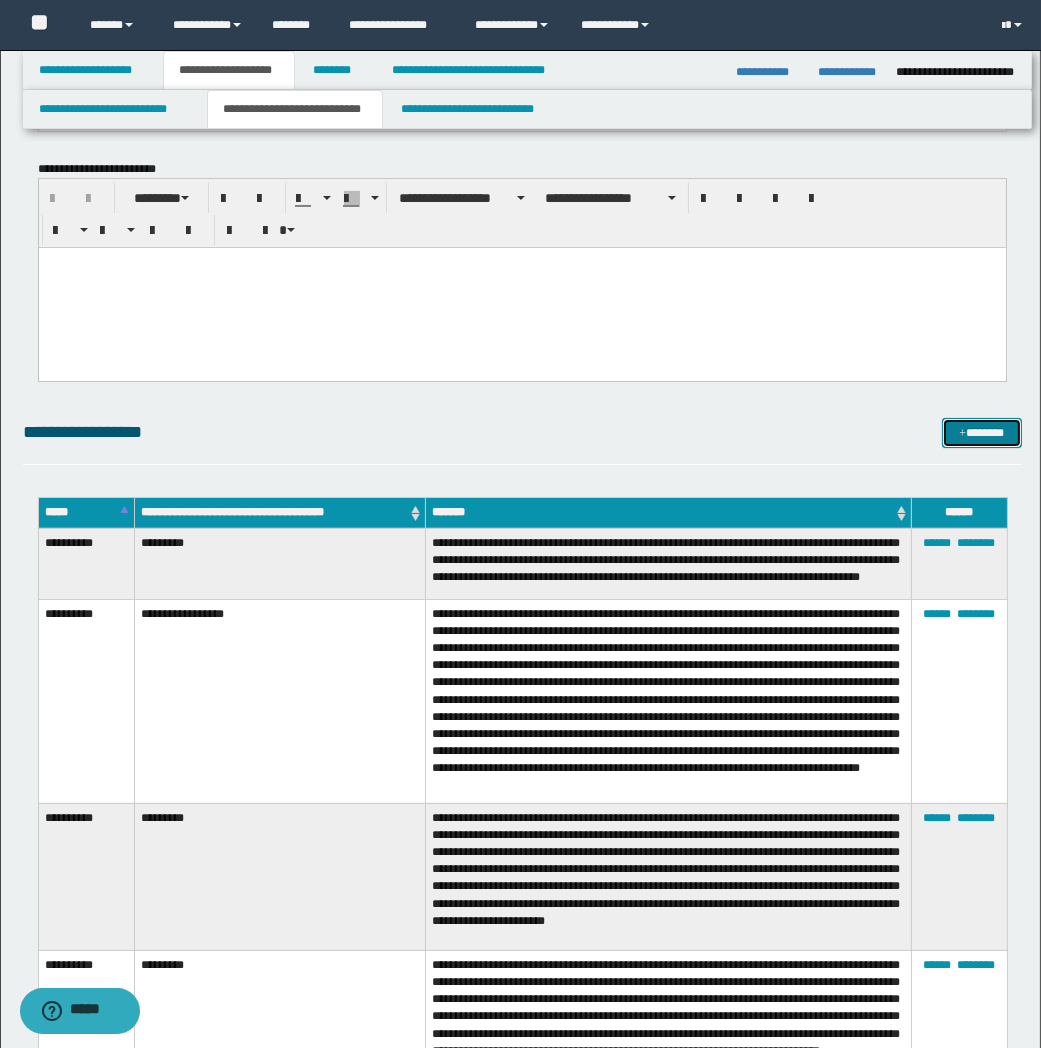 click on "*******" at bounding box center [982, 433] 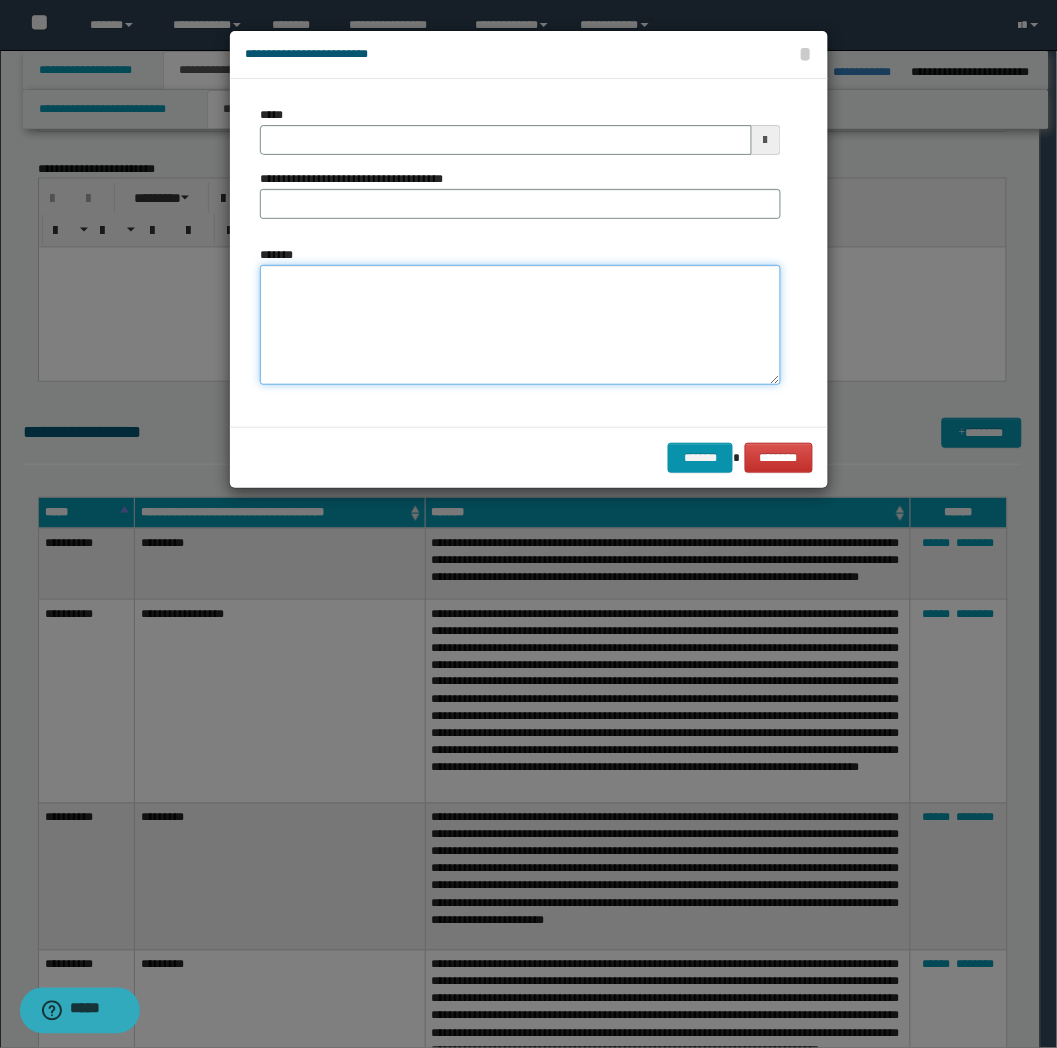 click on "*******" at bounding box center [520, 325] 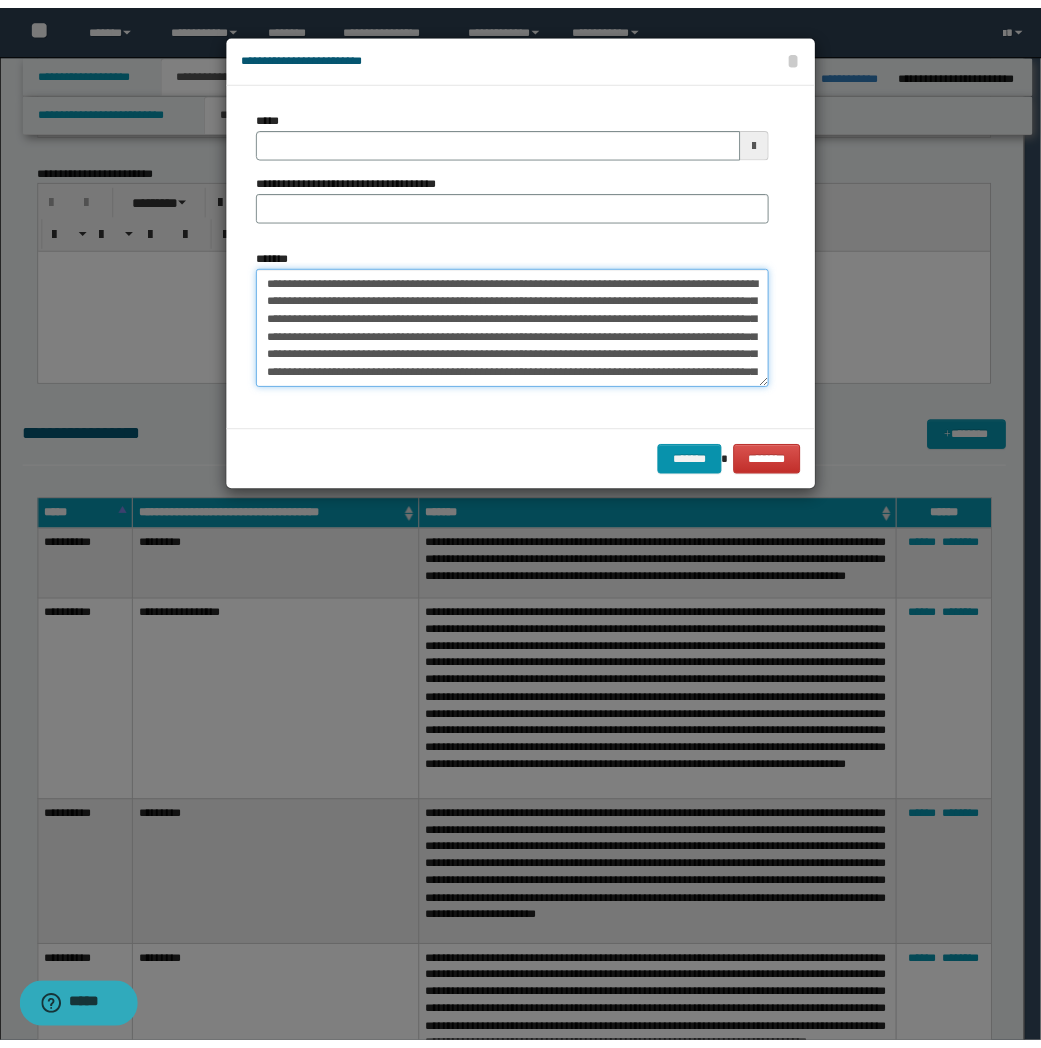 scroll, scrollTop: 66, scrollLeft: 0, axis: vertical 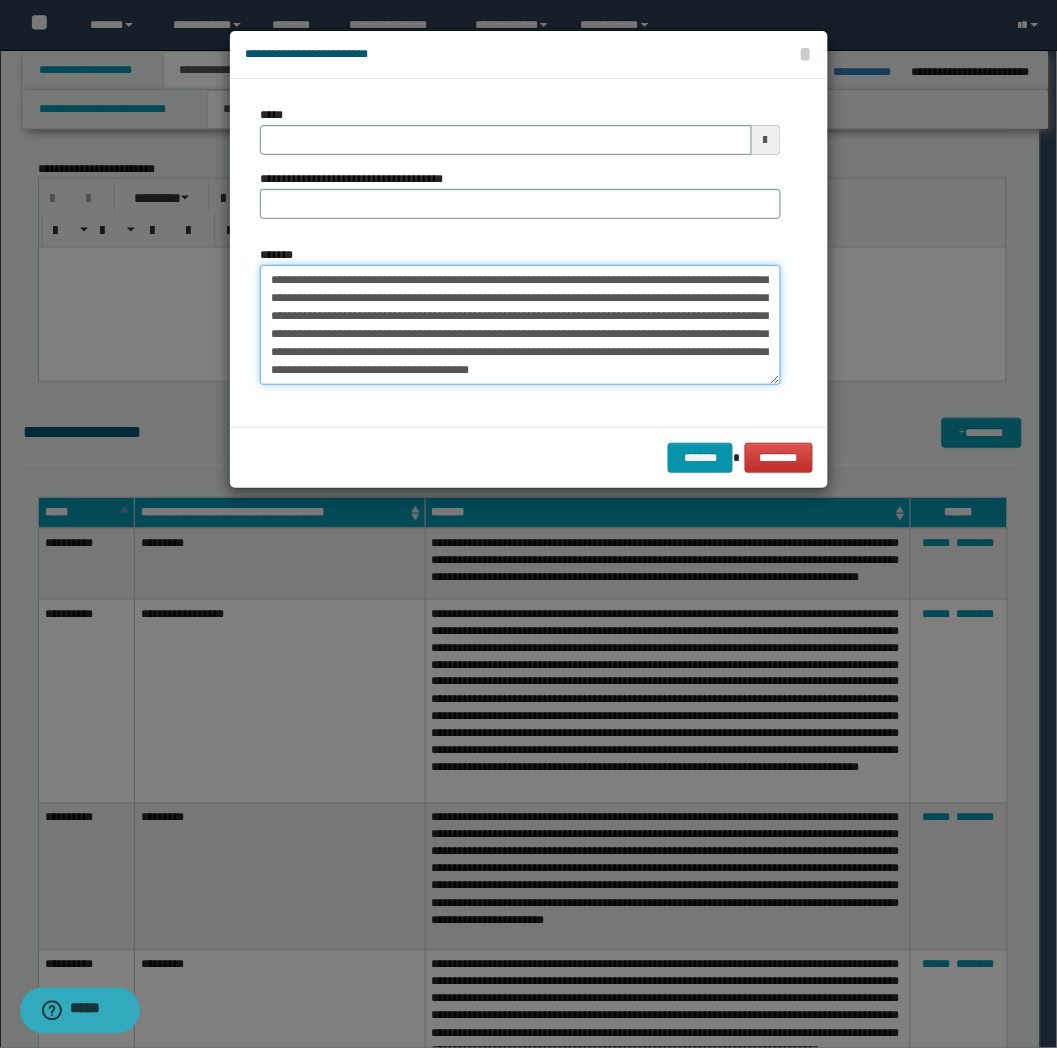 type on "**********" 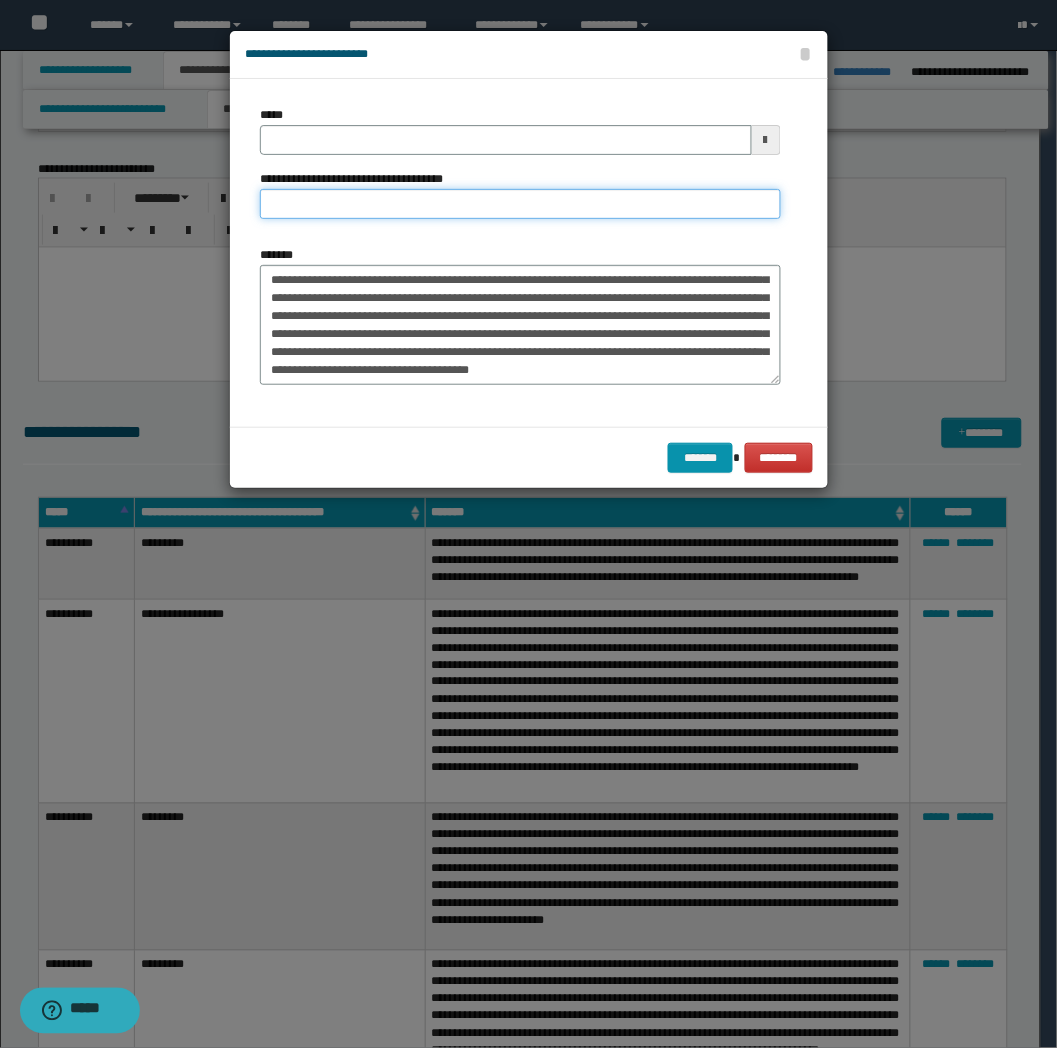 click on "**********" at bounding box center [520, 204] 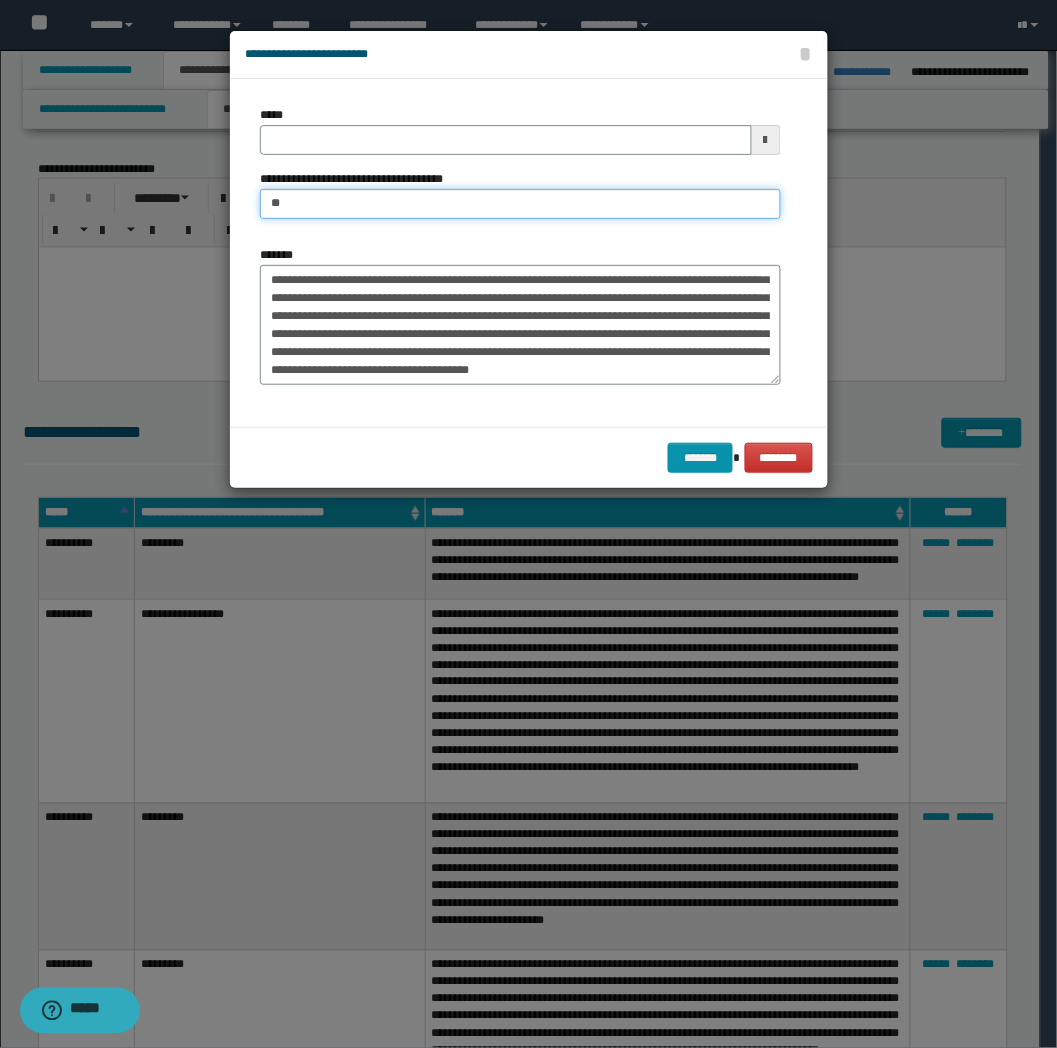 type on "**********" 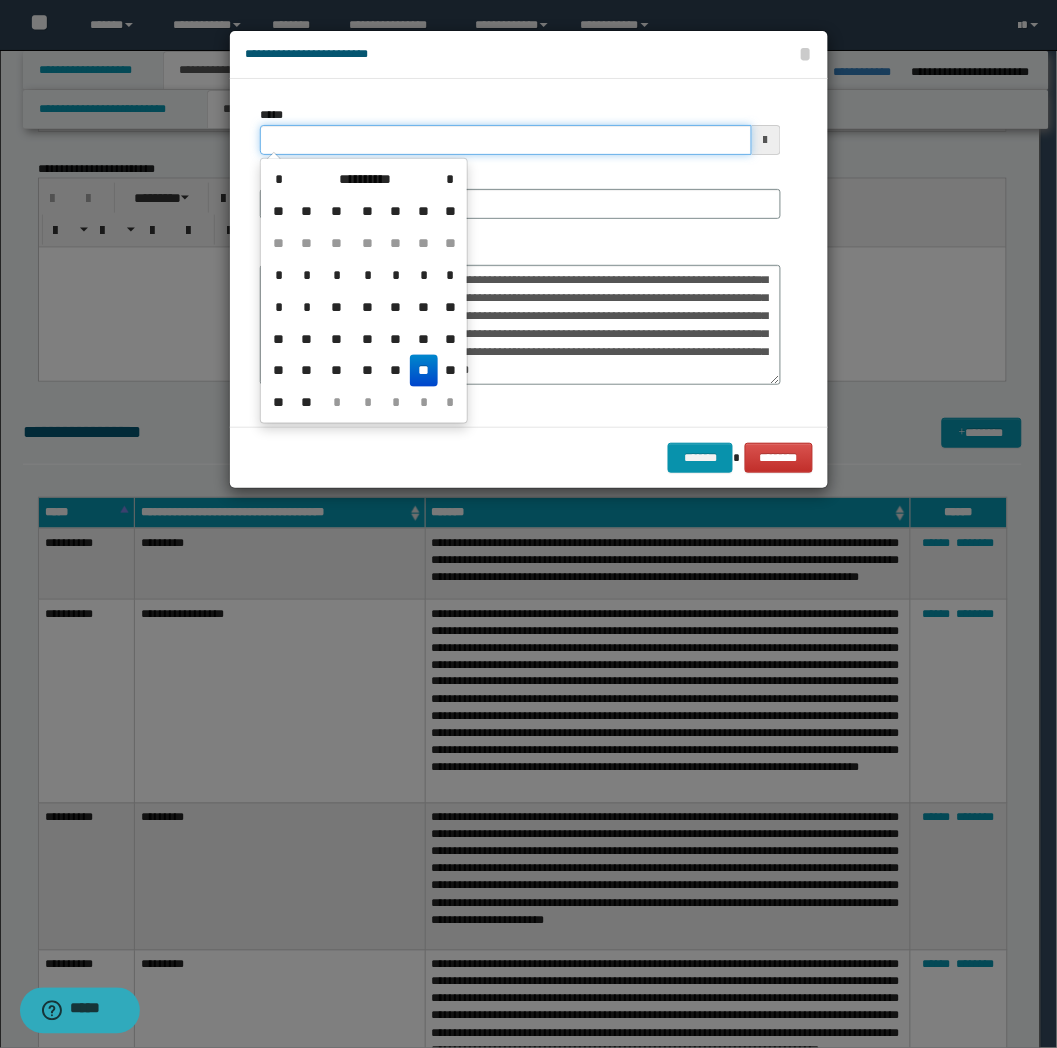click on "*****" at bounding box center [506, 140] 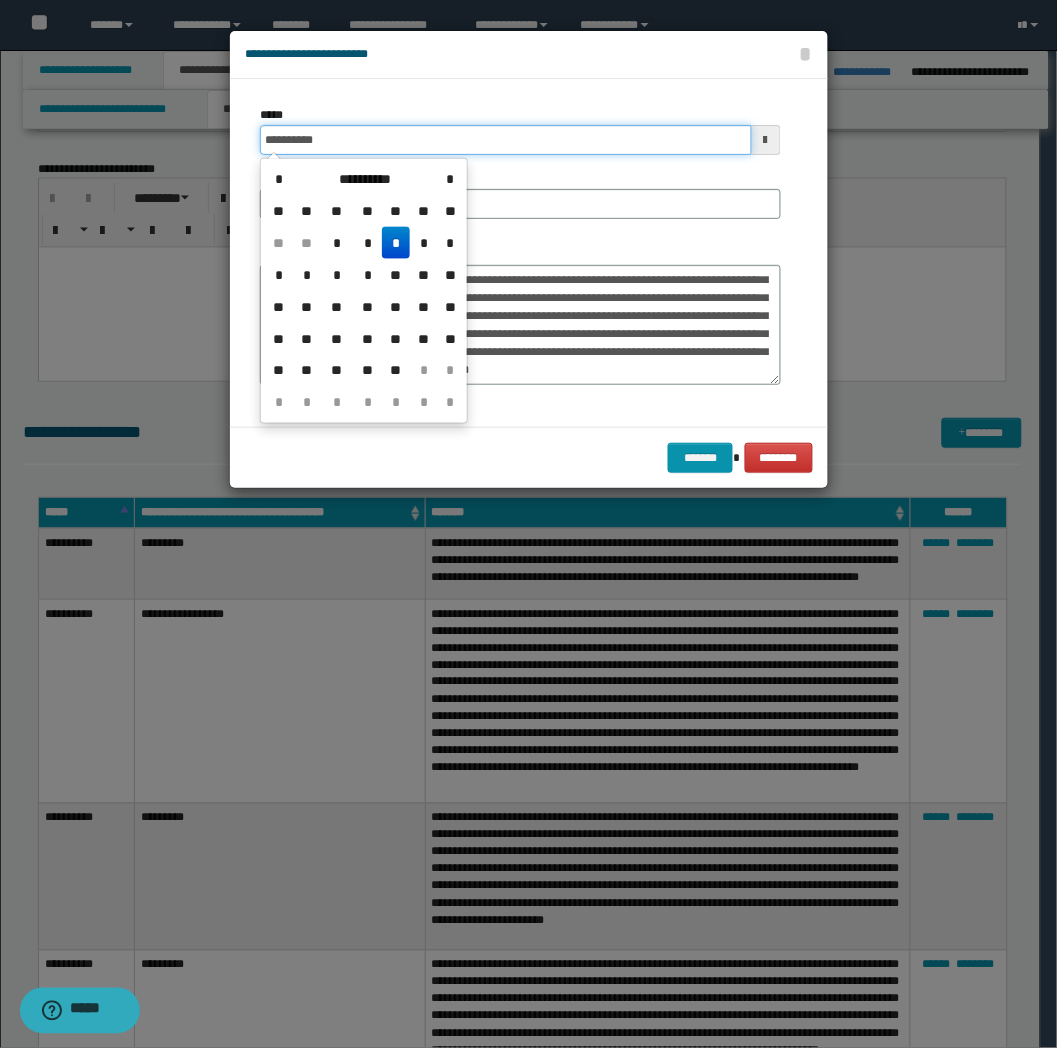 type on "**********" 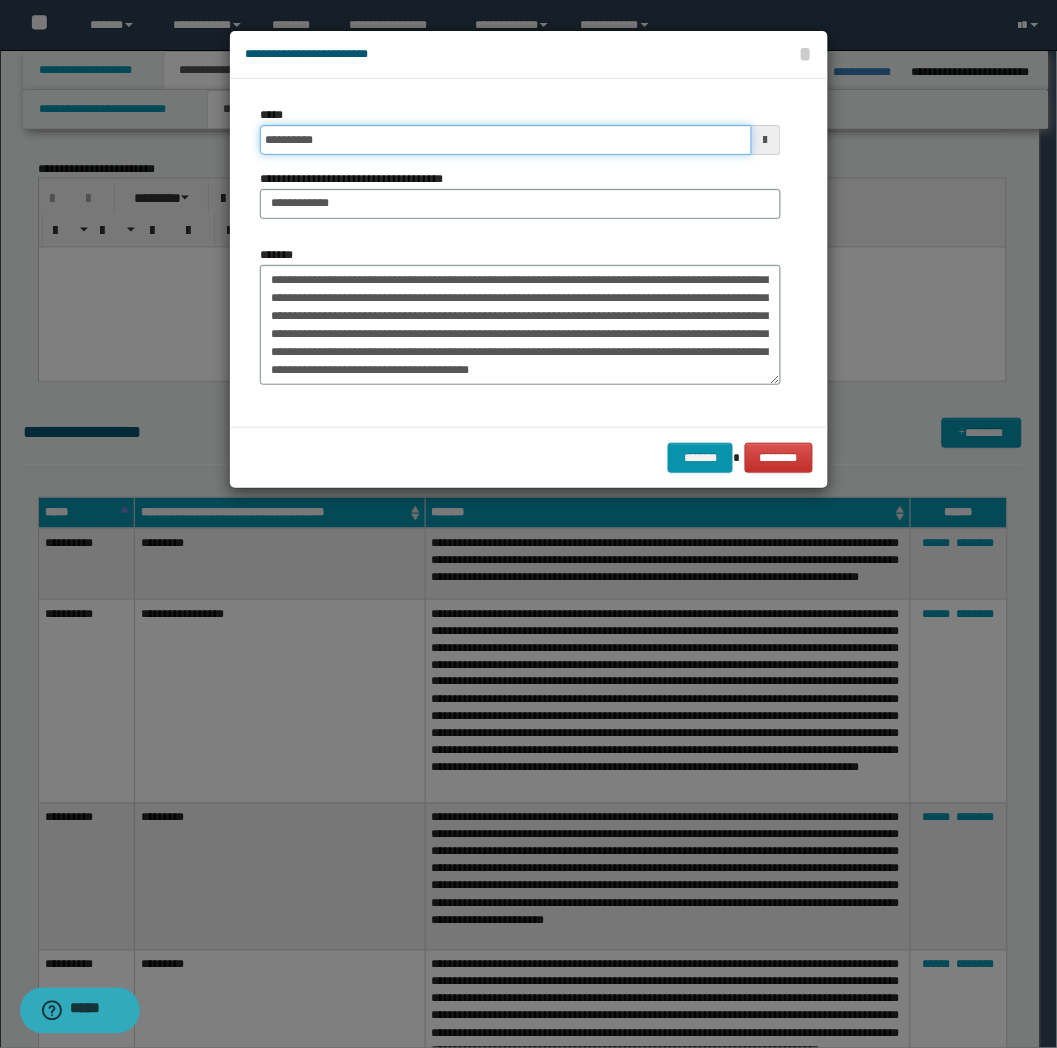 click on "*******" at bounding box center (700, 458) 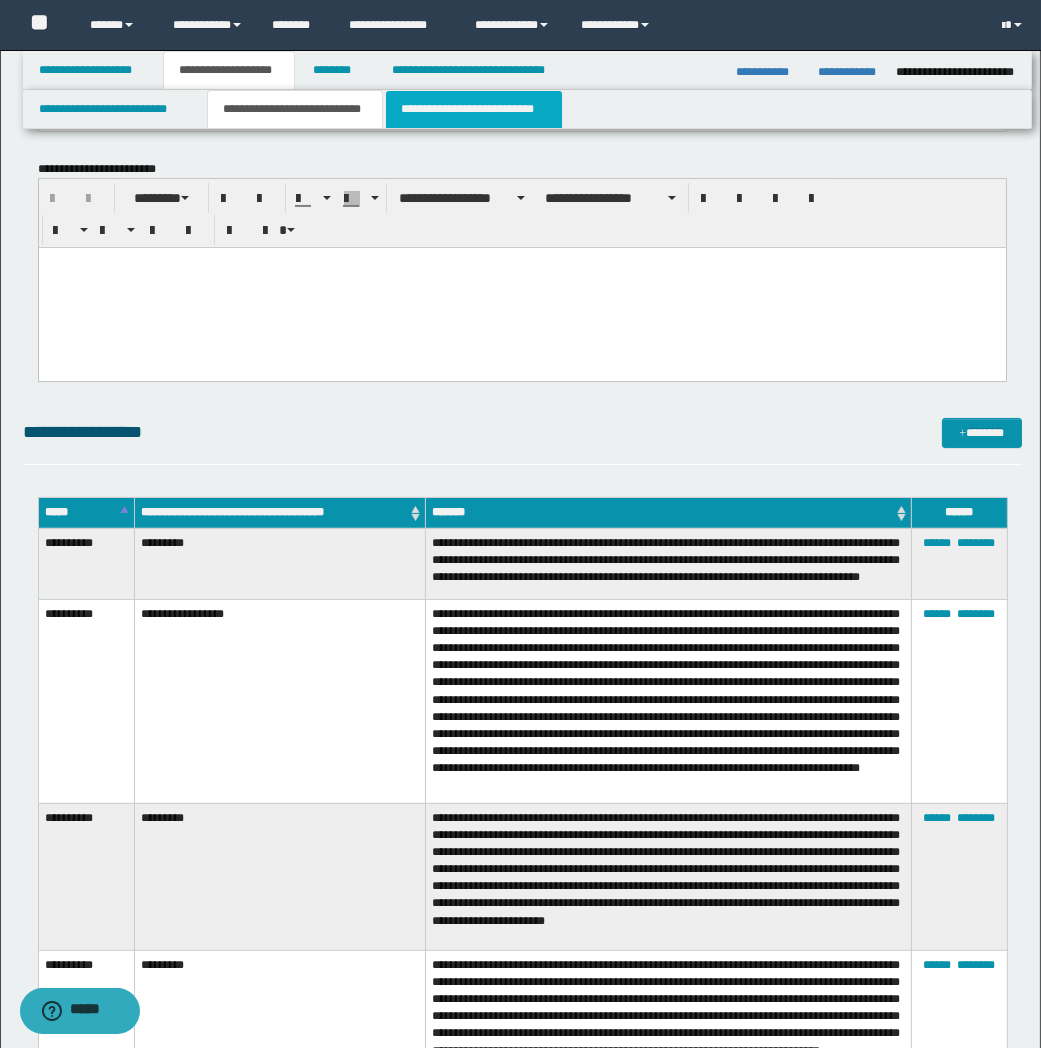 click on "**********" at bounding box center (474, 109) 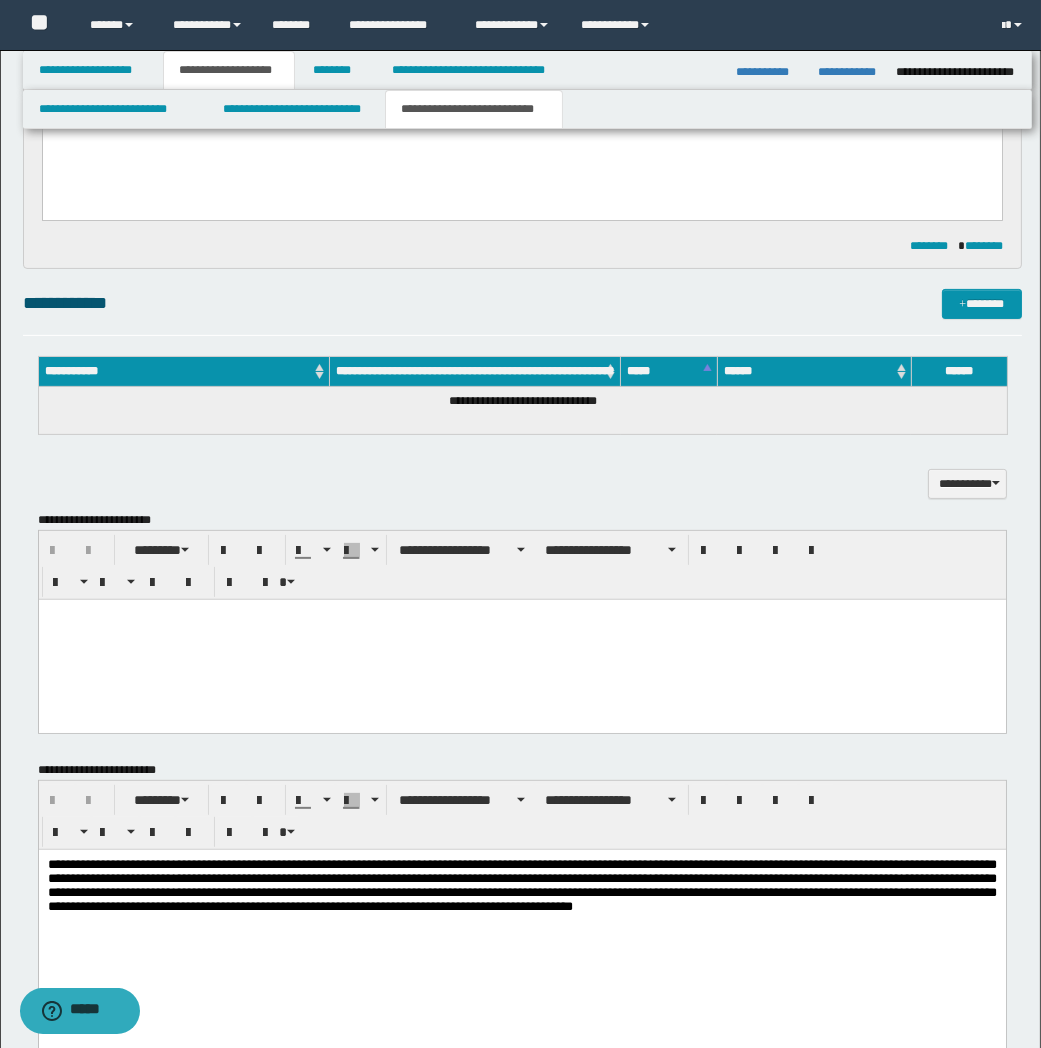scroll, scrollTop: 666, scrollLeft: 0, axis: vertical 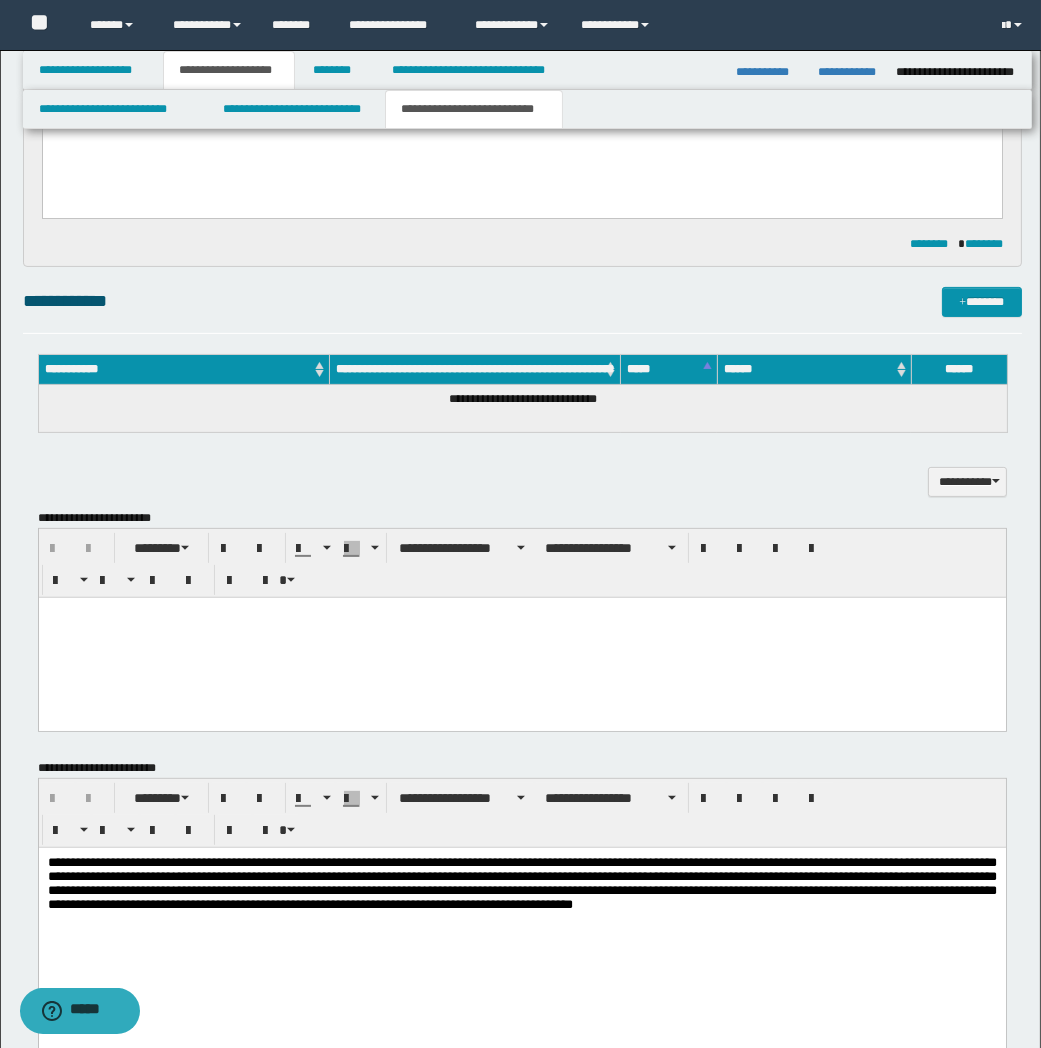 click at bounding box center [521, 637] 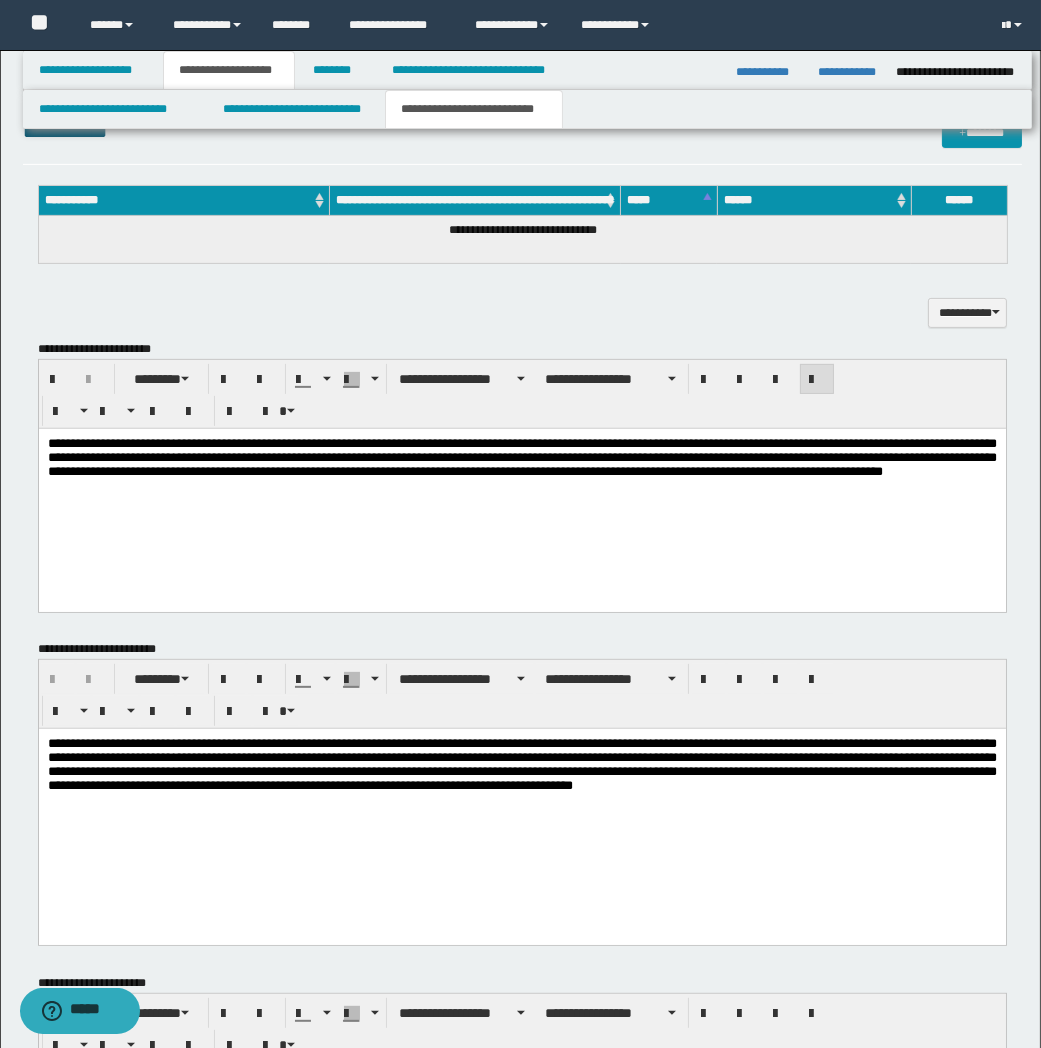 scroll, scrollTop: 1107, scrollLeft: 0, axis: vertical 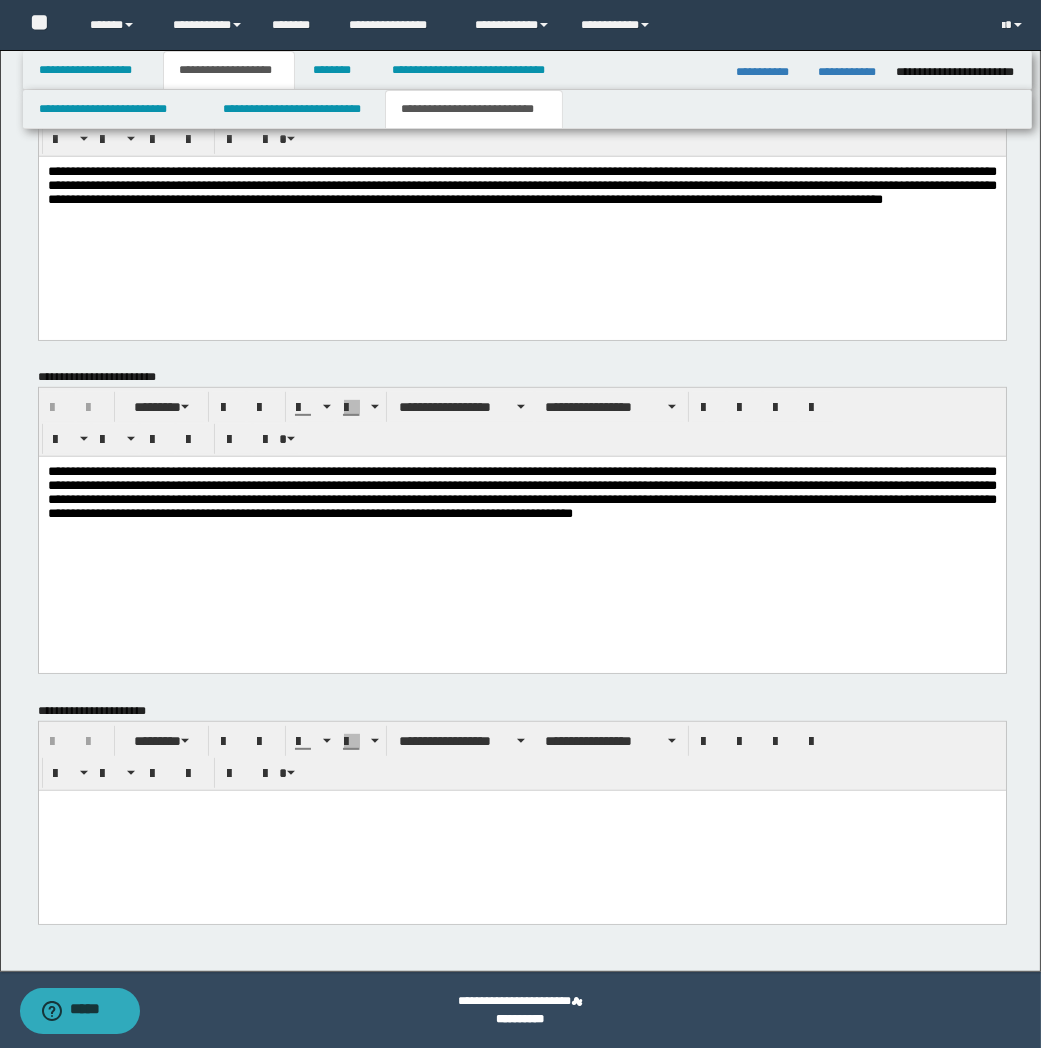click at bounding box center (521, 830) 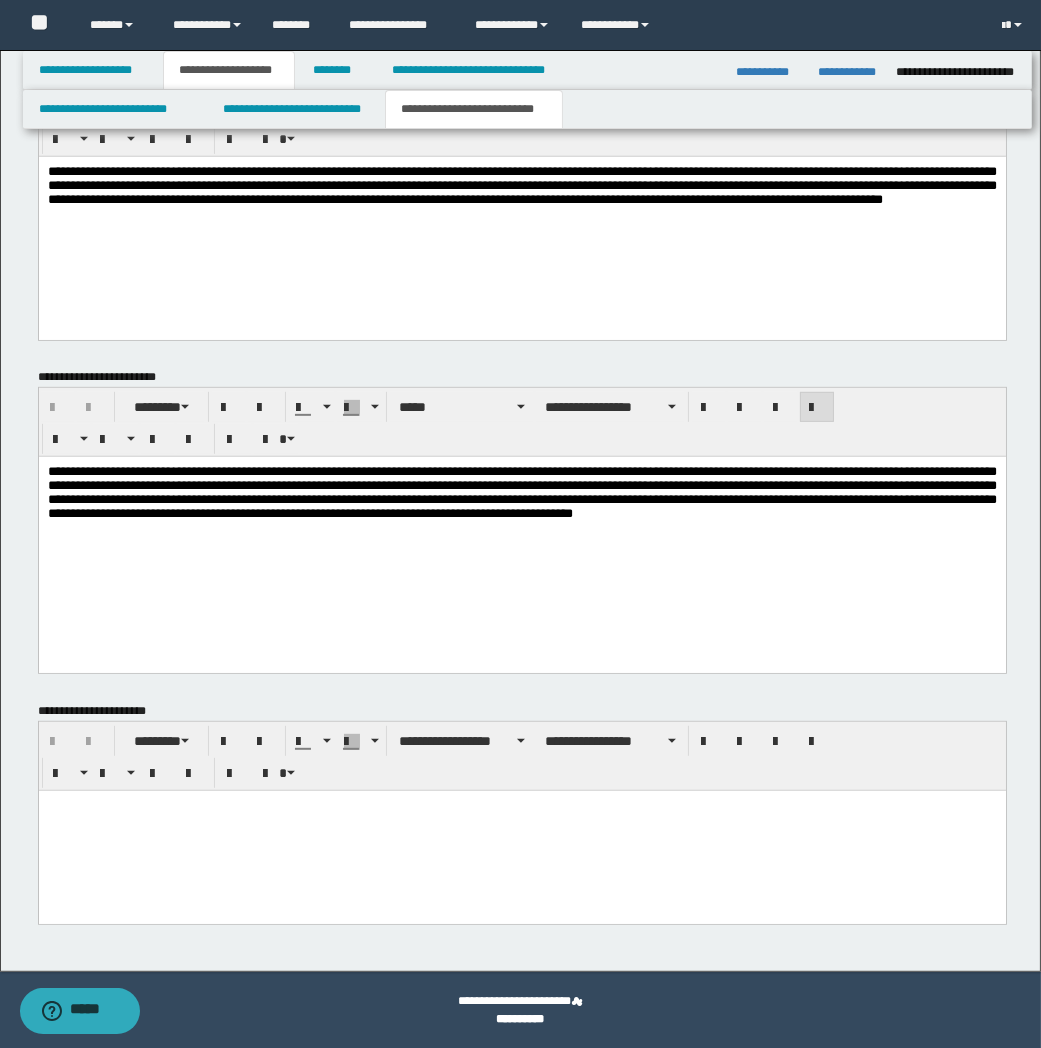 type 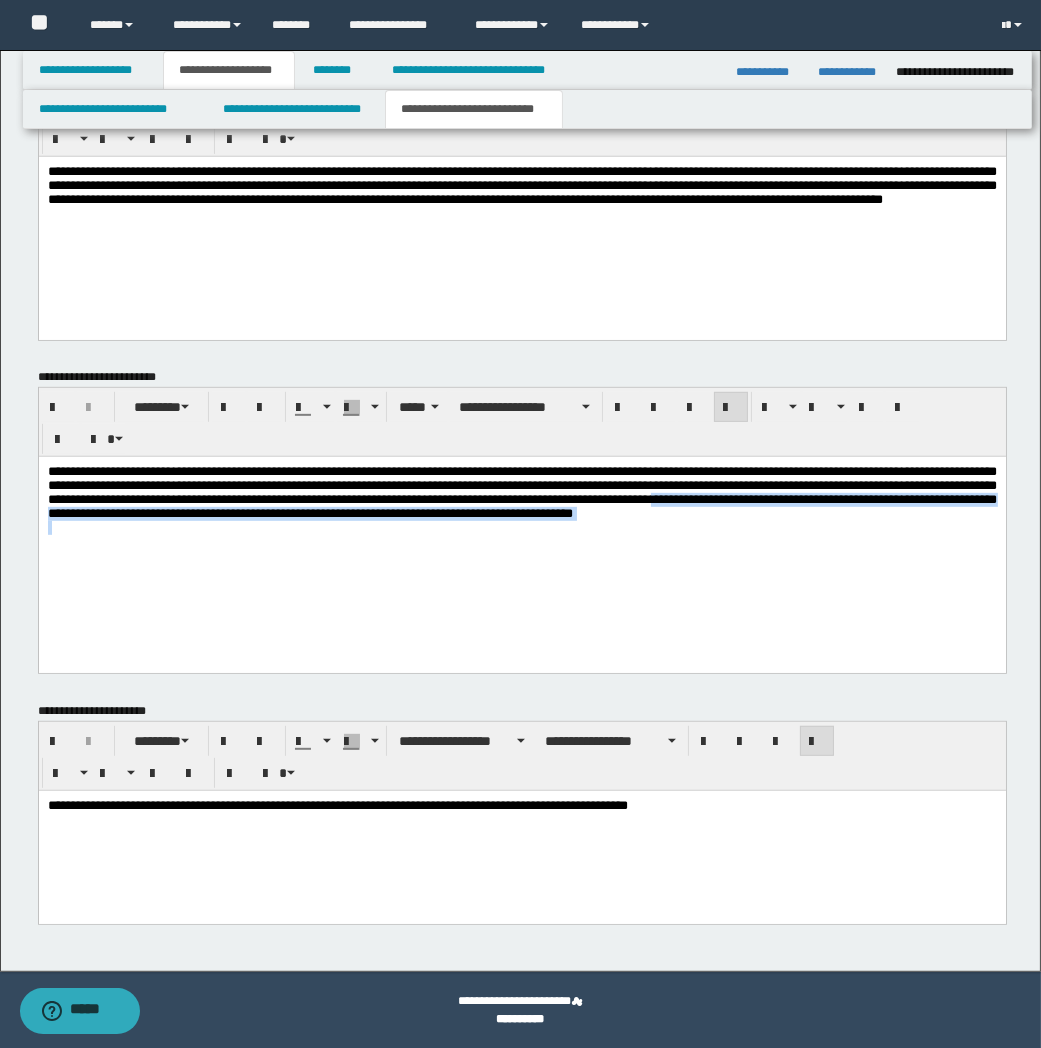 click at bounding box center (521, 529) 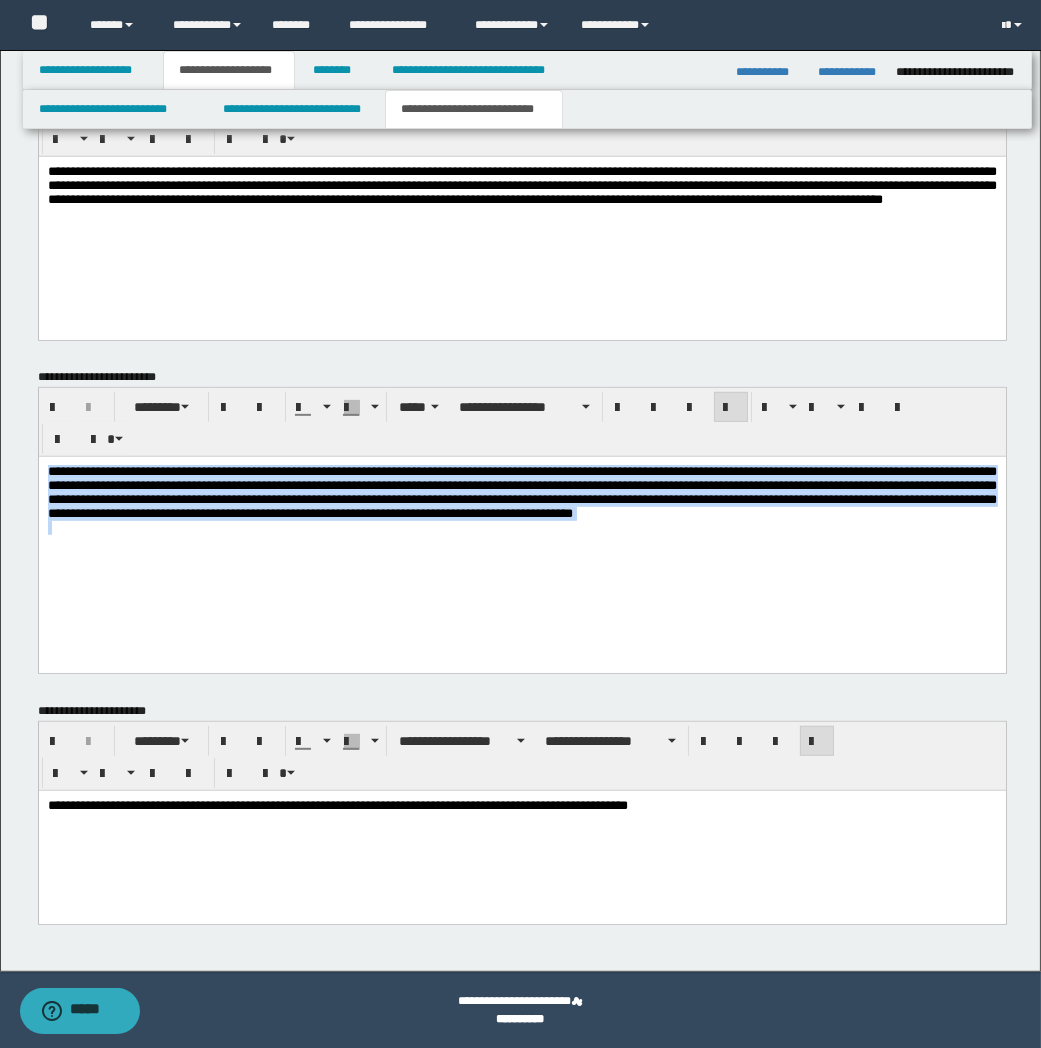 drag, startPoint x: 355, startPoint y: 547, endPoint x: 74, endPoint y: 927, distance: 472.61084 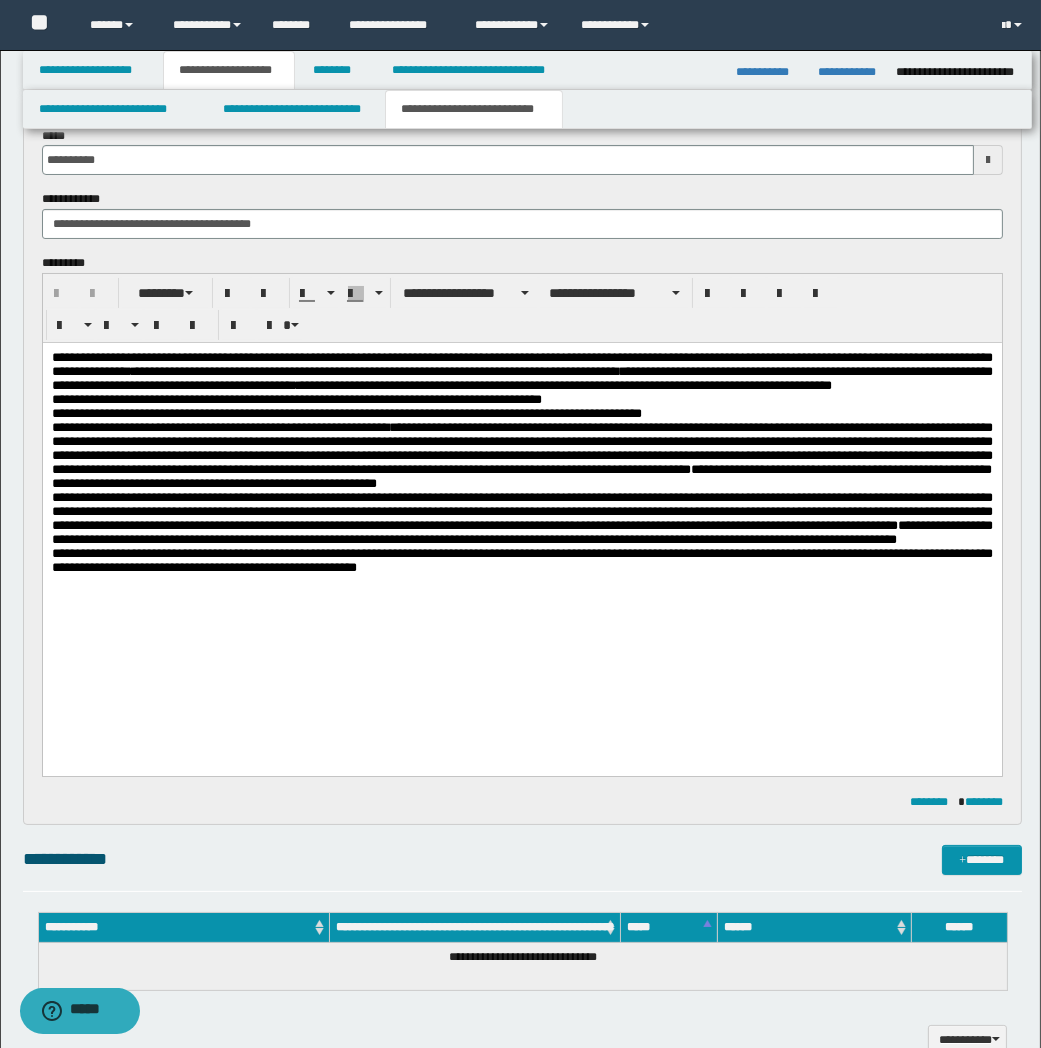 scroll, scrollTop: 107, scrollLeft: 0, axis: vertical 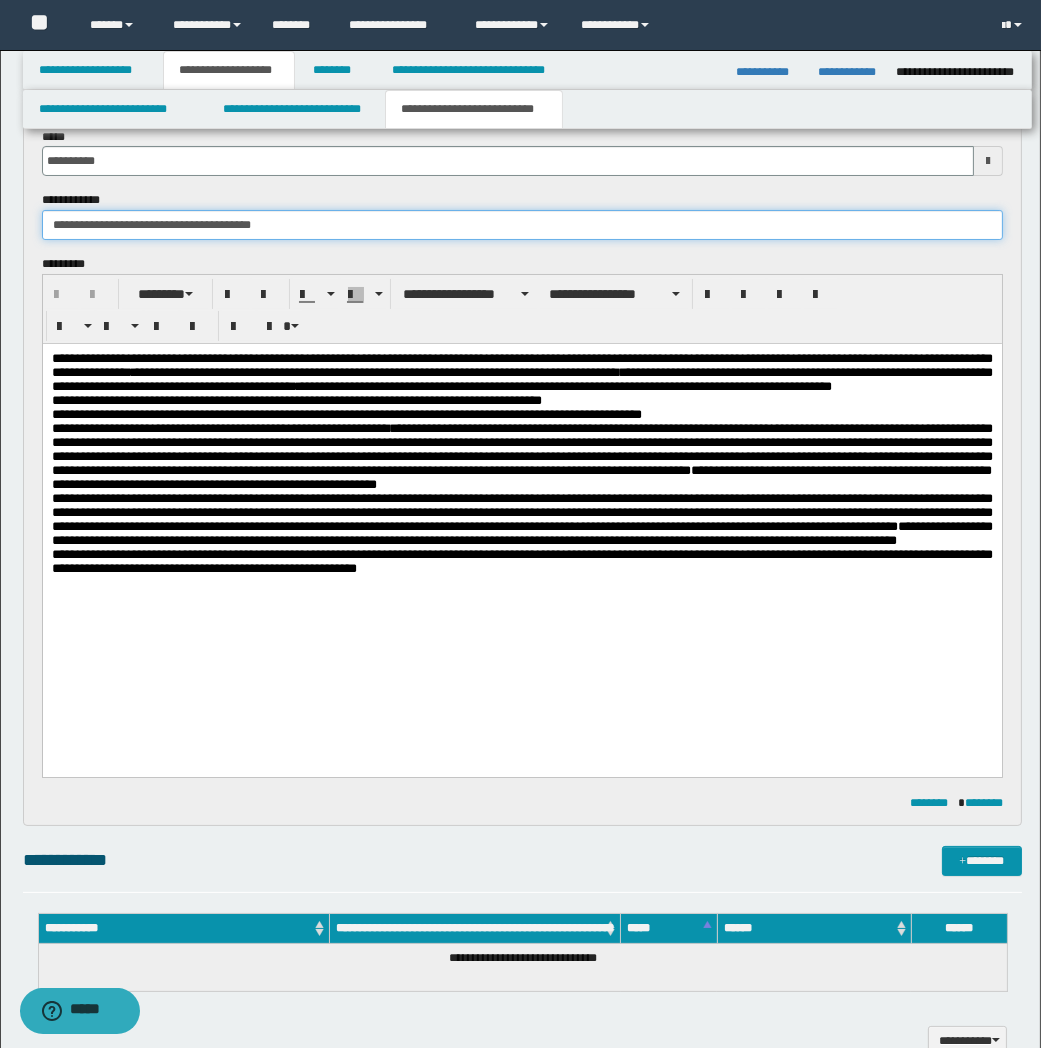 drag, startPoint x: 306, startPoint y: 223, endPoint x: 41, endPoint y: 243, distance: 265.75363 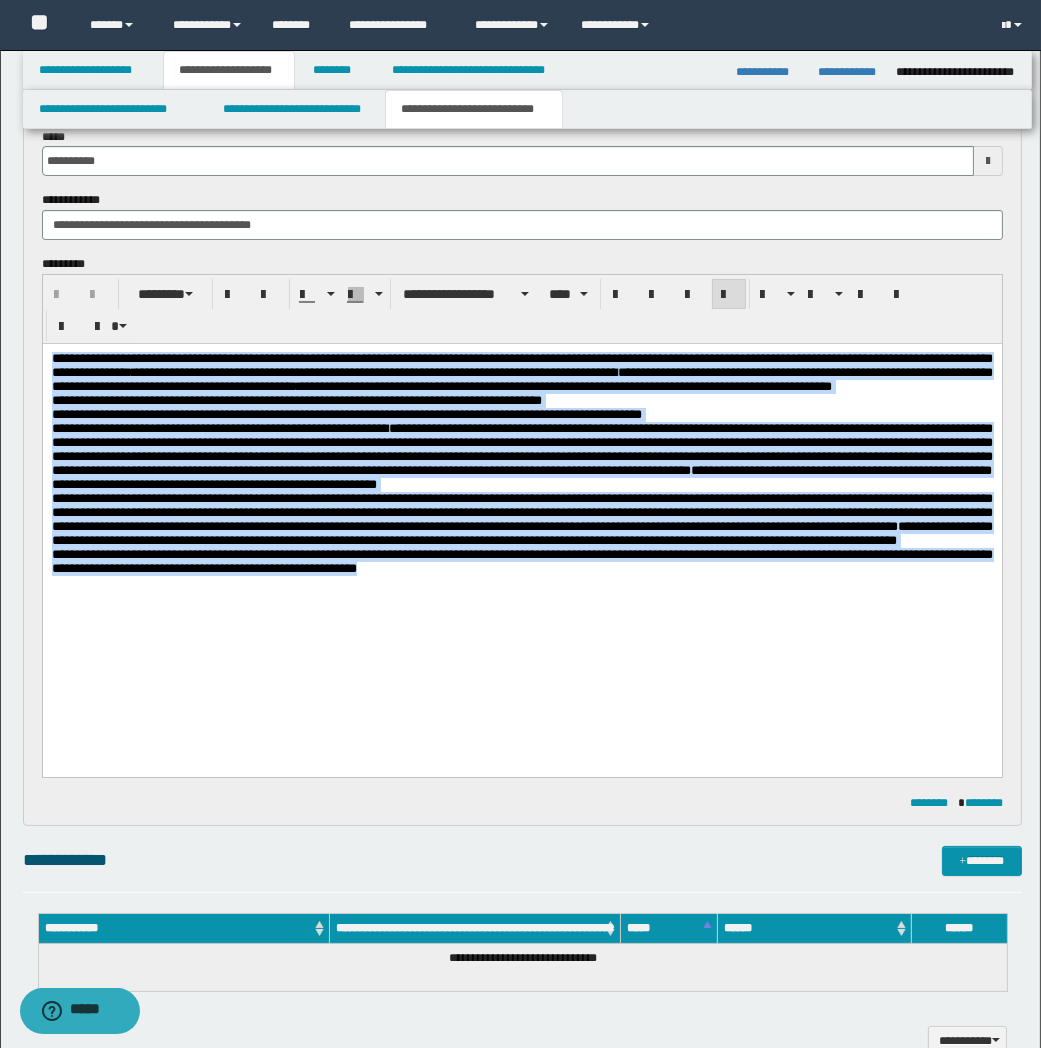 drag, startPoint x: 573, startPoint y: 655, endPoint x: 79, endPoint y: 698, distance: 495.86792 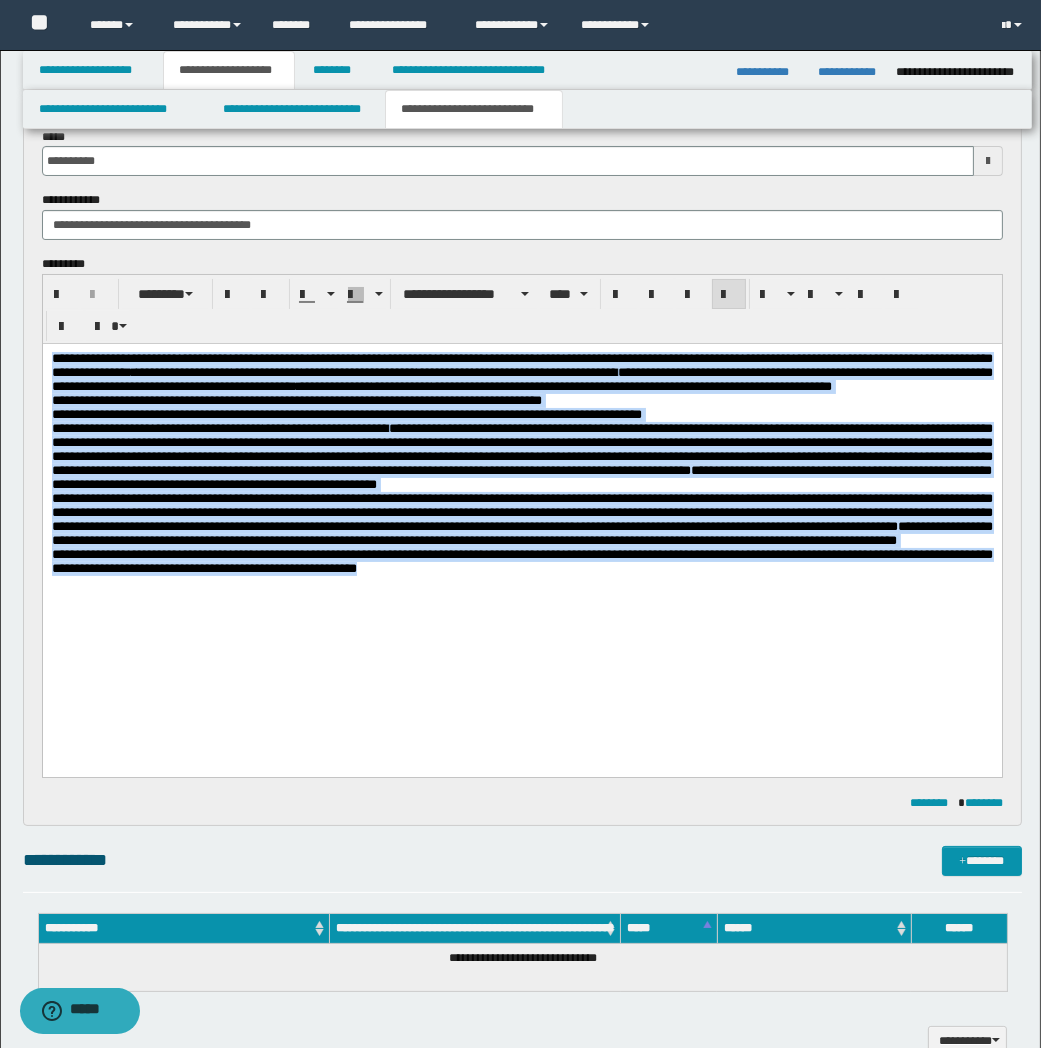 click on "**********" at bounding box center (521, 489) 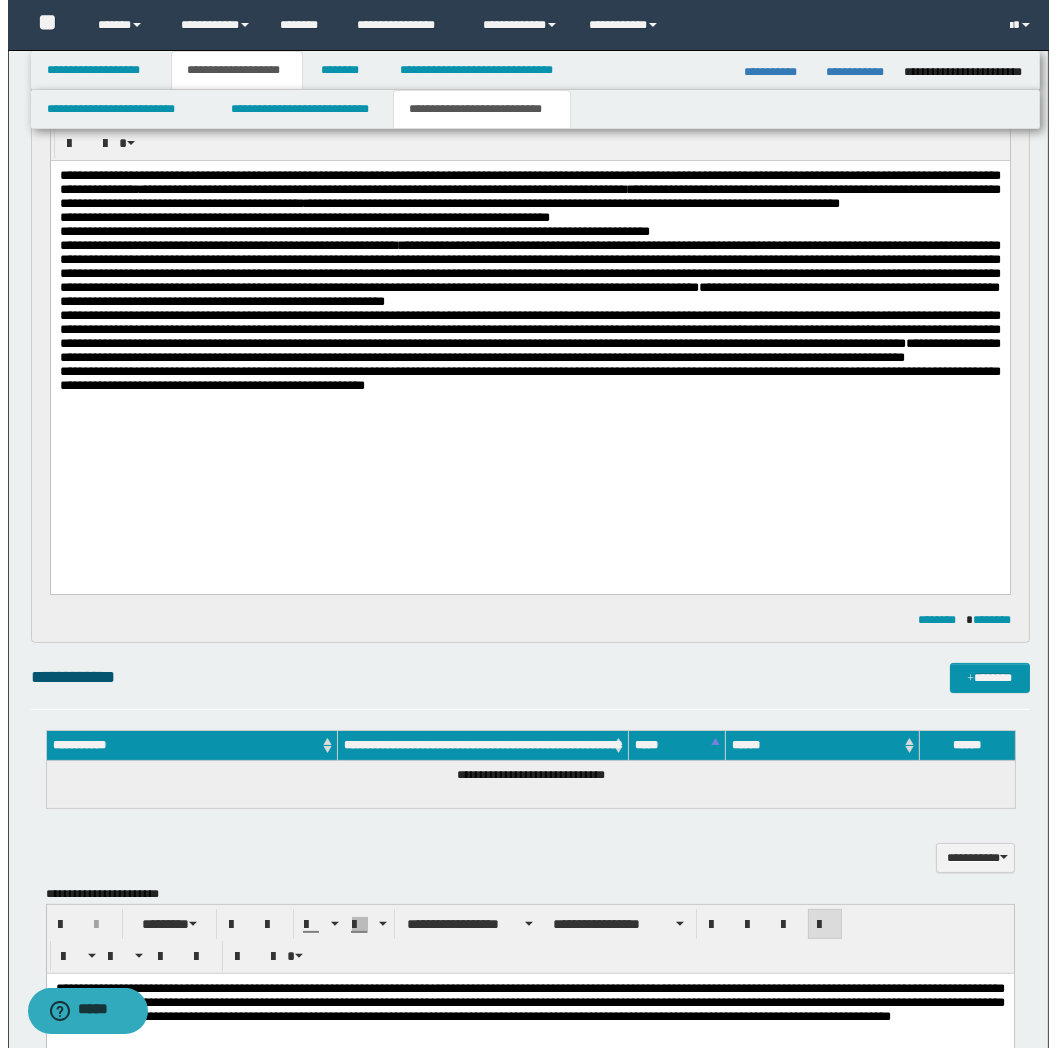 scroll, scrollTop: 0, scrollLeft: 0, axis: both 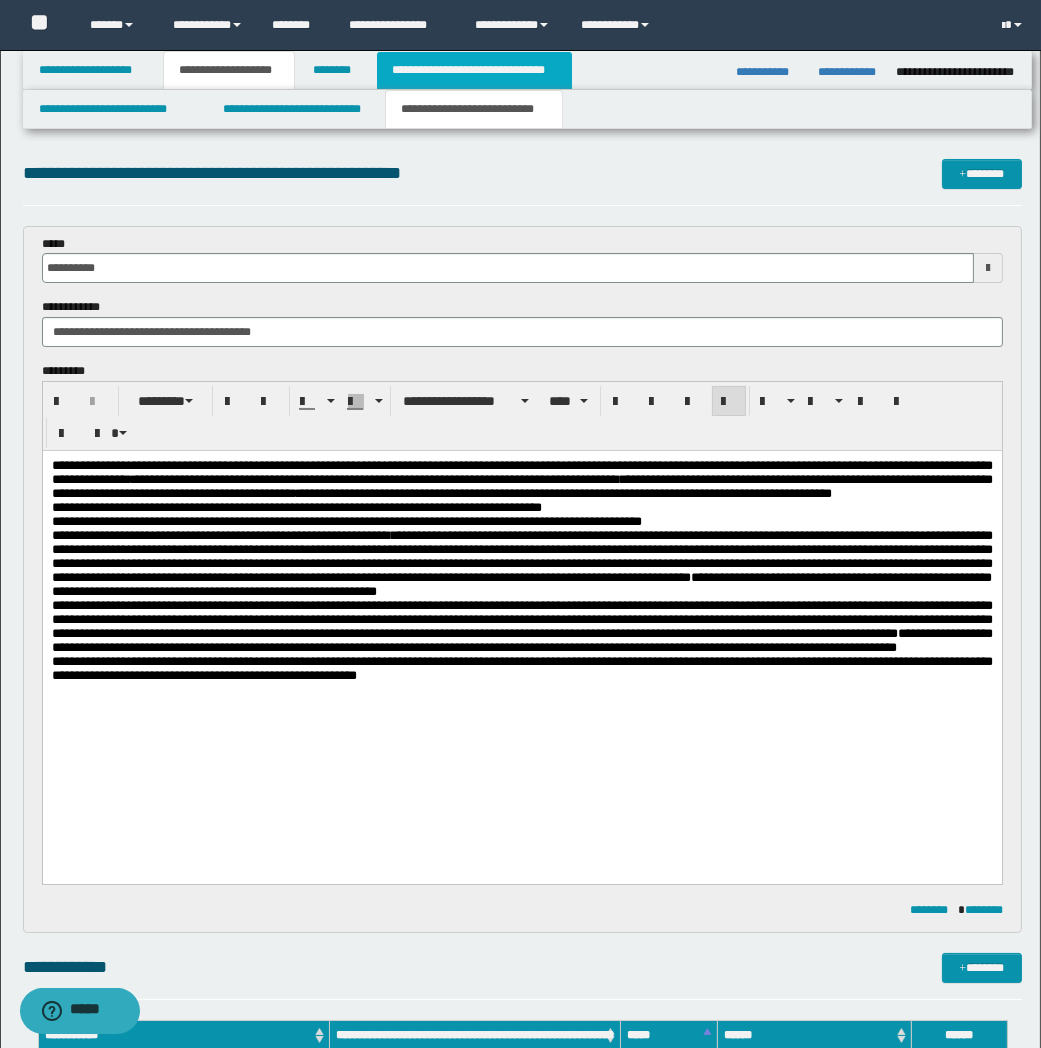 click on "**********" at bounding box center (474, 70) 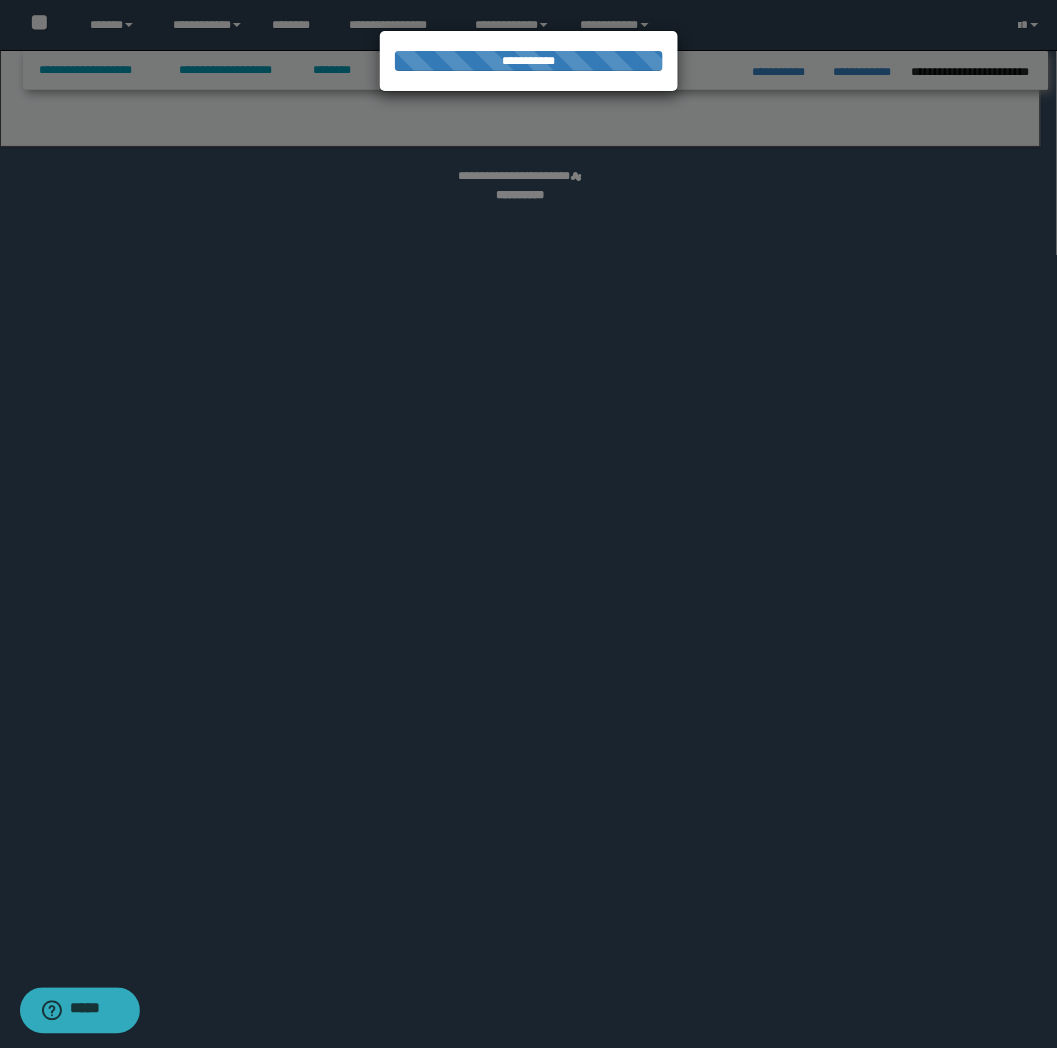 select on "*" 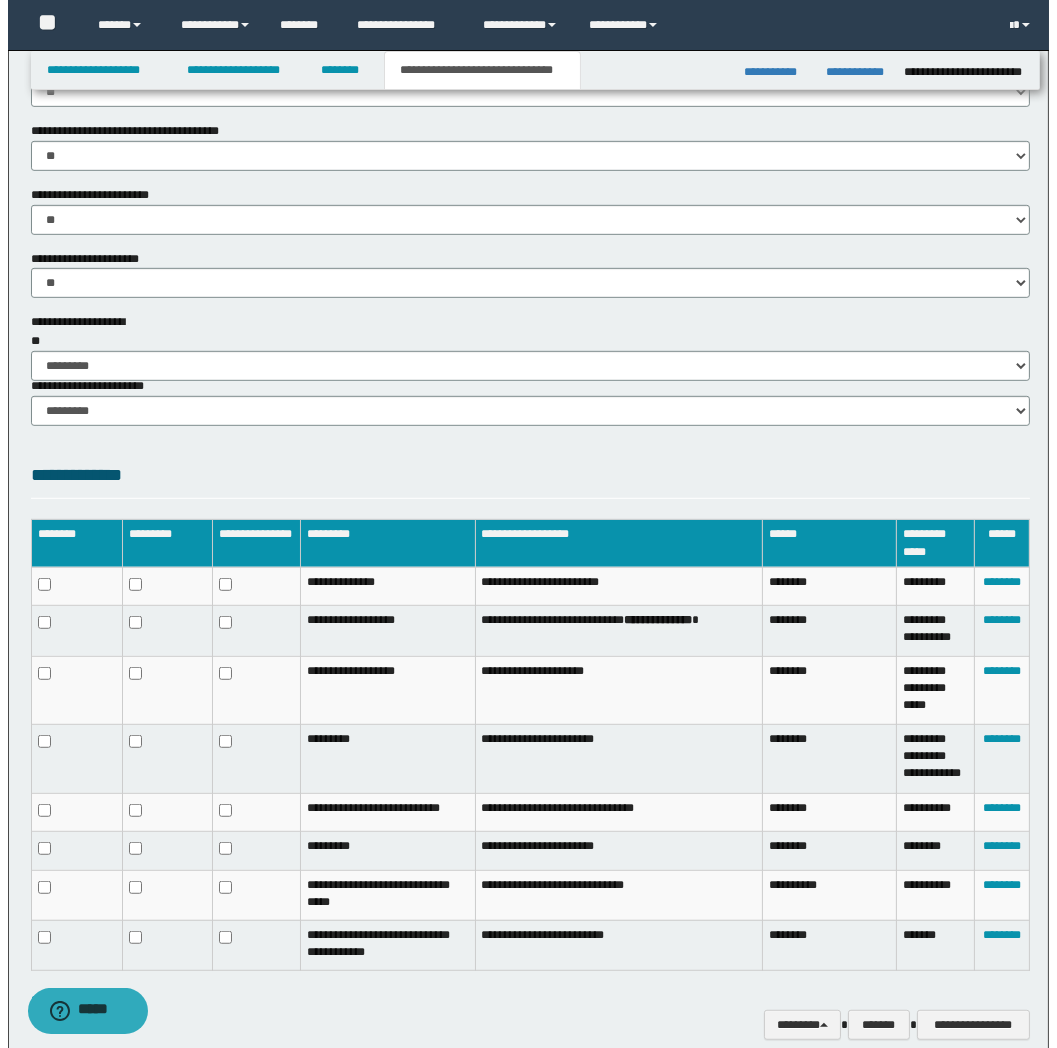 scroll, scrollTop: 1385, scrollLeft: 0, axis: vertical 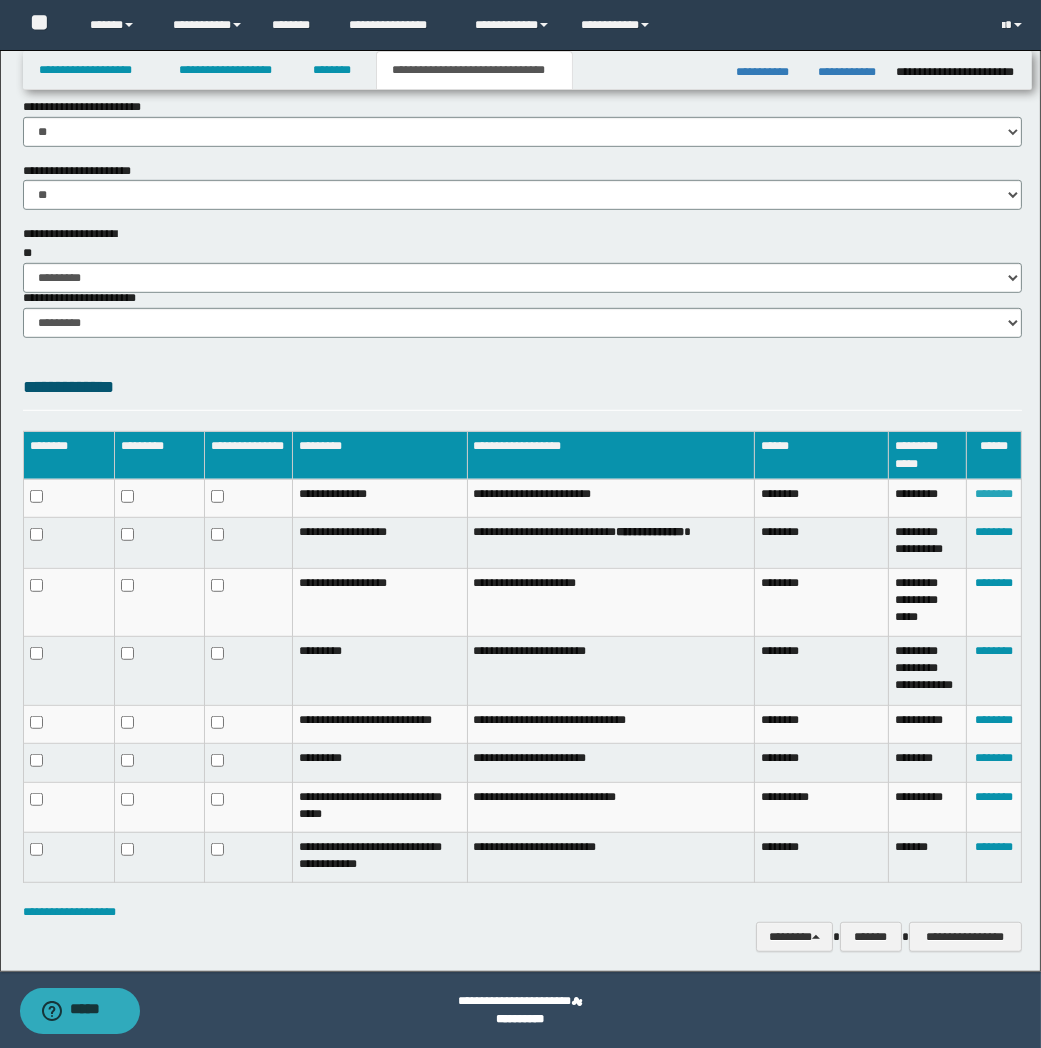 click on "********" at bounding box center (994, 494) 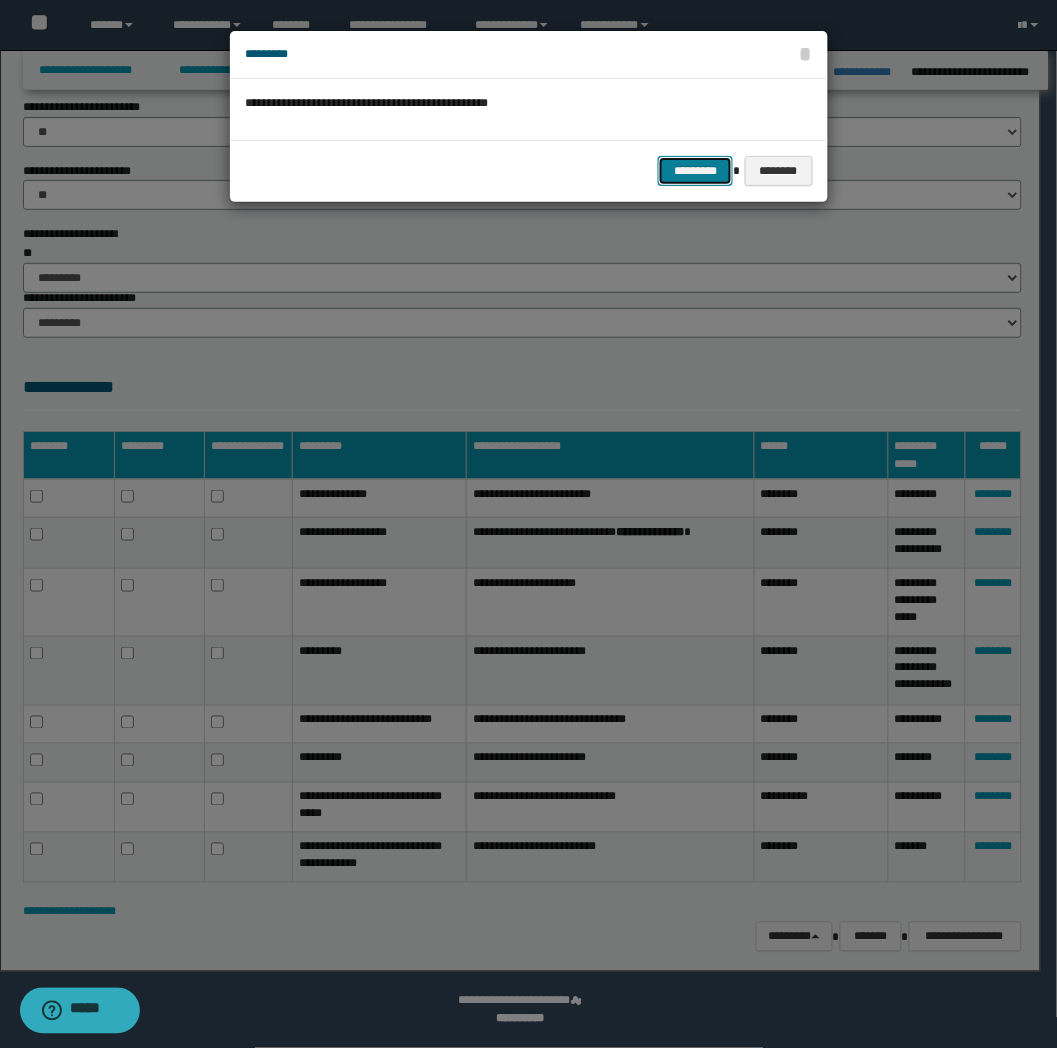 click on "*********" at bounding box center (695, 171) 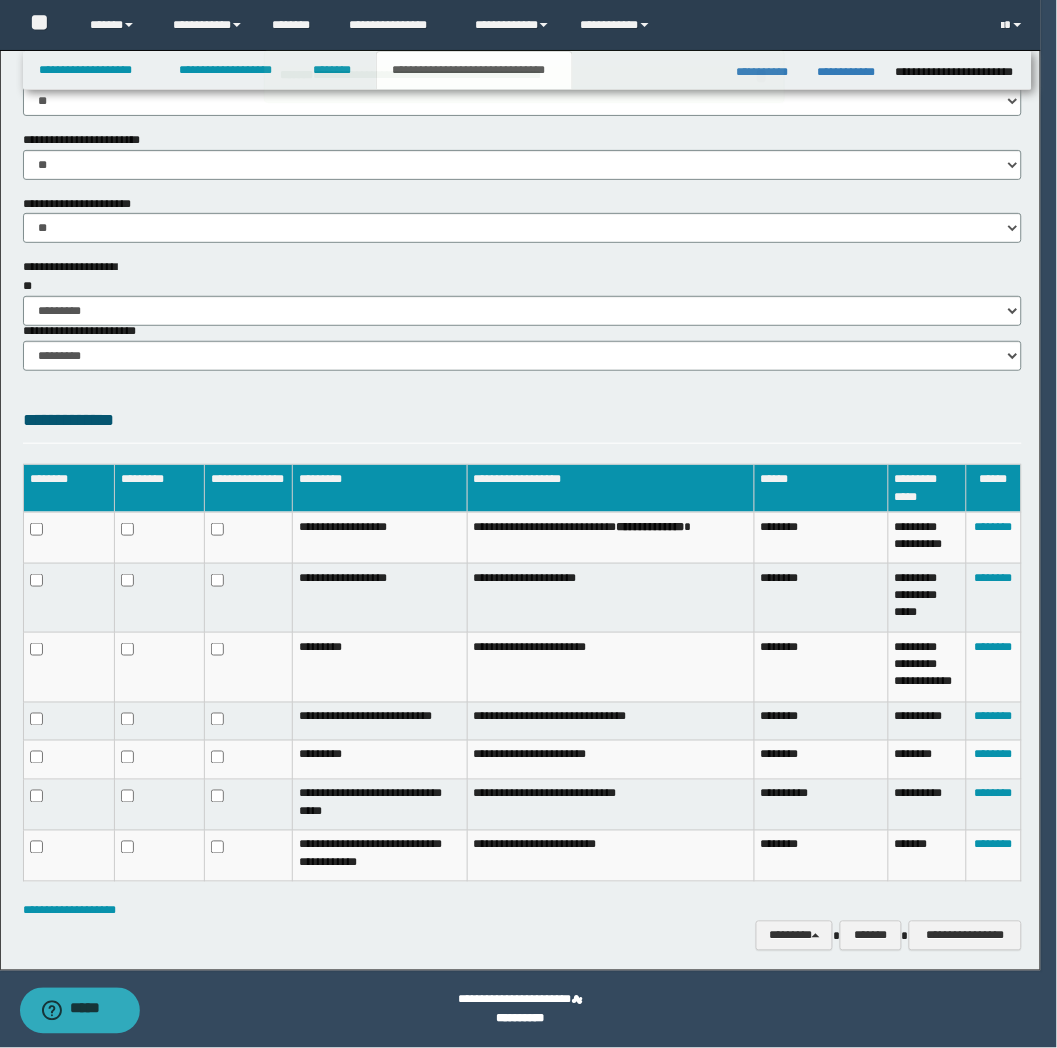 scroll, scrollTop: 1337, scrollLeft: 0, axis: vertical 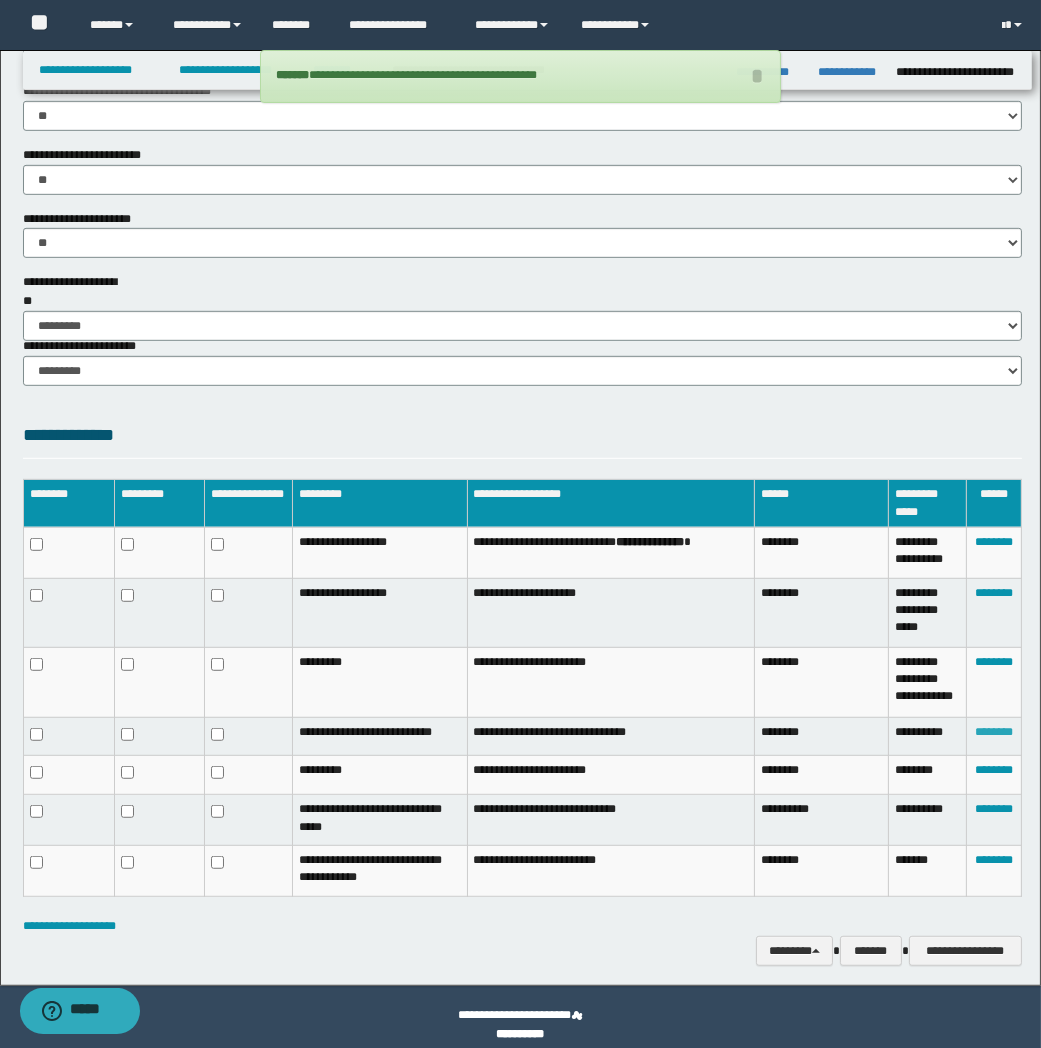 click on "********" at bounding box center [994, 732] 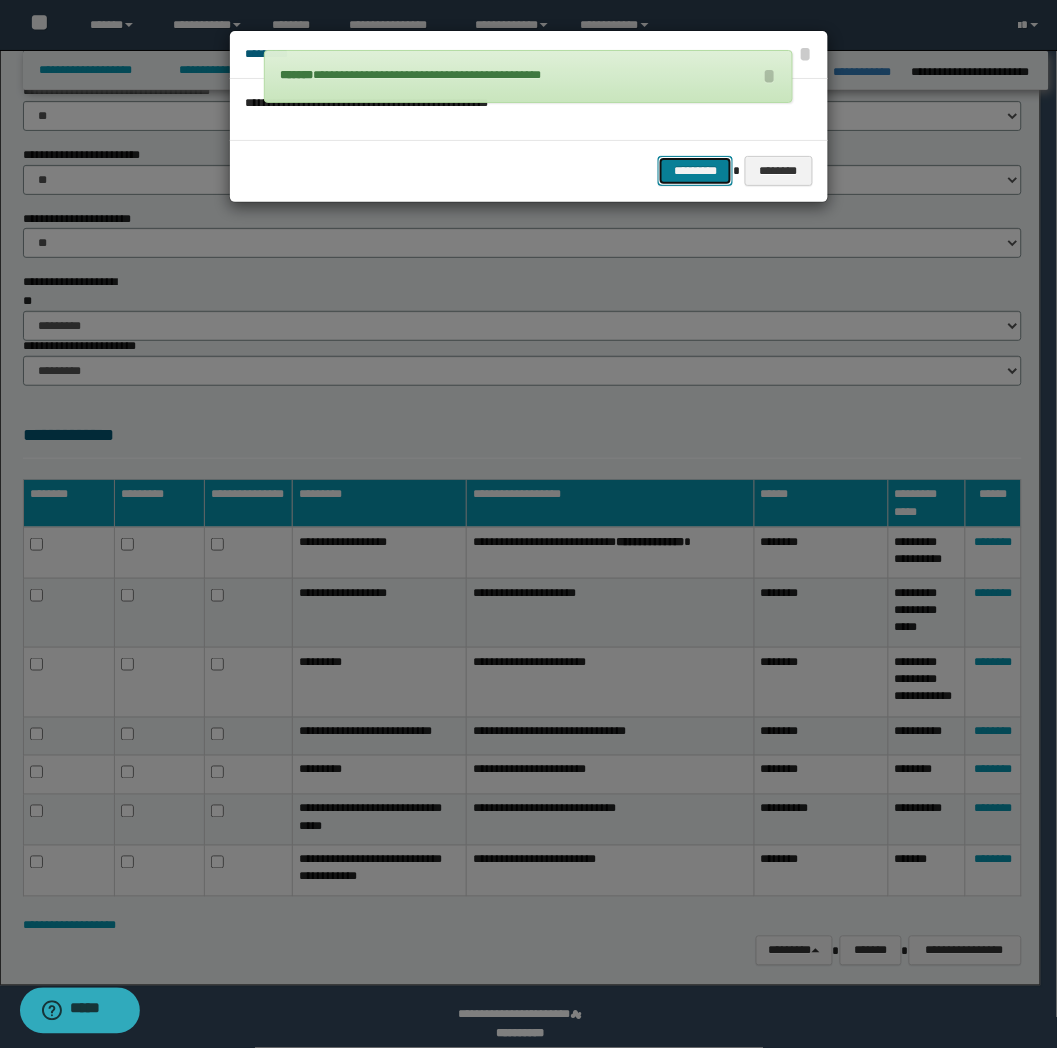 click on "*********" at bounding box center [695, 171] 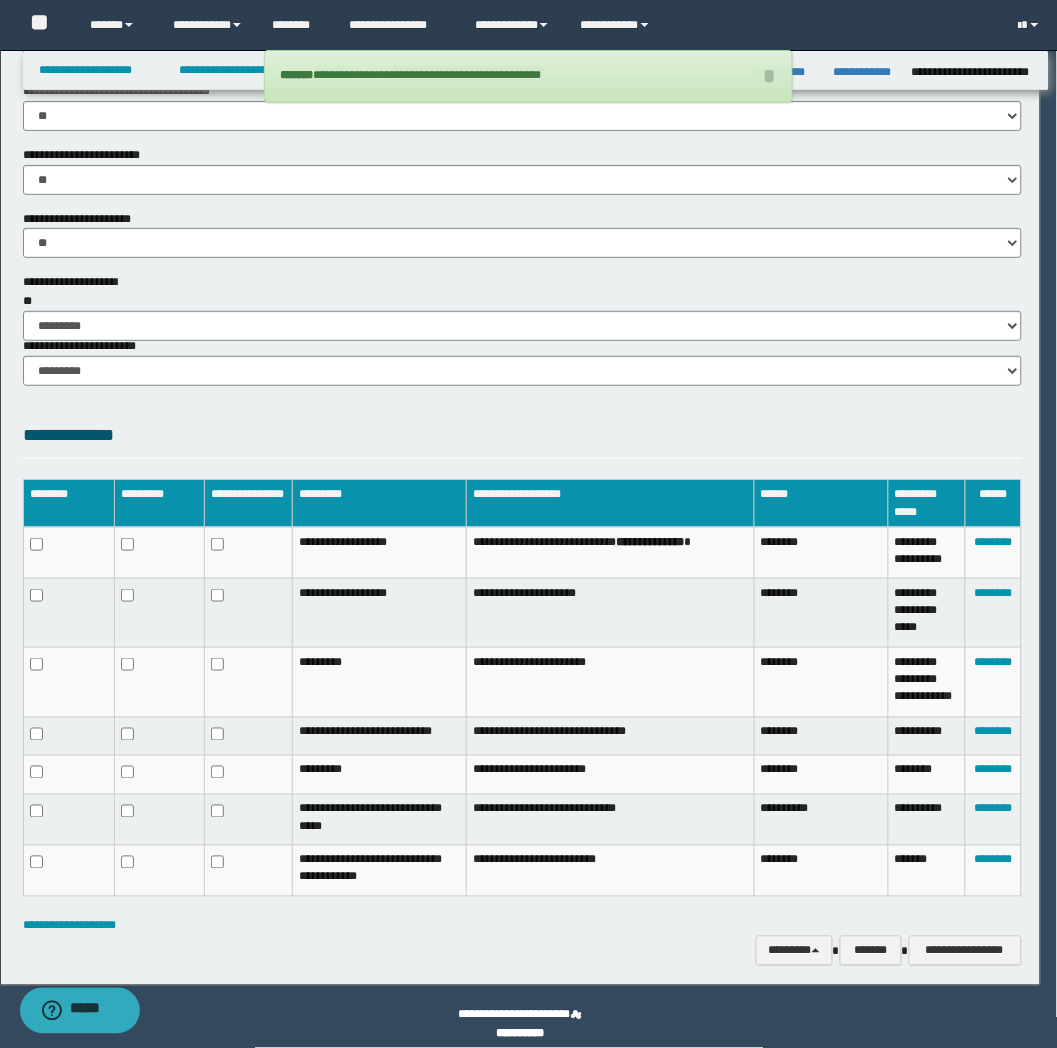 scroll, scrollTop: 1304, scrollLeft: 0, axis: vertical 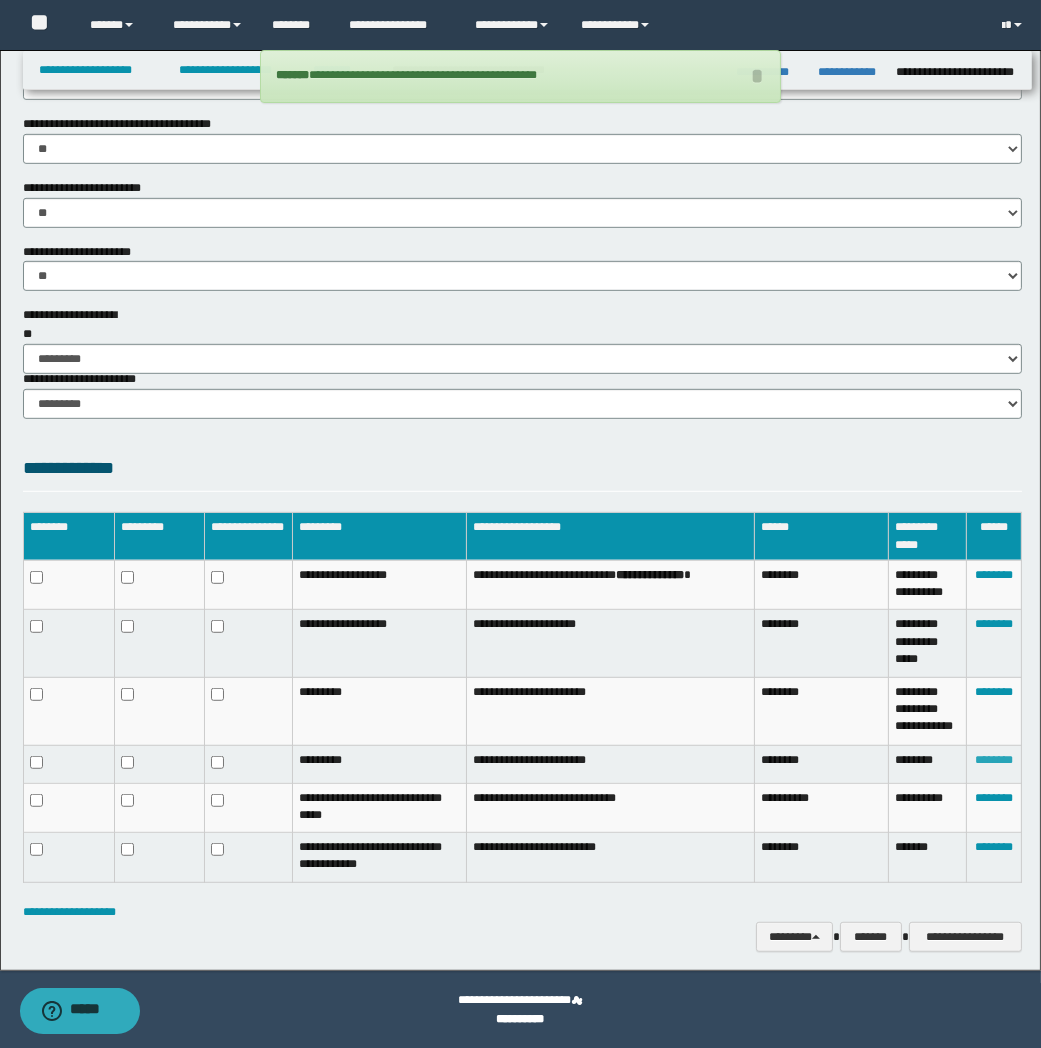 click on "********" at bounding box center [994, 760] 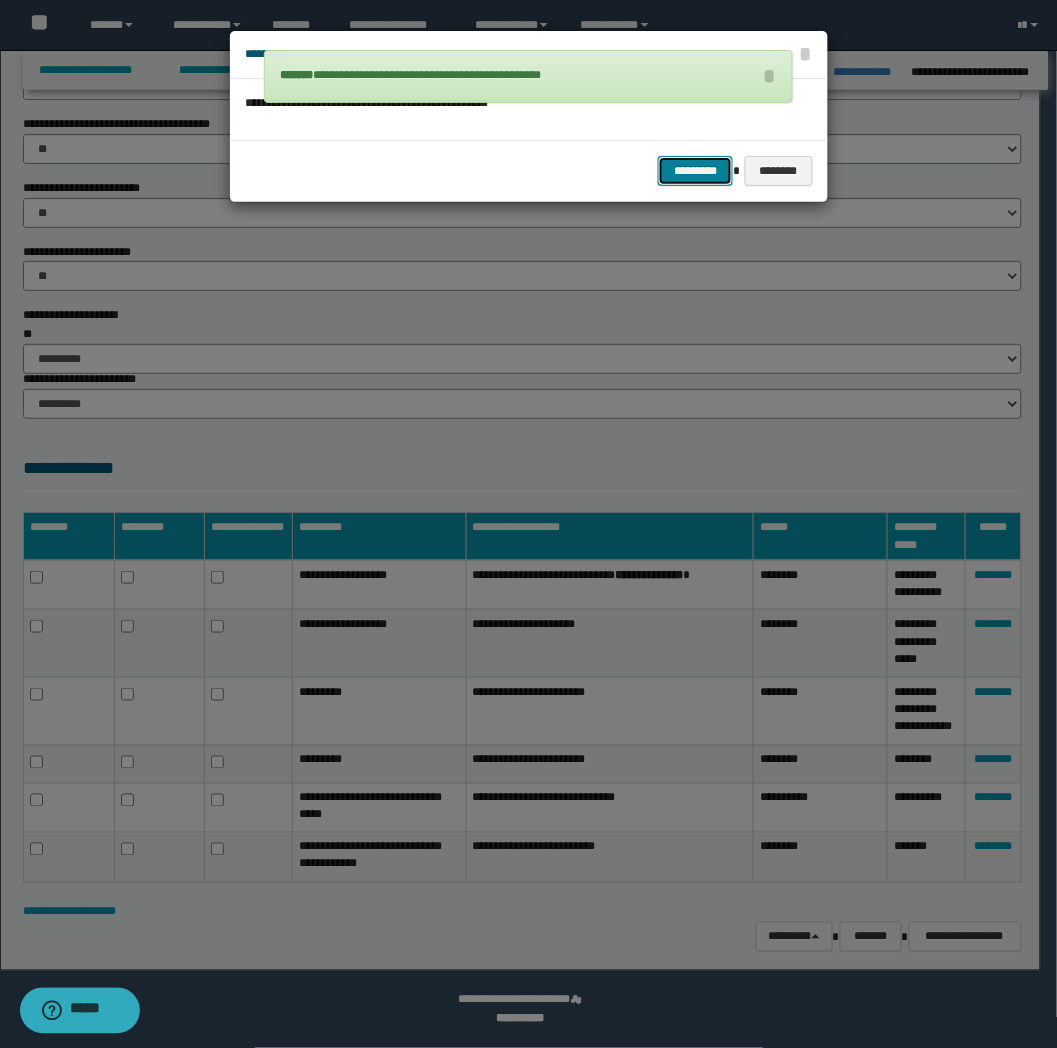click on "*********" at bounding box center (695, 171) 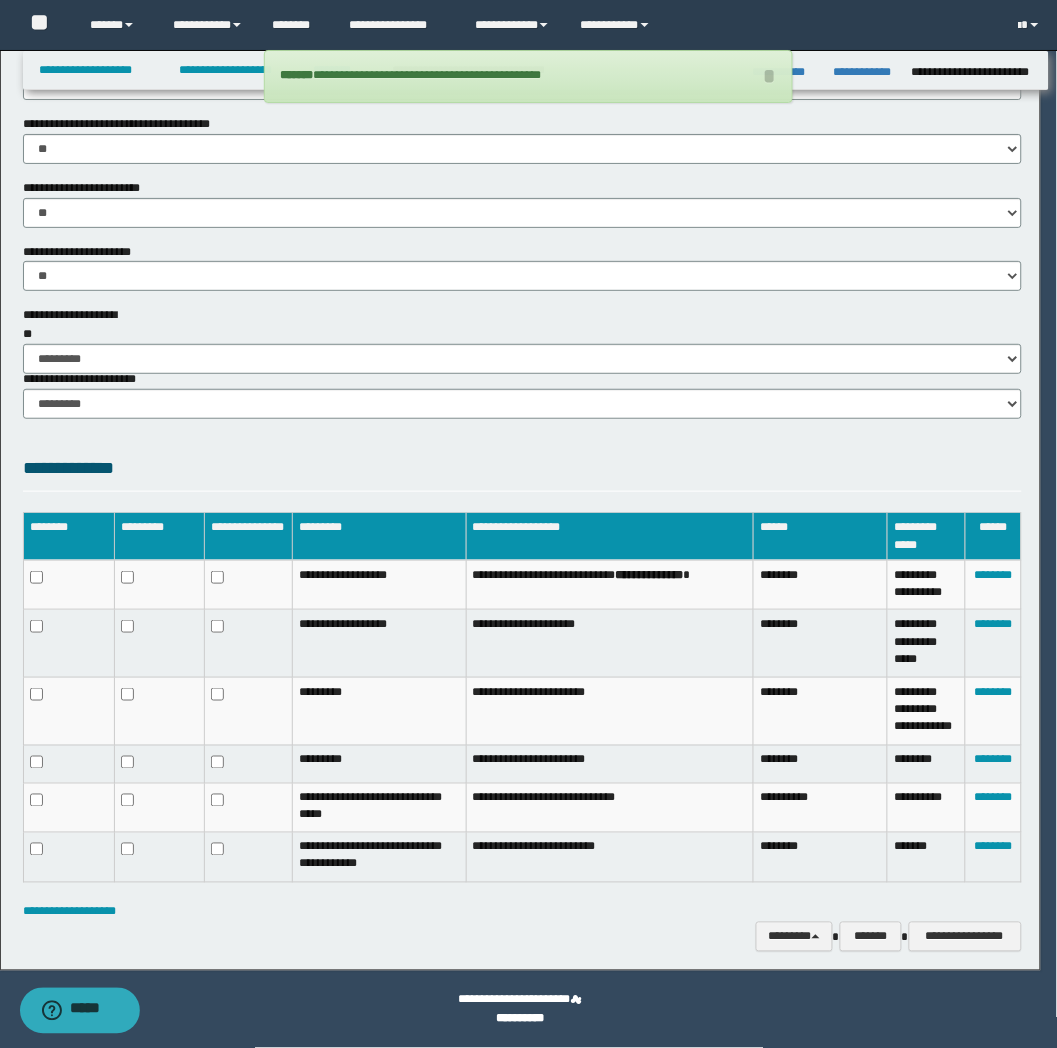 scroll, scrollTop: 1270, scrollLeft: 0, axis: vertical 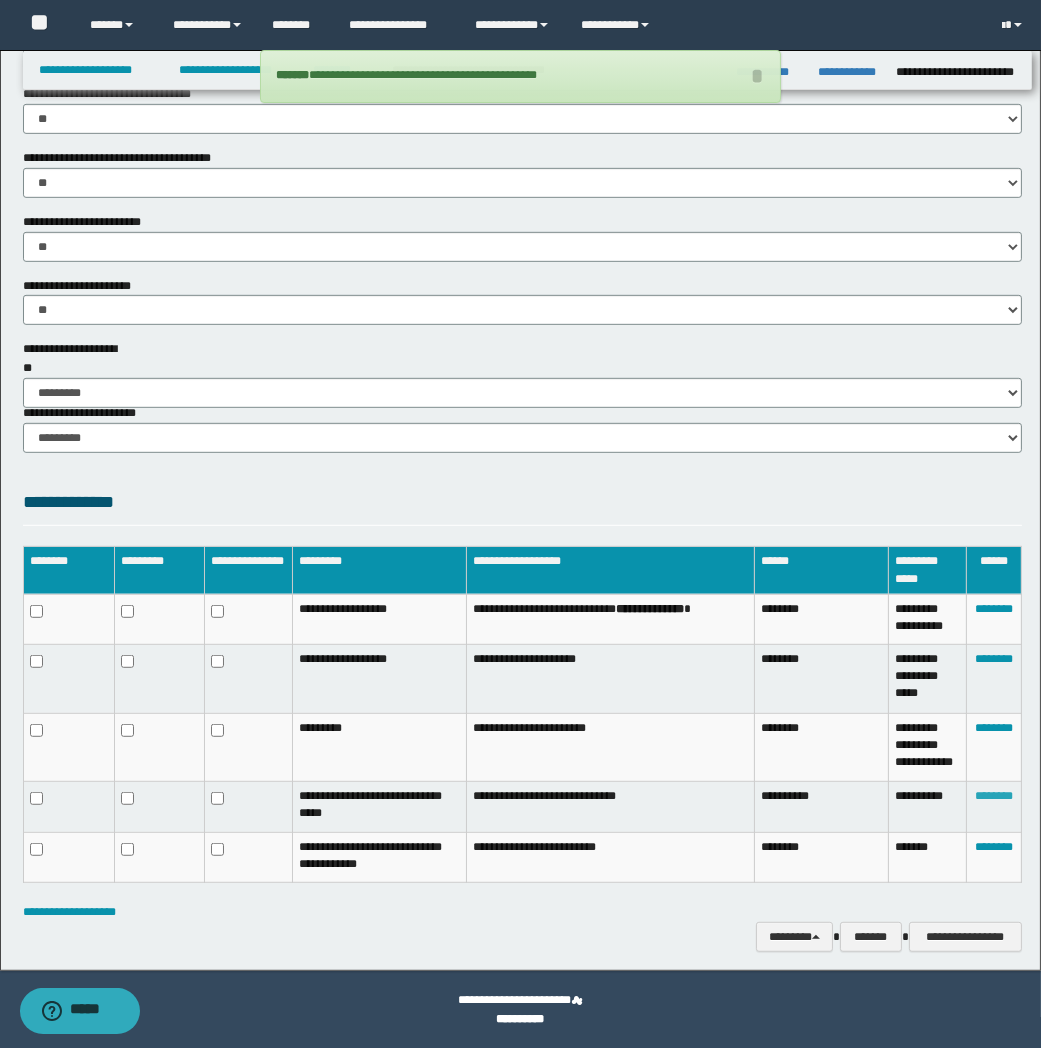 click on "********" at bounding box center (994, 796) 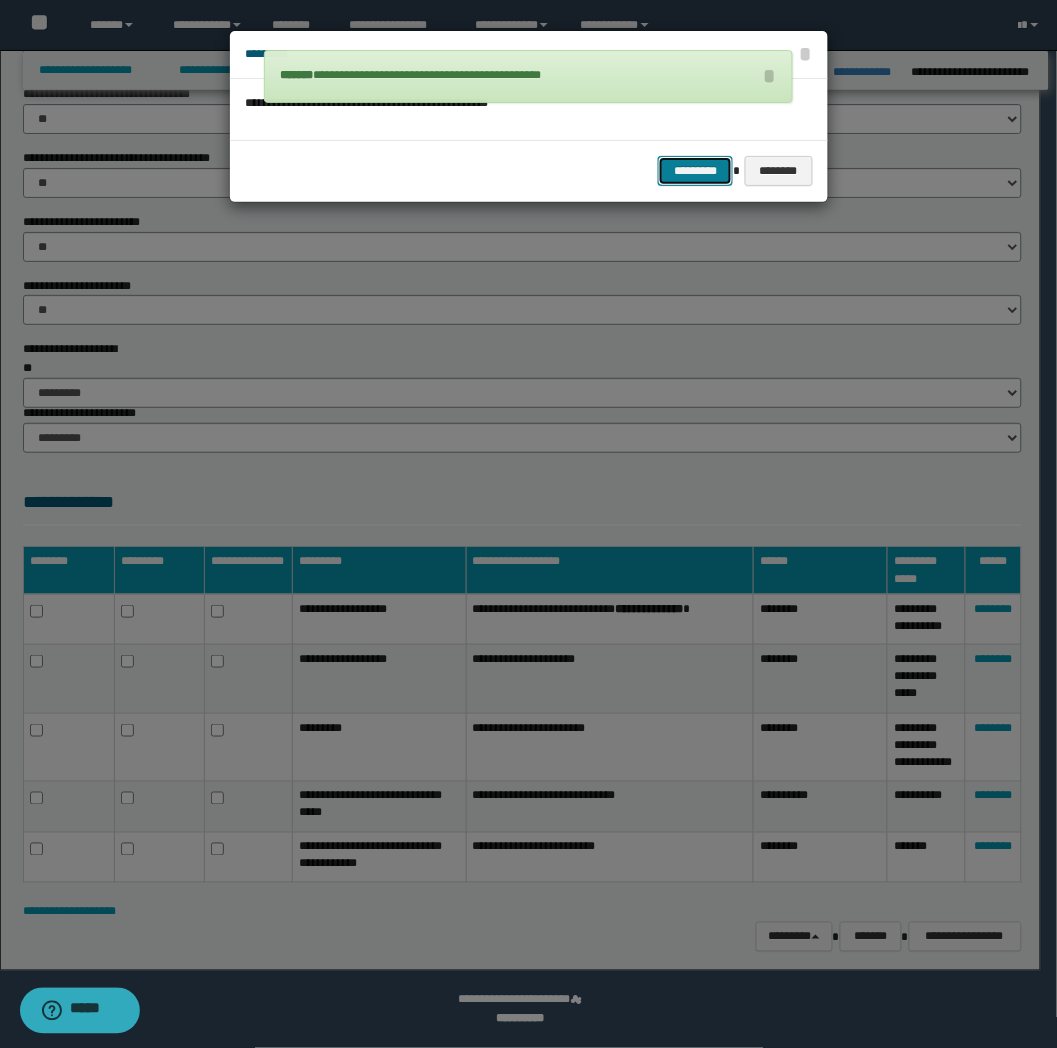 click on "*********" at bounding box center (695, 171) 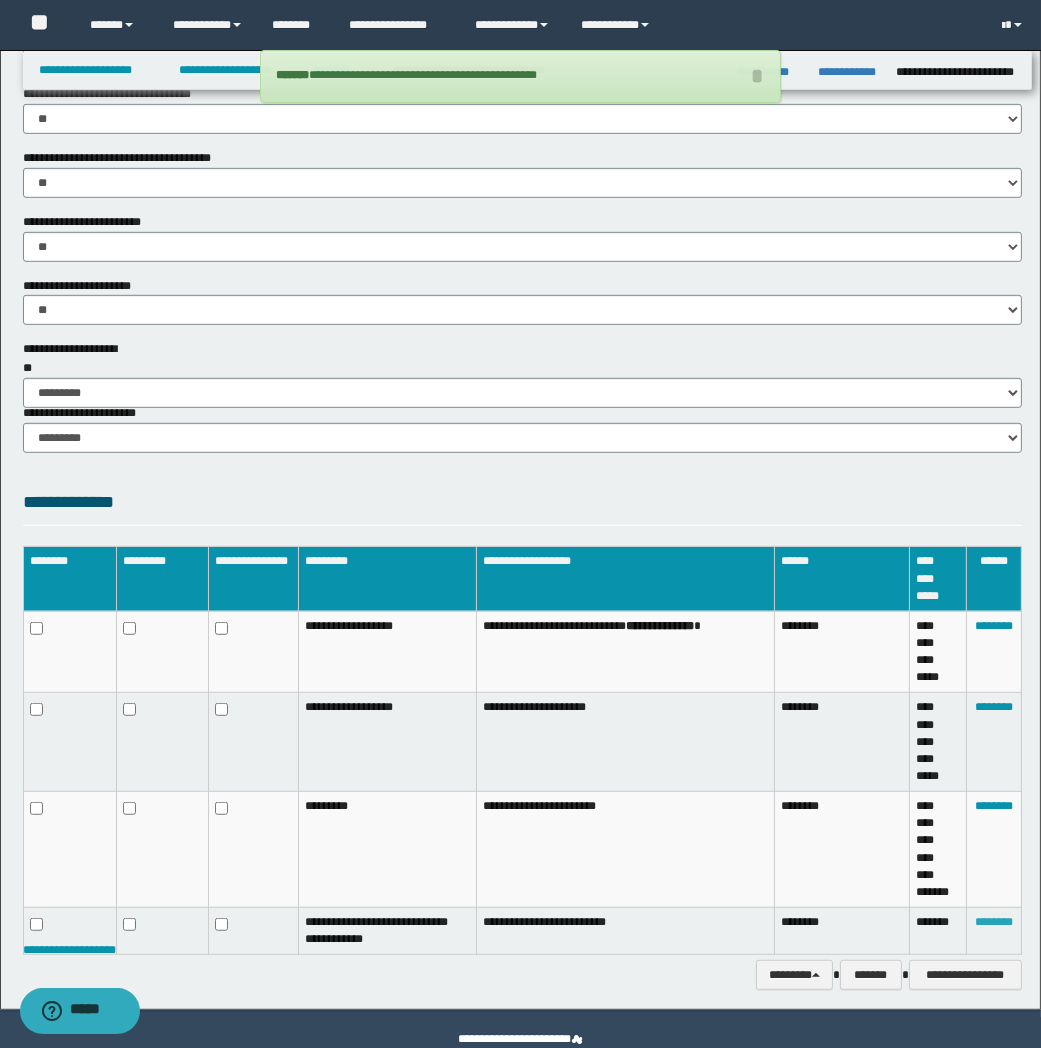 click on "********" at bounding box center [994, 922] 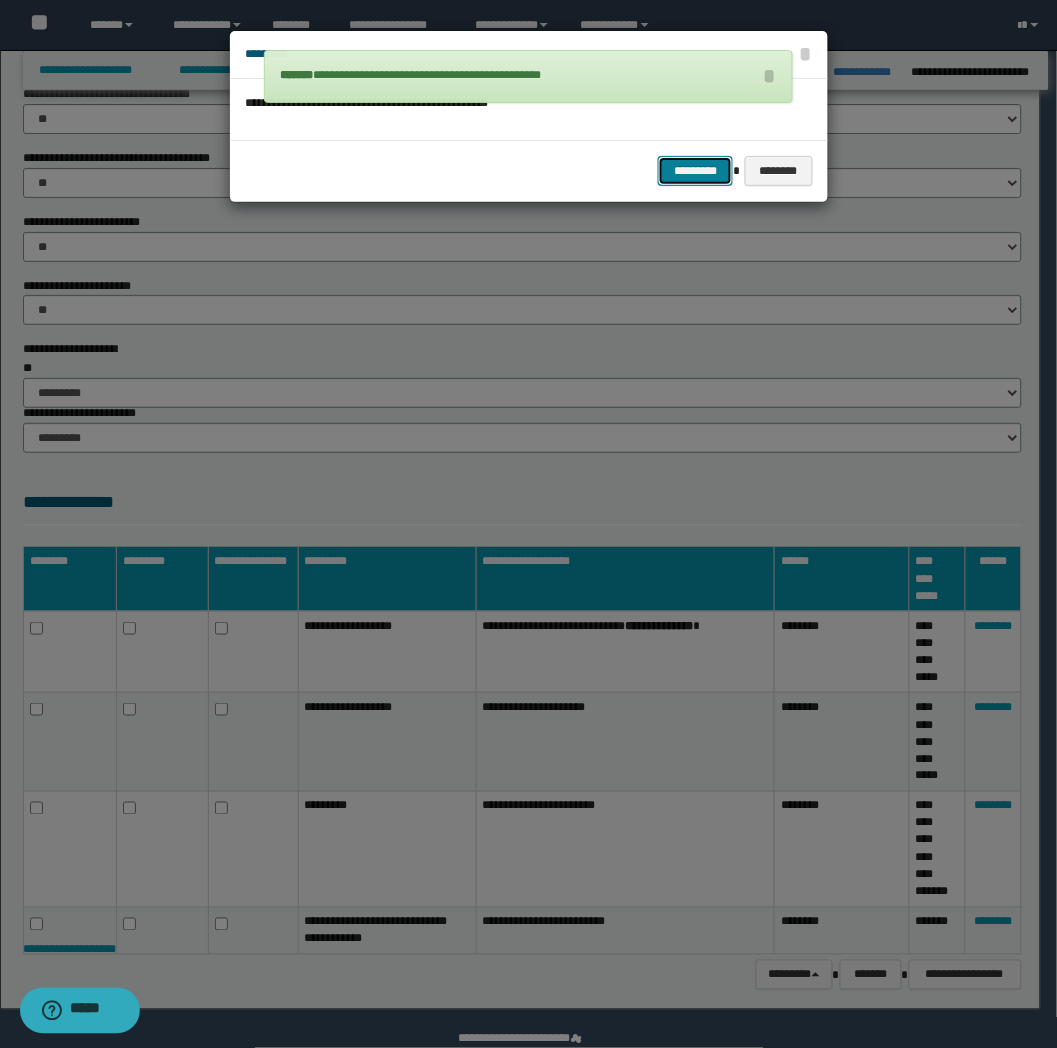 click on "*********" at bounding box center (695, 171) 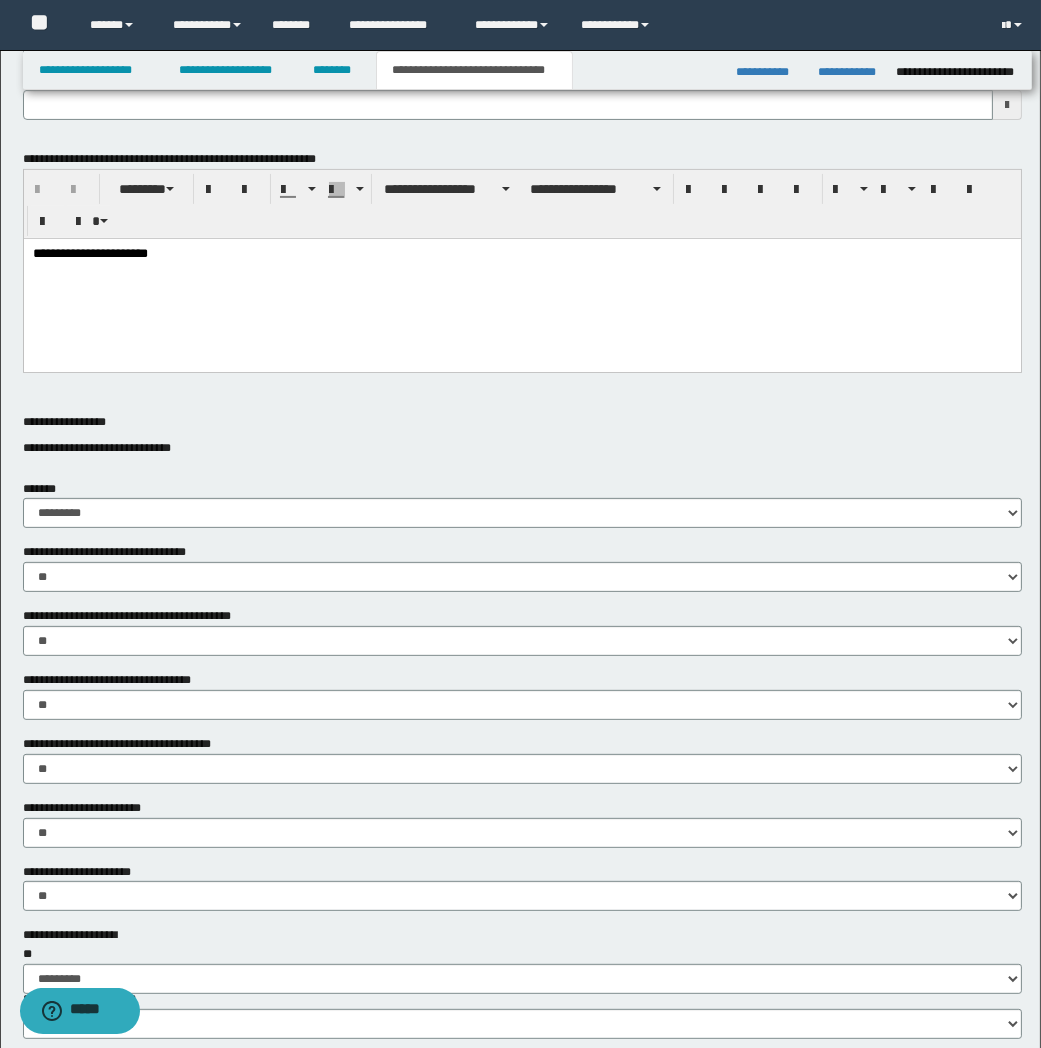scroll, scrollTop: 372, scrollLeft: 0, axis: vertical 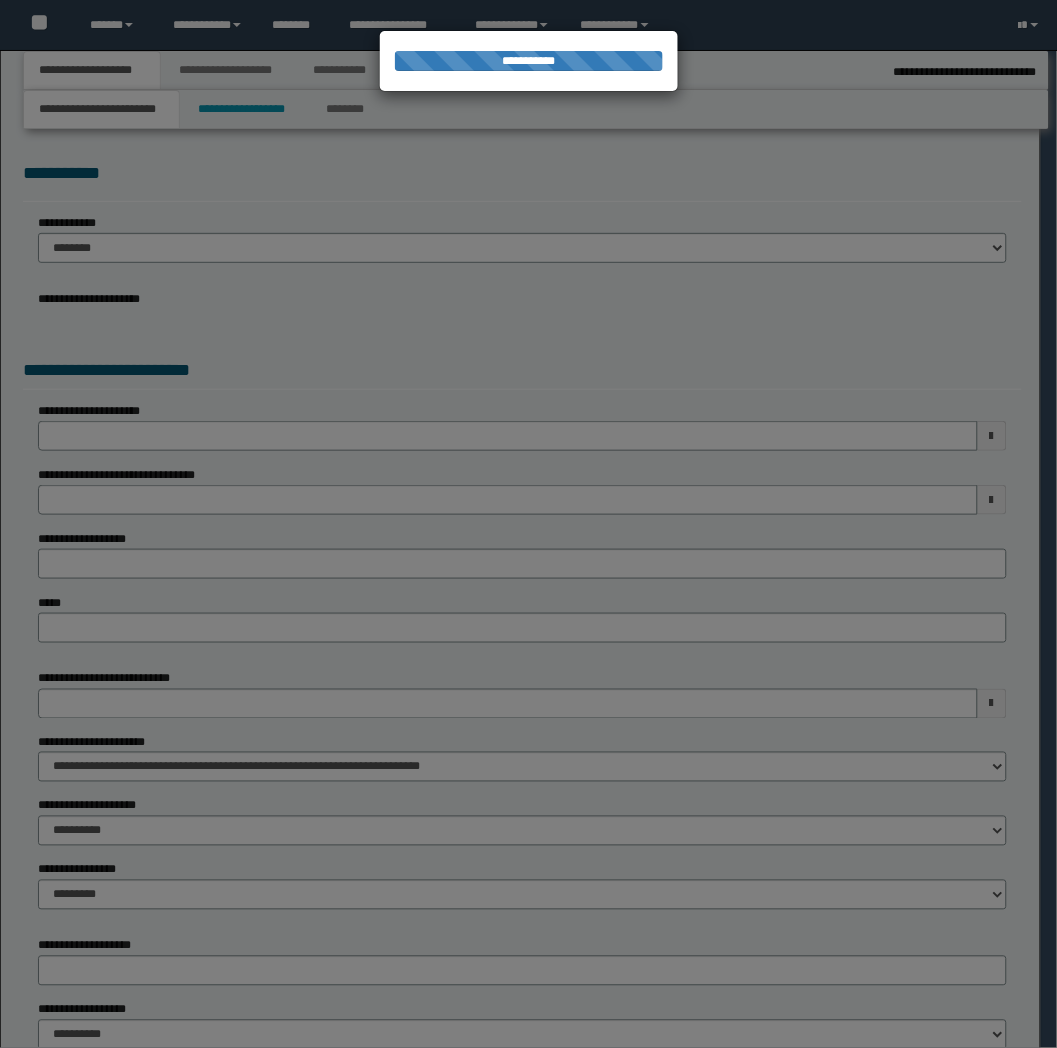 select on "**" 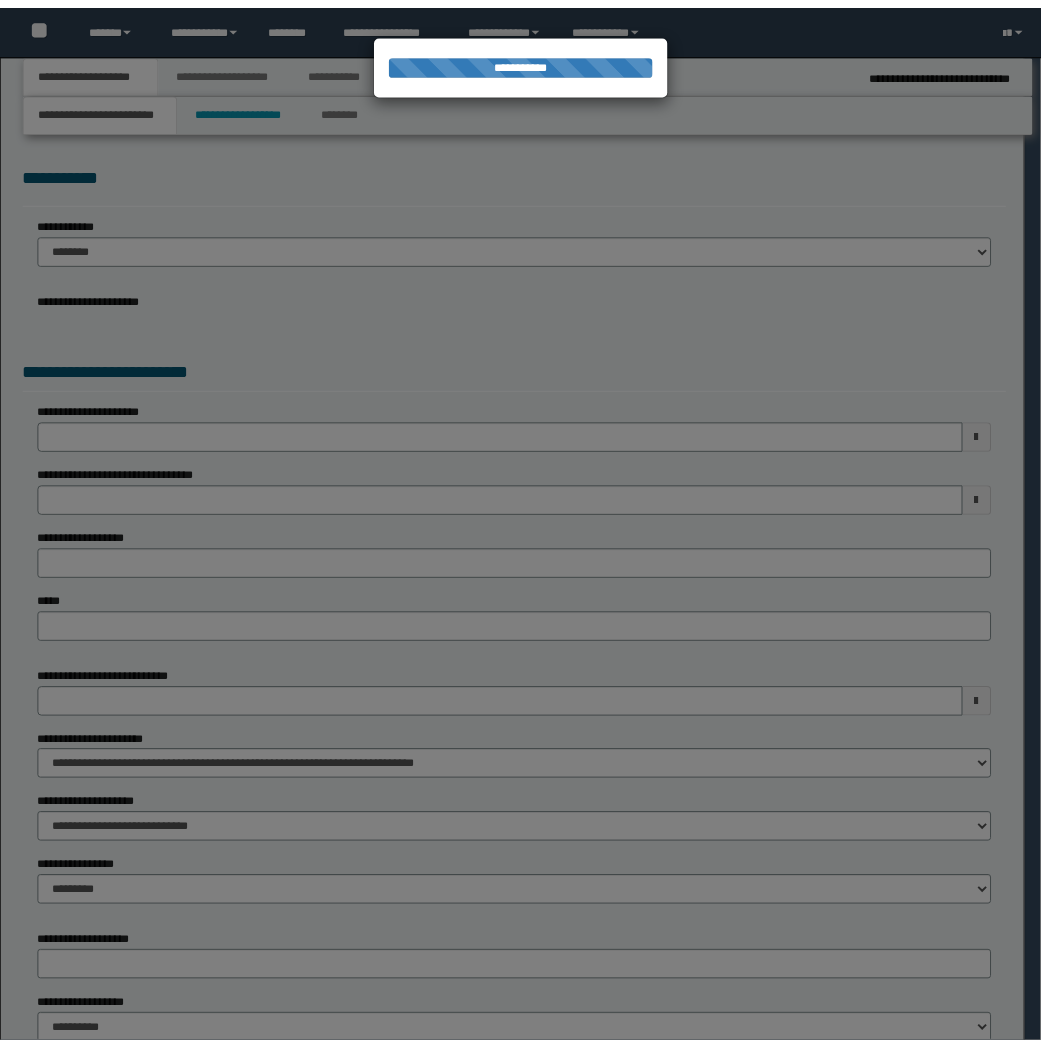 scroll, scrollTop: 0, scrollLeft: 0, axis: both 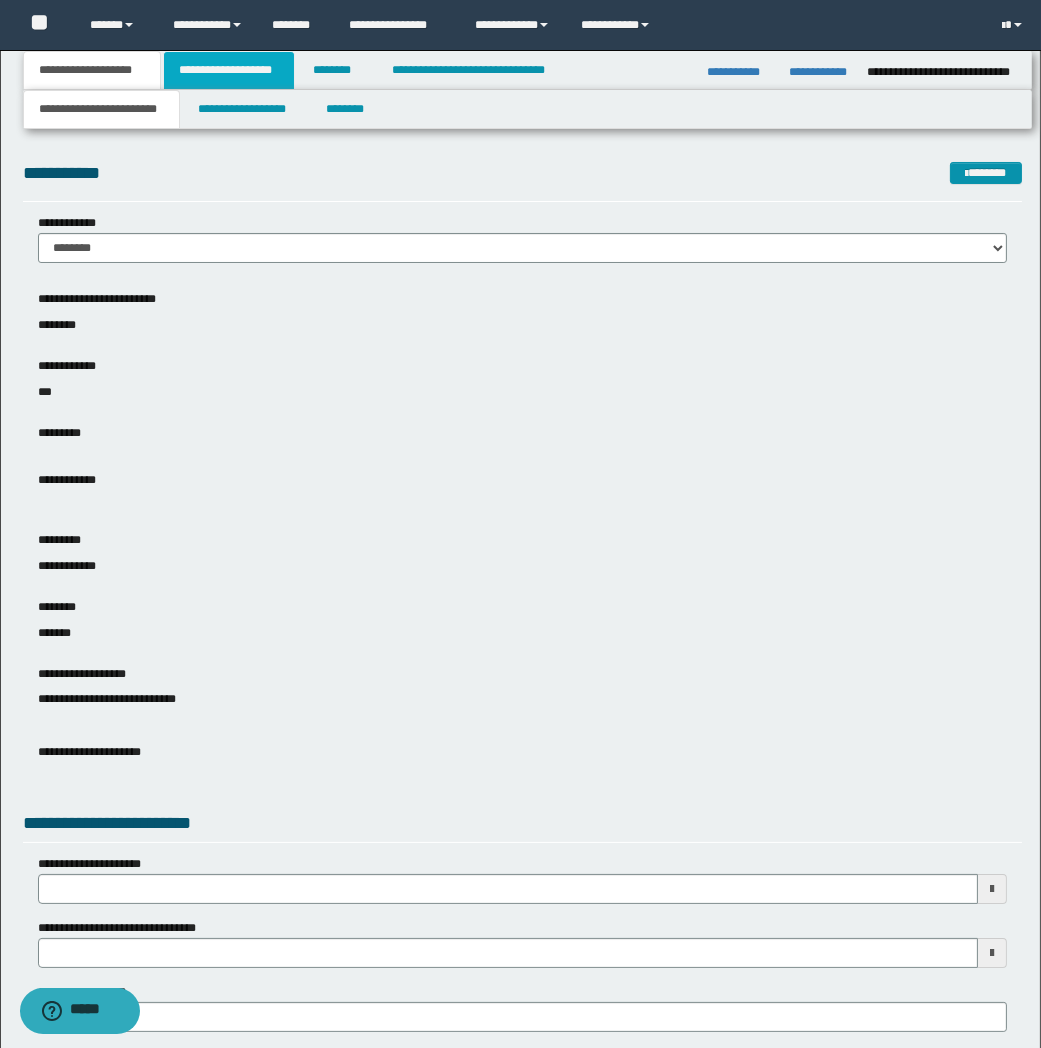 click on "**********" at bounding box center [229, 70] 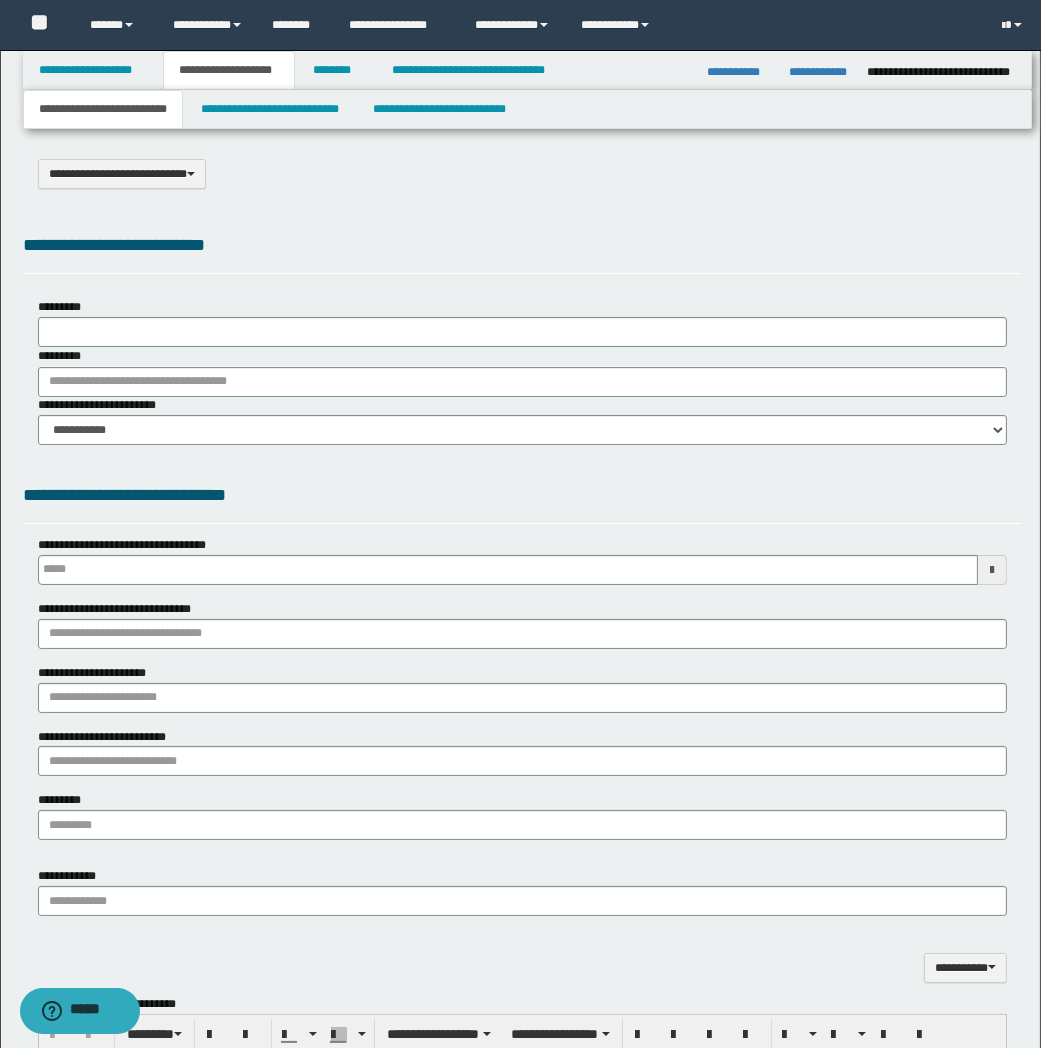 select on "*" 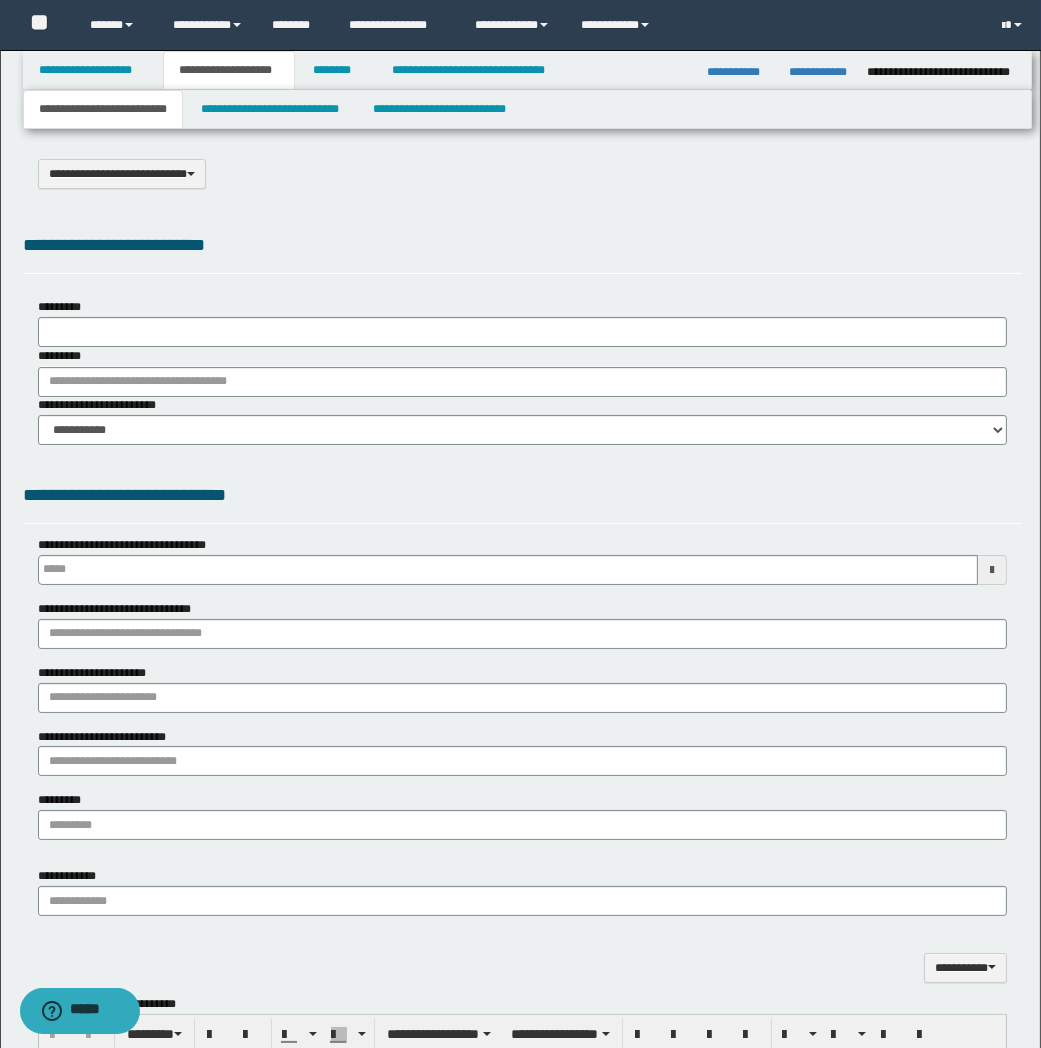 type 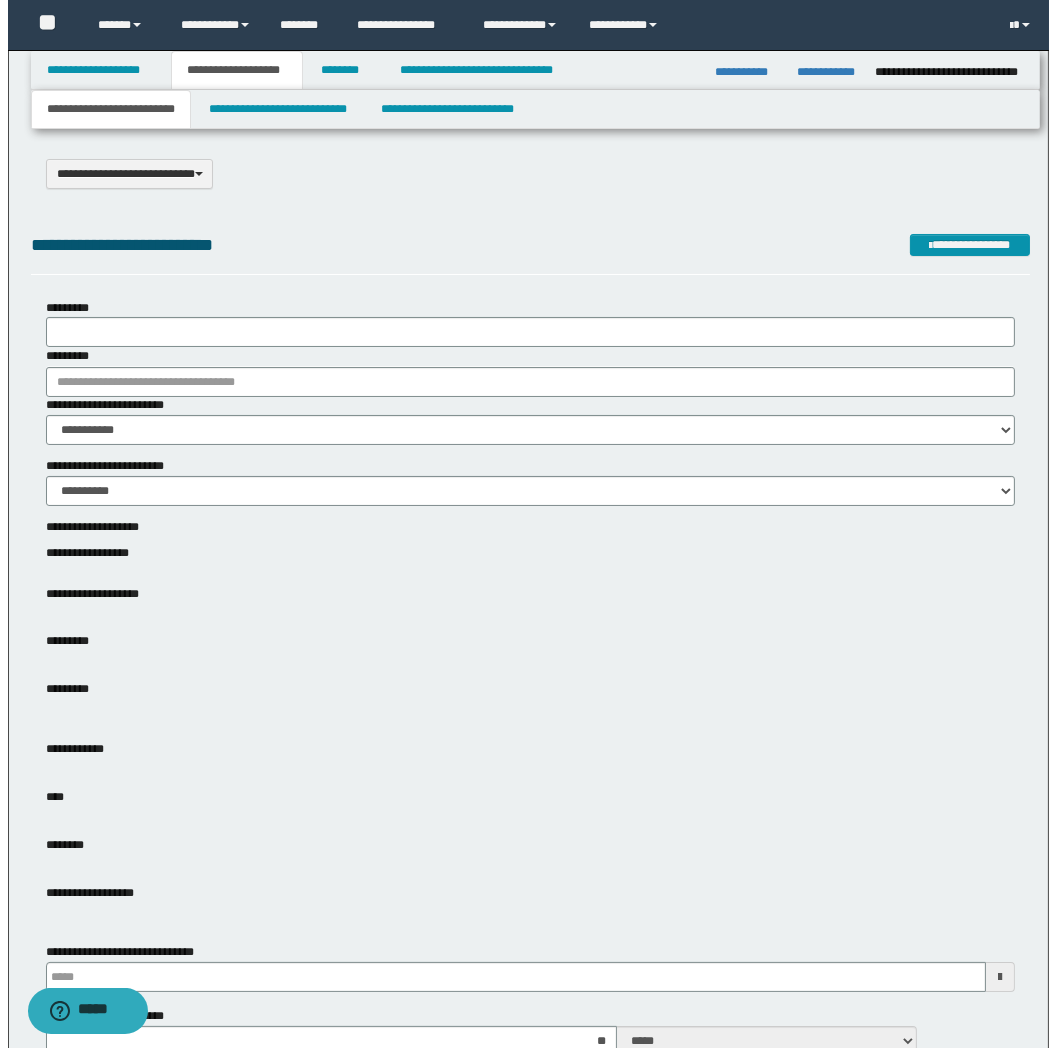scroll, scrollTop: 0, scrollLeft: 0, axis: both 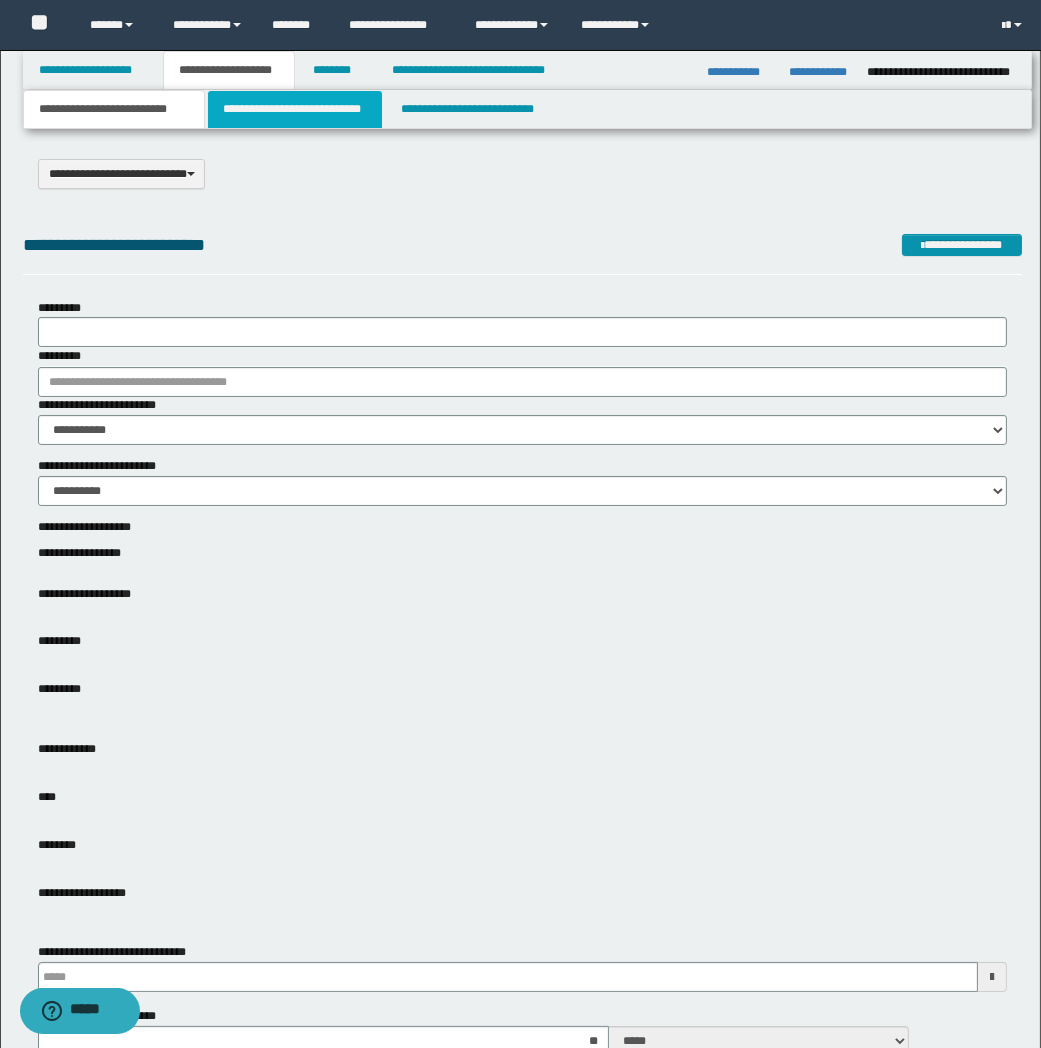 click on "**********" at bounding box center (295, 109) 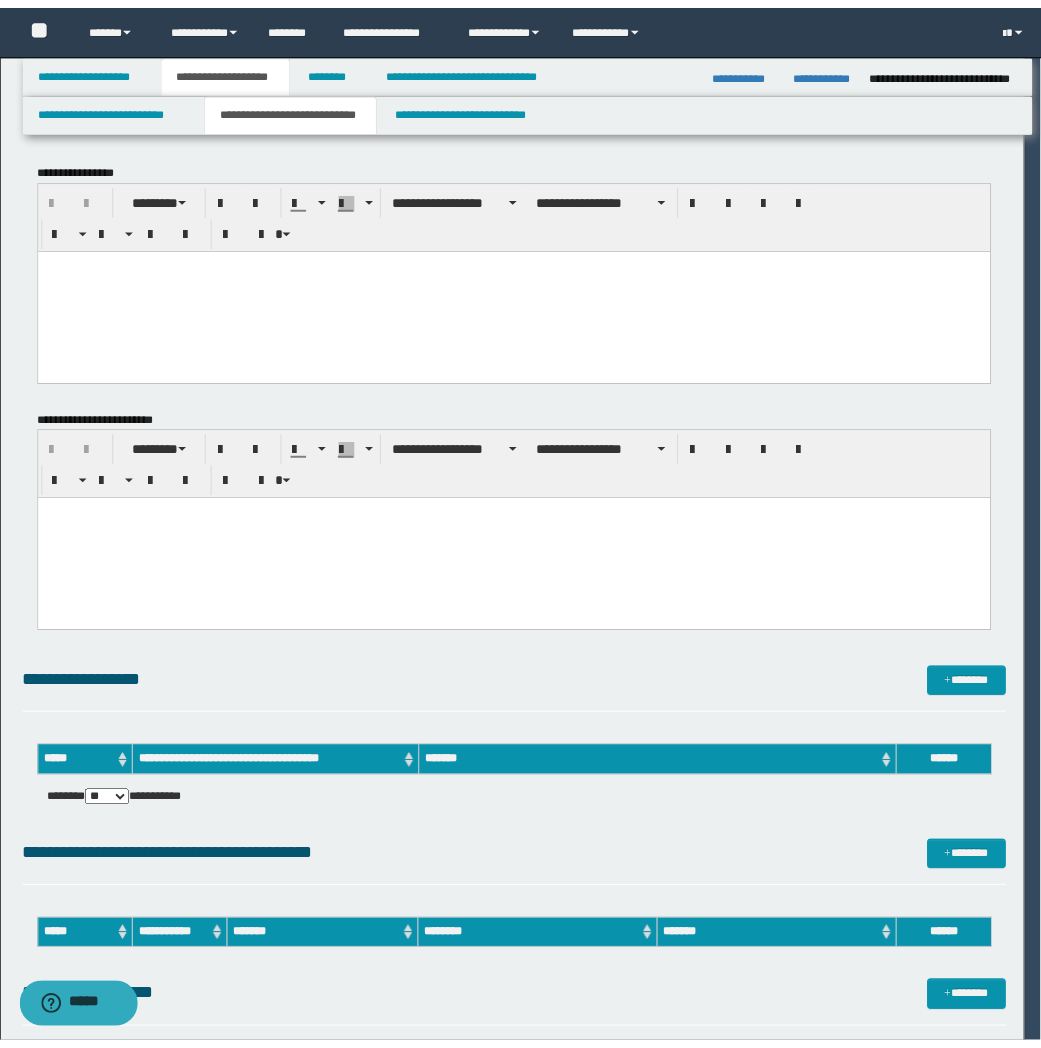 scroll, scrollTop: 0, scrollLeft: 0, axis: both 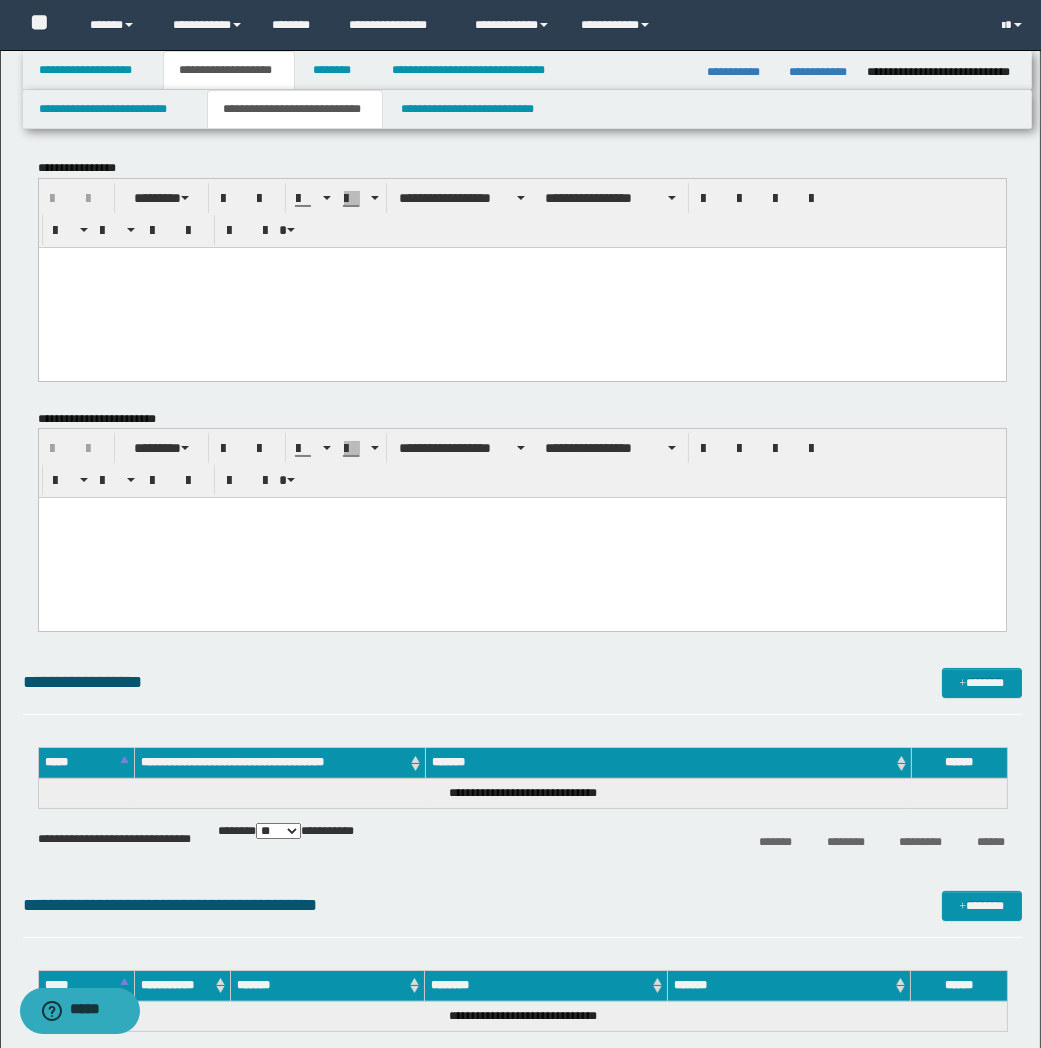click at bounding box center [521, 287] 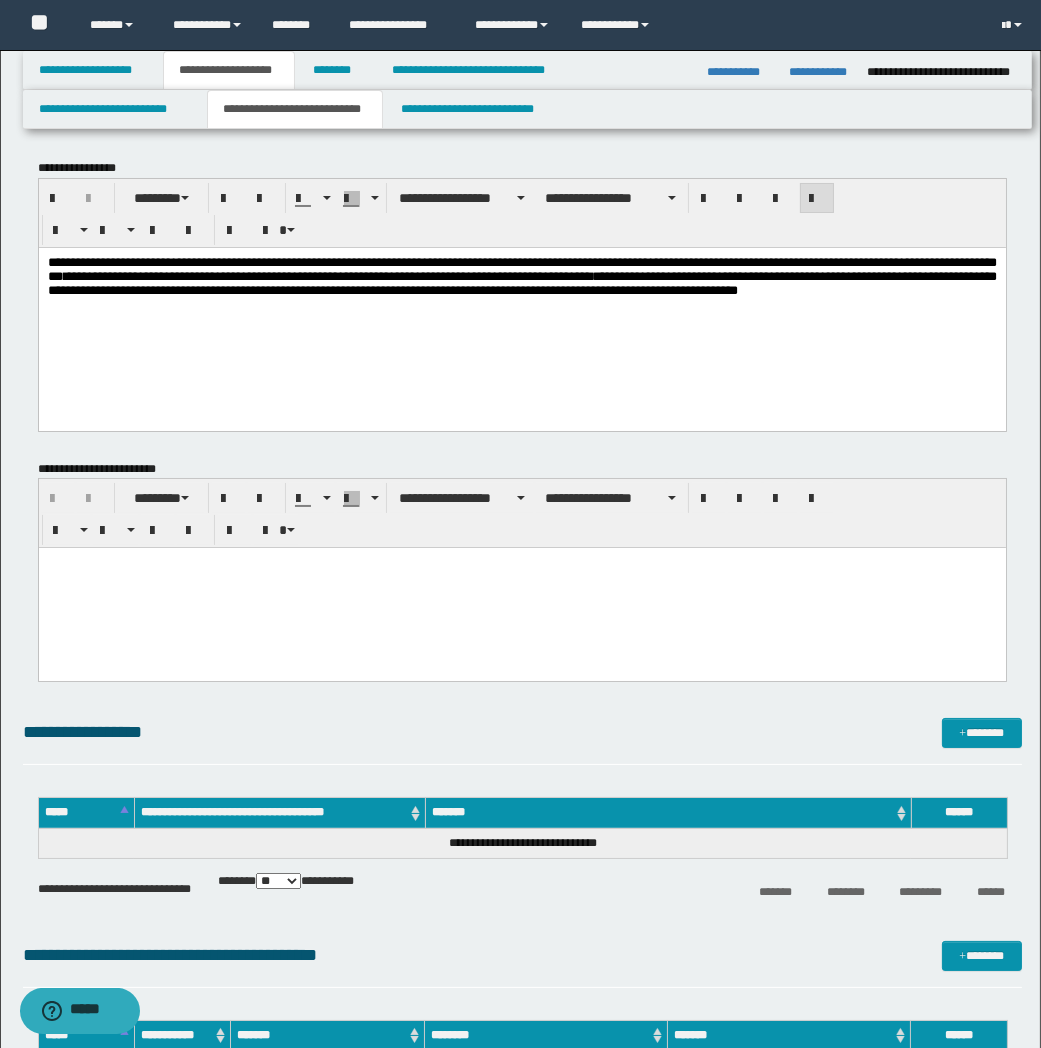click at bounding box center (521, 588) 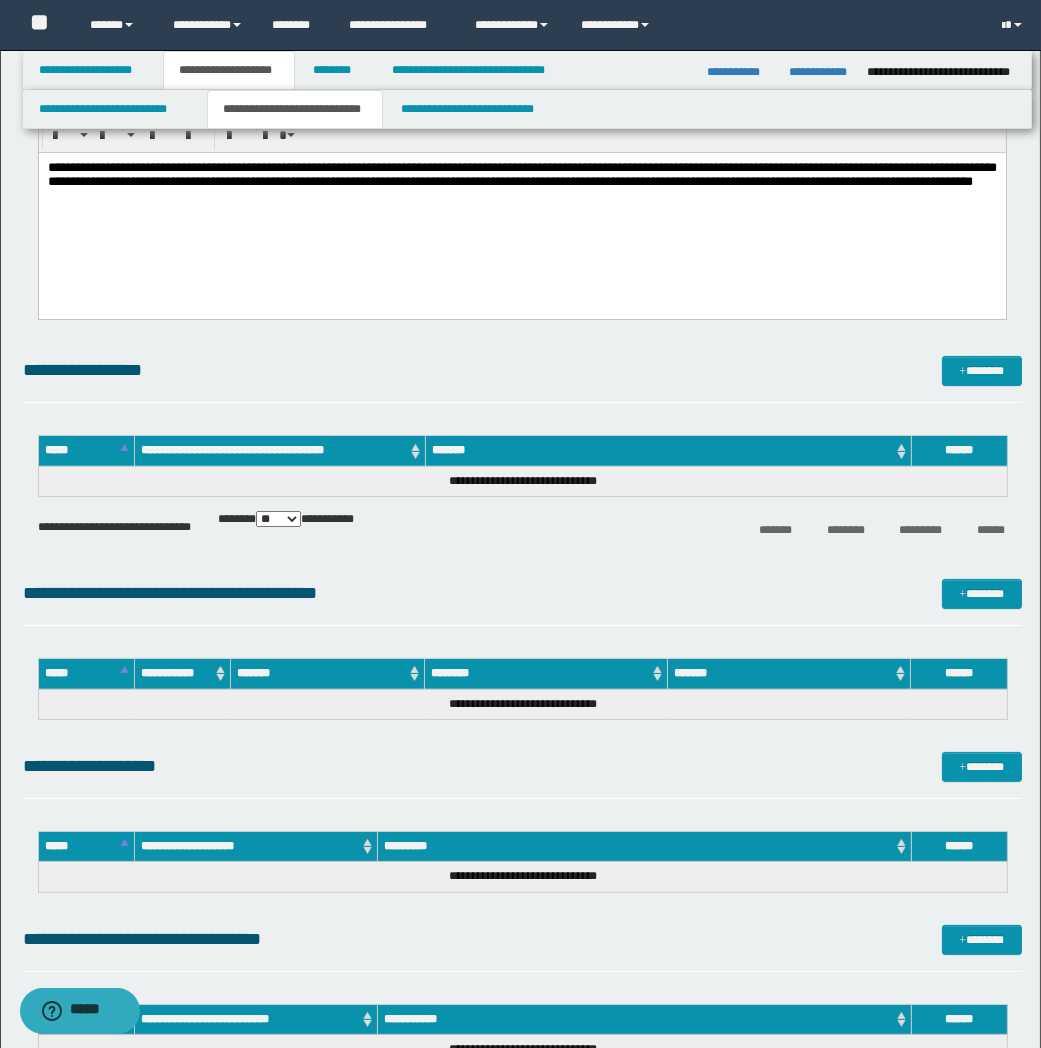 scroll, scrollTop: 444, scrollLeft: 0, axis: vertical 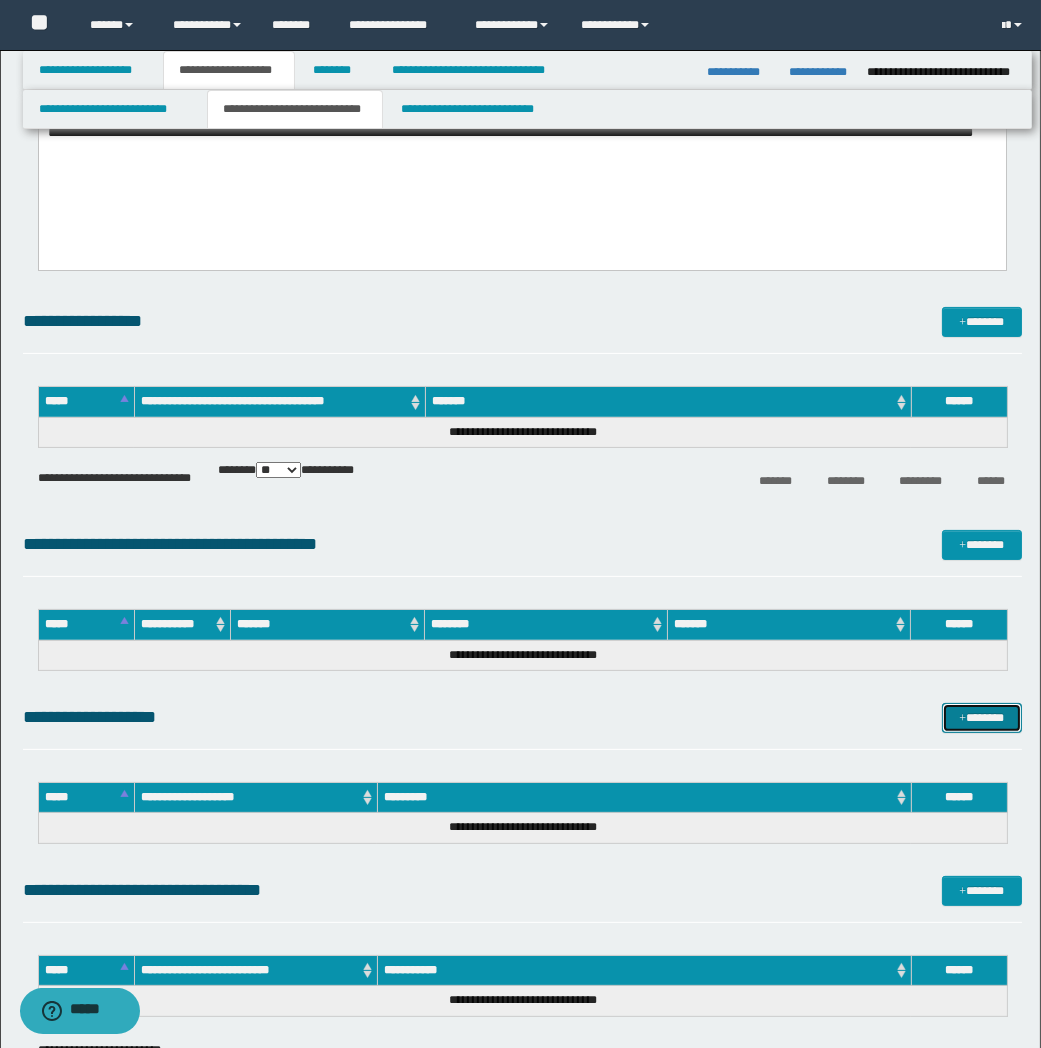 click on "*******" at bounding box center [982, 718] 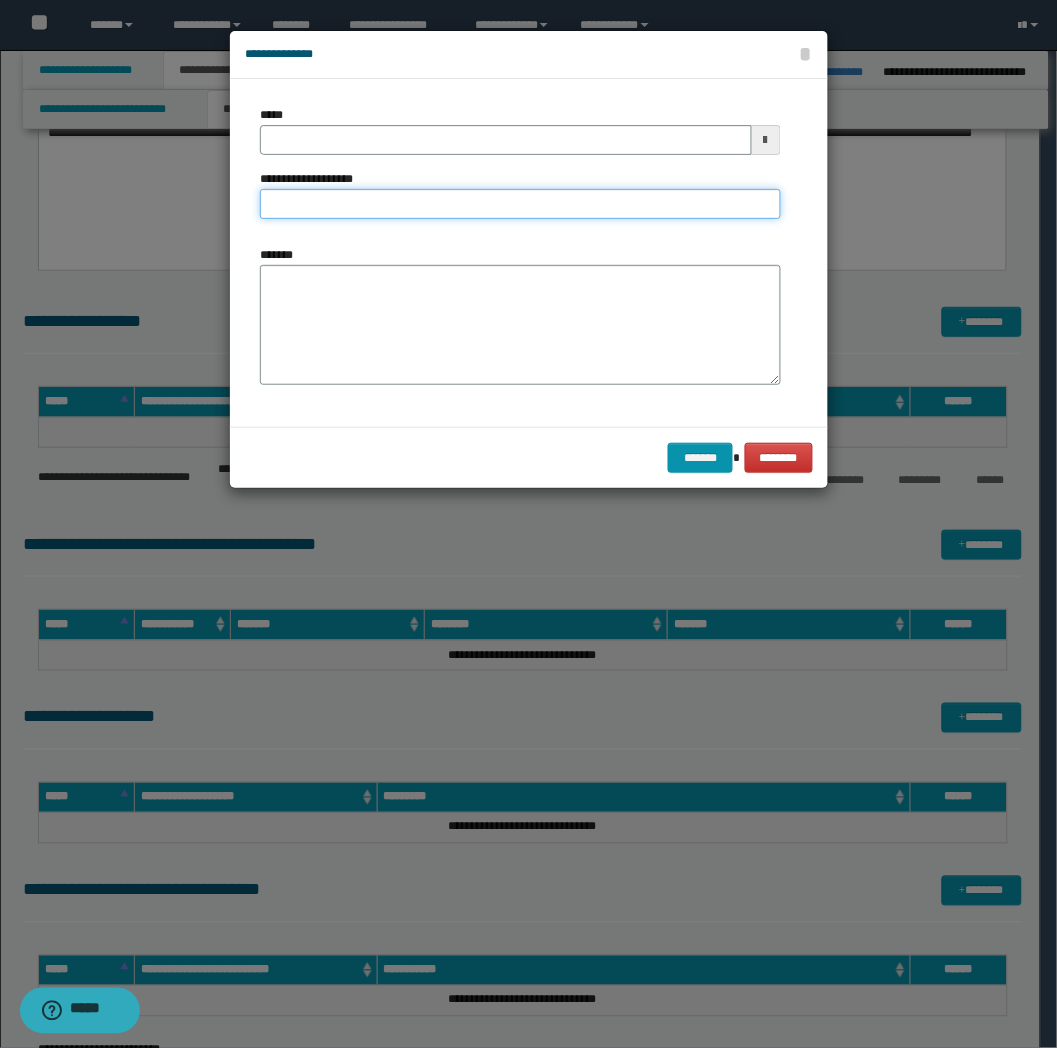 click on "**********" at bounding box center (520, 204) 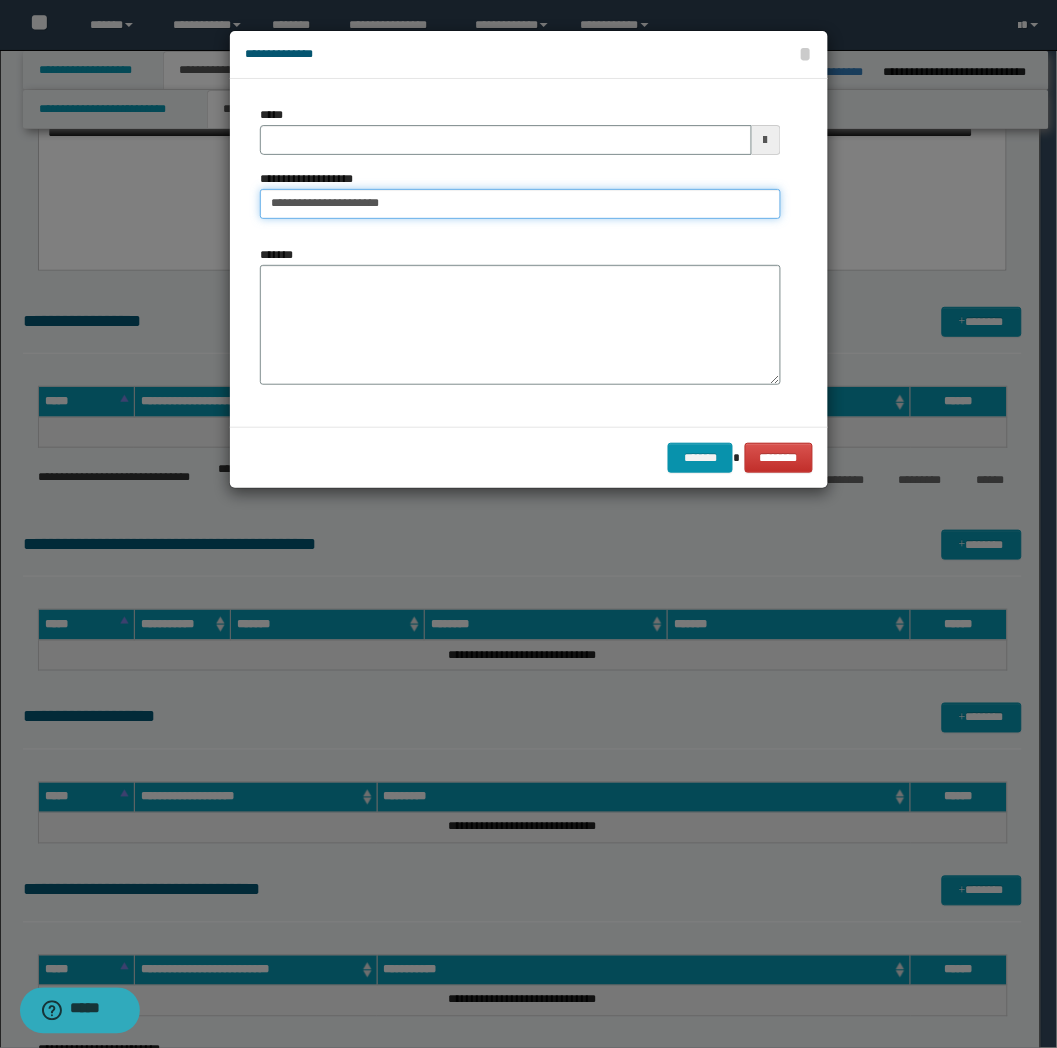 type on "**********" 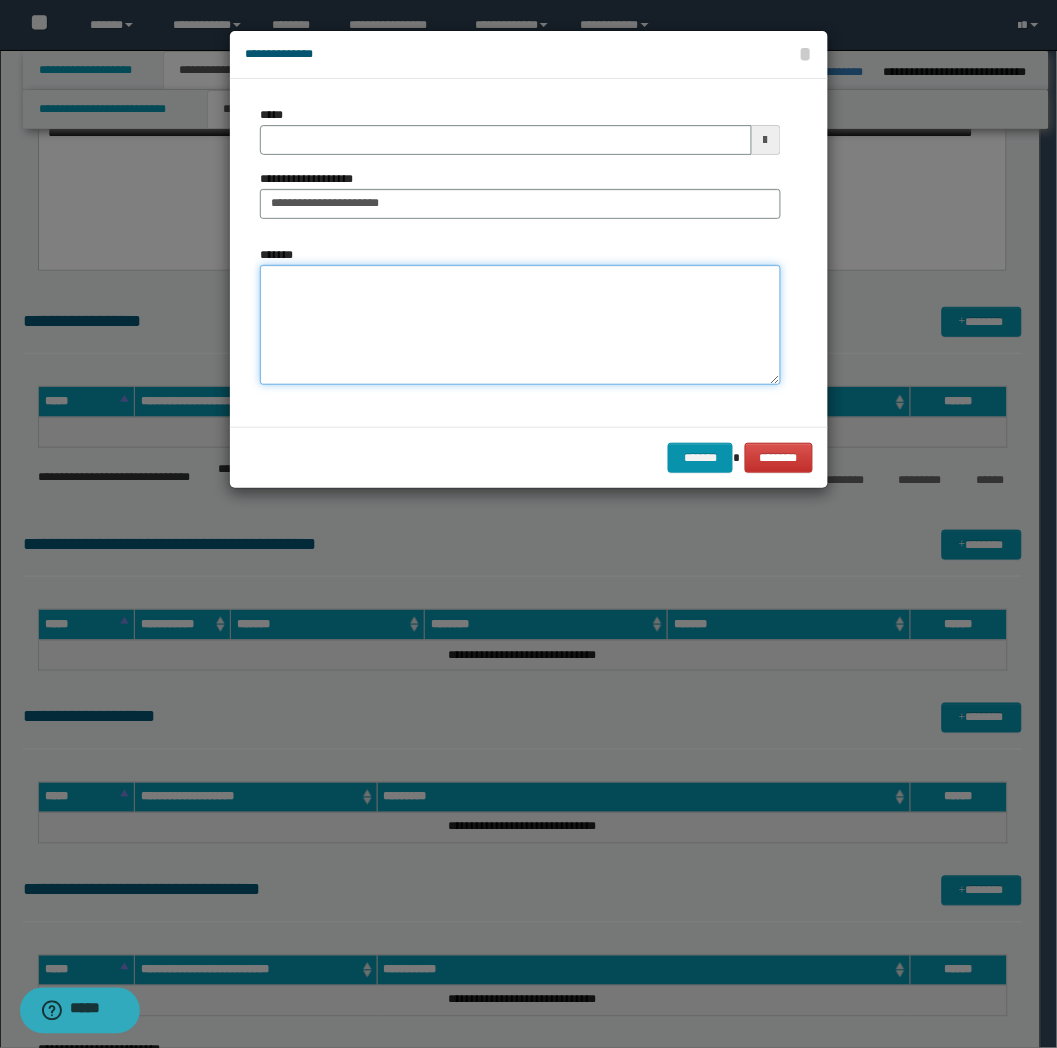 click on "*******" at bounding box center (520, 325) 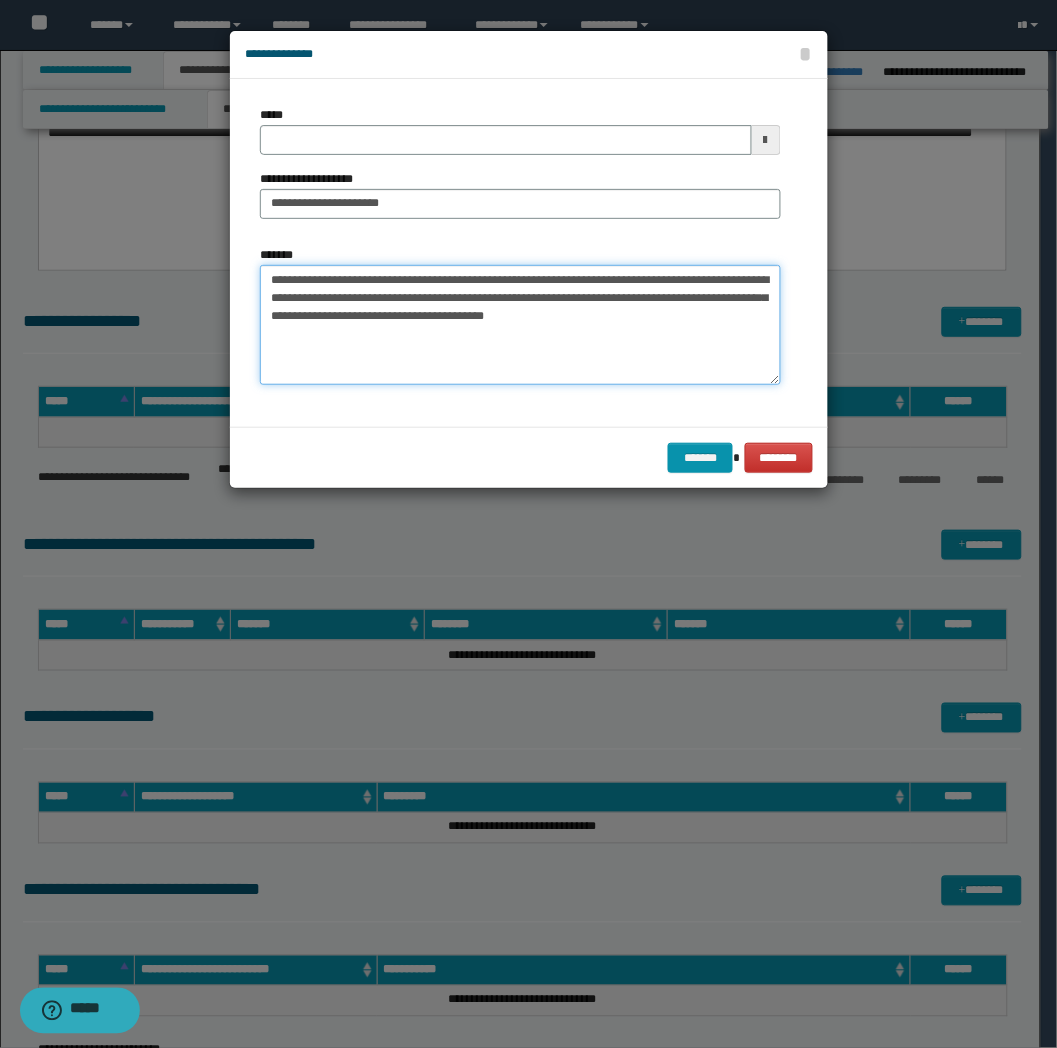 type 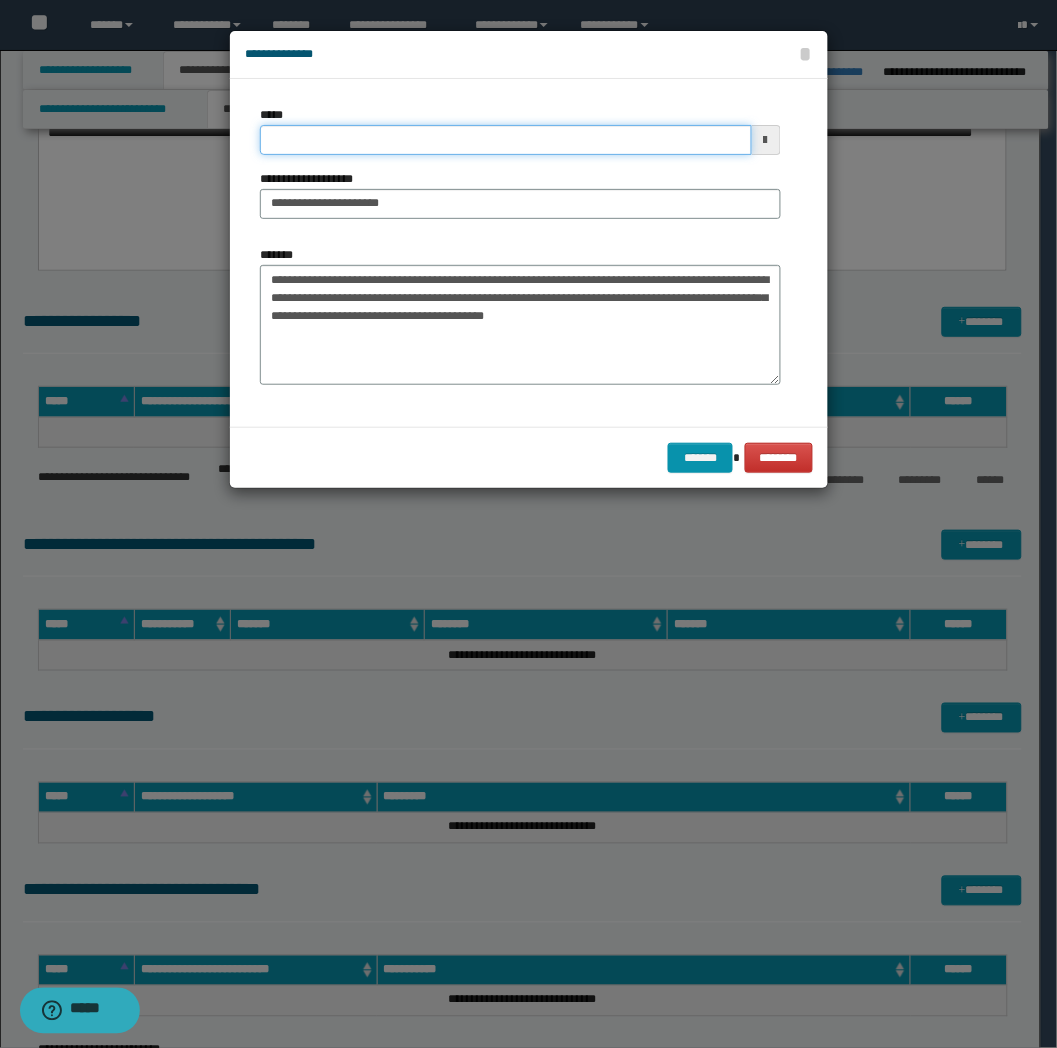 click on "*****" at bounding box center (506, 140) 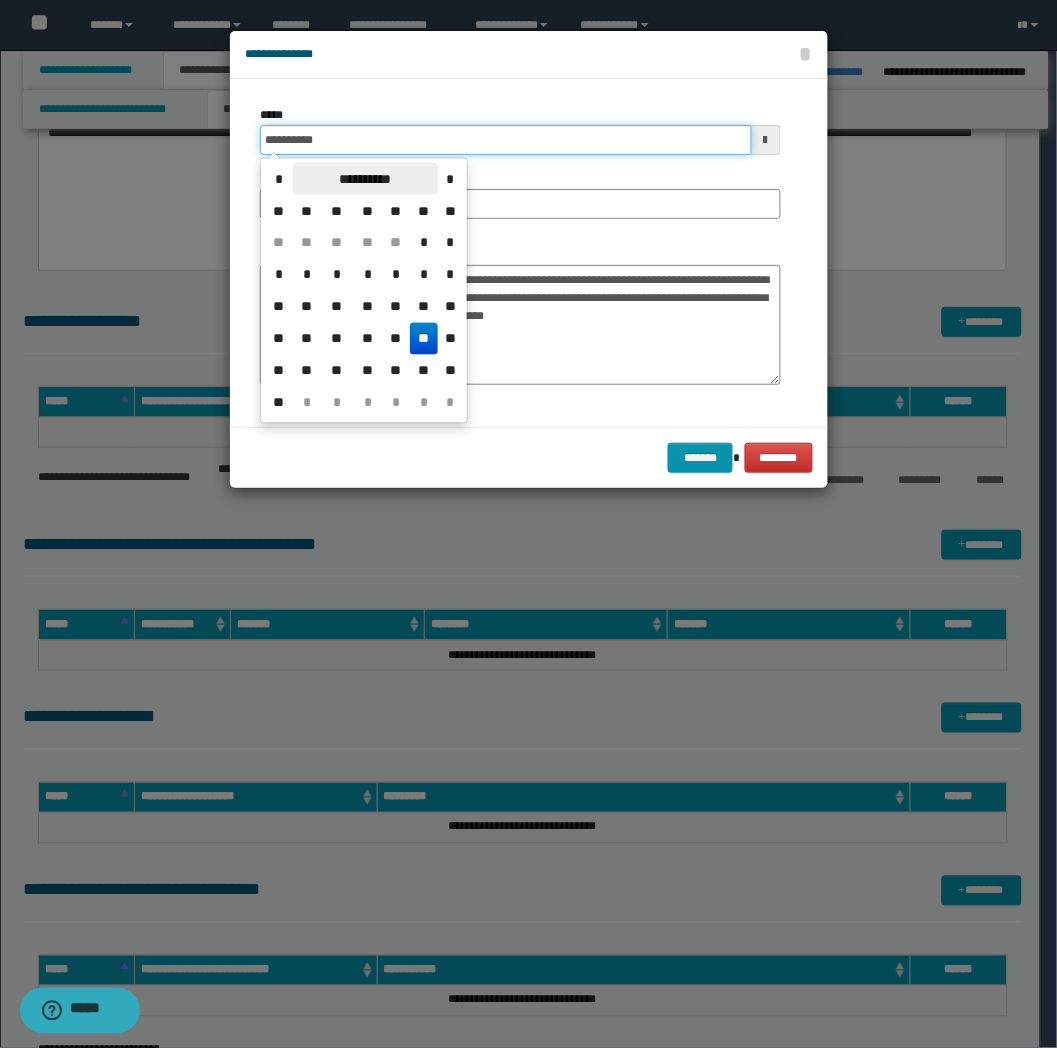 type on "**********" 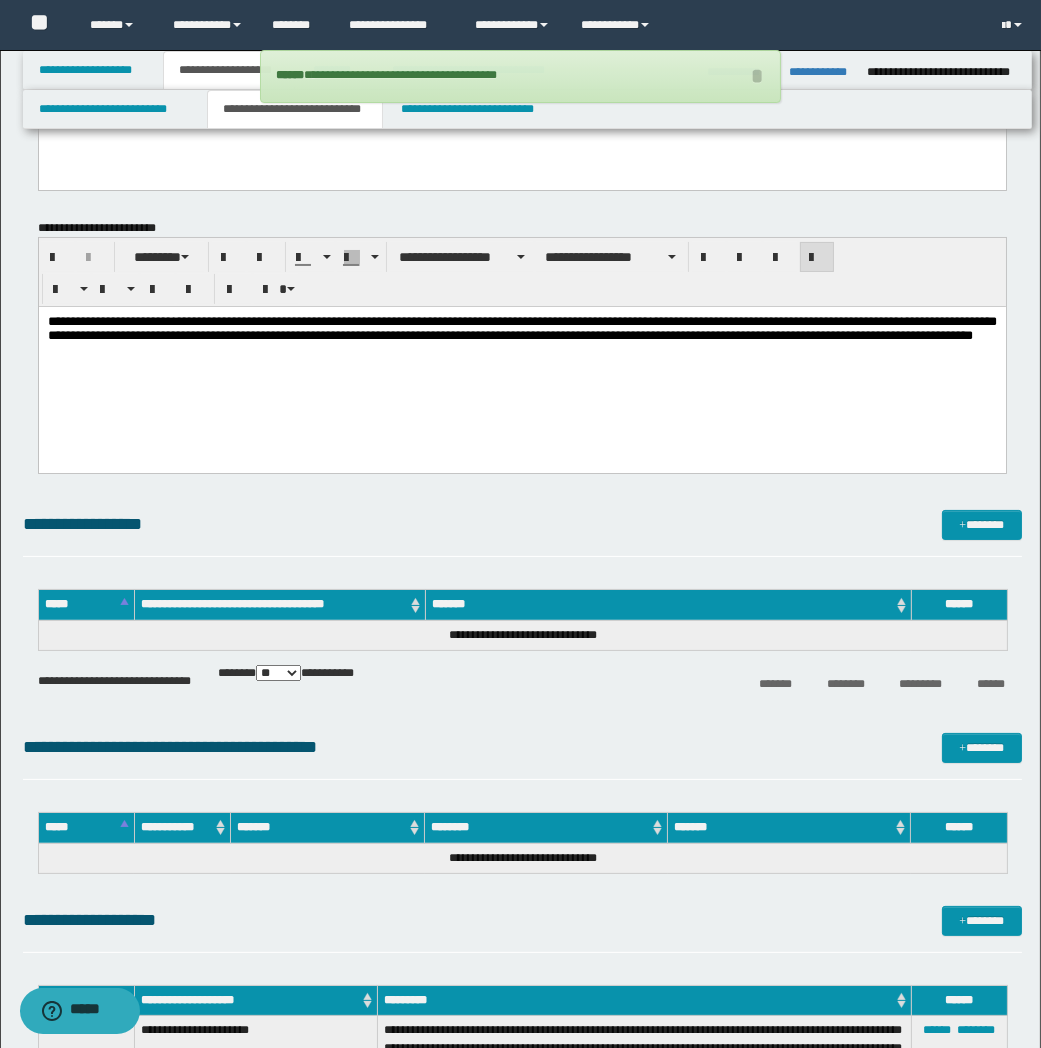 scroll, scrollTop: 222, scrollLeft: 0, axis: vertical 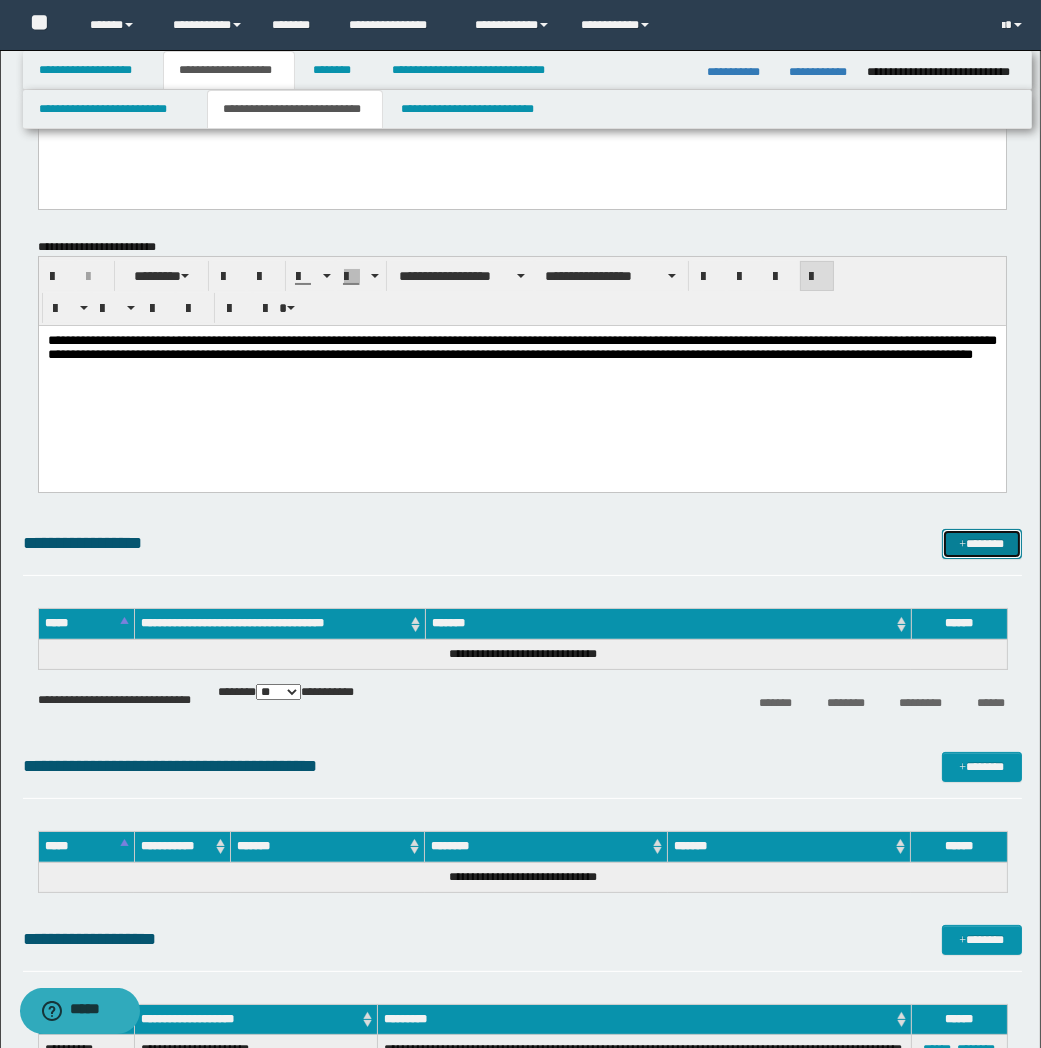 click on "*******" at bounding box center [982, 544] 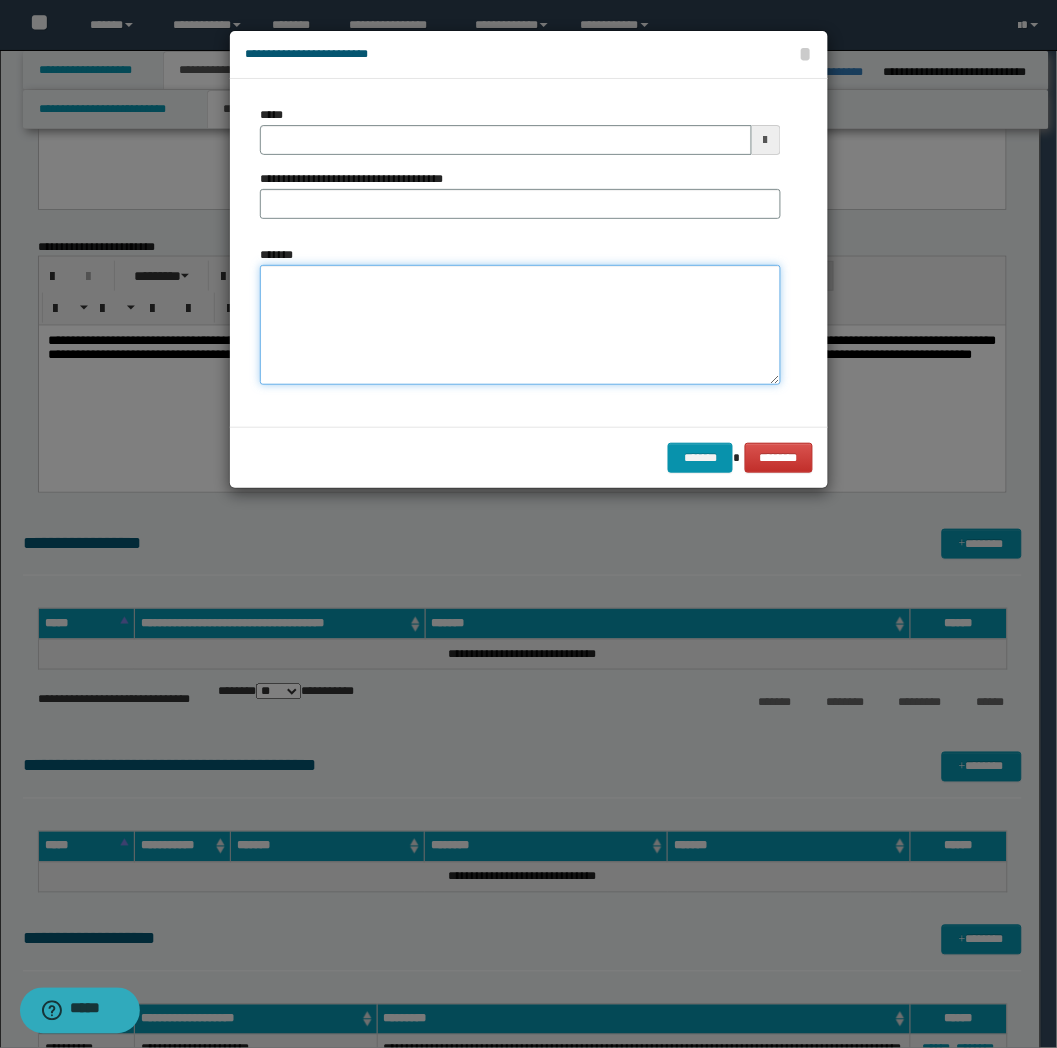 click on "*******" at bounding box center [520, 325] 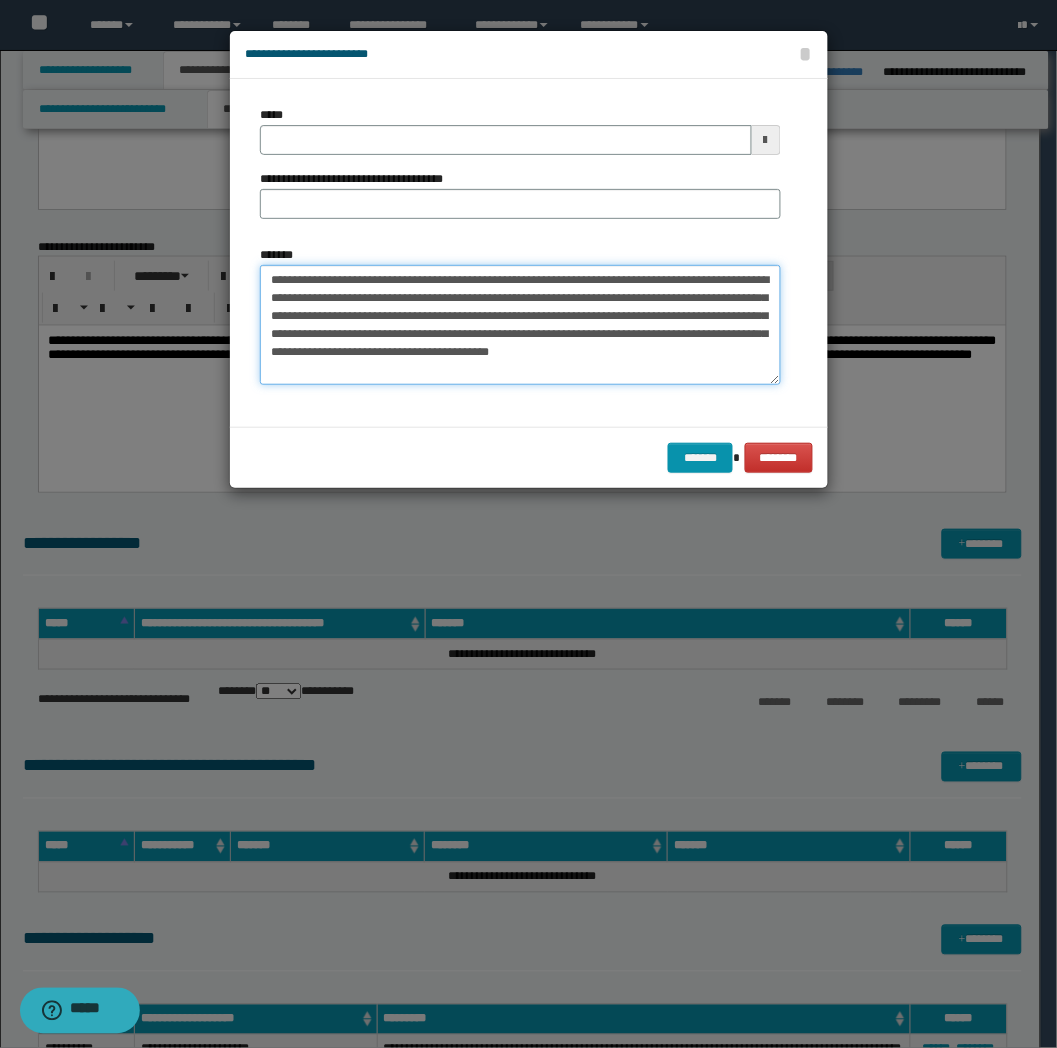type on "**********" 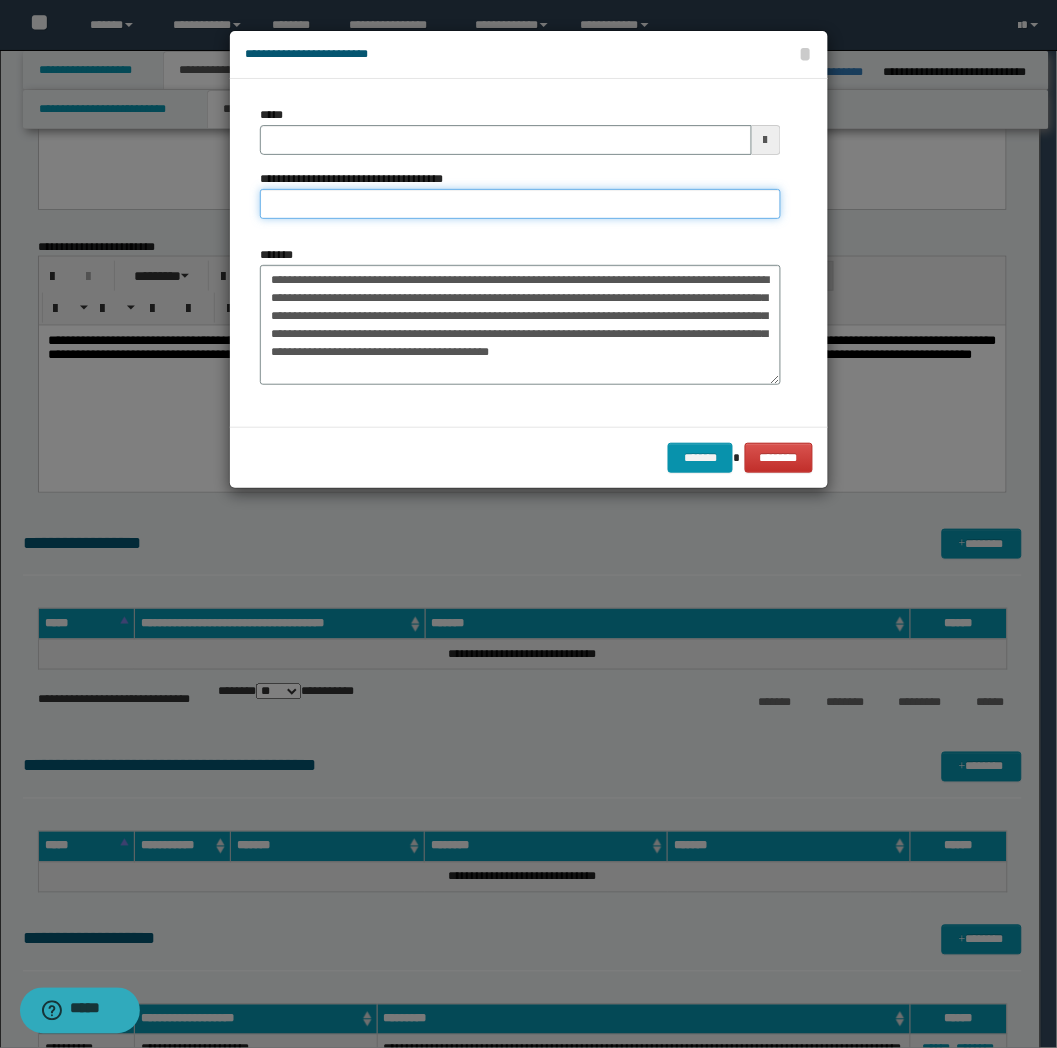 click on "**********" at bounding box center [520, 204] 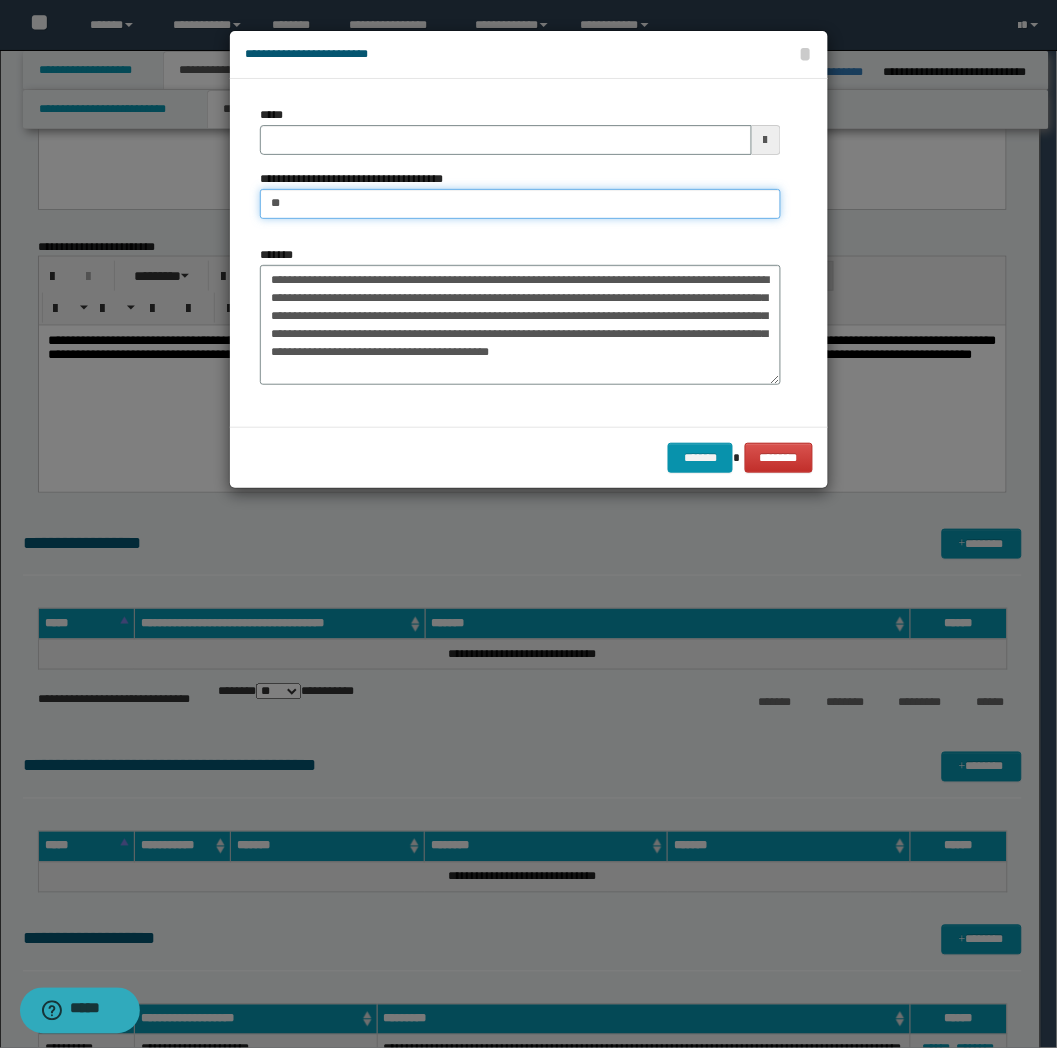 type on "**********" 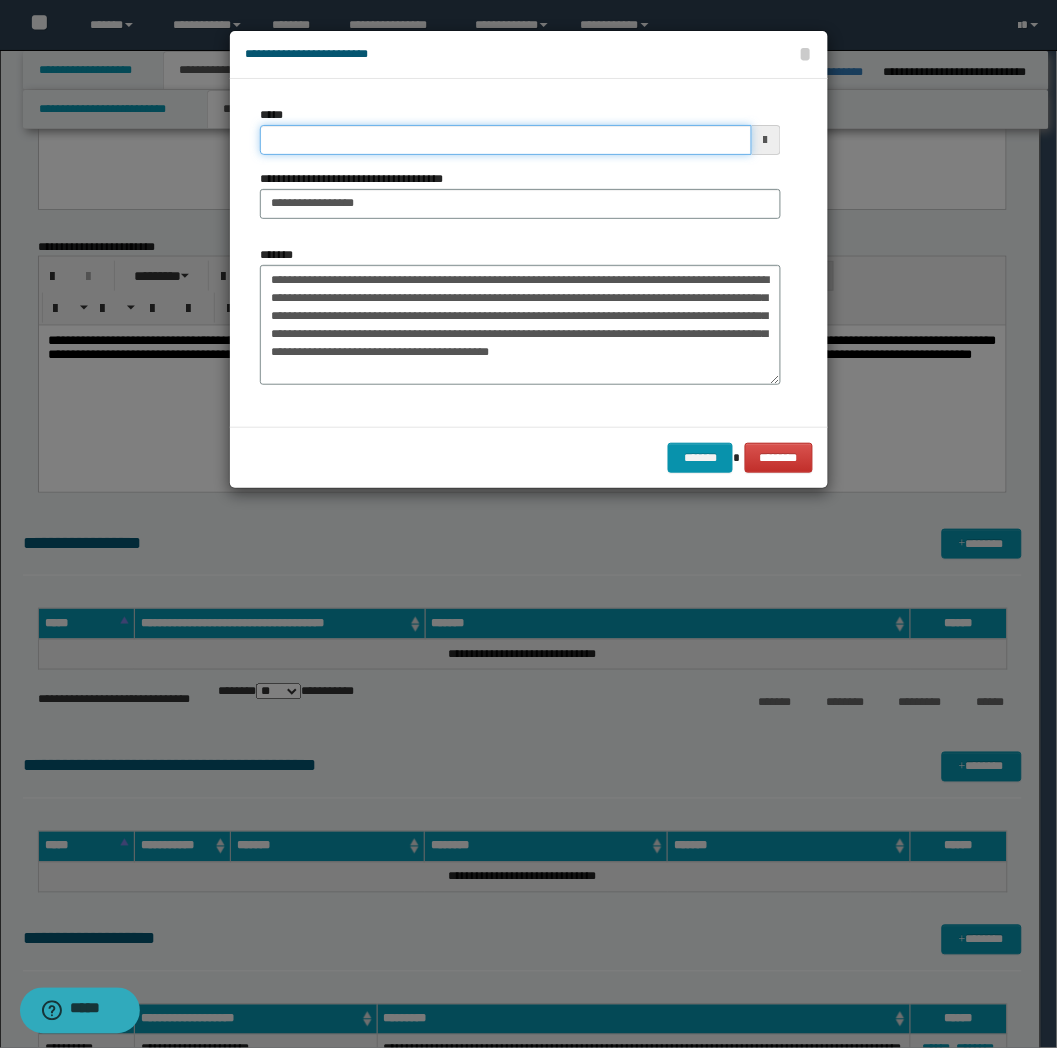 click on "*****" at bounding box center (506, 140) 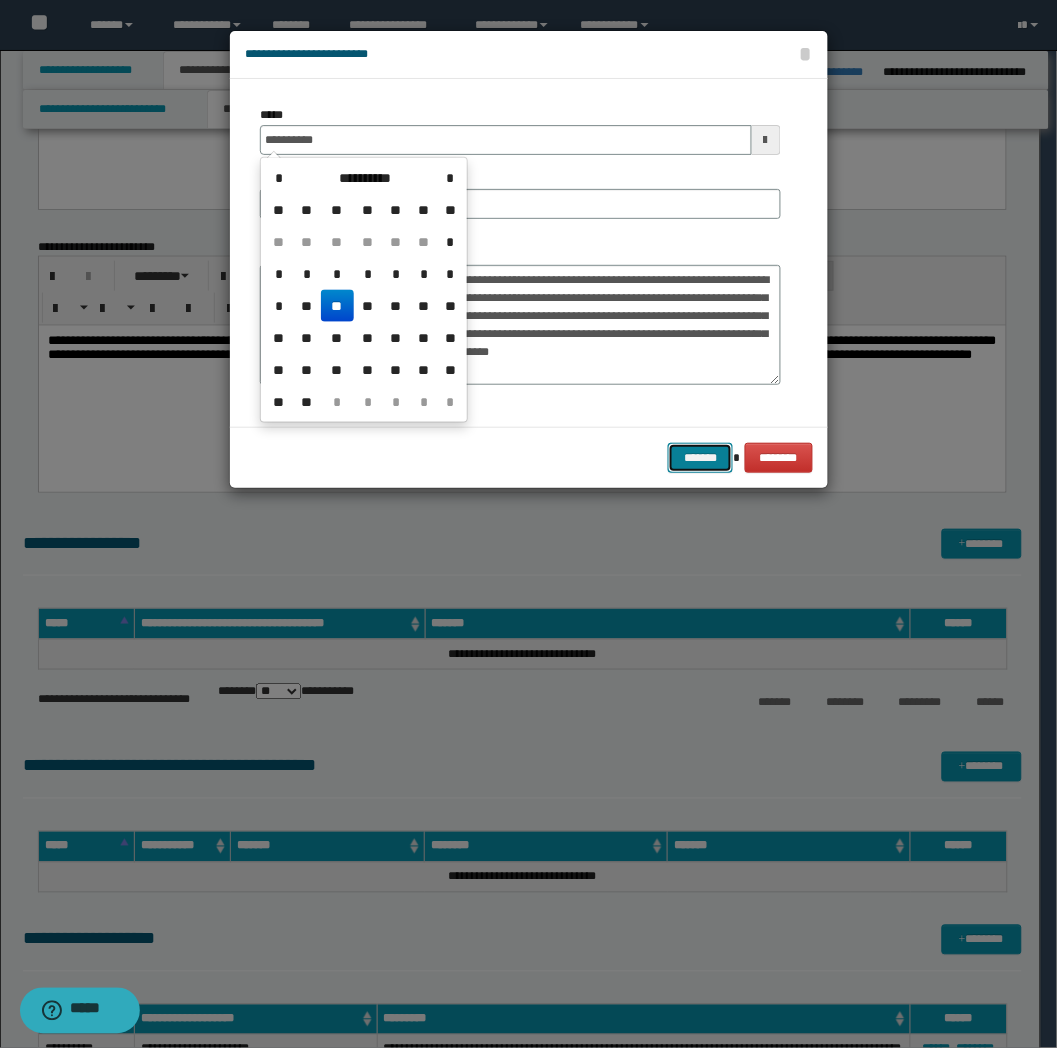 type on "**********" 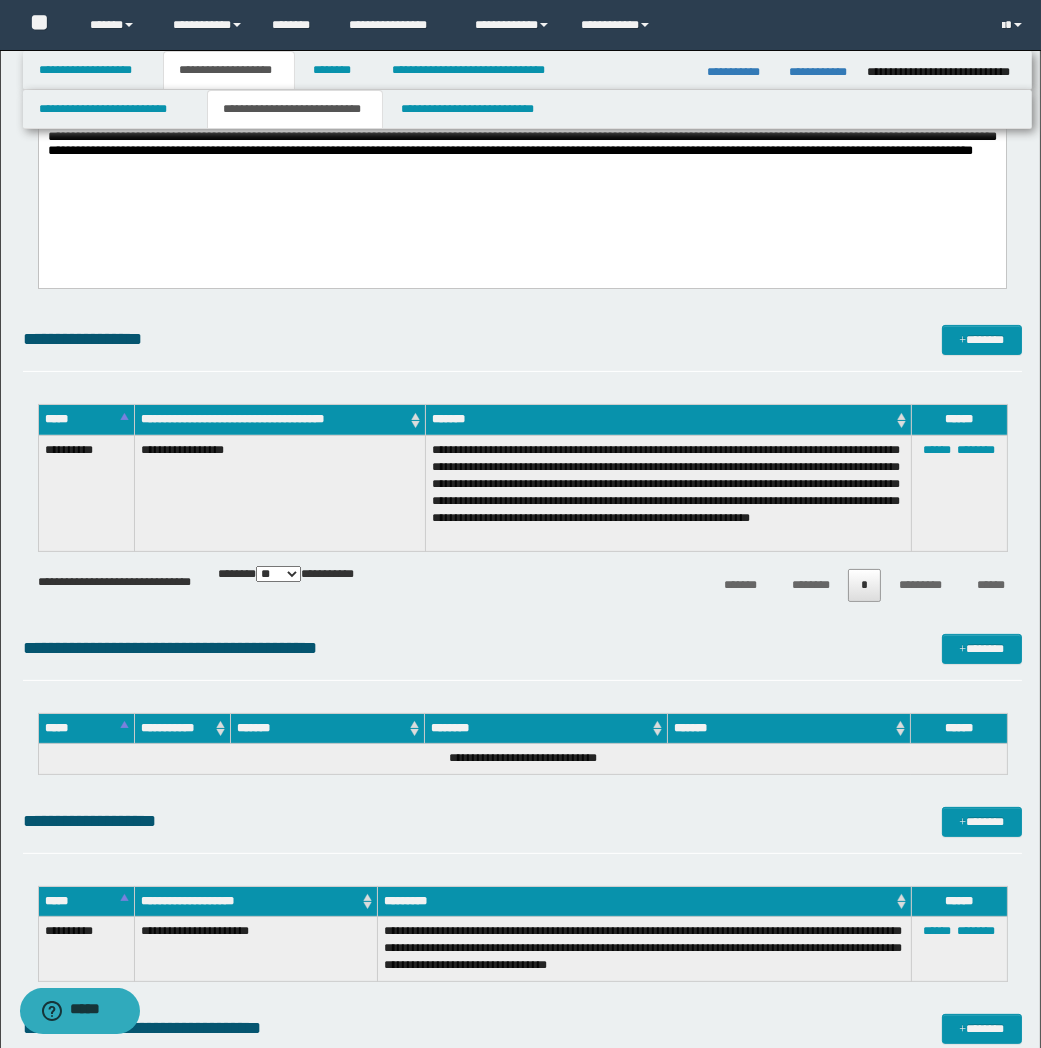 scroll, scrollTop: 444, scrollLeft: 0, axis: vertical 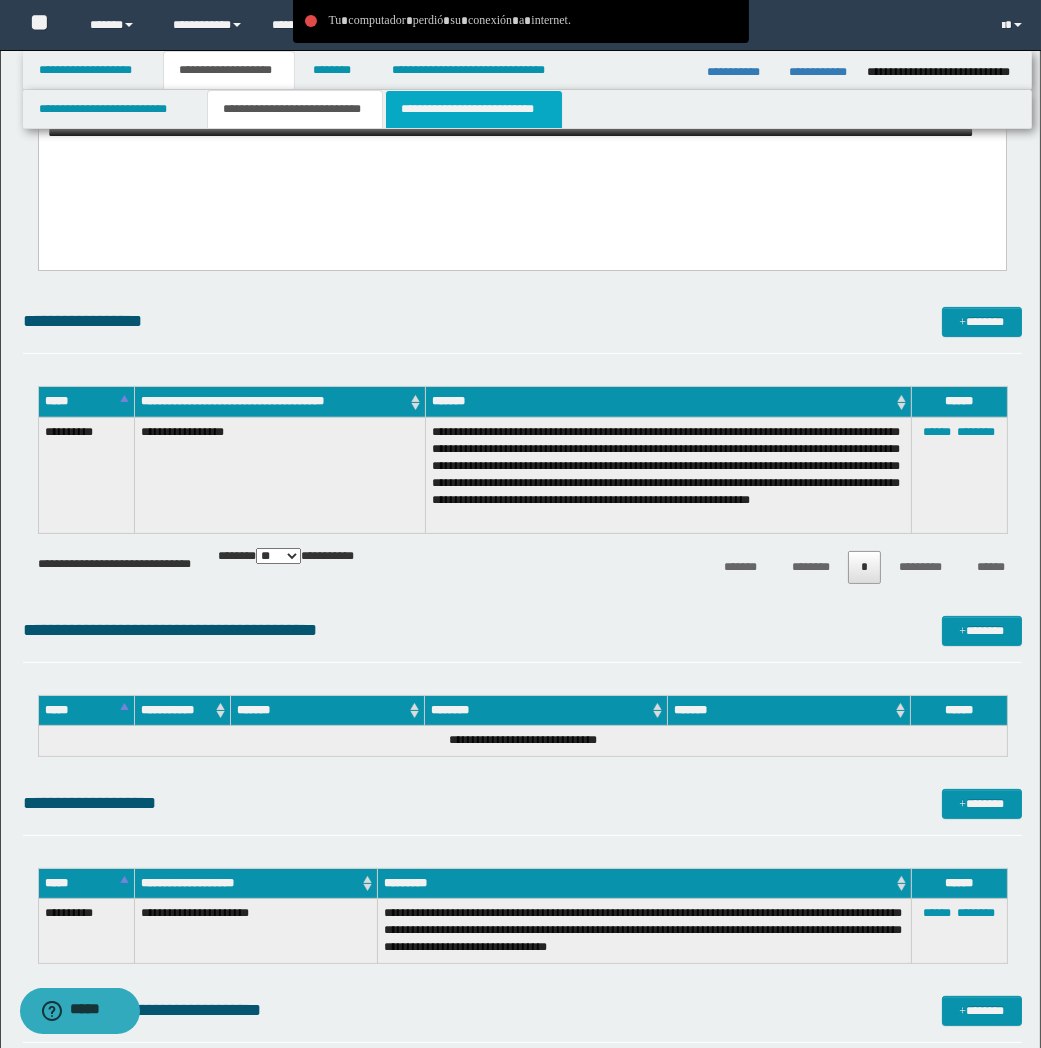click on "**********" at bounding box center (474, 109) 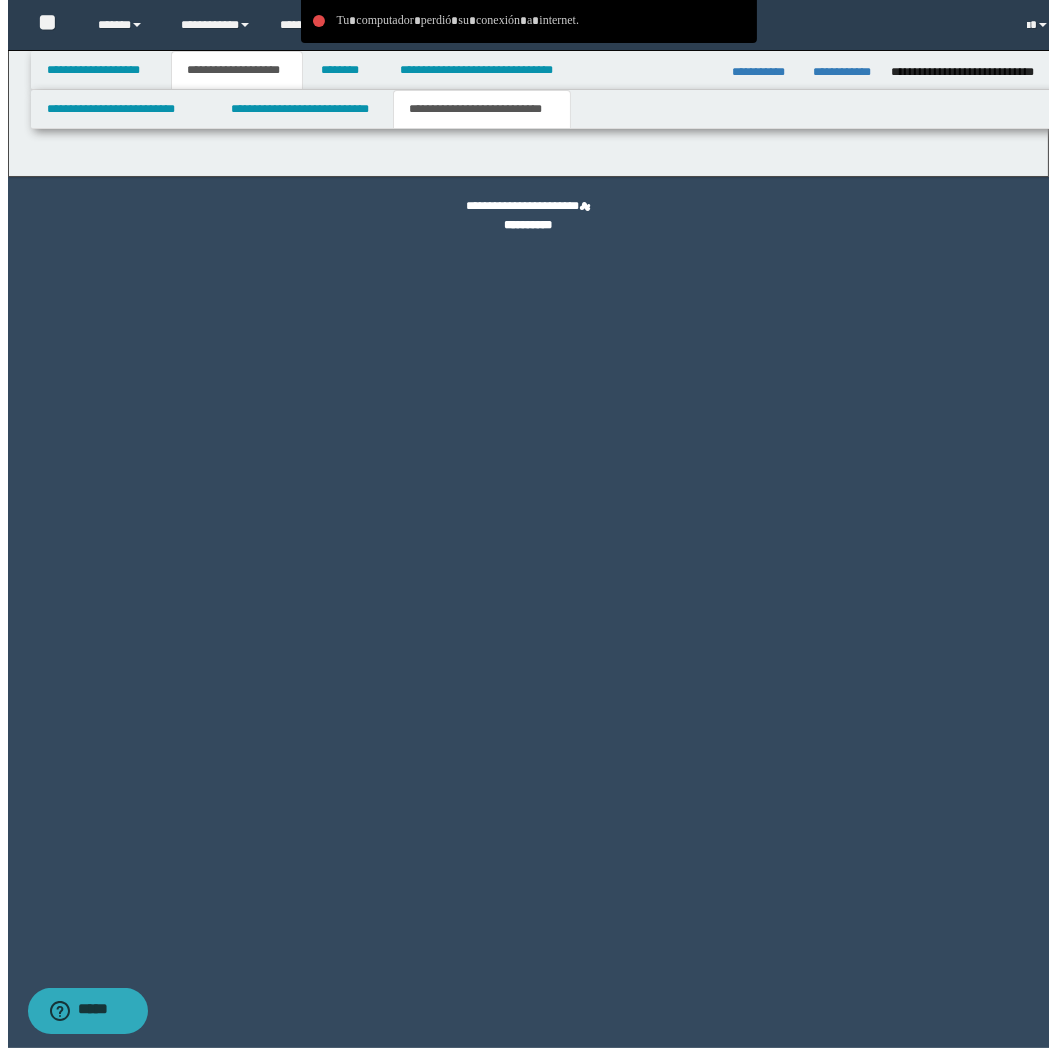 scroll, scrollTop: 0, scrollLeft: 0, axis: both 